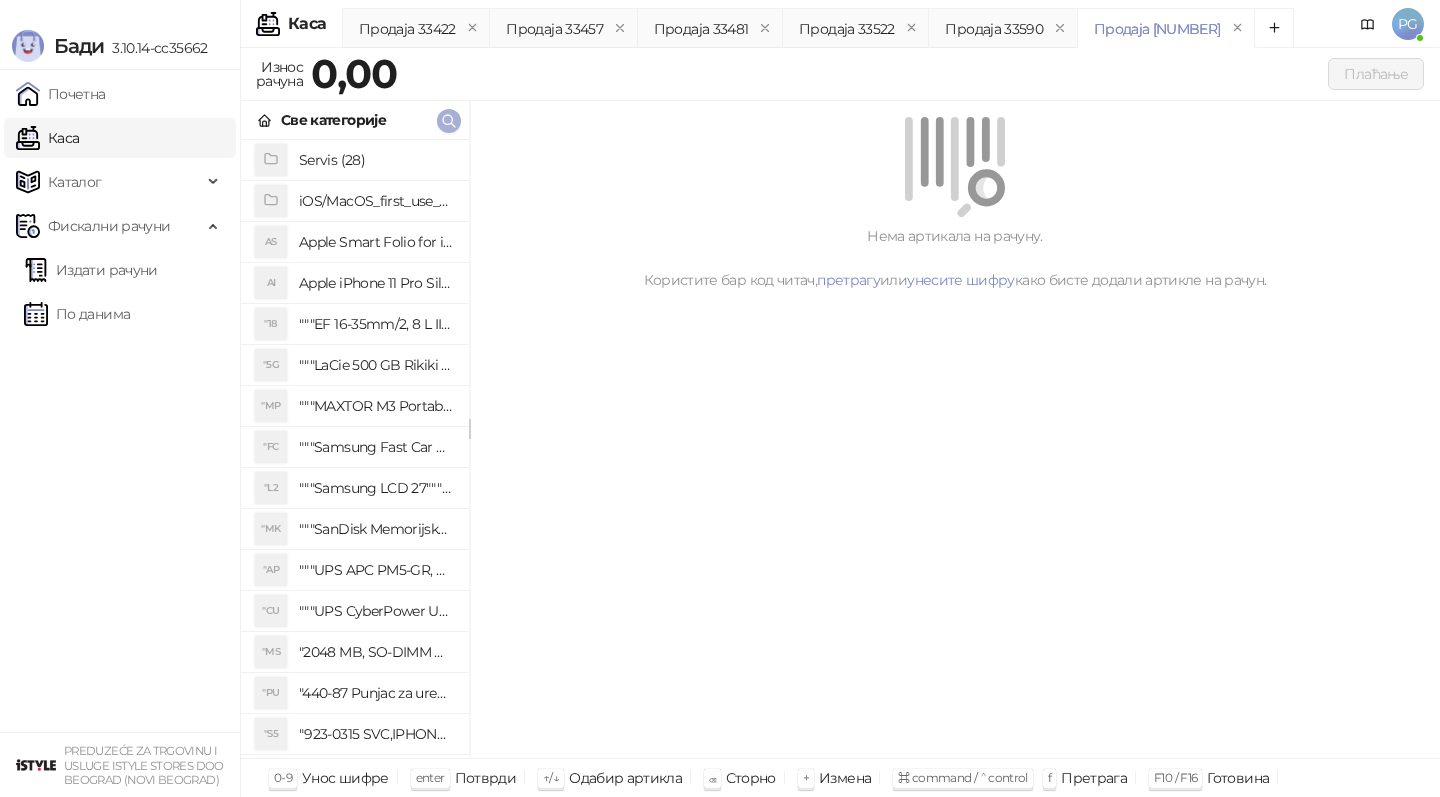 scroll, scrollTop: 0, scrollLeft: 0, axis: both 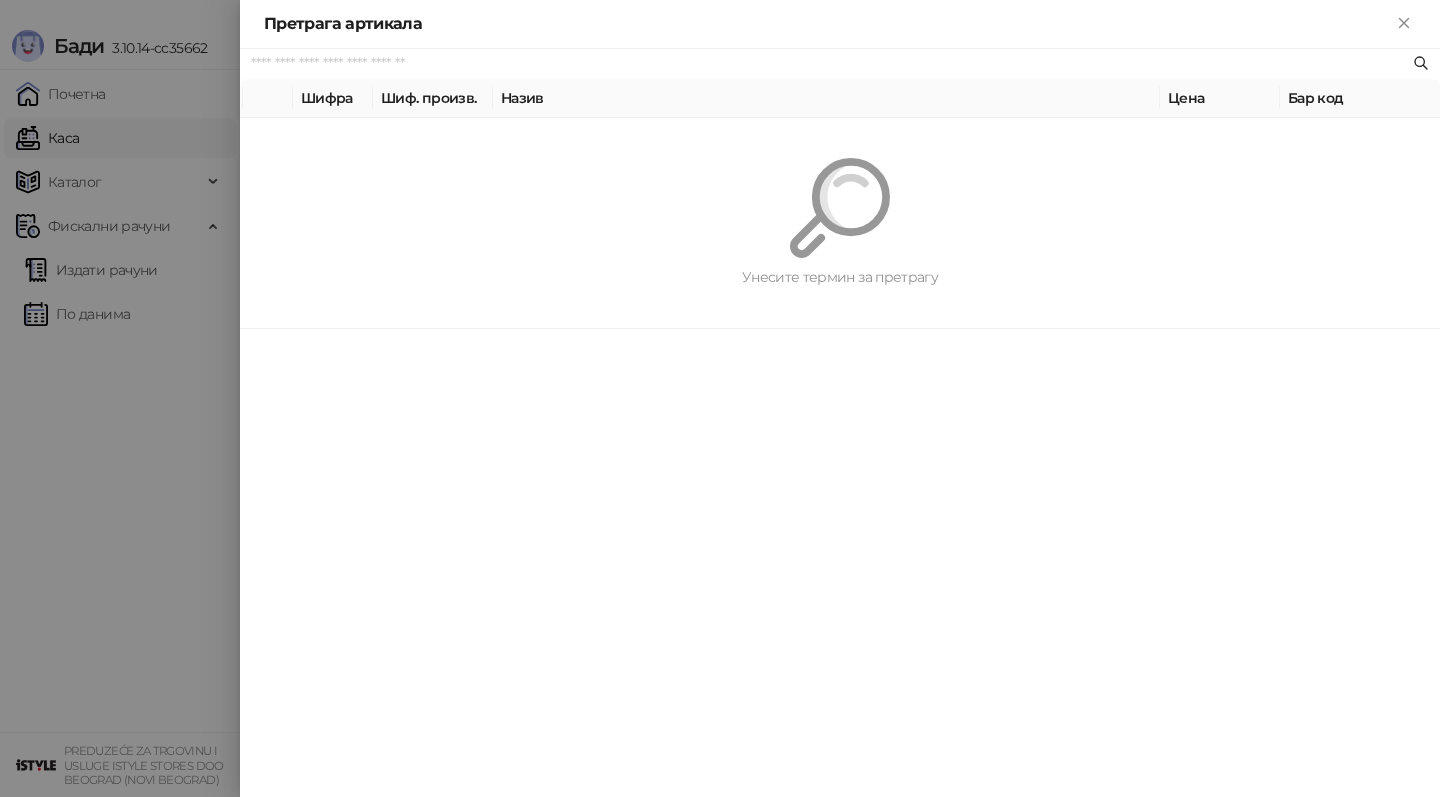 paste on "*********" 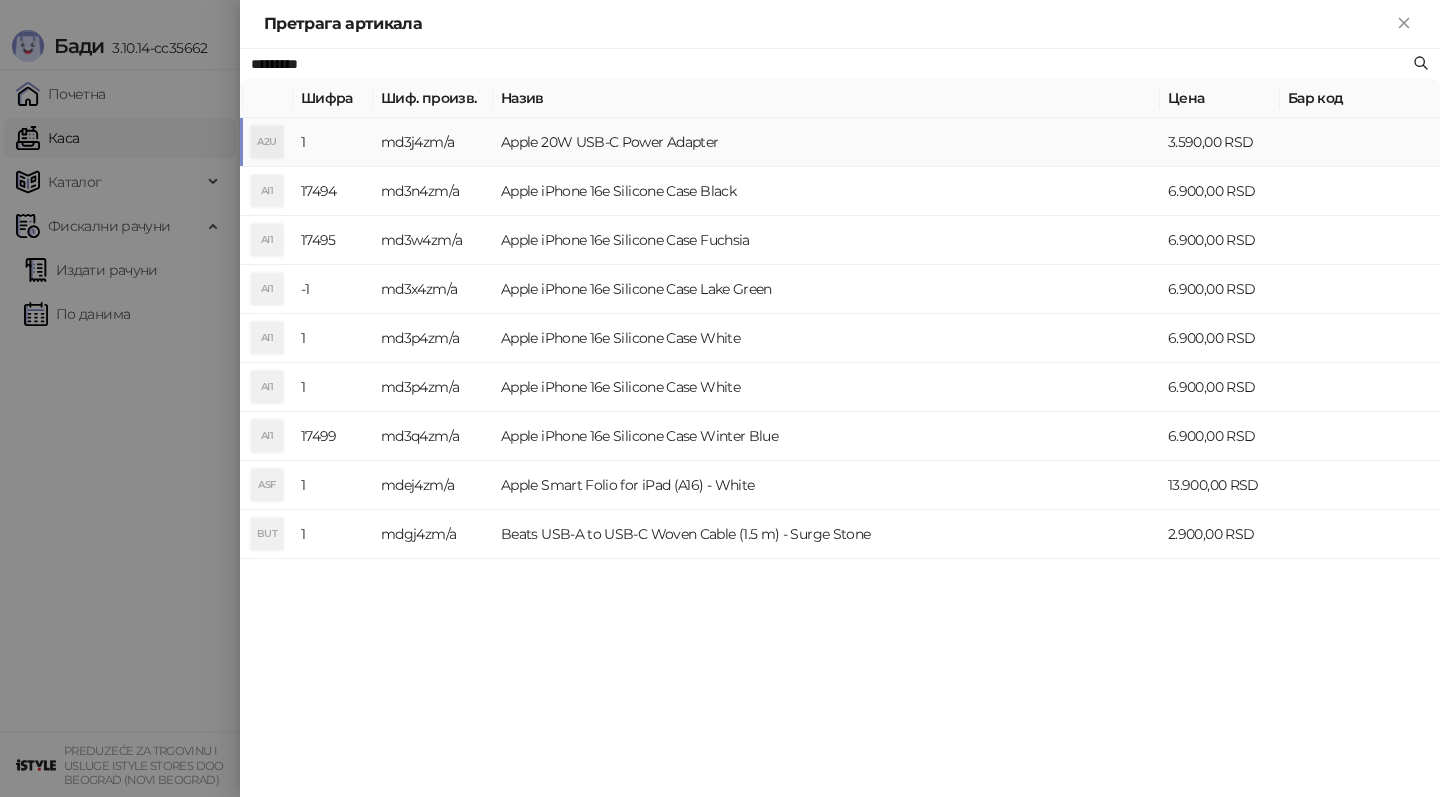 type on "*********" 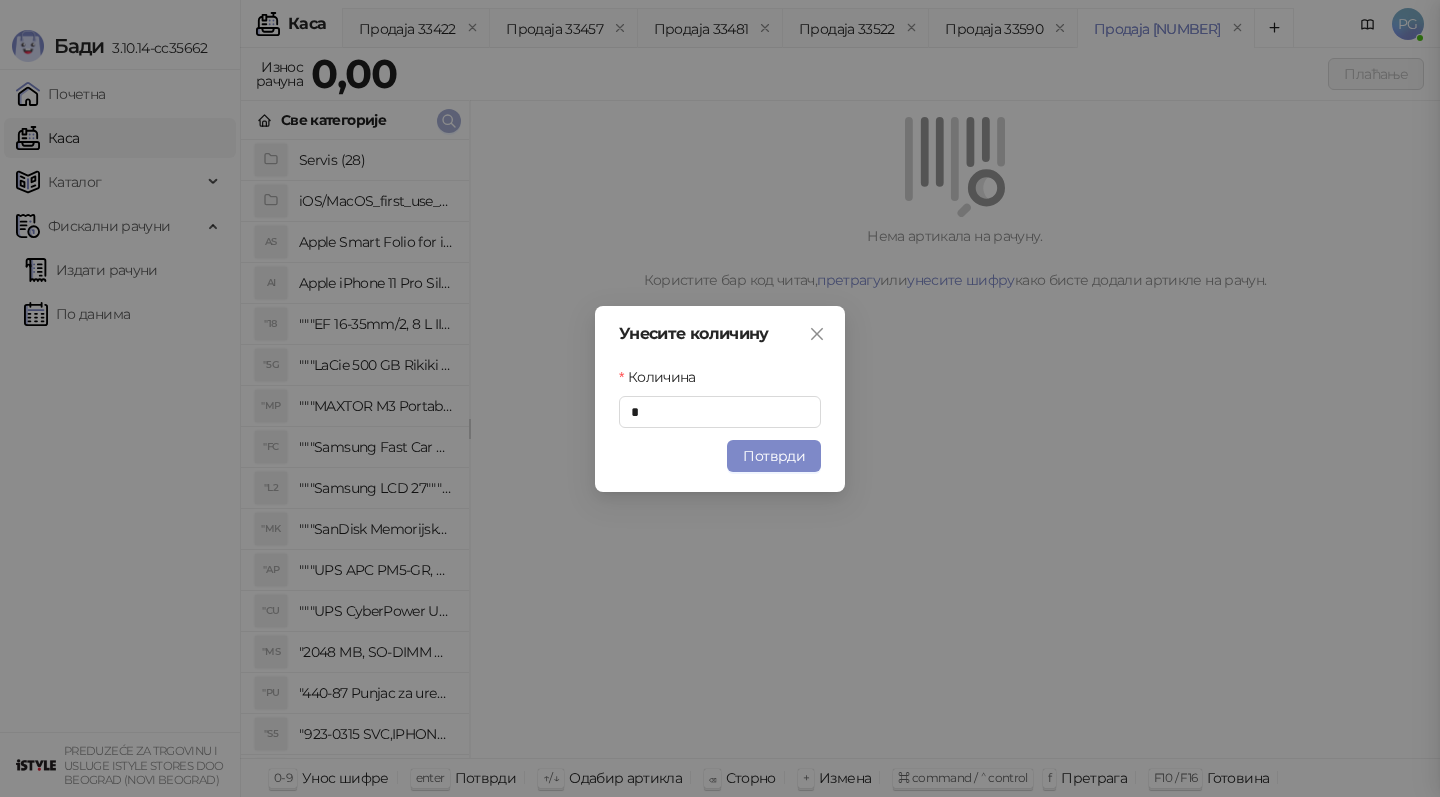 type 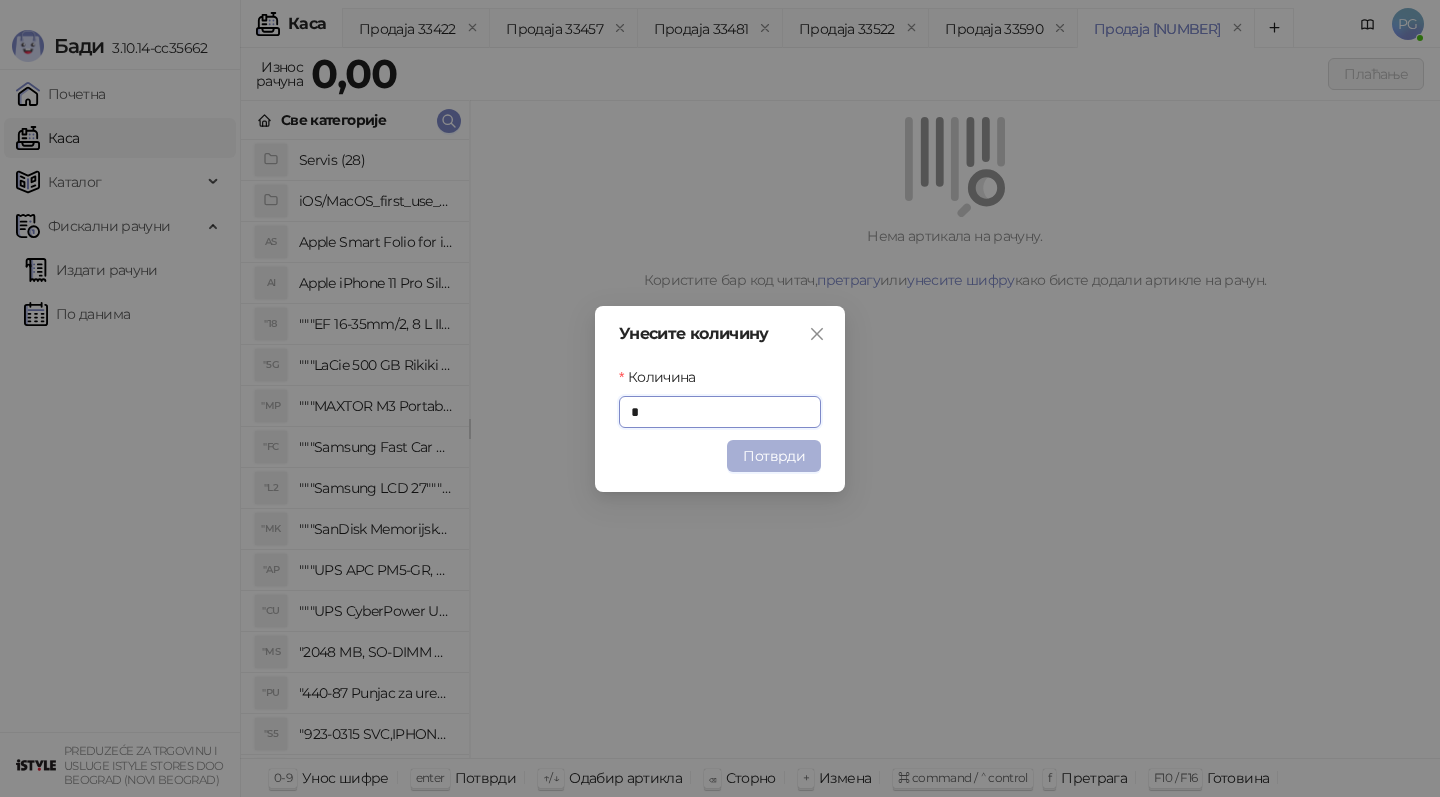 click on "Потврди" at bounding box center (774, 456) 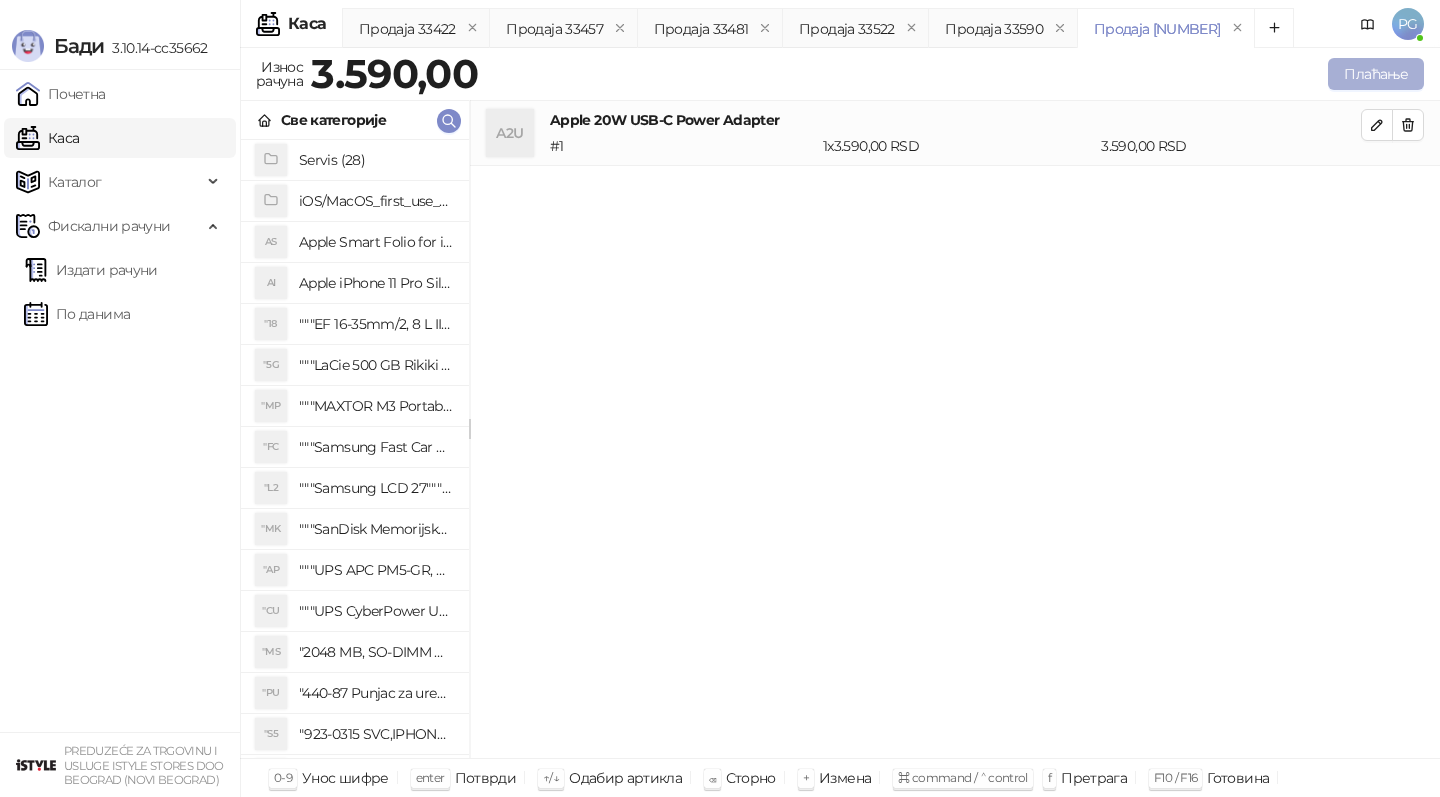 click on "Плаћање" at bounding box center [1376, 74] 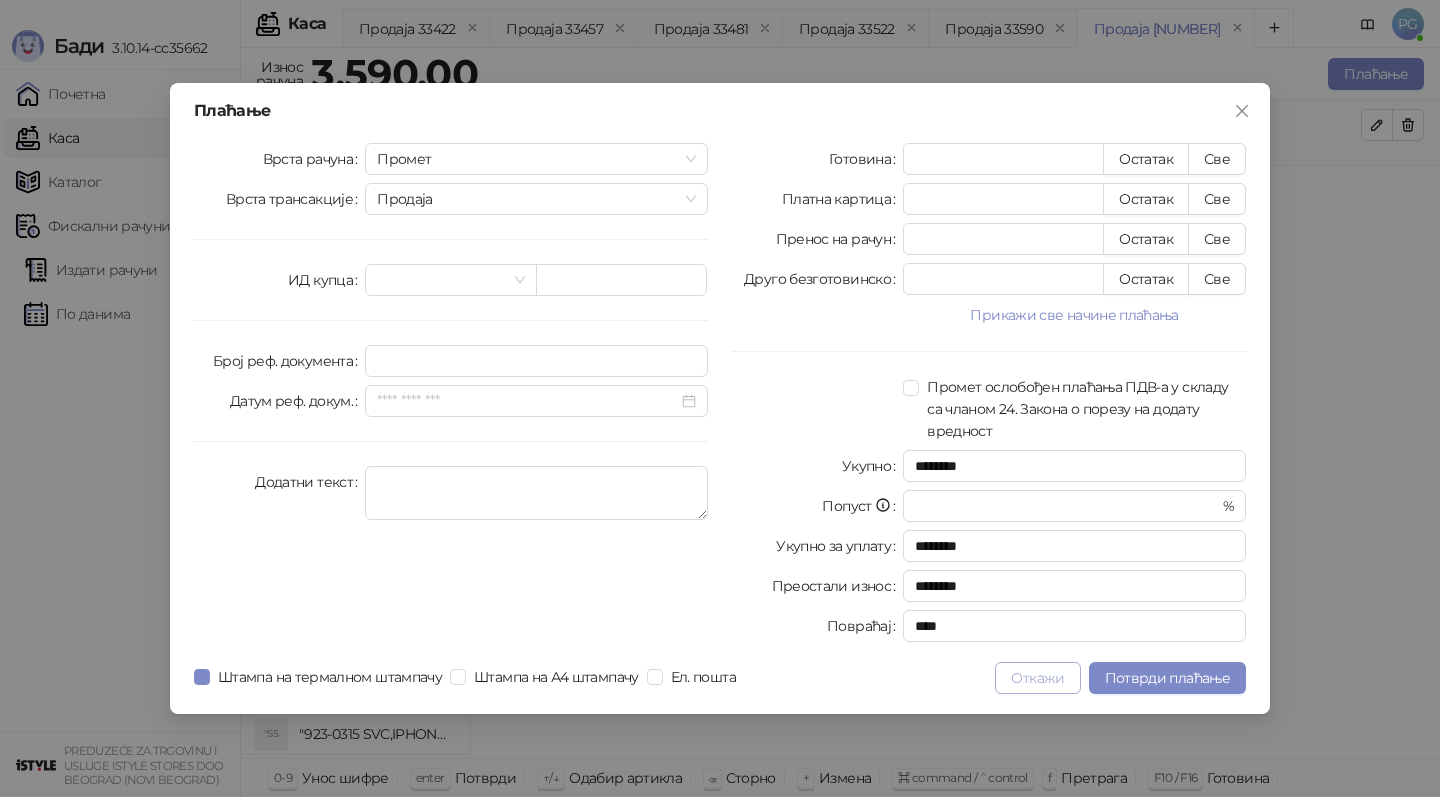 click on "Откажи" at bounding box center [1037, 678] 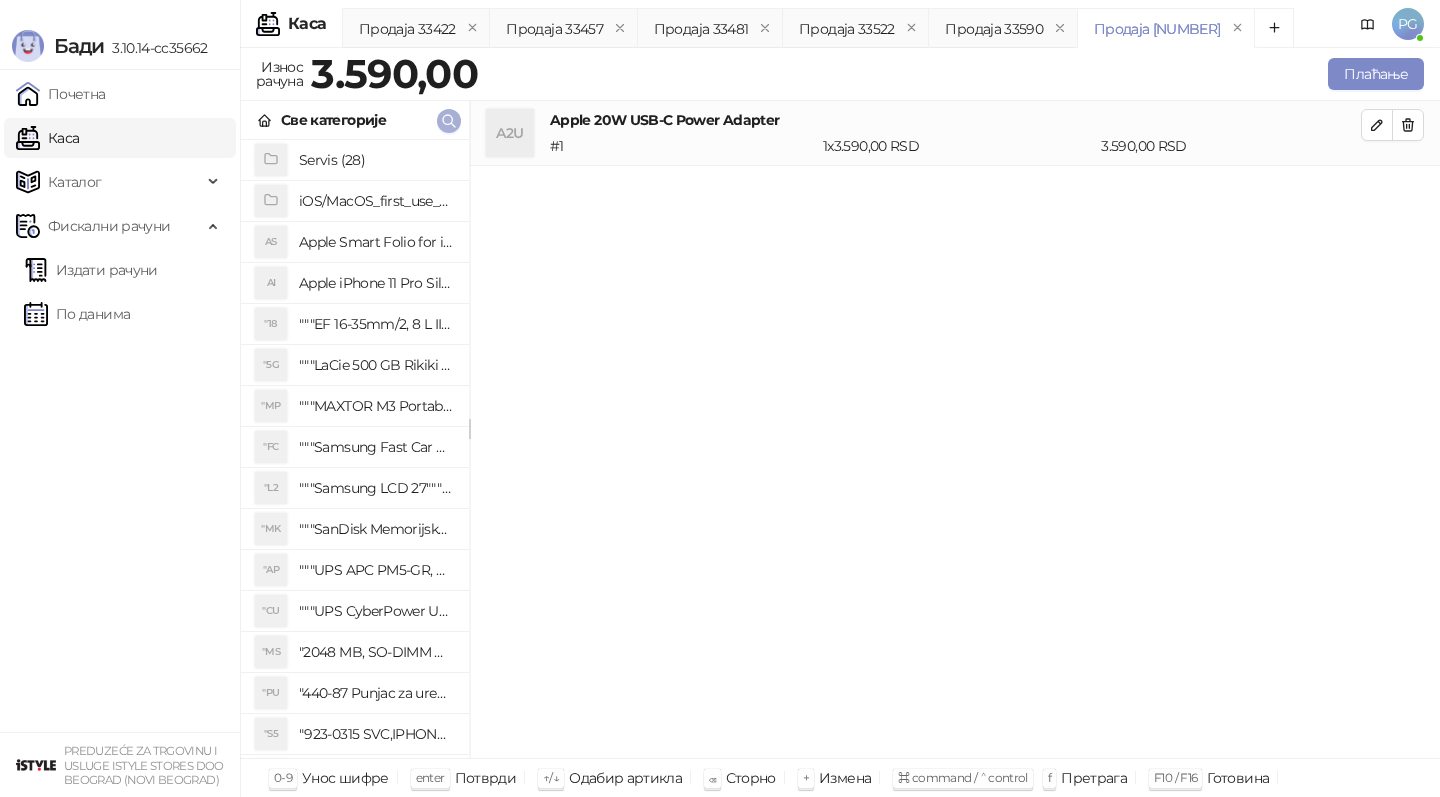 click at bounding box center [449, 120] 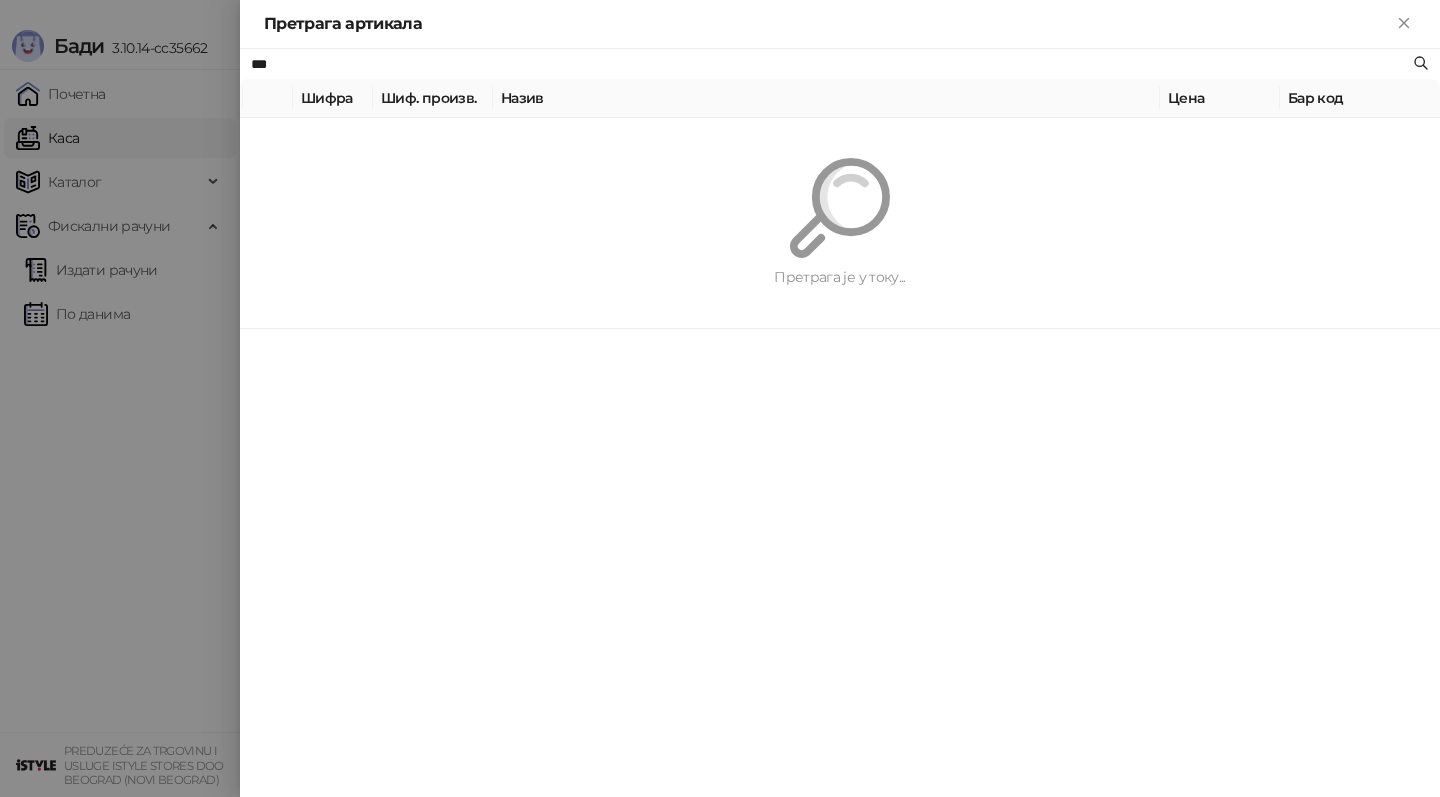 type on "***" 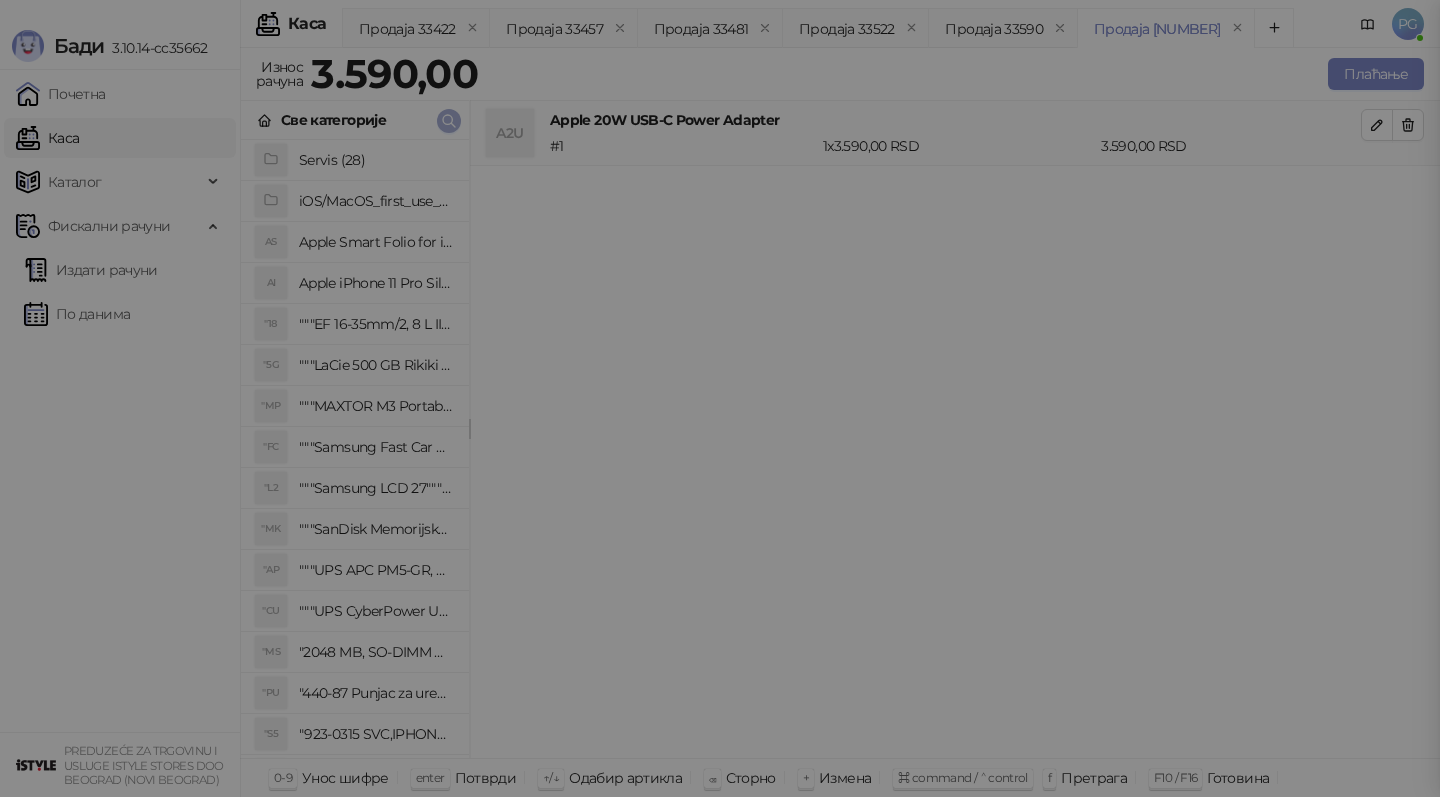 click at bounding box center (449, 121) 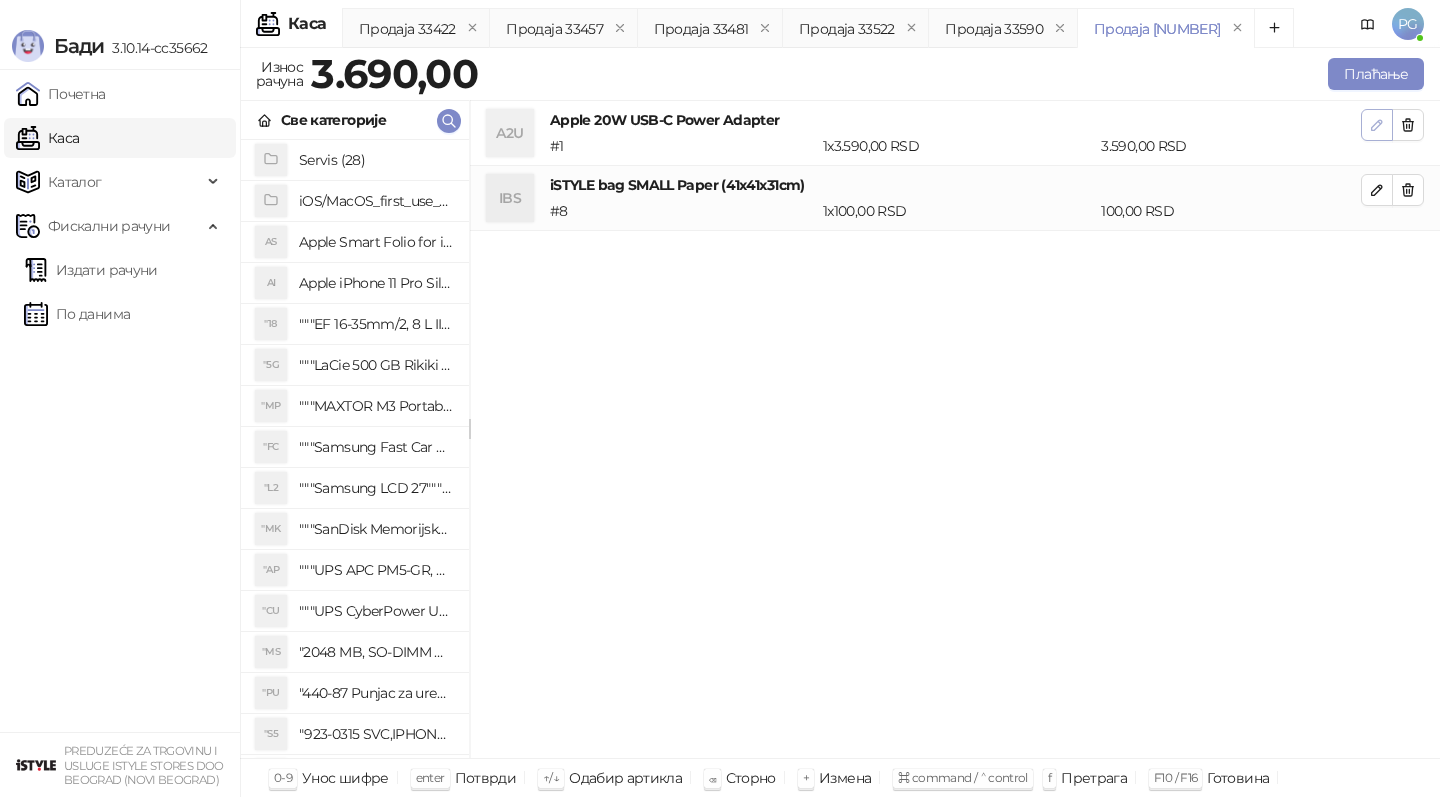 click 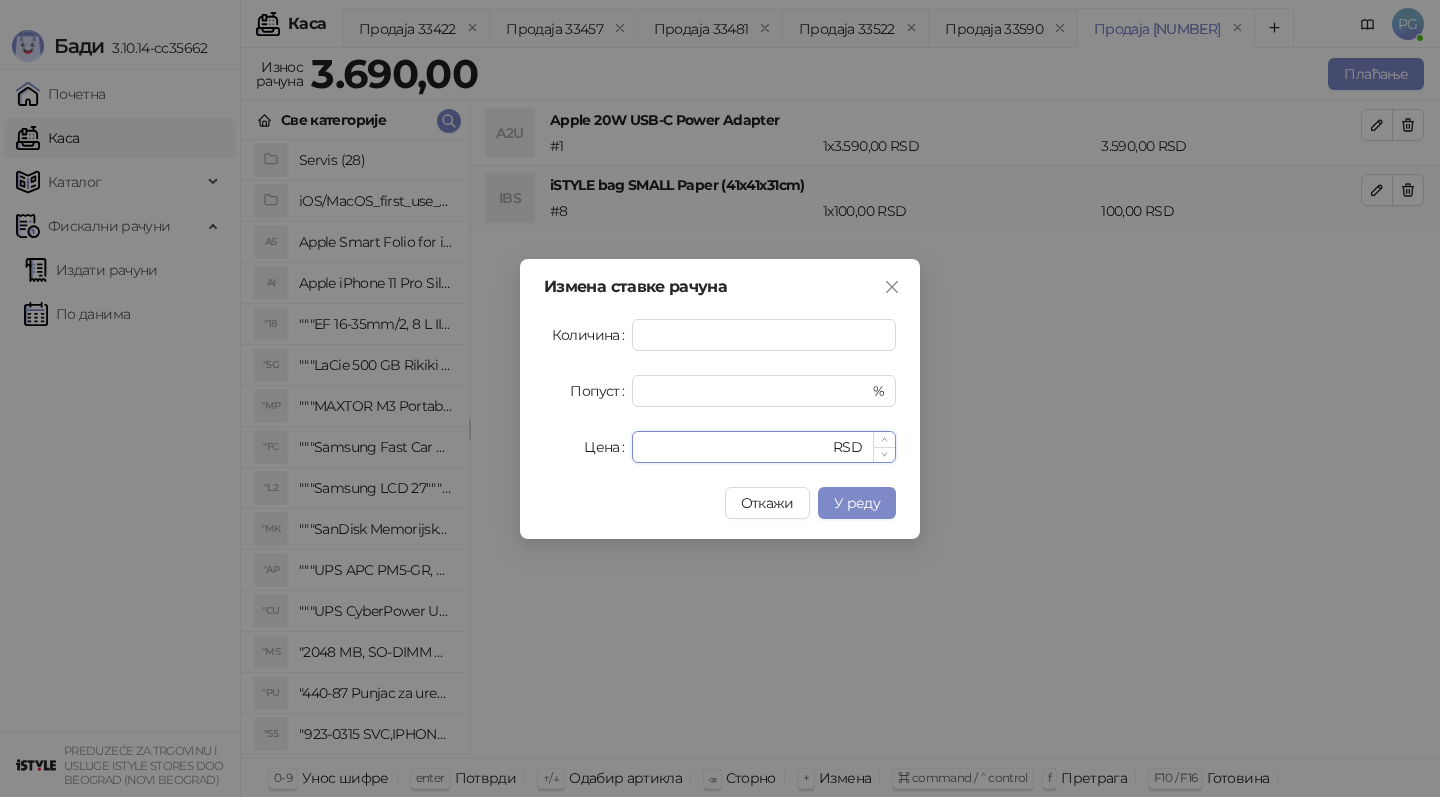 click on "****" at bounding box center (736, 447) 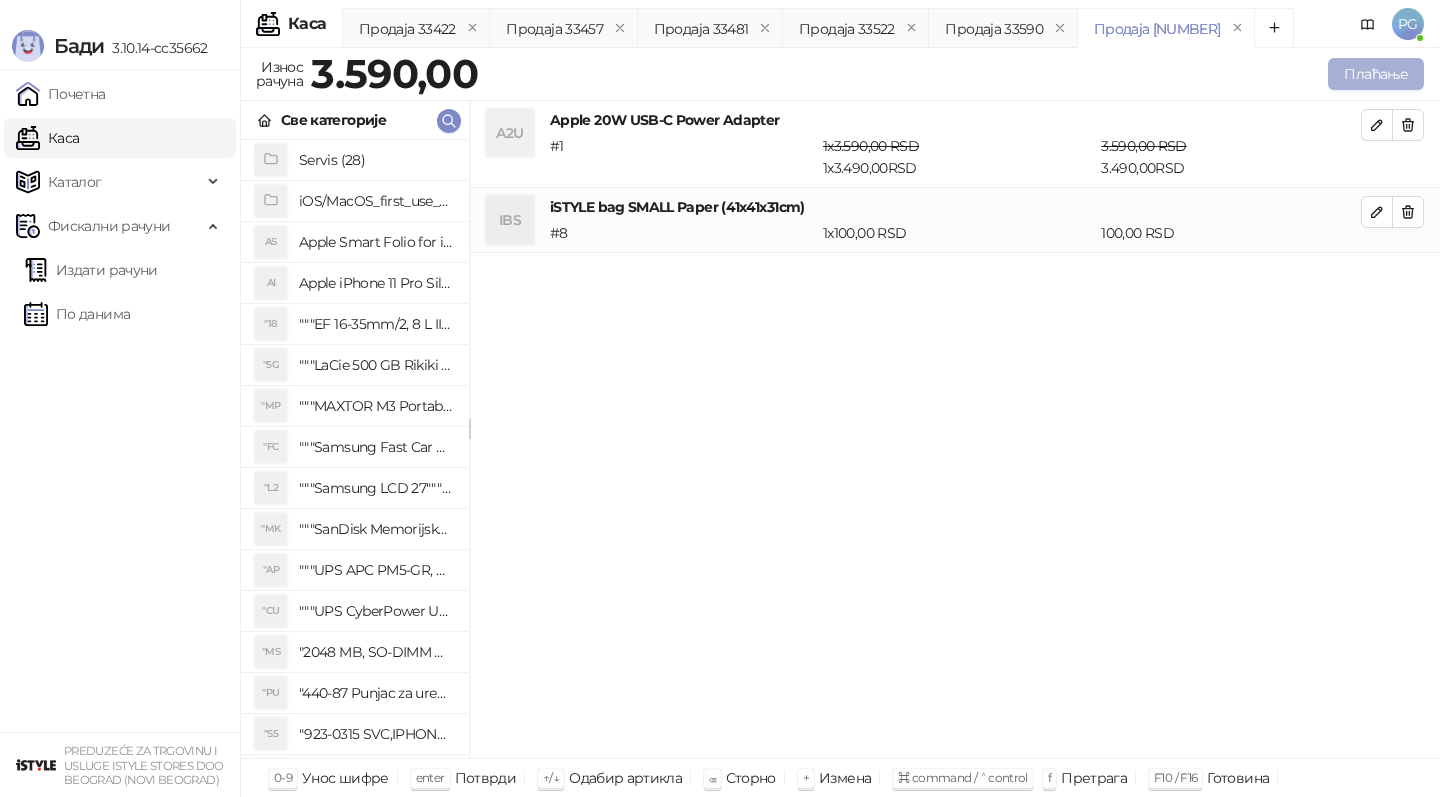 click on "Плаћање" at bounding box center (1376, 74) 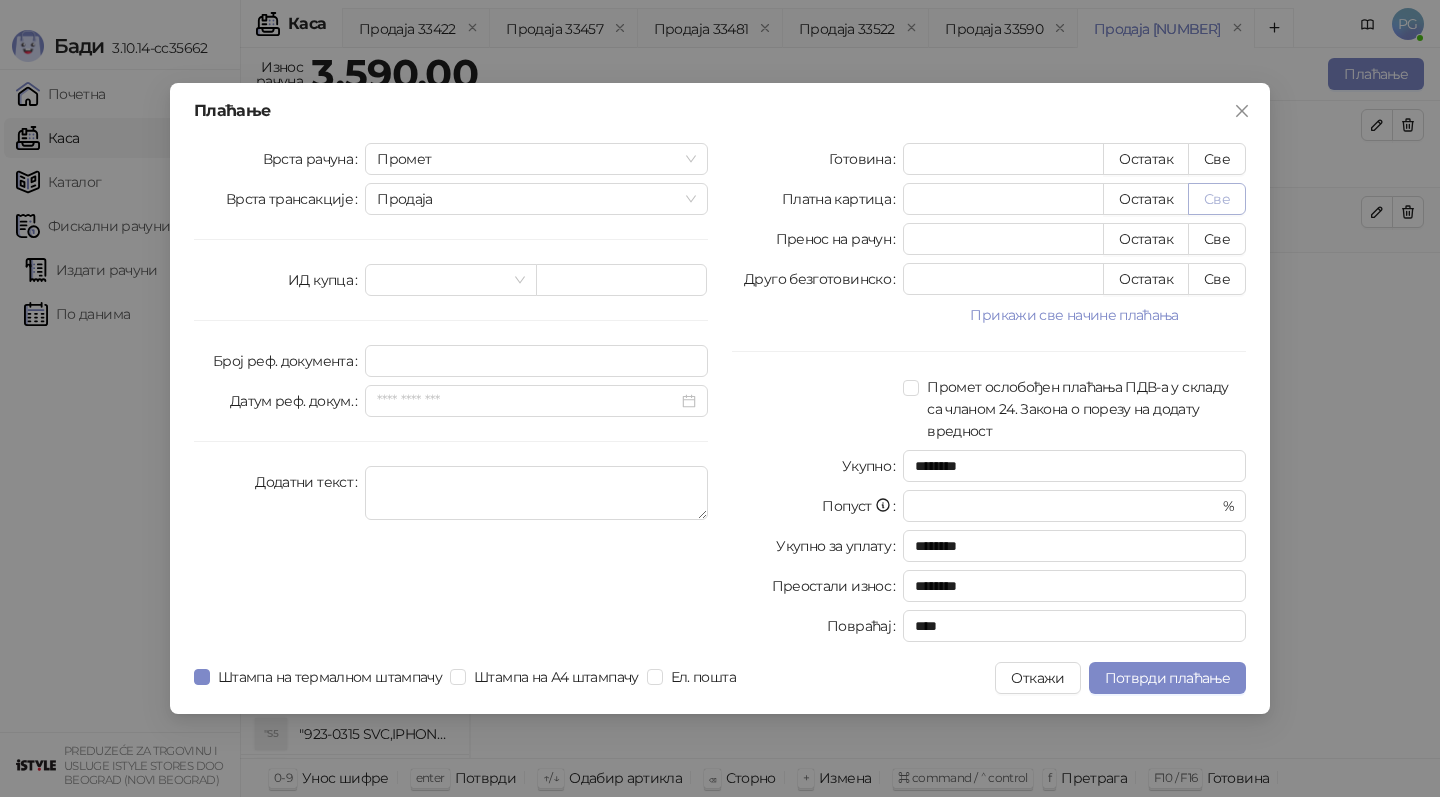 click on "Све" at bounding box center (1217, 199) 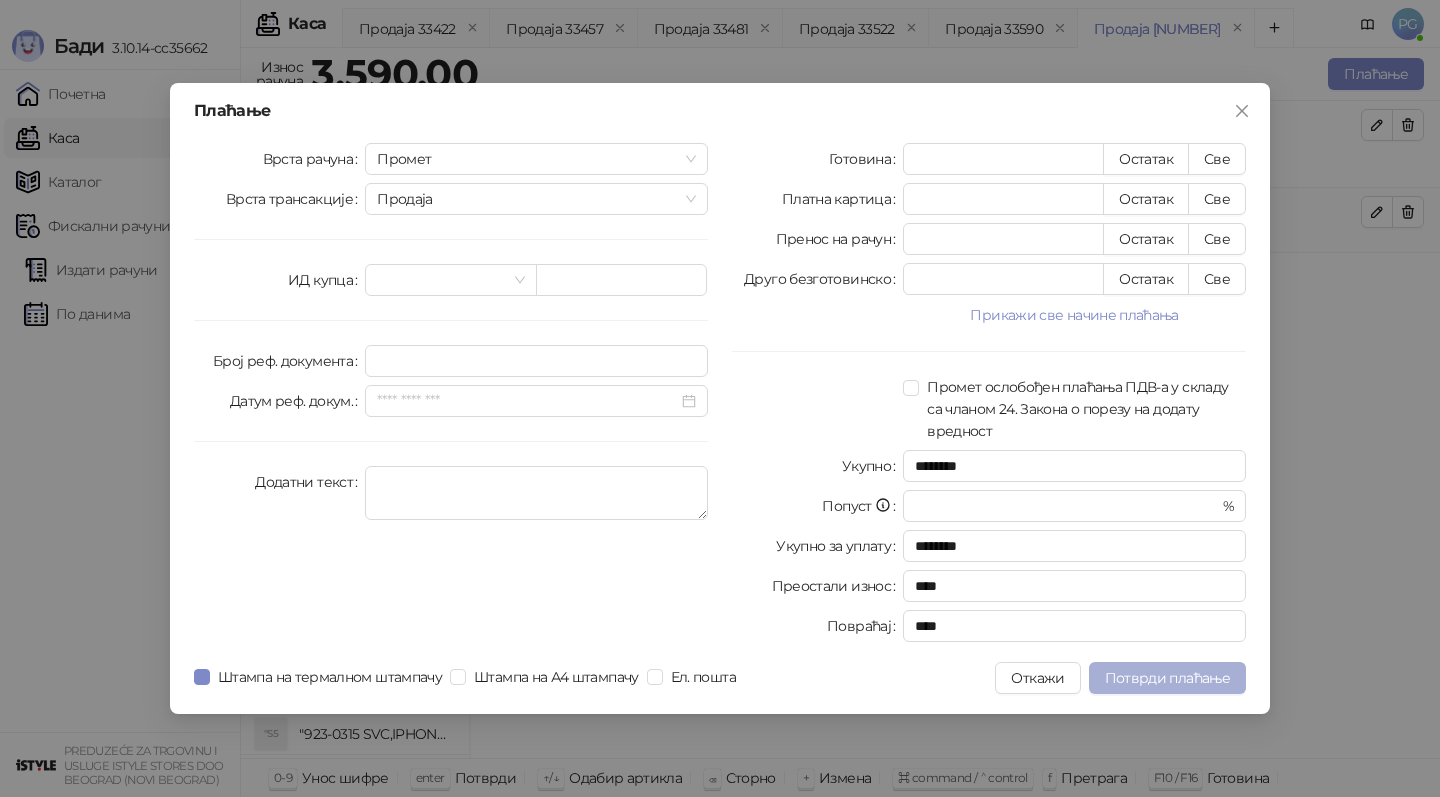 click on "Потврди плаћање" at bounding box center (1167, 678) 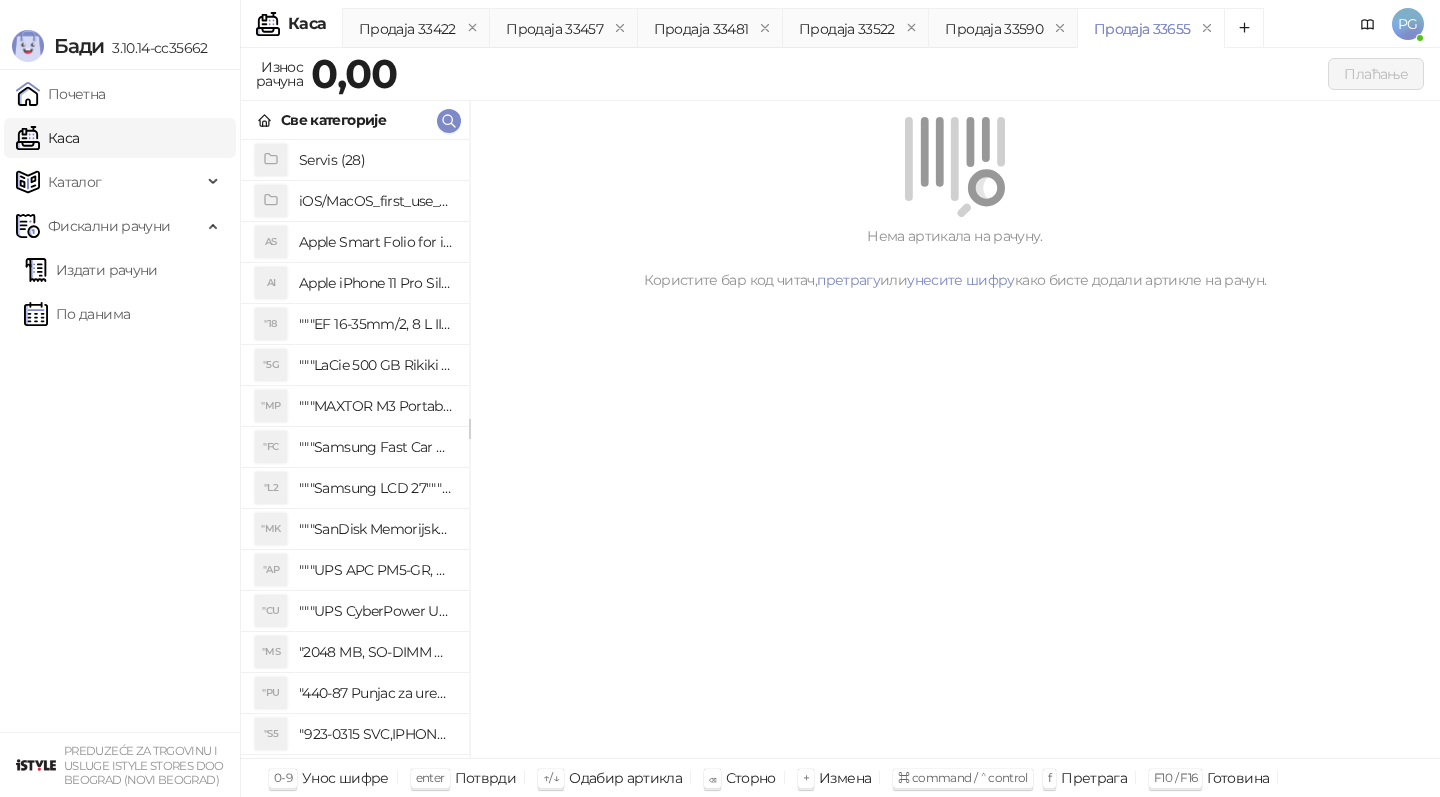 click on "Све категорије" at bounding box center [355, 120] 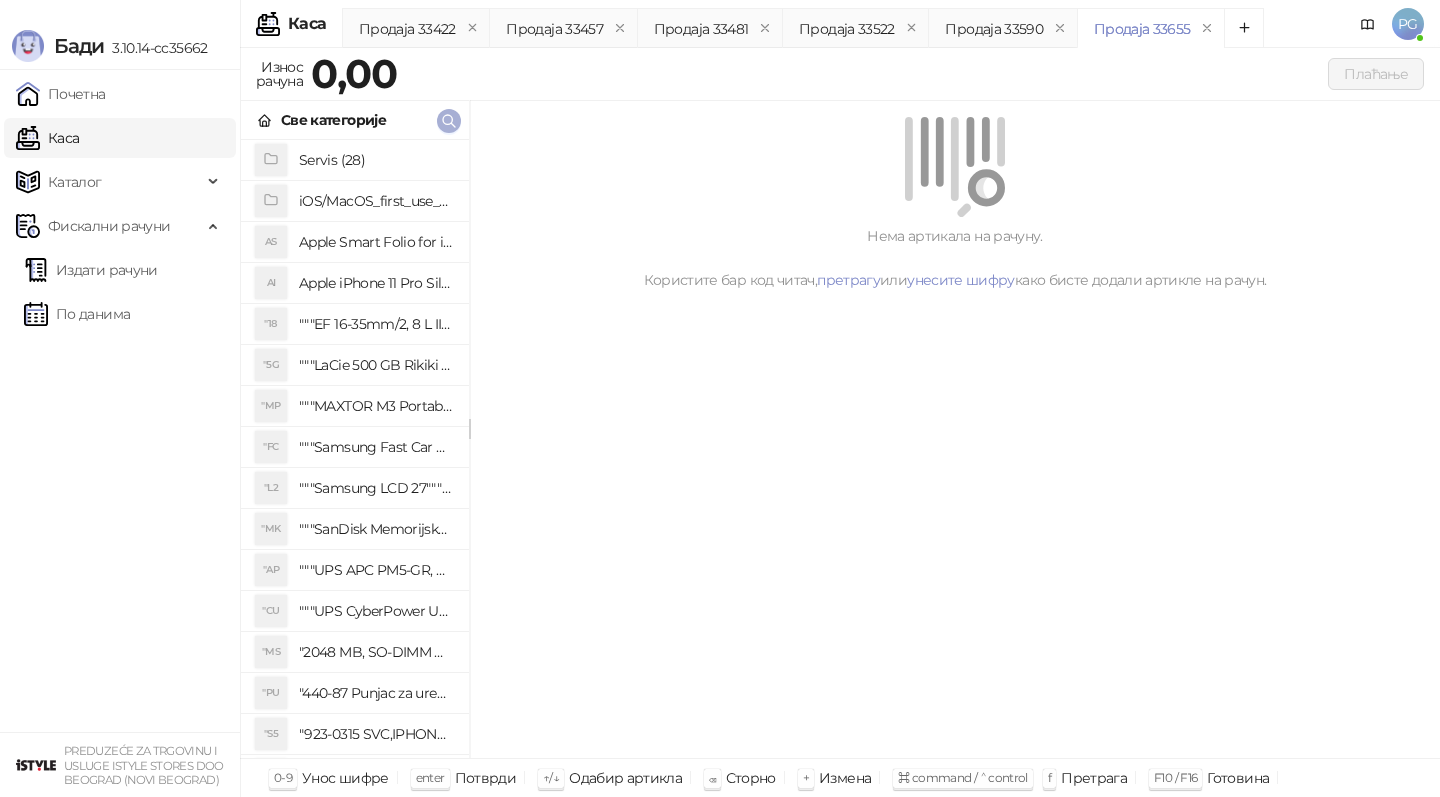 click 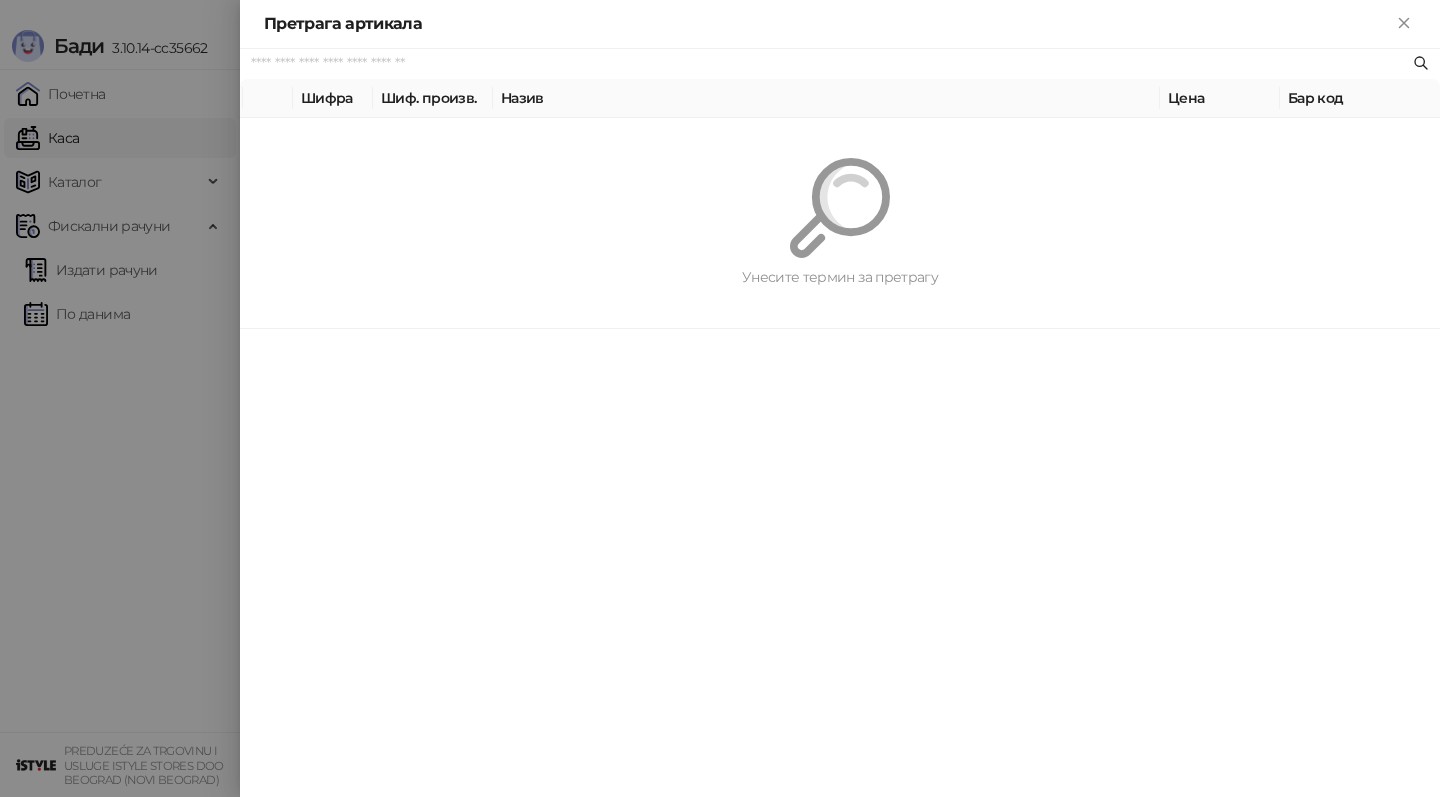 paste on "*********" 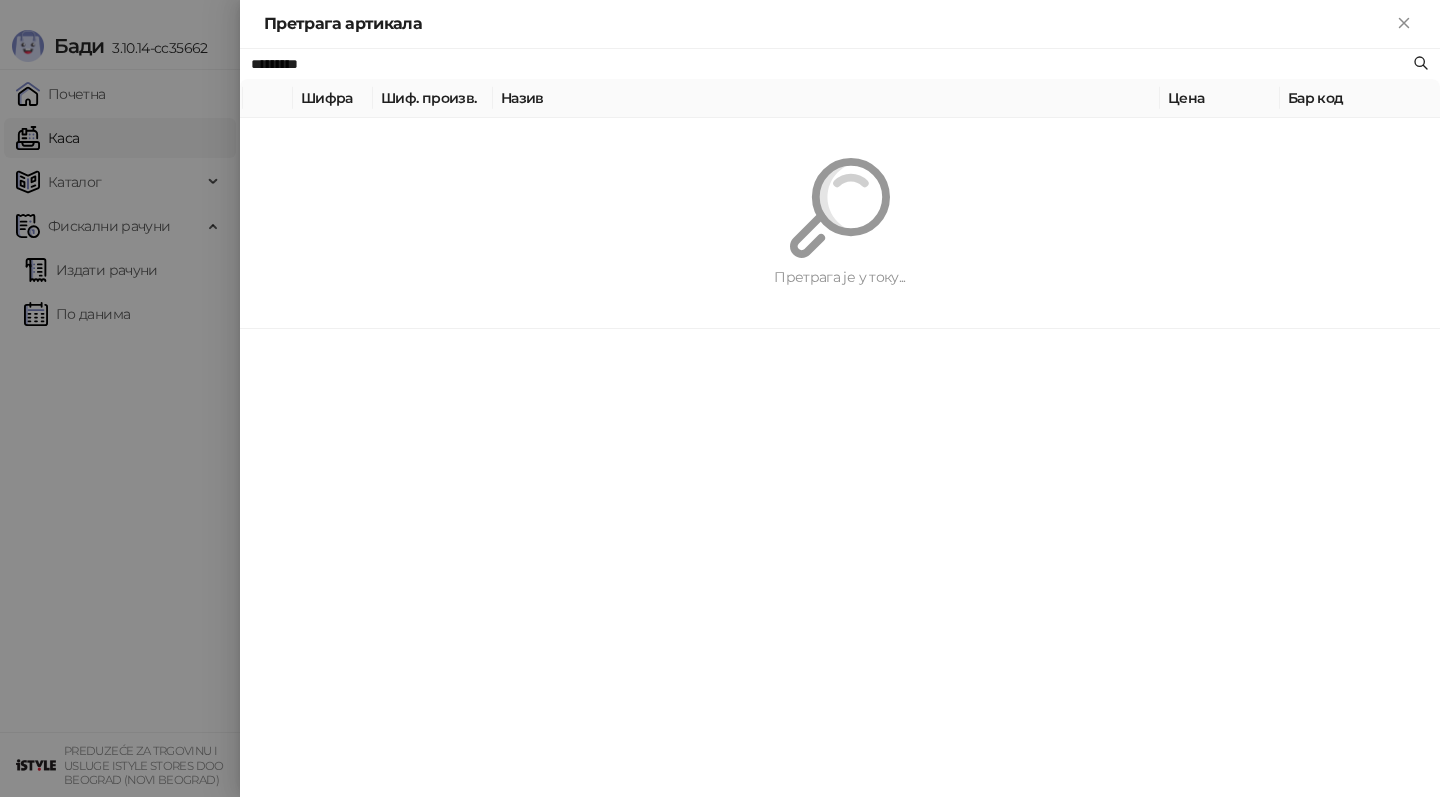 type on "*********" 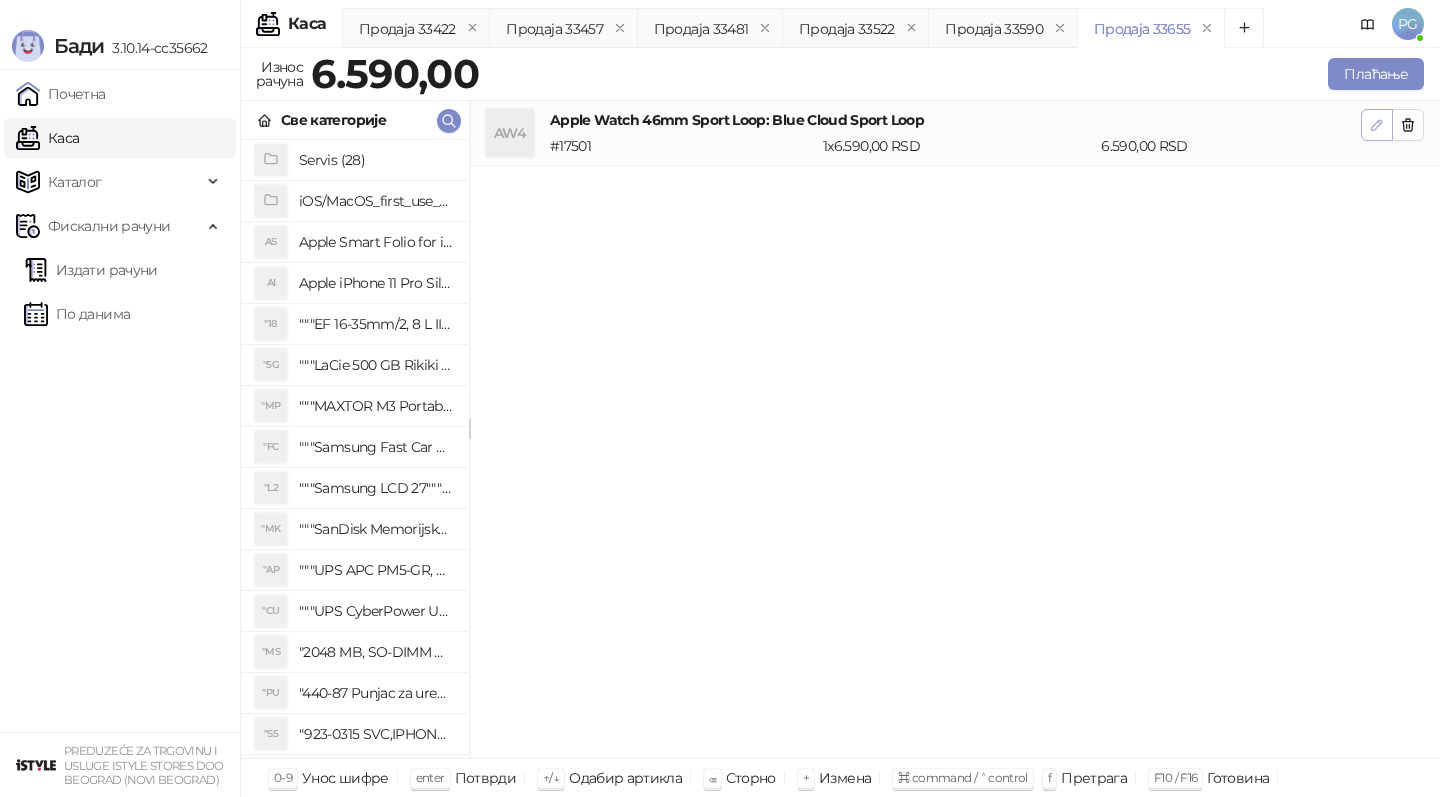 click 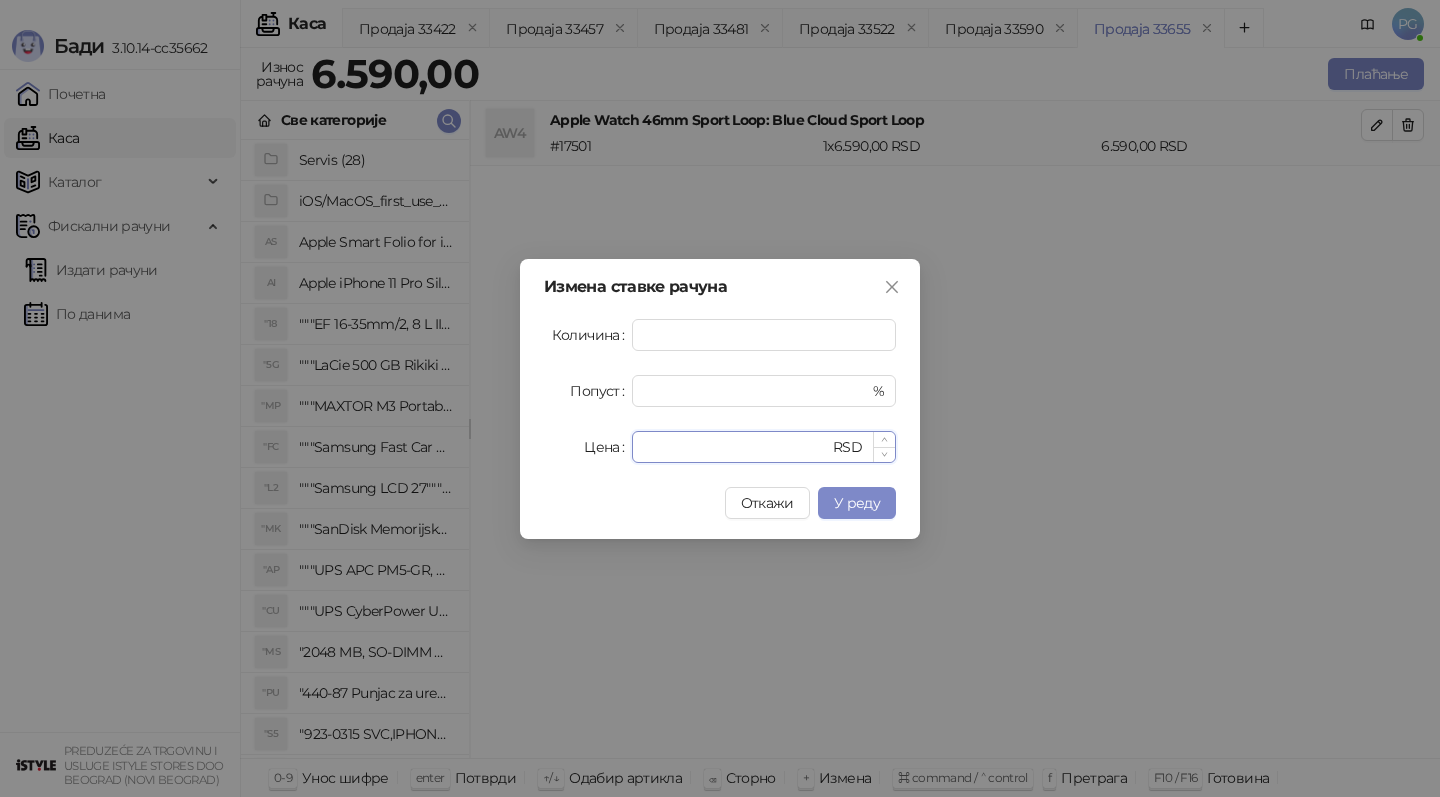 click on "****" at bounding box center (736, 447) 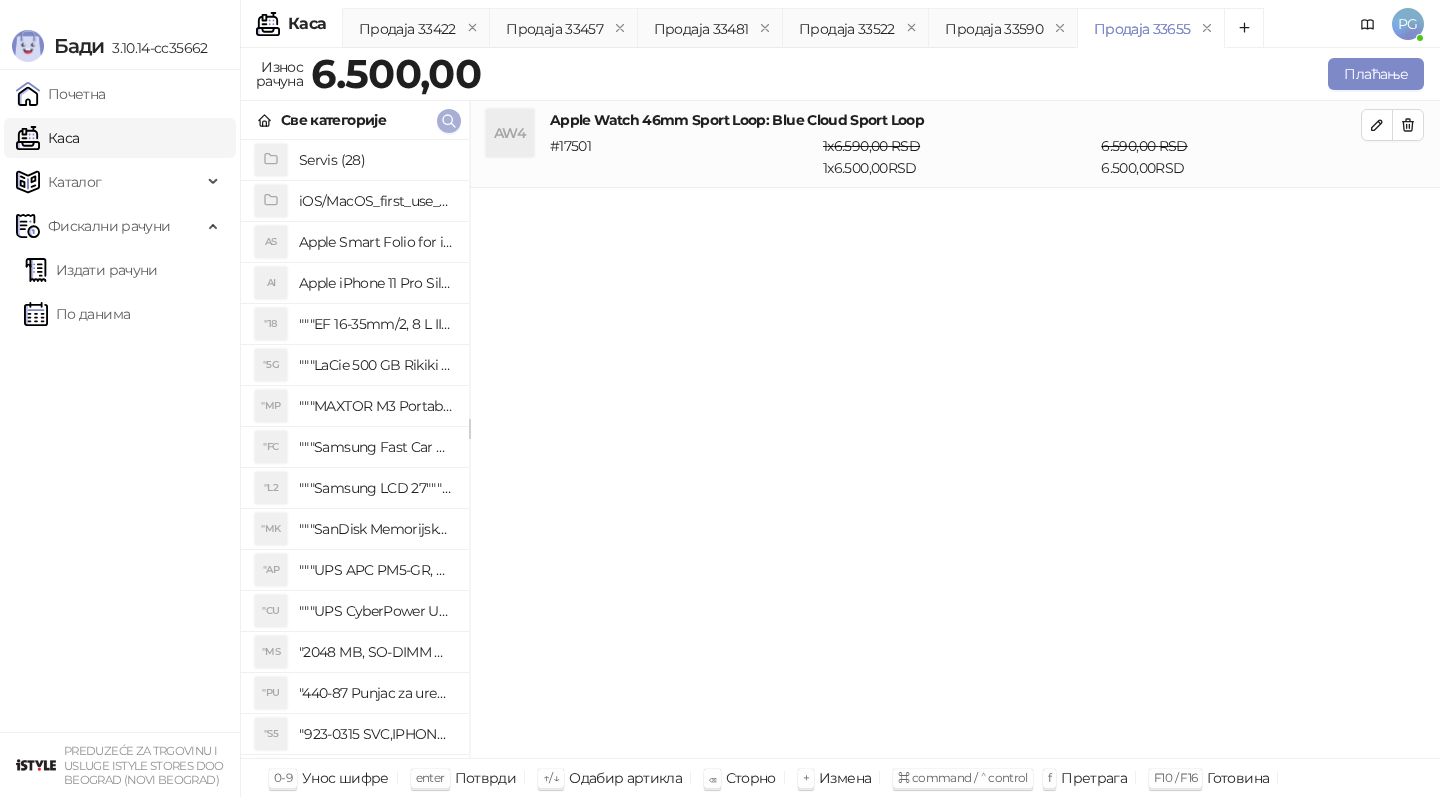 click 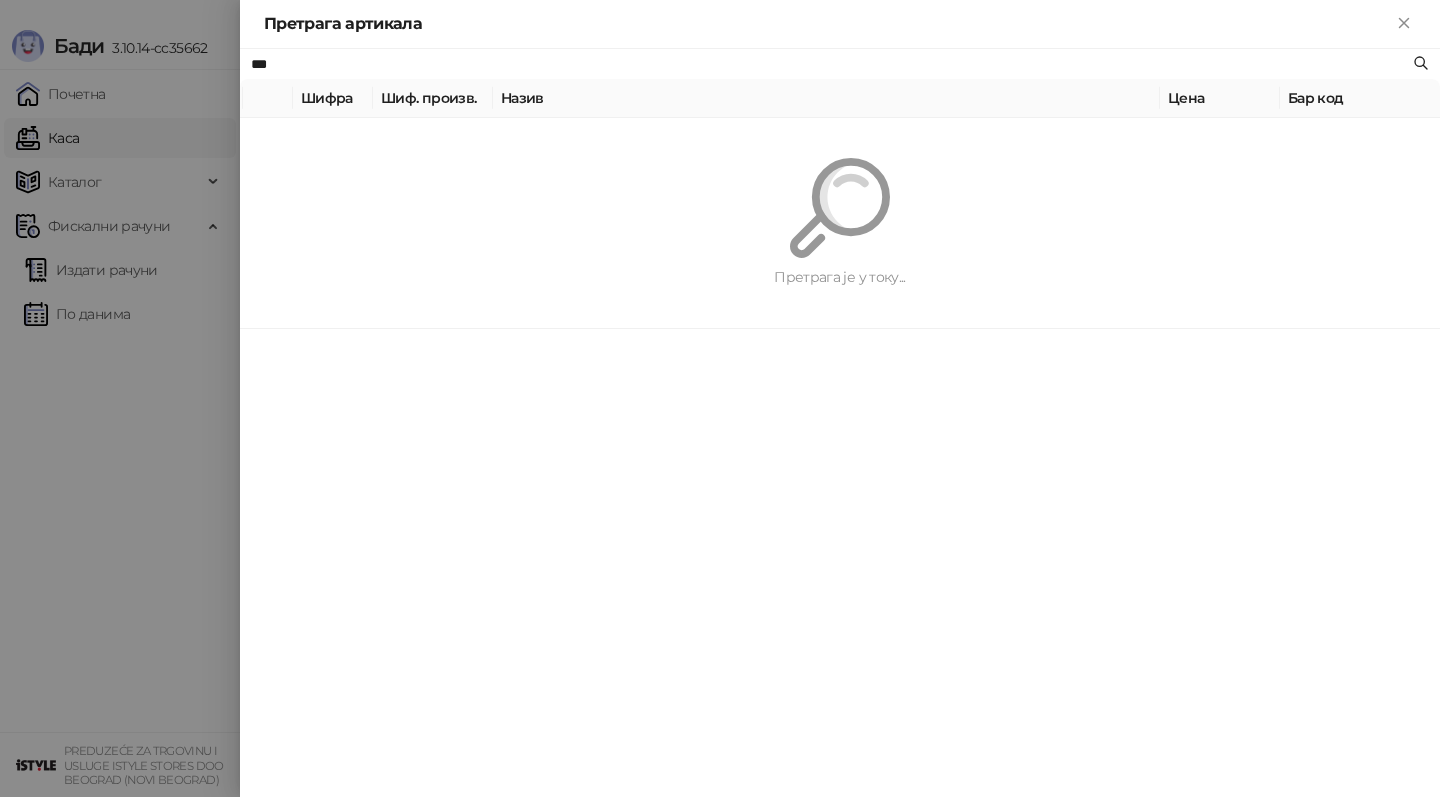 type on "***" 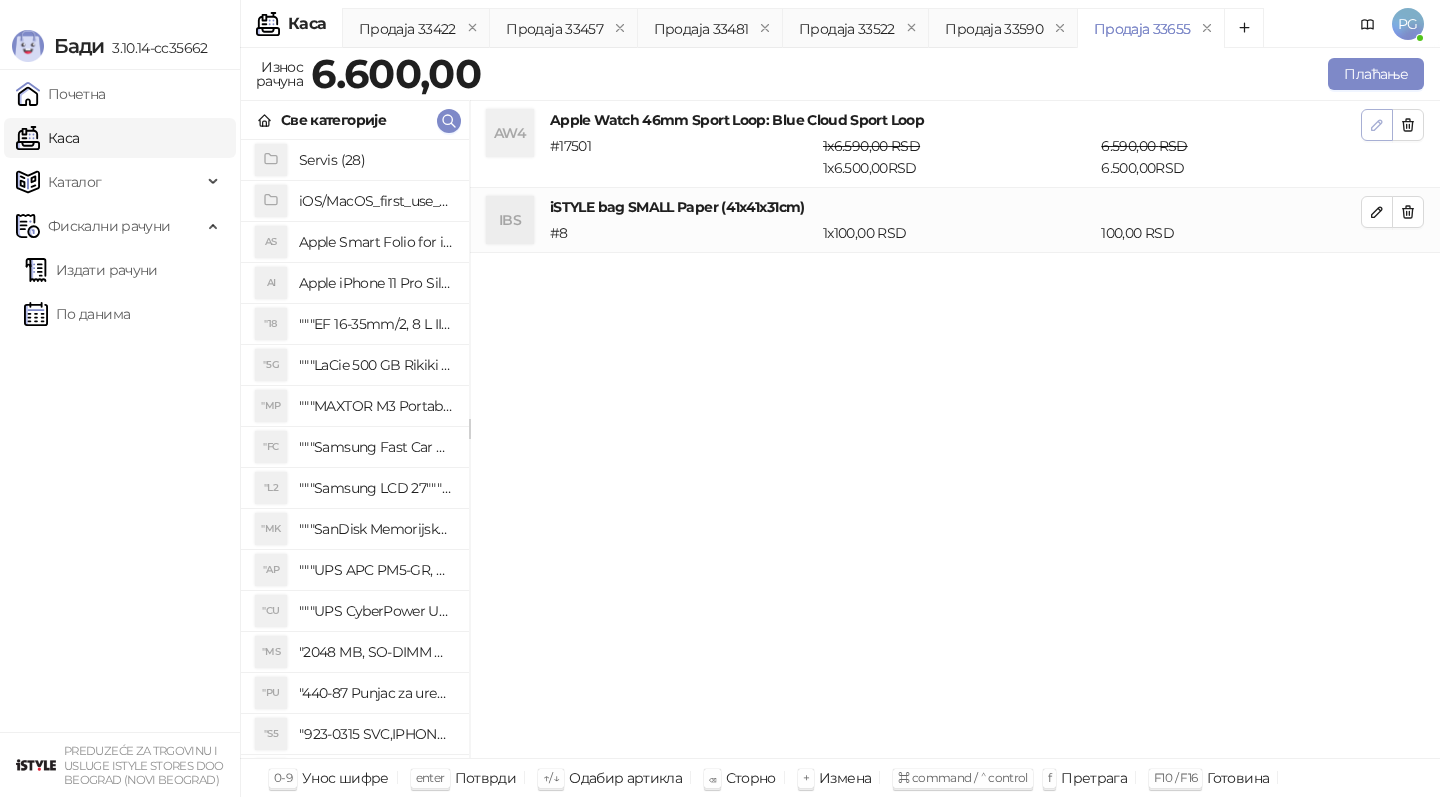 click 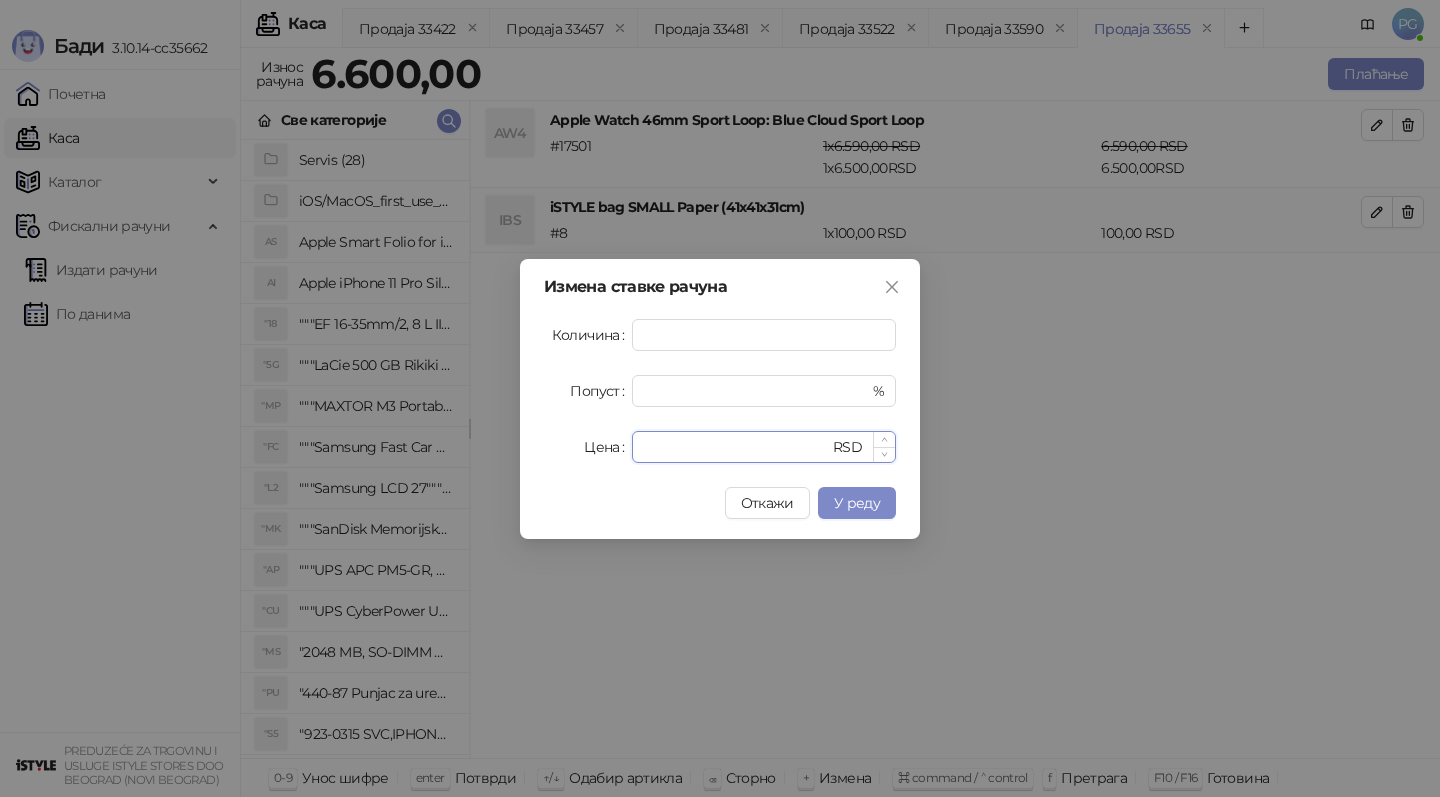 click on "****" at bounding box center (736, 447) 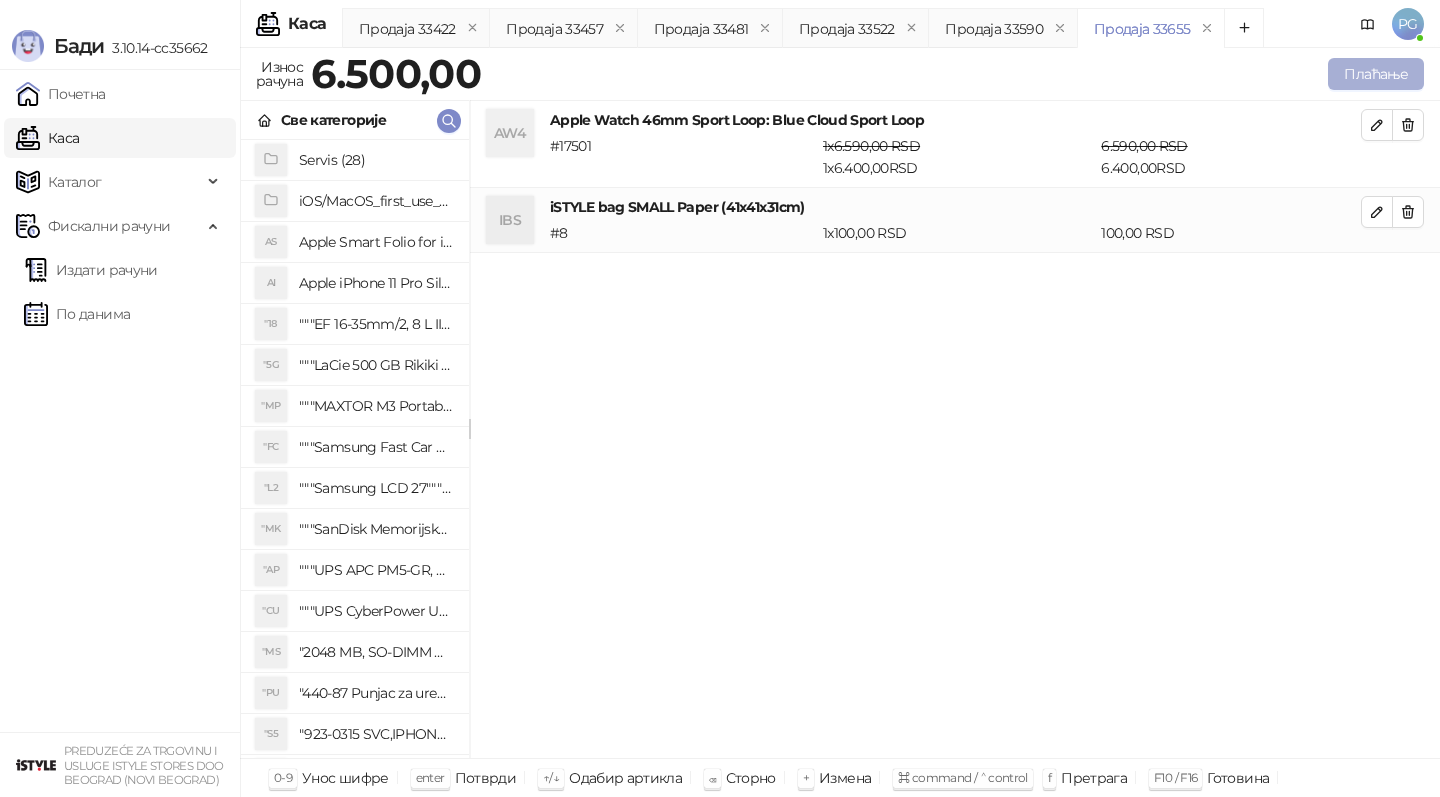 click on "Плаћање" at bounding box center (1376, 74) 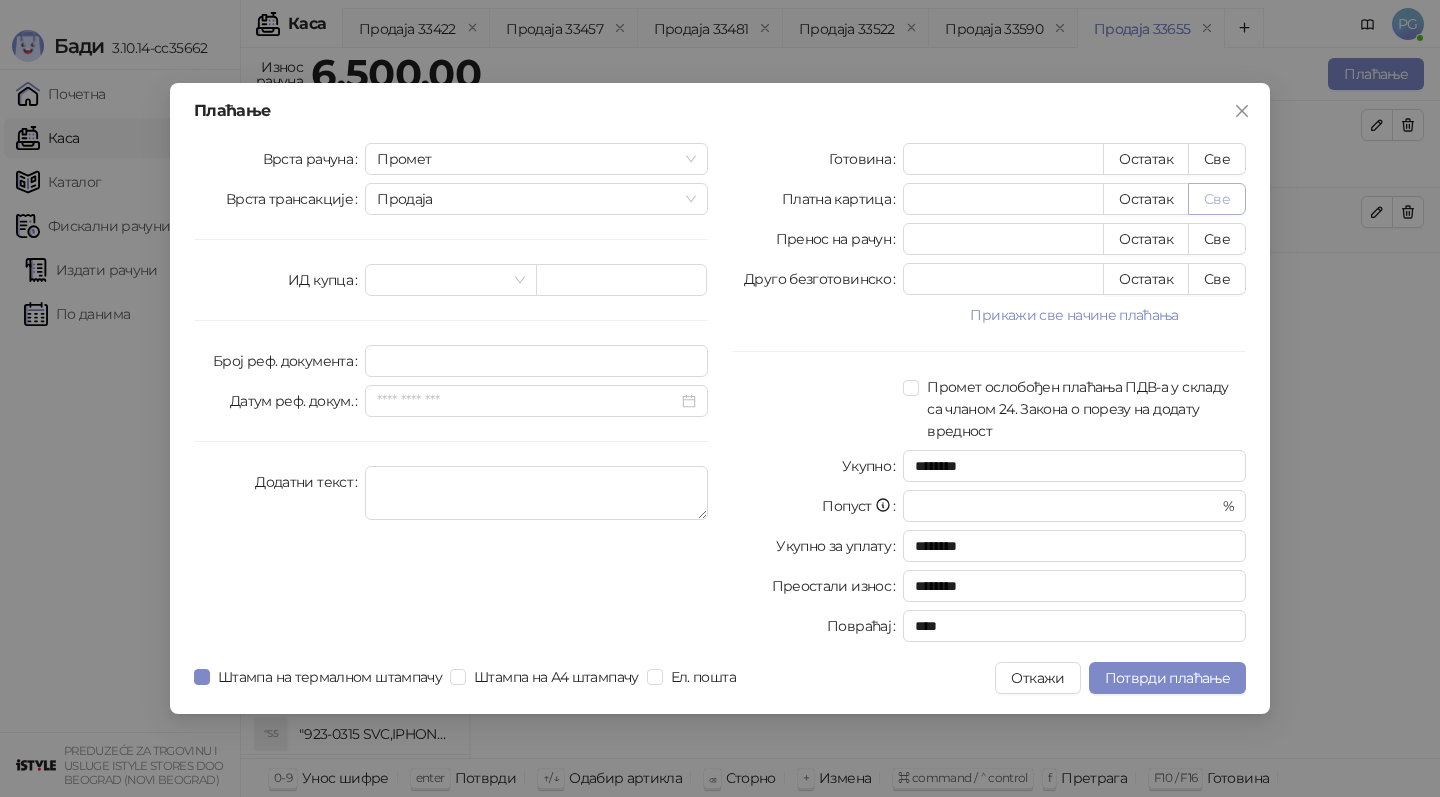 click on "Све" at bounding box center [1217, 199] 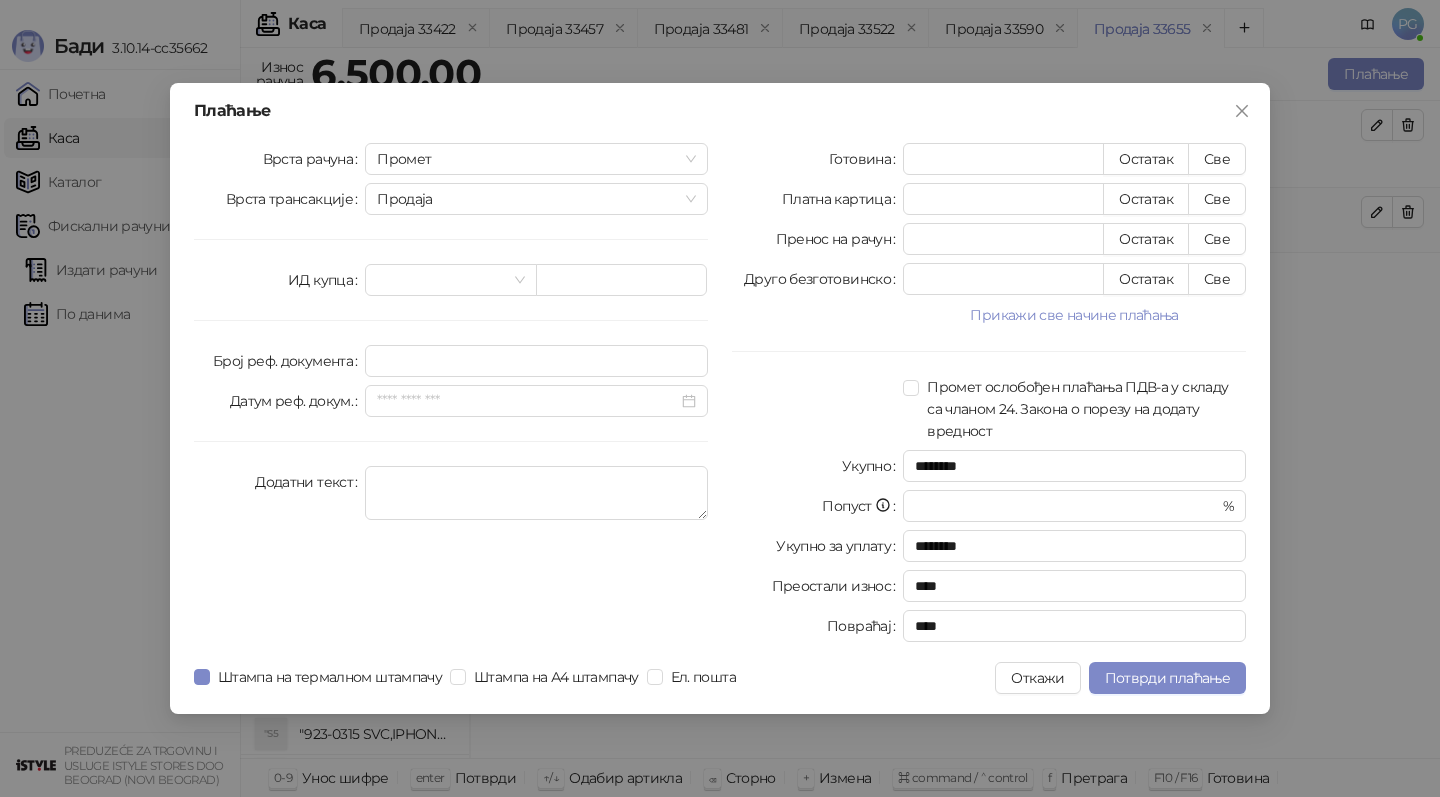 click on "Плаћање Врста рачуна Промет Врста трансакције Продаја ИД купца Број реф. документа Датум реф. докум. Додатни текст Готовина * Остатак Све Платна картица **** Остатак Све Пренос на рачун * Остатак Све Друго безготовинско * Остатак Све Прикажи све начине плаћања Чек * Остатак Све Ваучер * Остатак Све Инстант плаћање * Остатак Све   Промет ослобођен плаћања ПДВ-а у складу са чланом 24. Закона о порезу на додату вредност Укупно ******** Попуст   * % Укупно за уплату ******** Преостали износ **** Повраћај **** Штампа на термалном штампачу Штампа на А4 штампачу Ел. пошта Откажи" at bounding box center (720, 398) 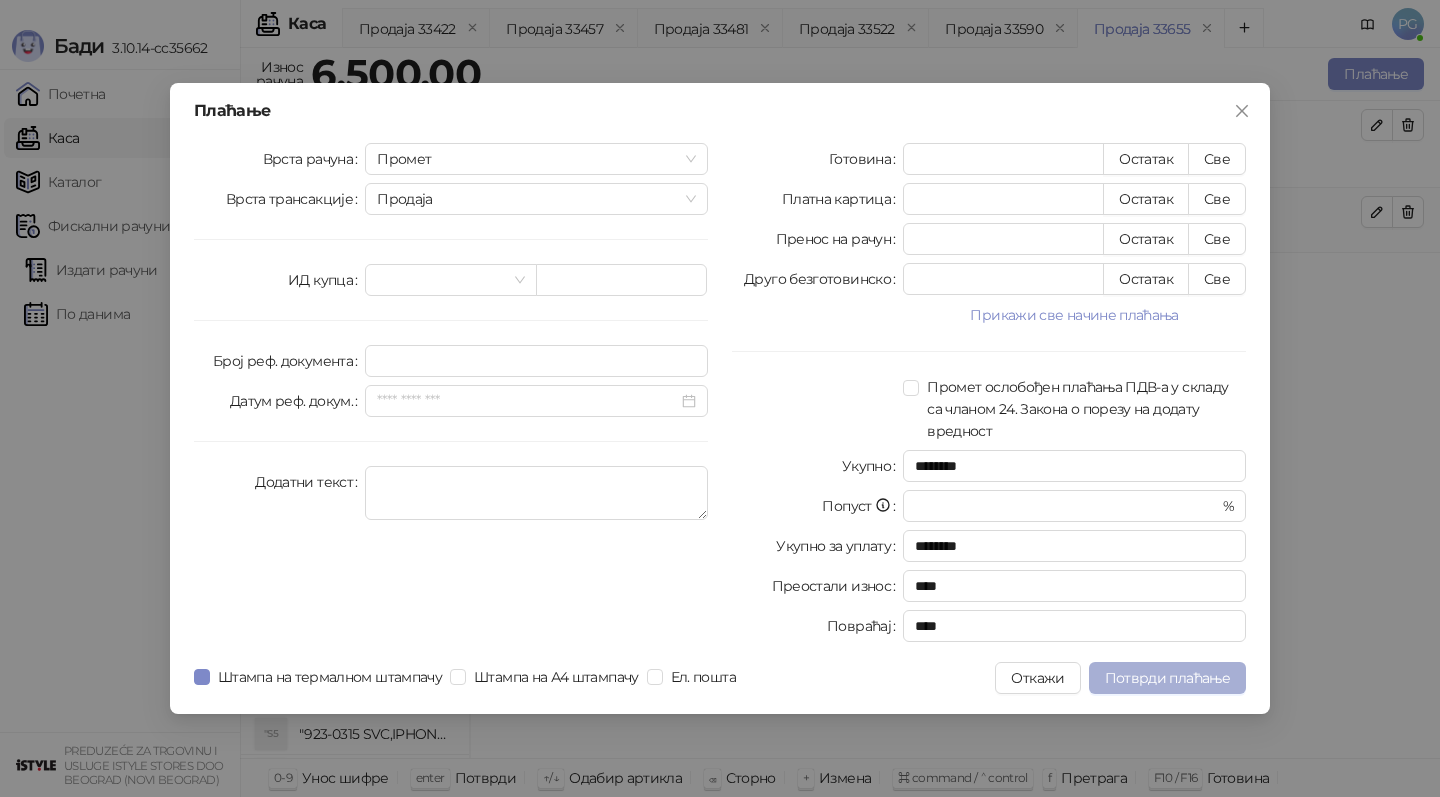 click on "Потврди плаћање" at bounding box center (1167, 678) 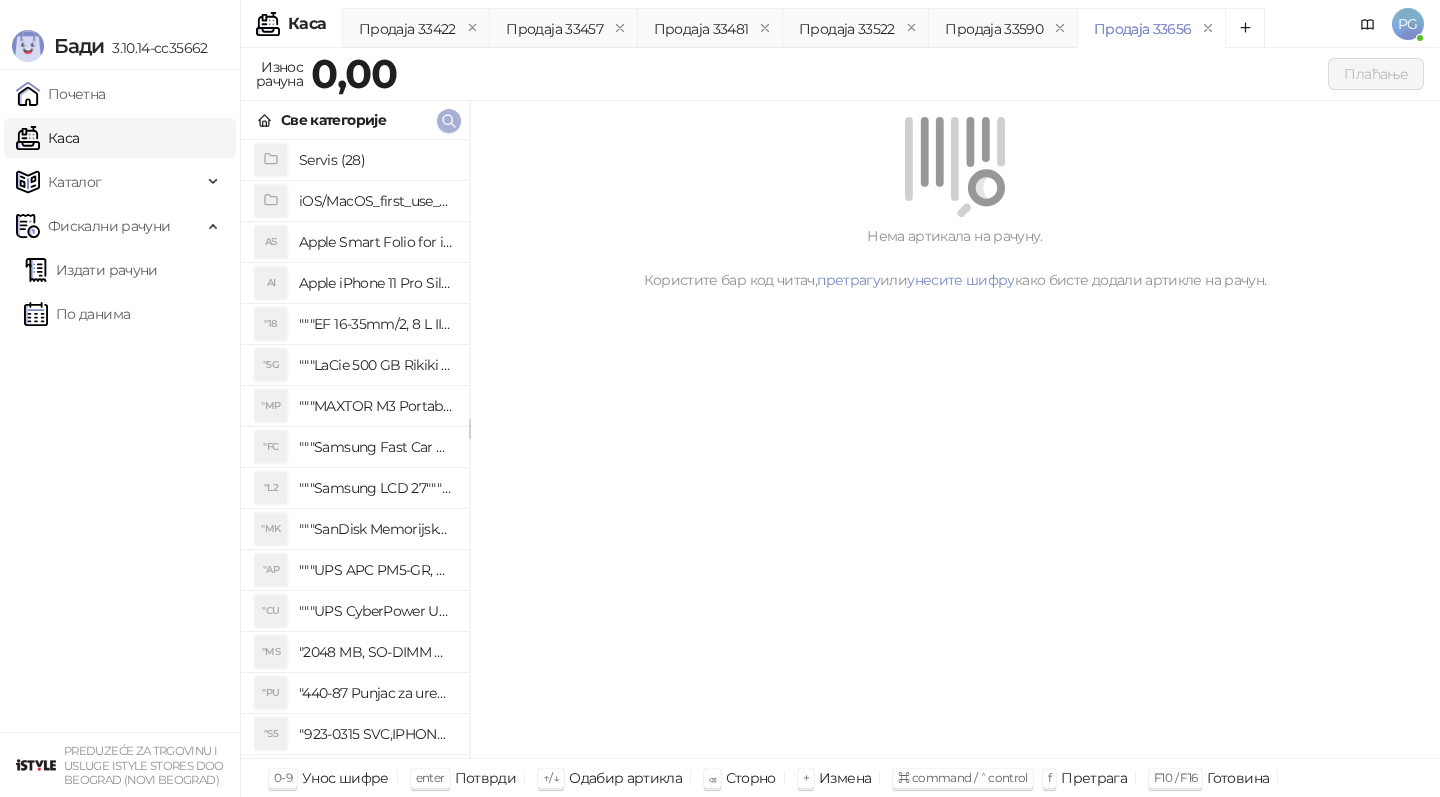 click 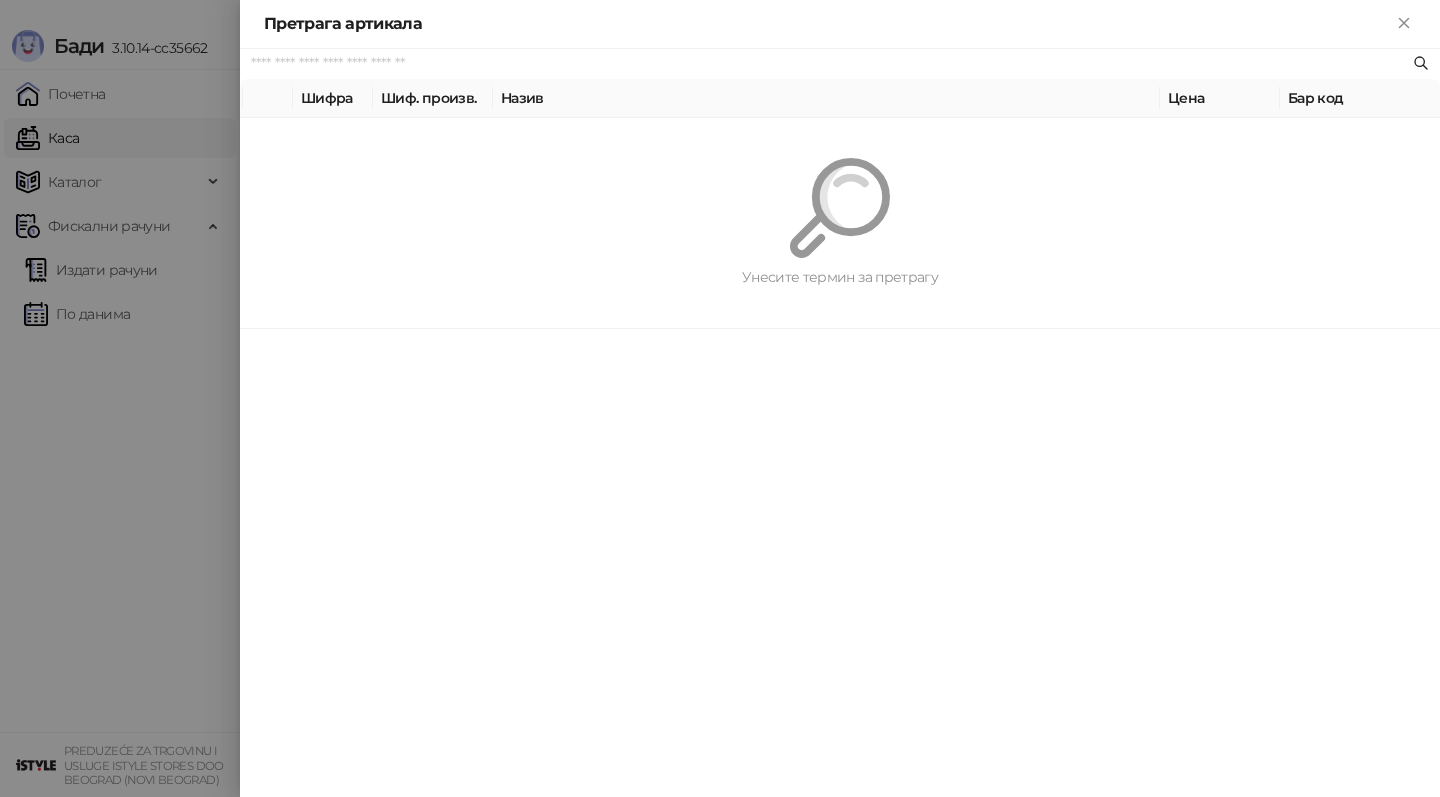 paste on "*********" 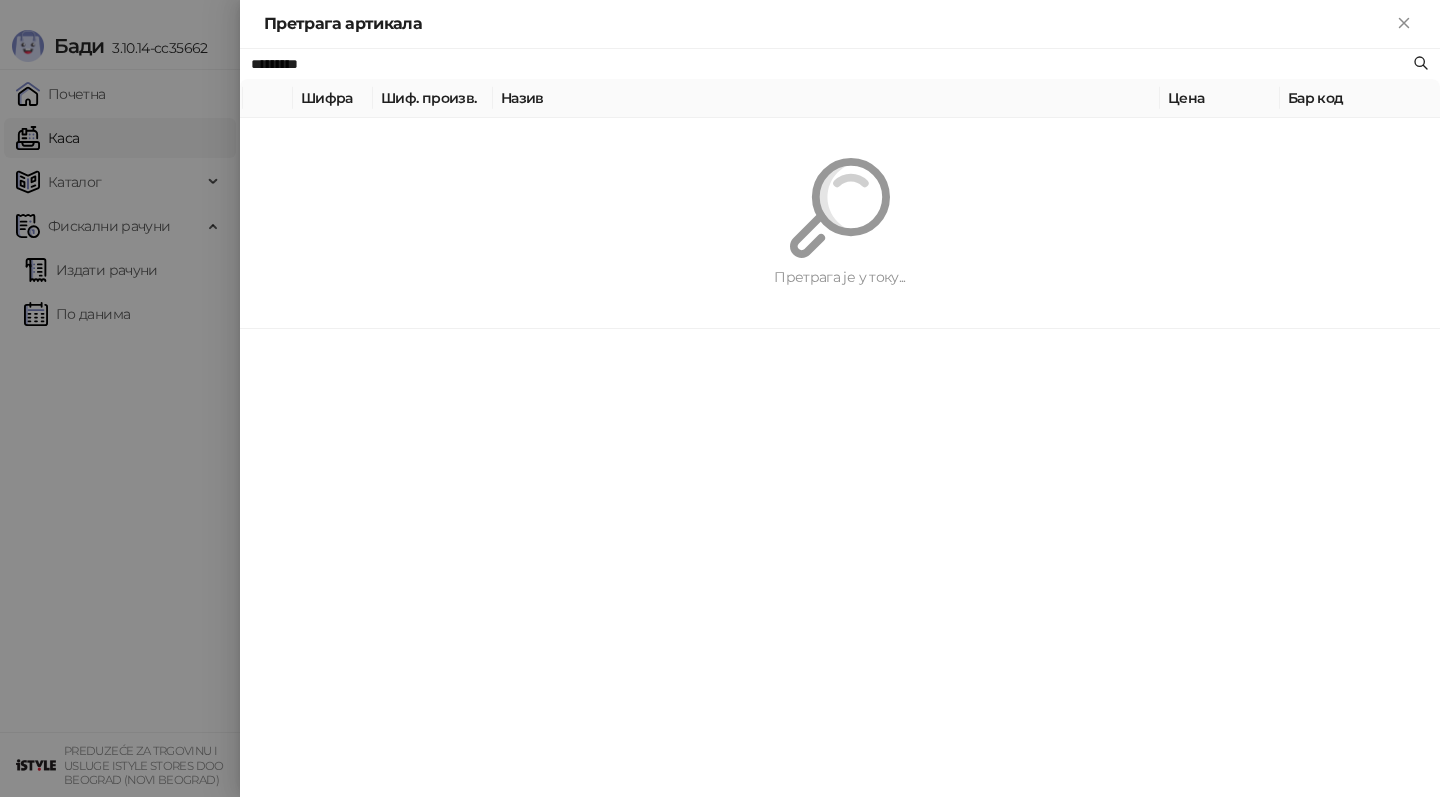 type on "*********" 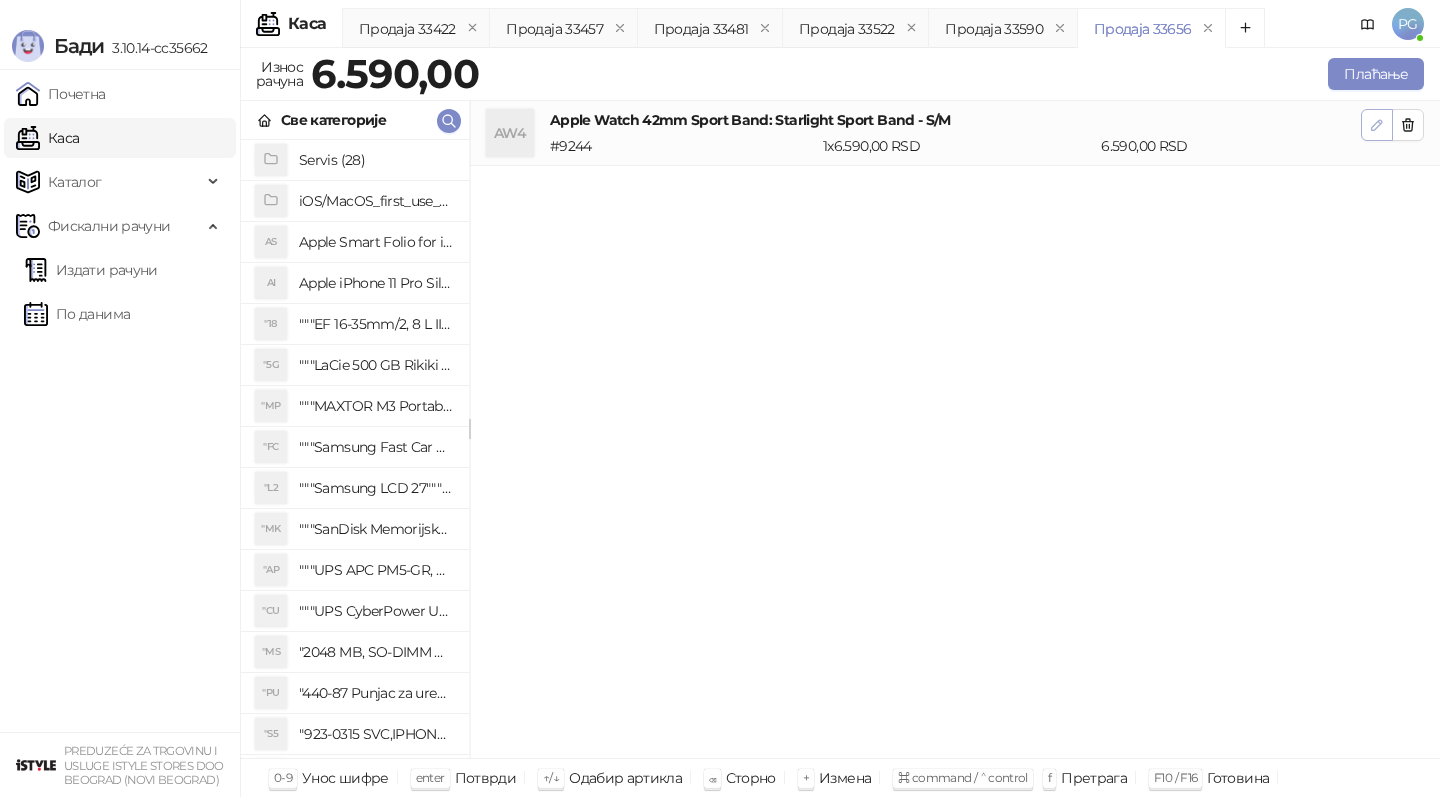 click on "Apple Watch 42mm Sport Band:  Starlight Sport Band - S/M" at bounding box center (955, 120) 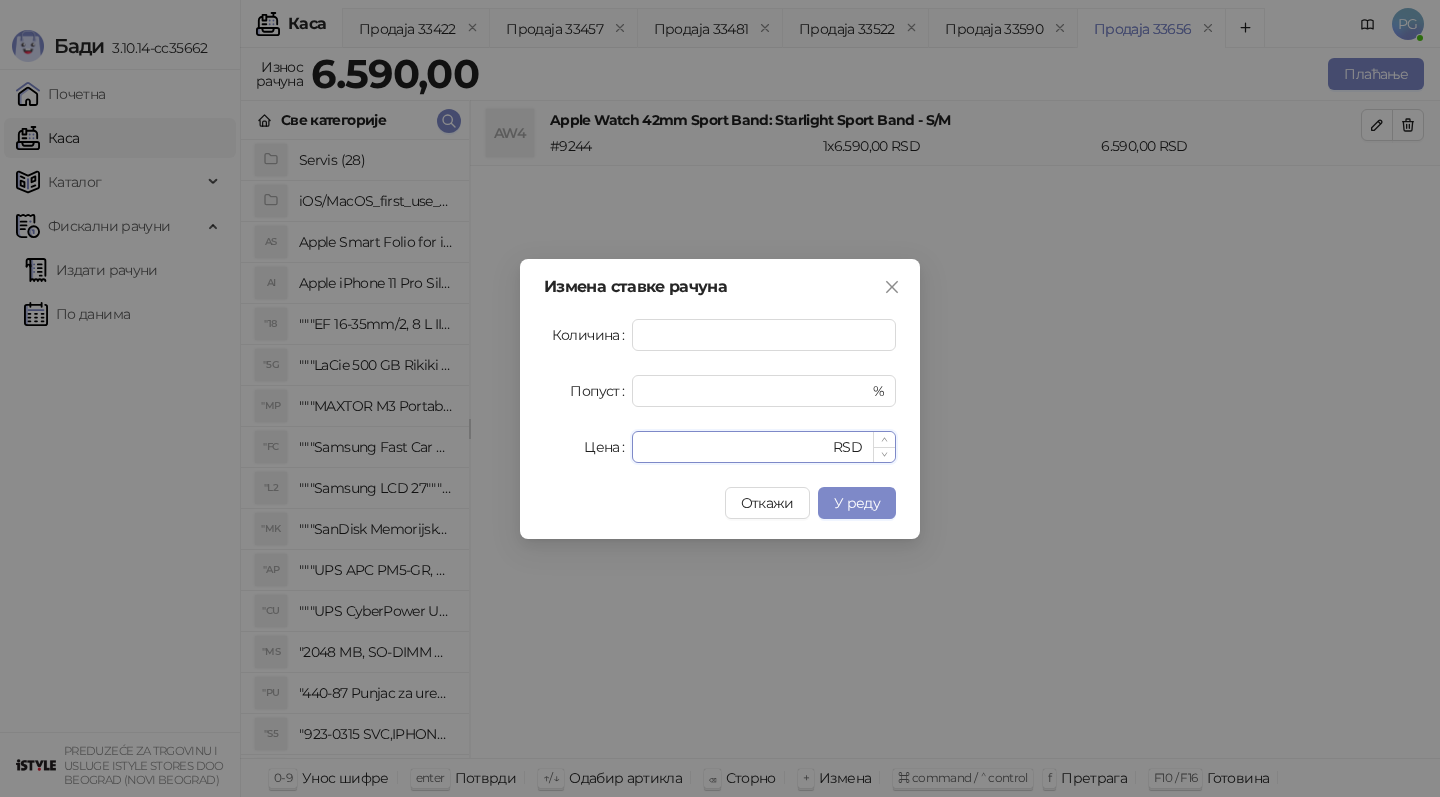 click on "****" at bounding box center (736, 447) 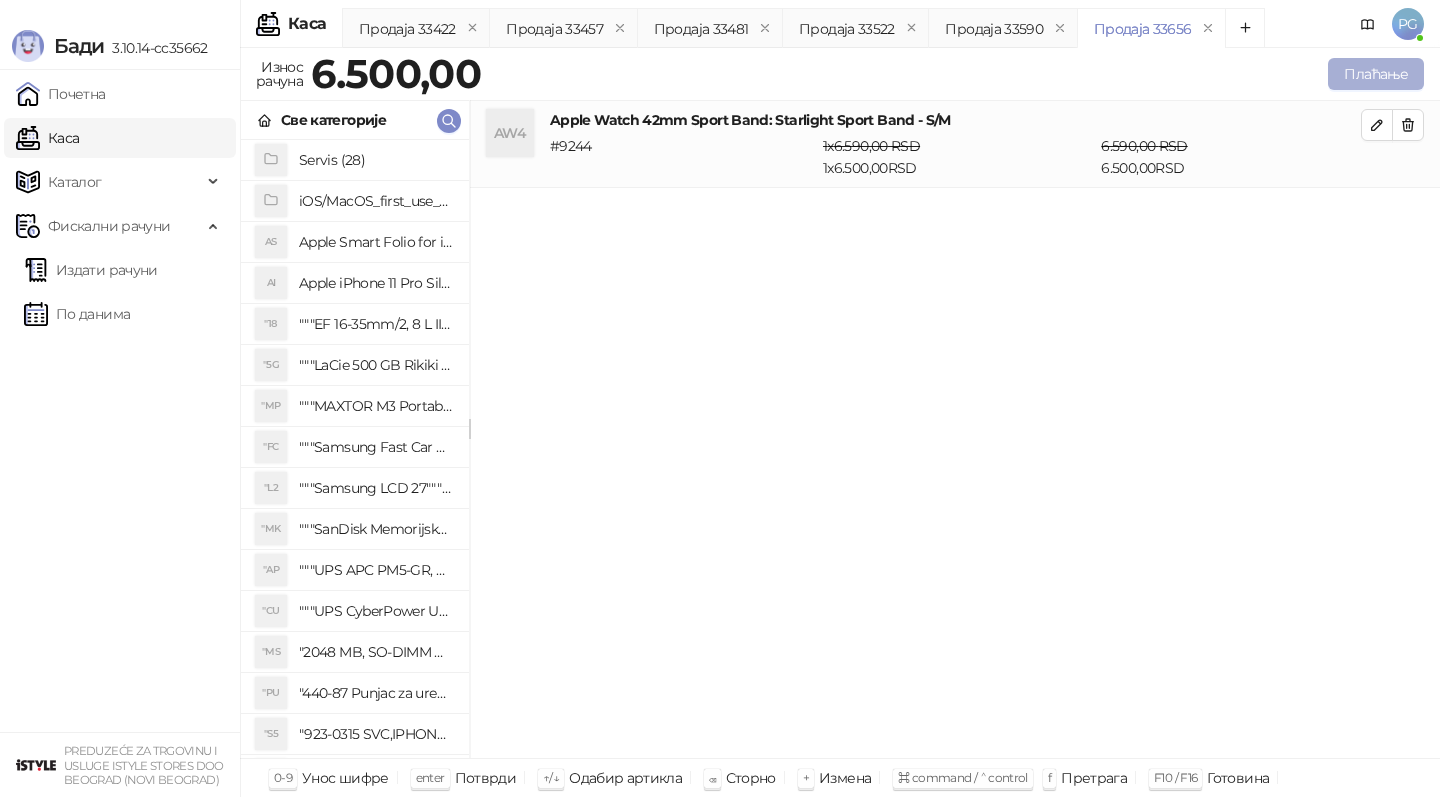 click on "Плаћање" at bounding box center (1376, 74) 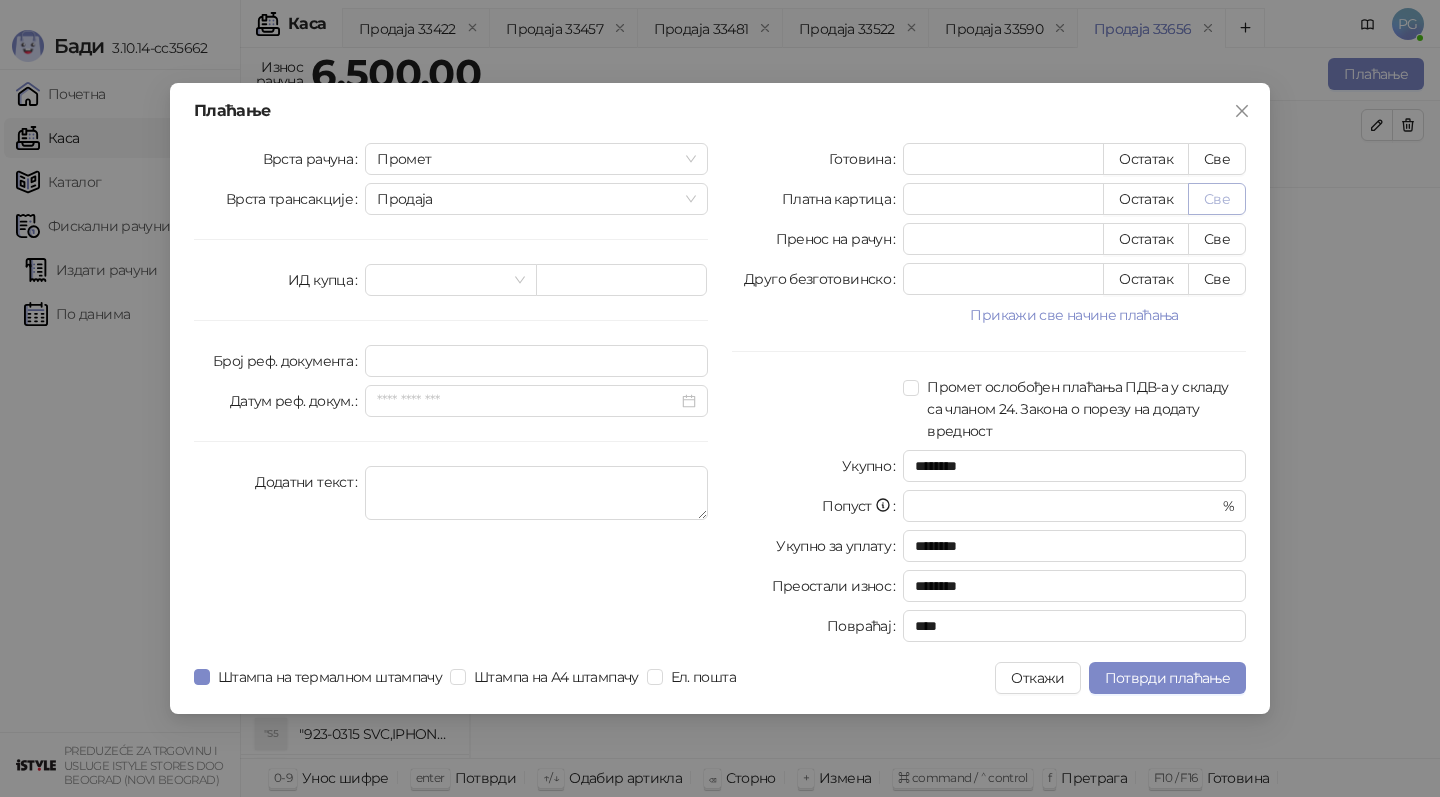 click on "Све" at bounding box center [1217, 199] 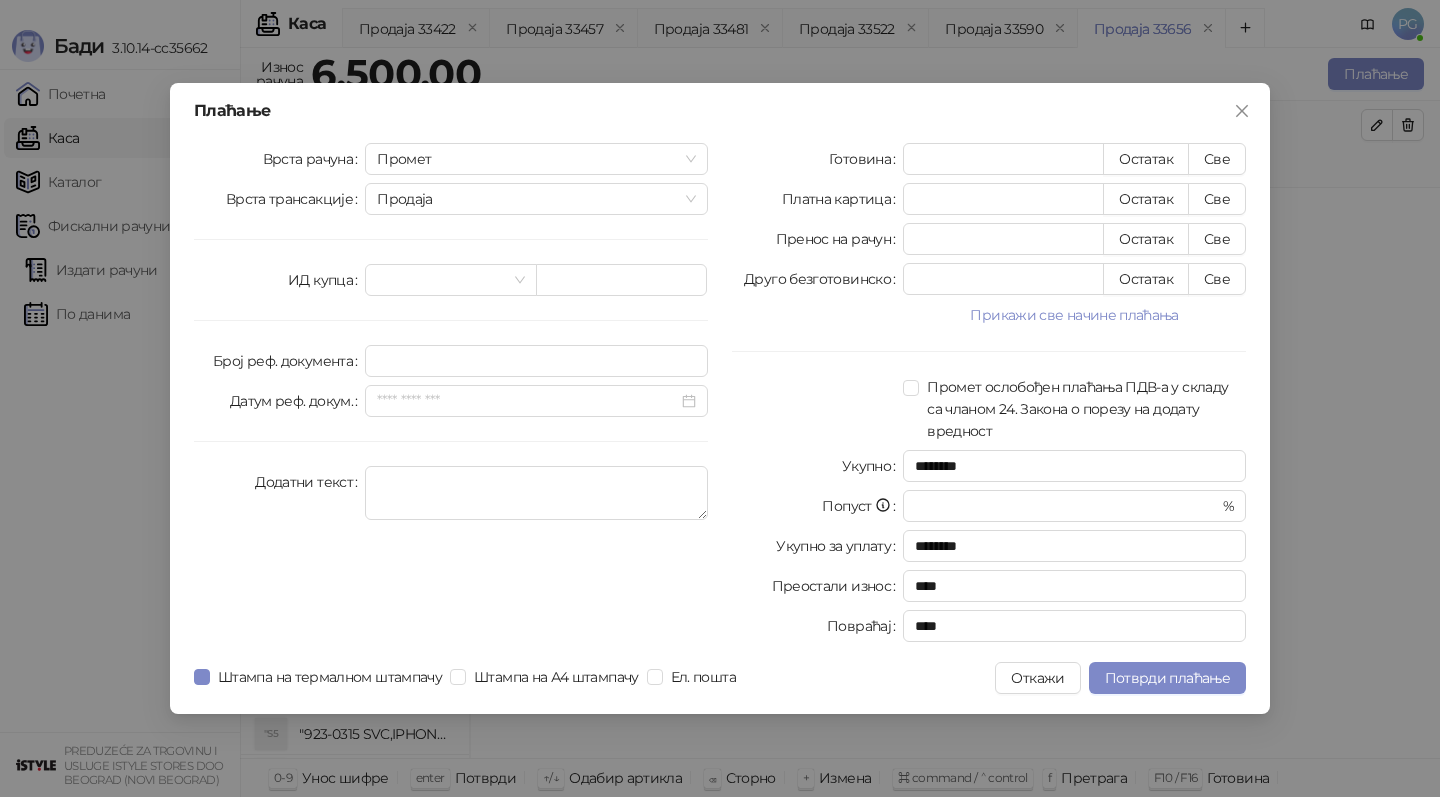 click on "Плаћање Врста рачуна Промет Врста трансакције Продаја ИД купца Број реф. документа Датум реф. докум. Додатни текст Готовина * Остатак Све Платна картица **** Остатак Све Пренос на рачун * Остатак Све Друго безготовинско * Остатак Све Прикажи све начине плаћања Чек * Остатак Све Ваучер * Остатак Све Инстант плаћање * Остатак Све   Промет ослобођен плаћања ПДВ-а у складу са чланом 24. Закона о порезу на додату вредност Укупно ******** Попуст   * % Укупно за уплату ******** Преостали износ **** Повраћај **** Штампа на термалном штампачу Штампа на А4 штампачу Ел. пошта Откажи" at bounding box center [720, 398] 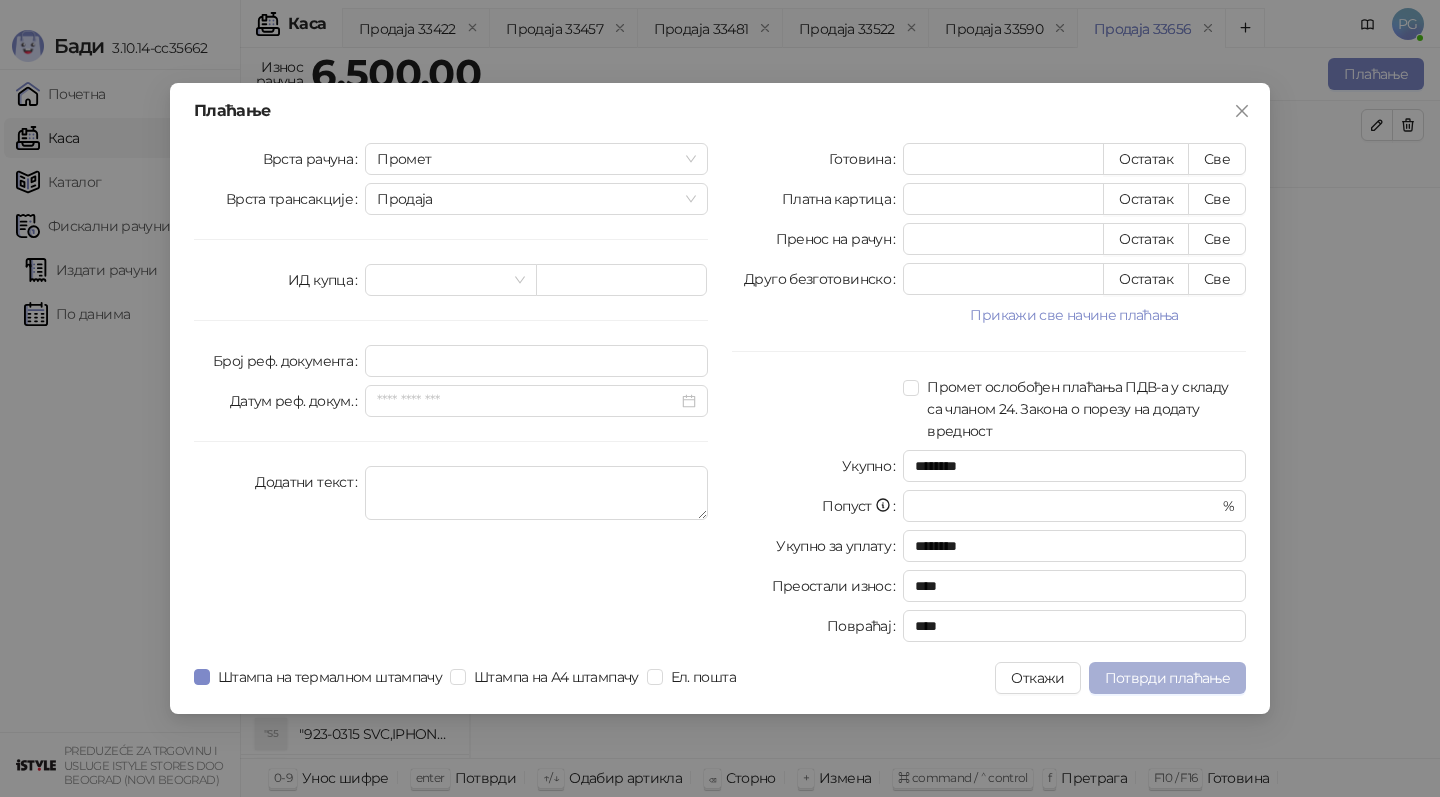 click on "Потврди плаћање" at bounding box center (1167, 678) 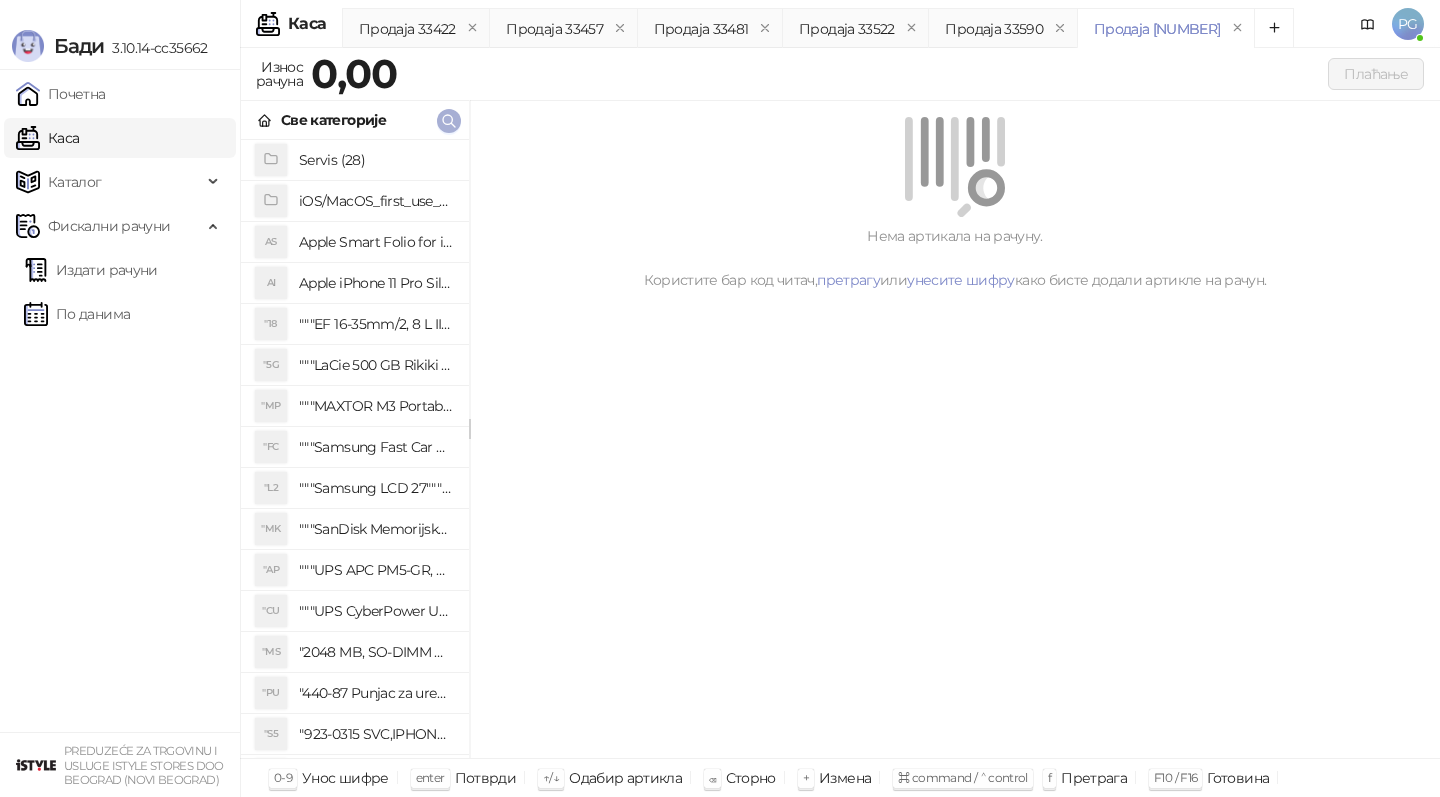 click 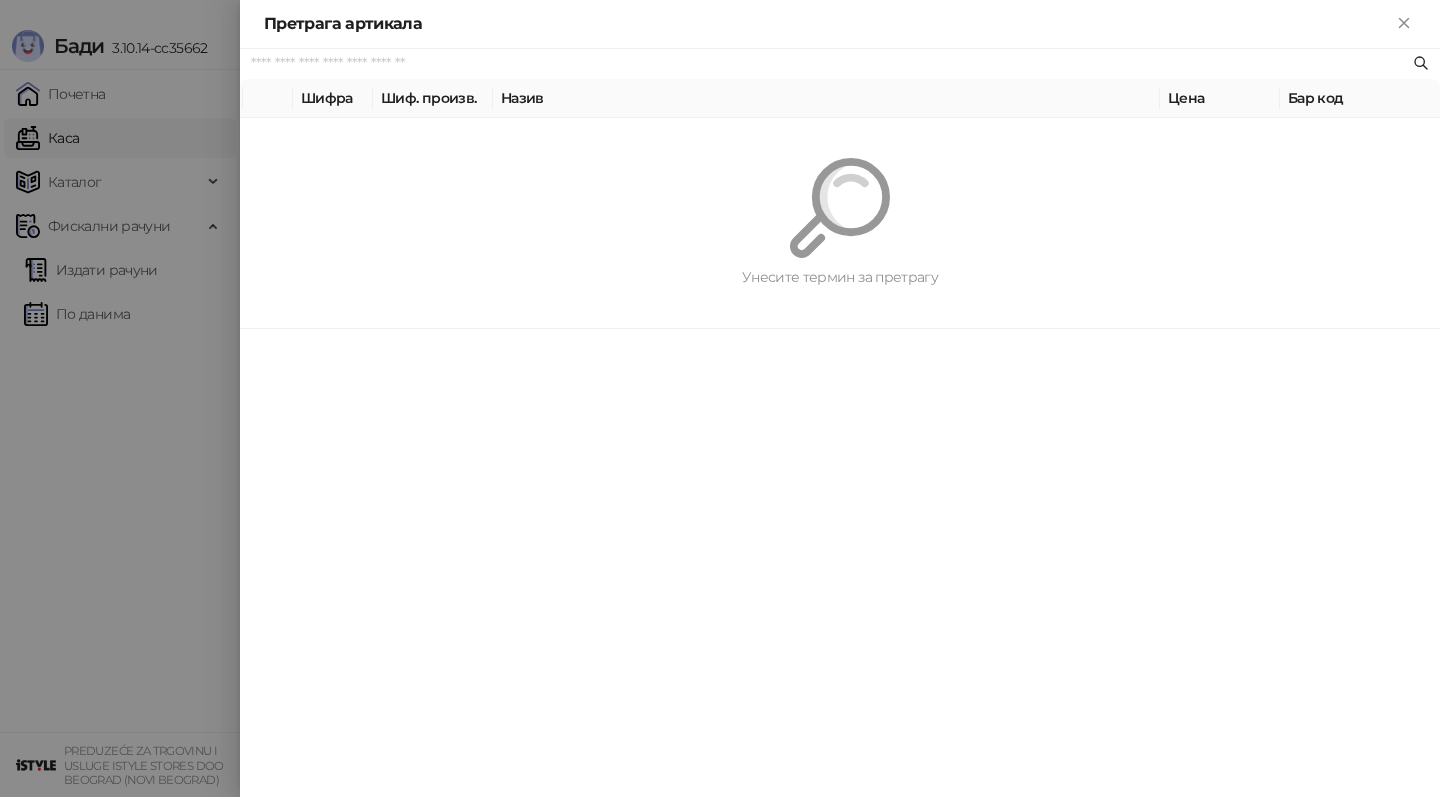 paste on "*********" 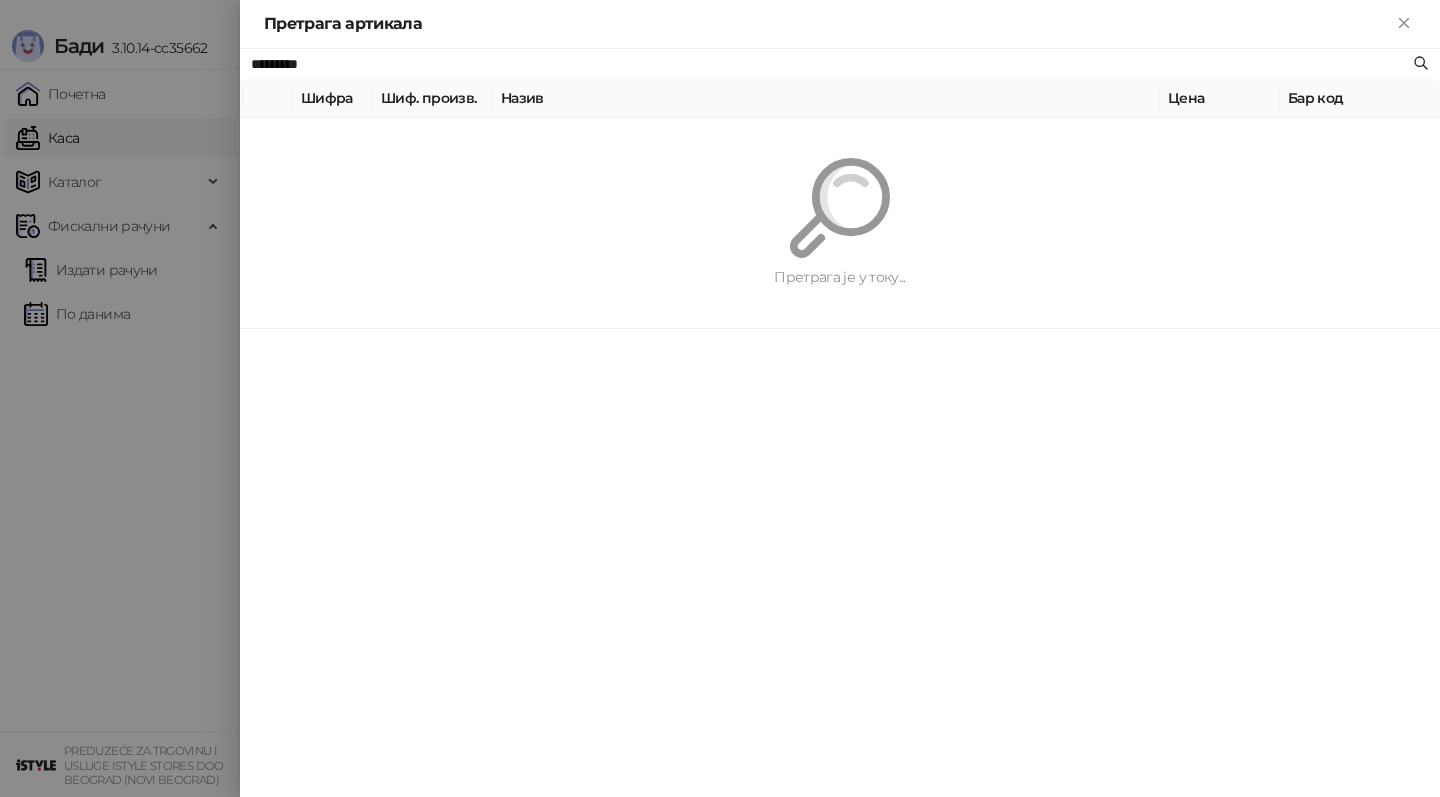 type on "*********" 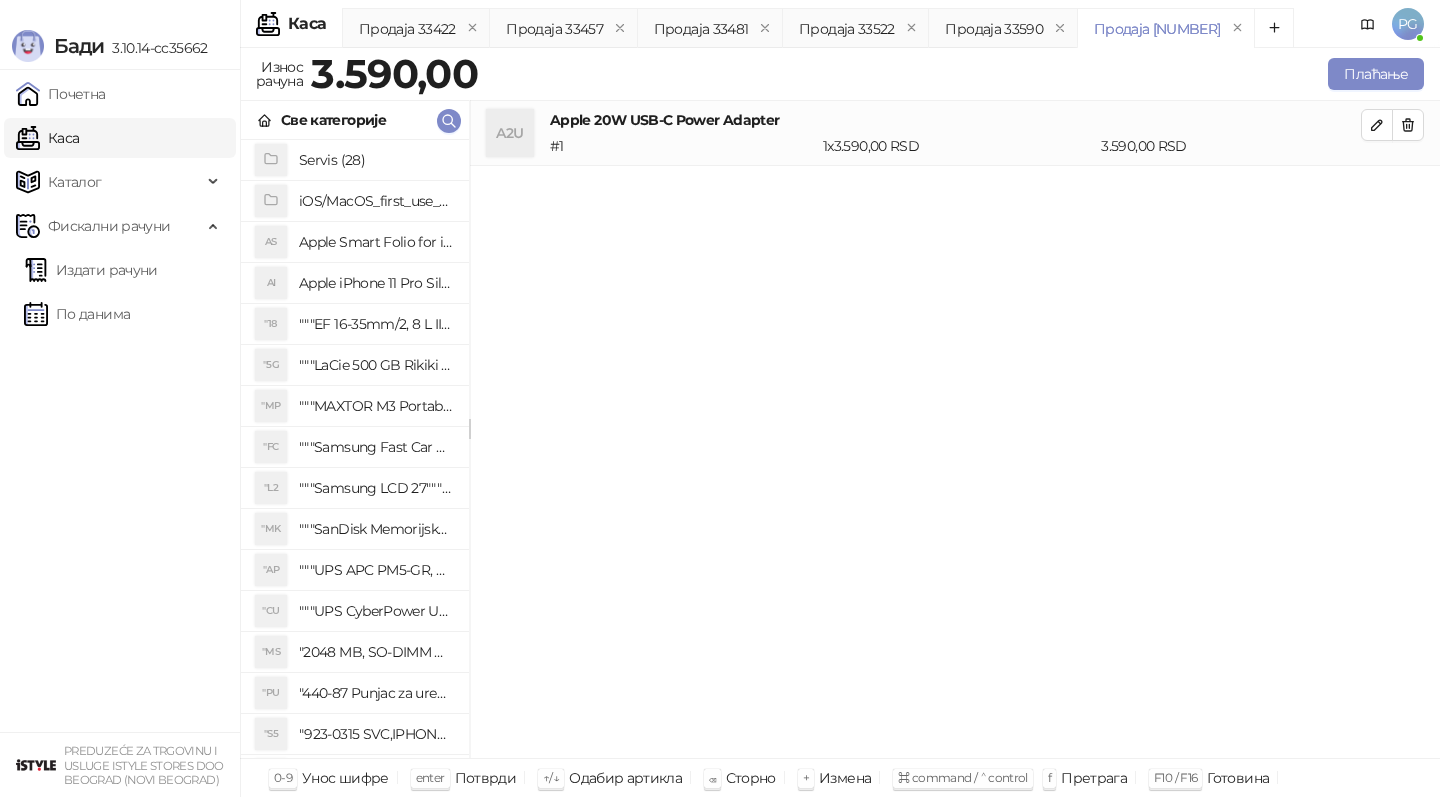click on "A2U Apple 20W USB-C Power Adapter    # 1 1  x  3.590,00 RSD 3.590,00 RSD" at bounding box center (955, 133) 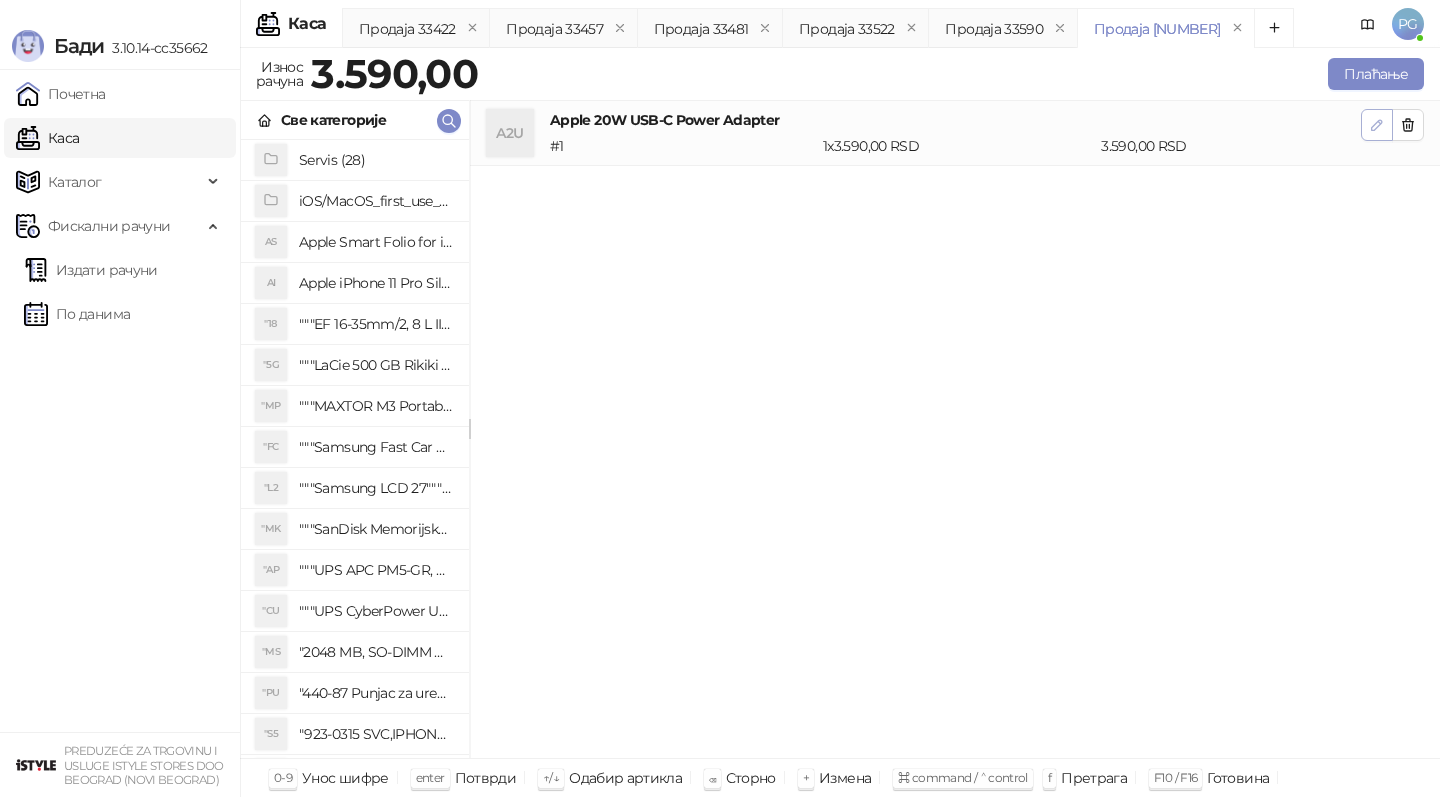 click at bounding box center (1377, 124) 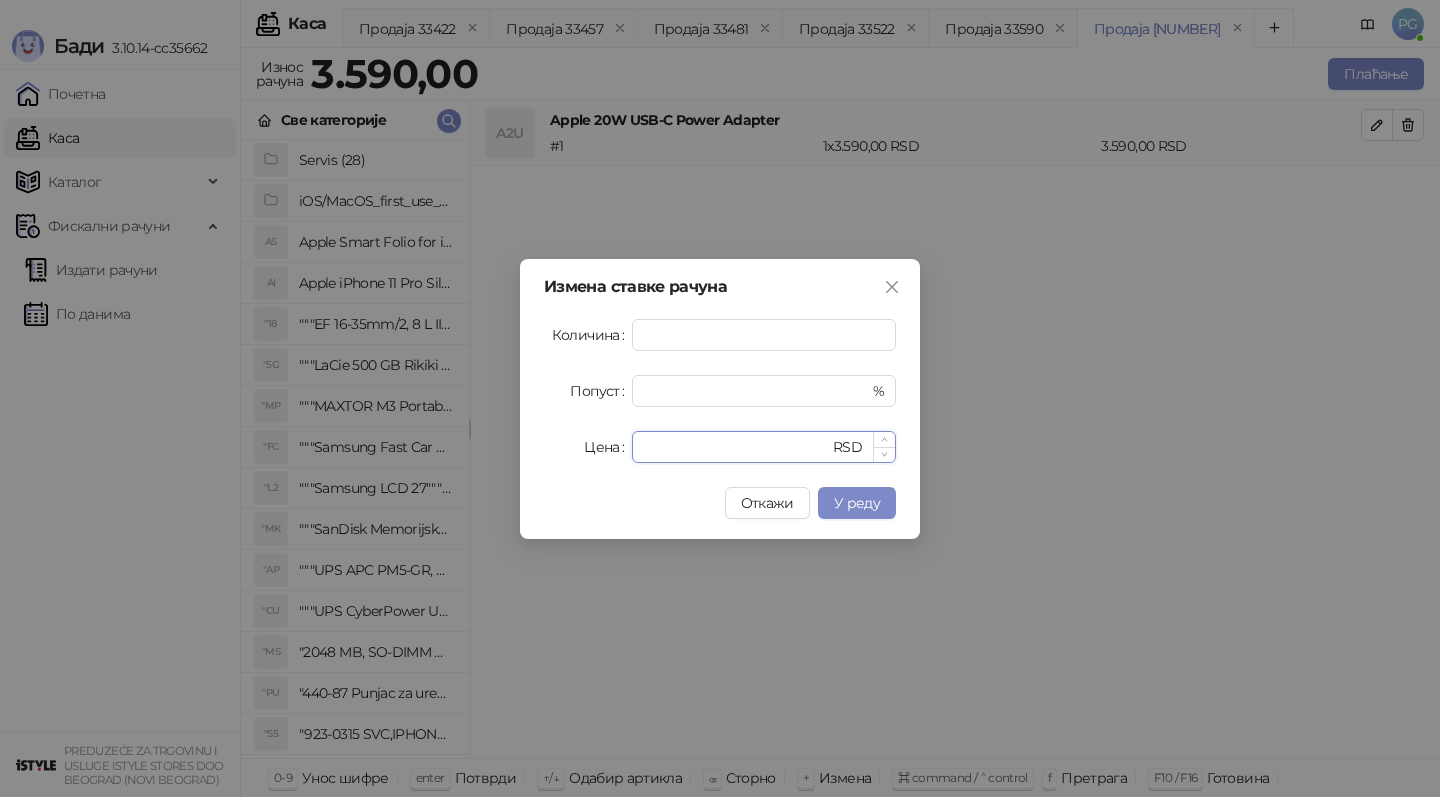 click on "****" at bounding box center (736, 447) 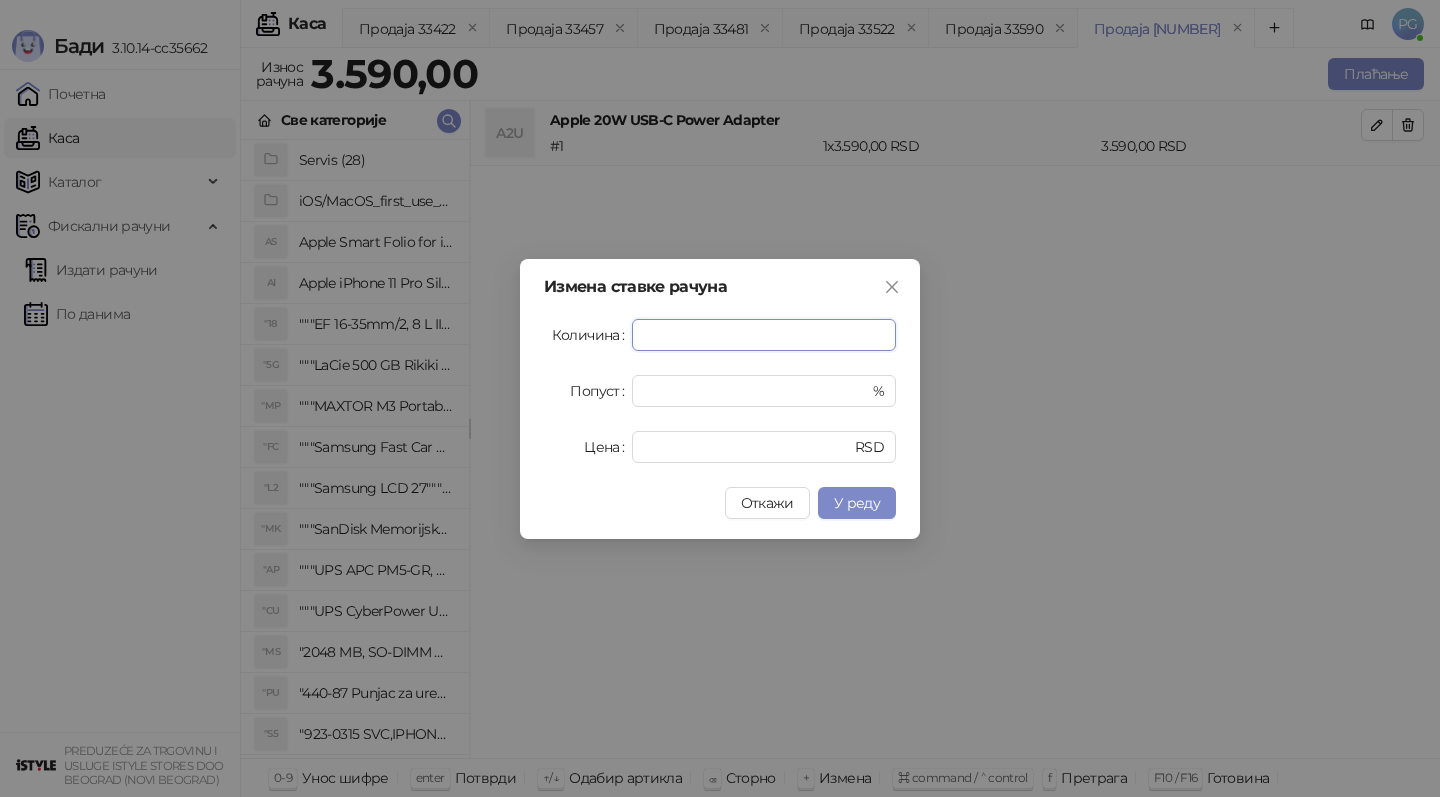 drag, startPoint x: 671, startPoint y: 346, endPoint x: 537, endPoint y: 346, distance: 134 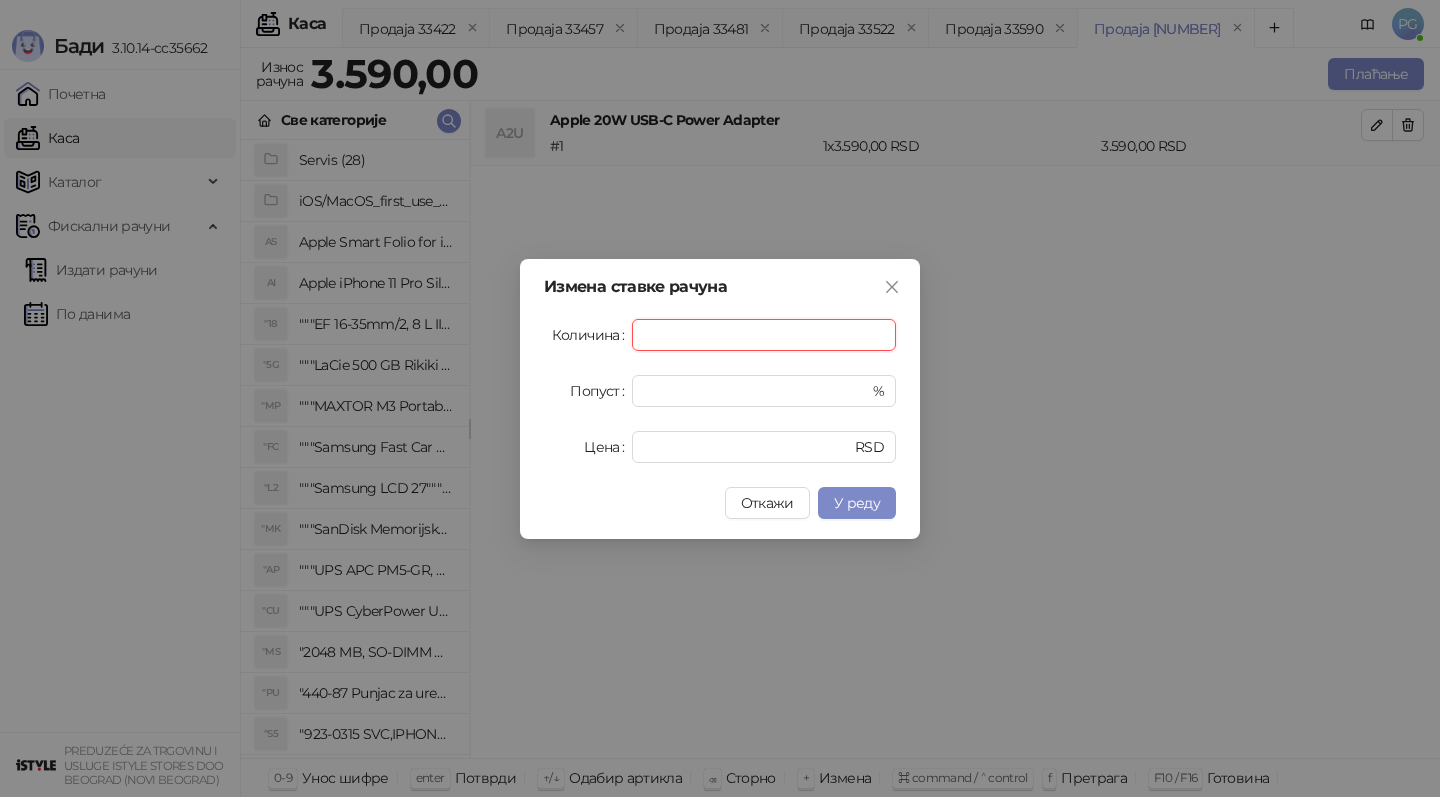 type on "*" 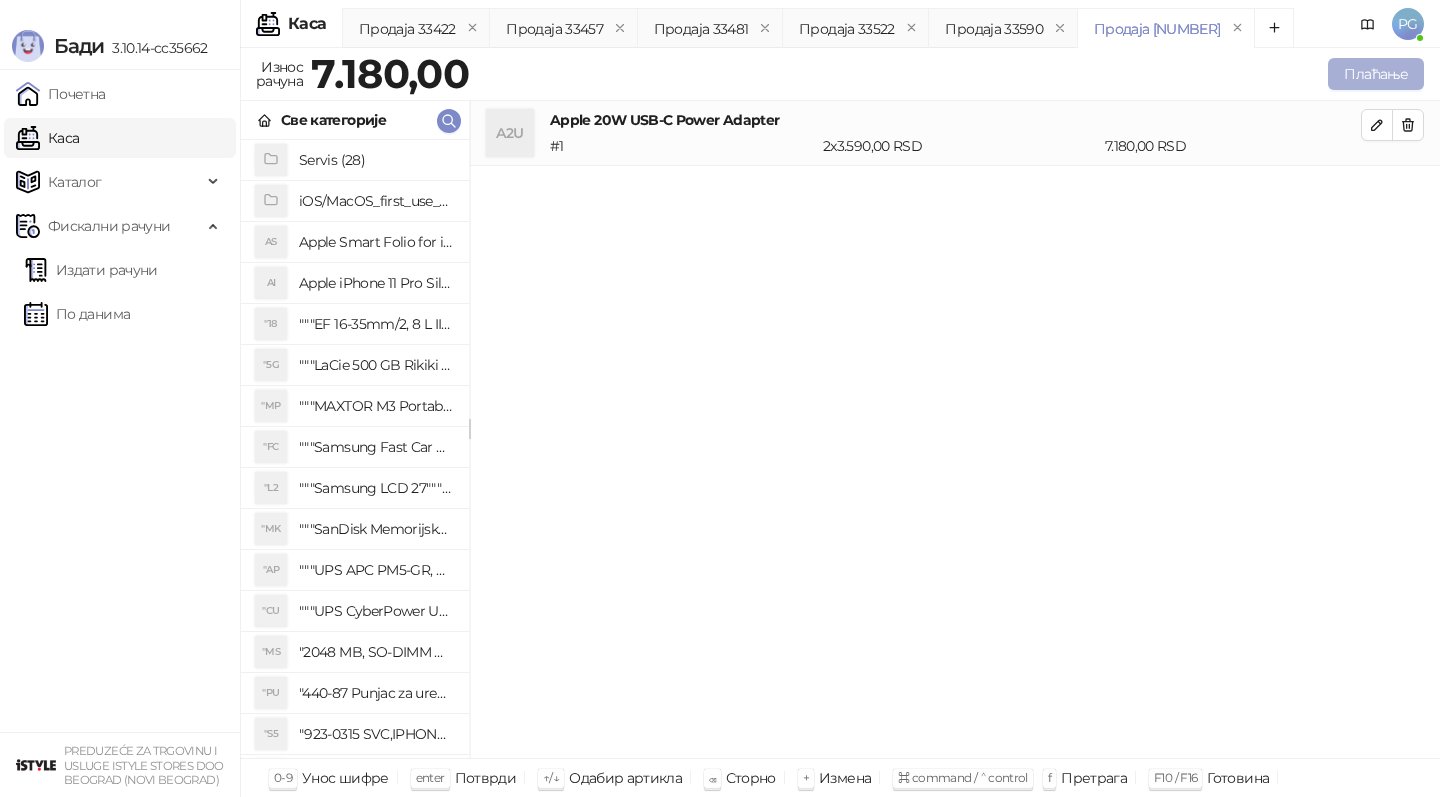 click on "Плаћање" at bounding box center [1376, 74] 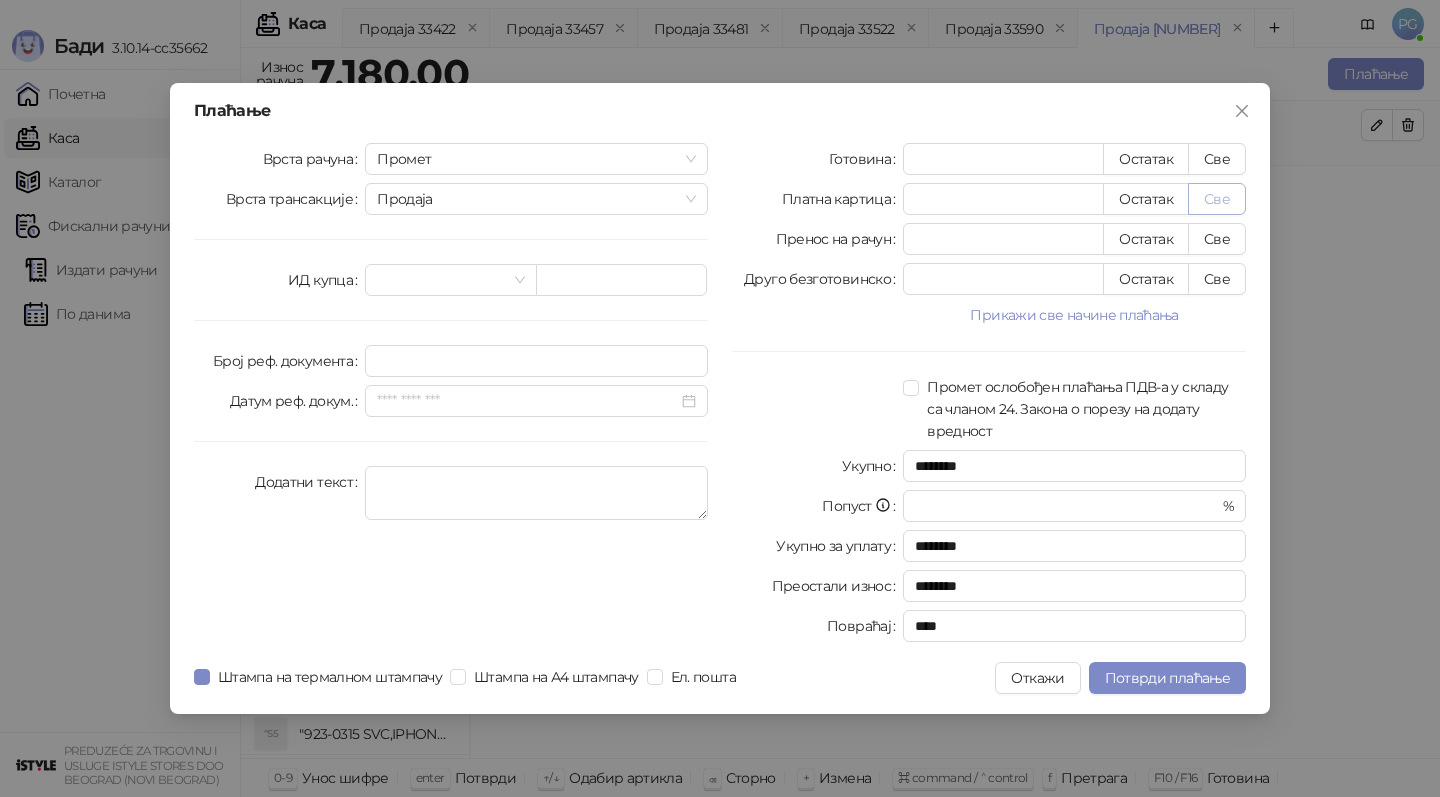 click on "Све" at bounding box center (1217, 199) 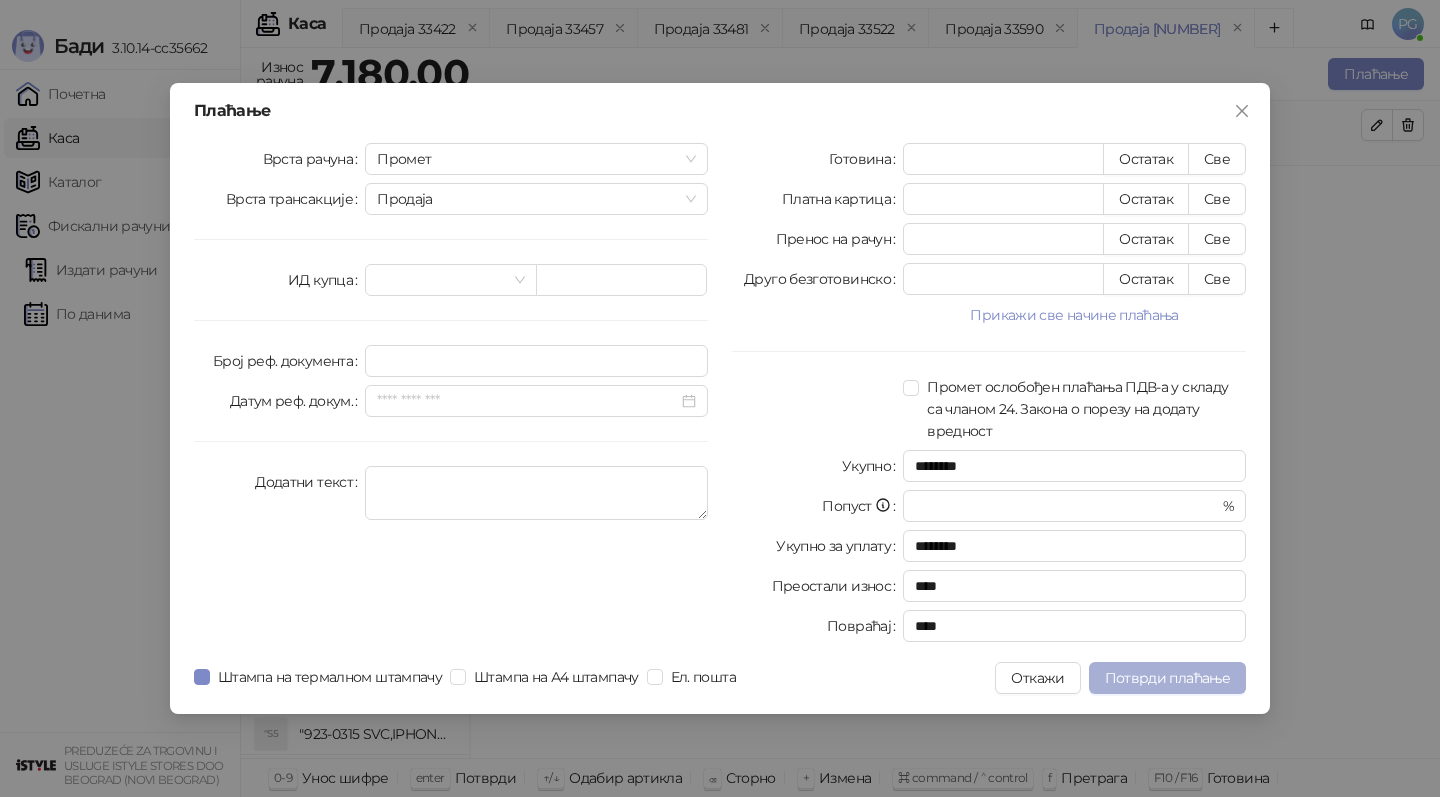 click on "Потврди плаћање" at bounding box center (1167, 678) 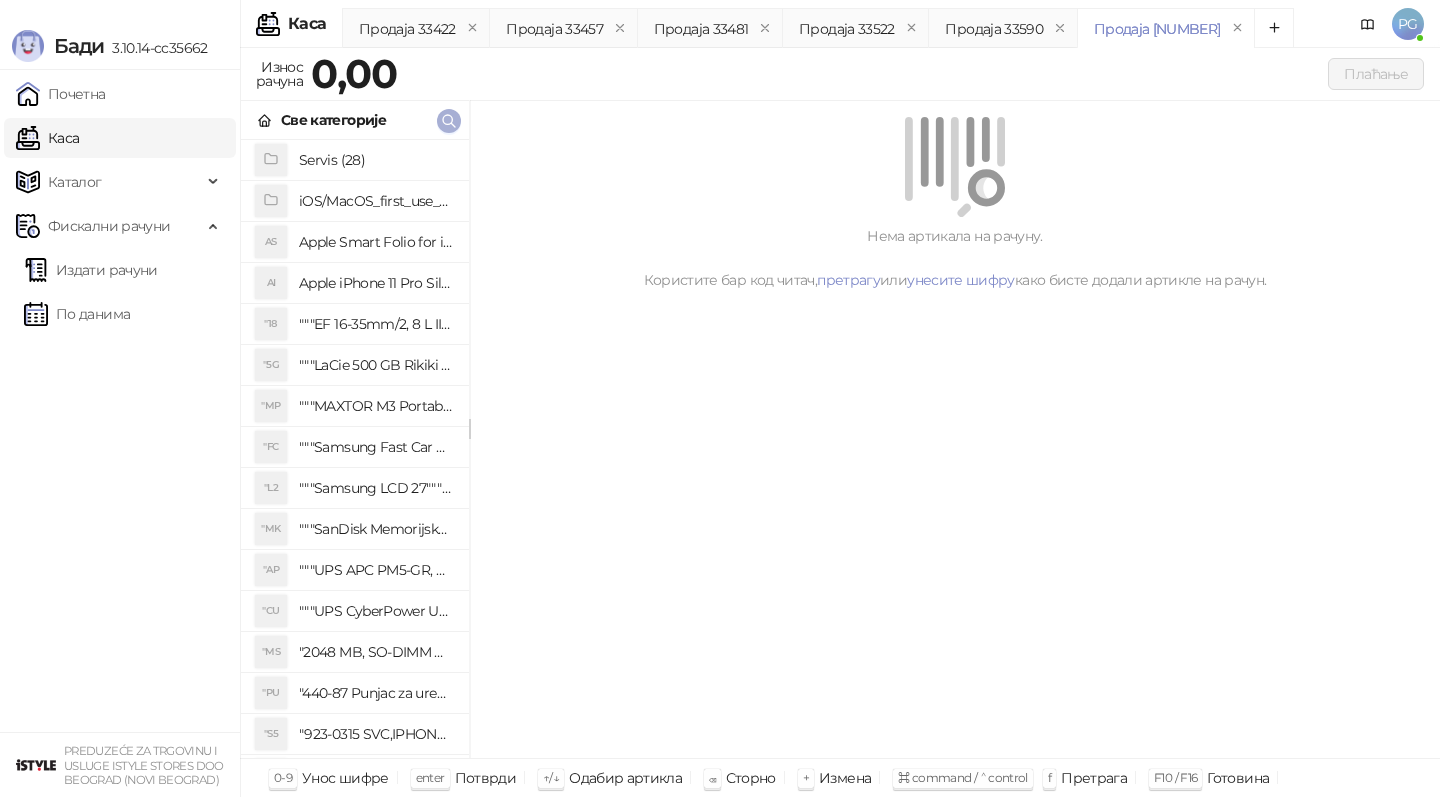 click 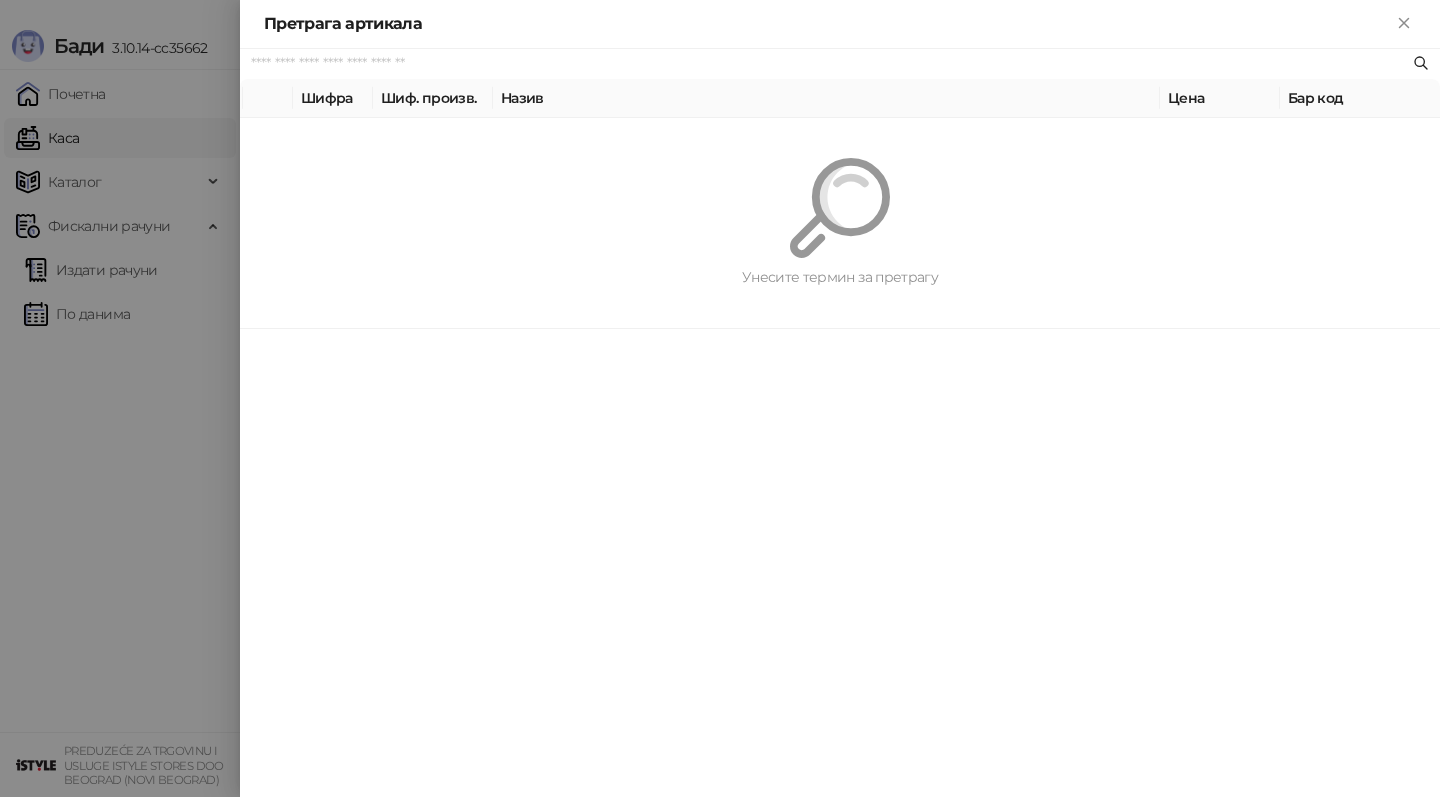 paste on "*********" 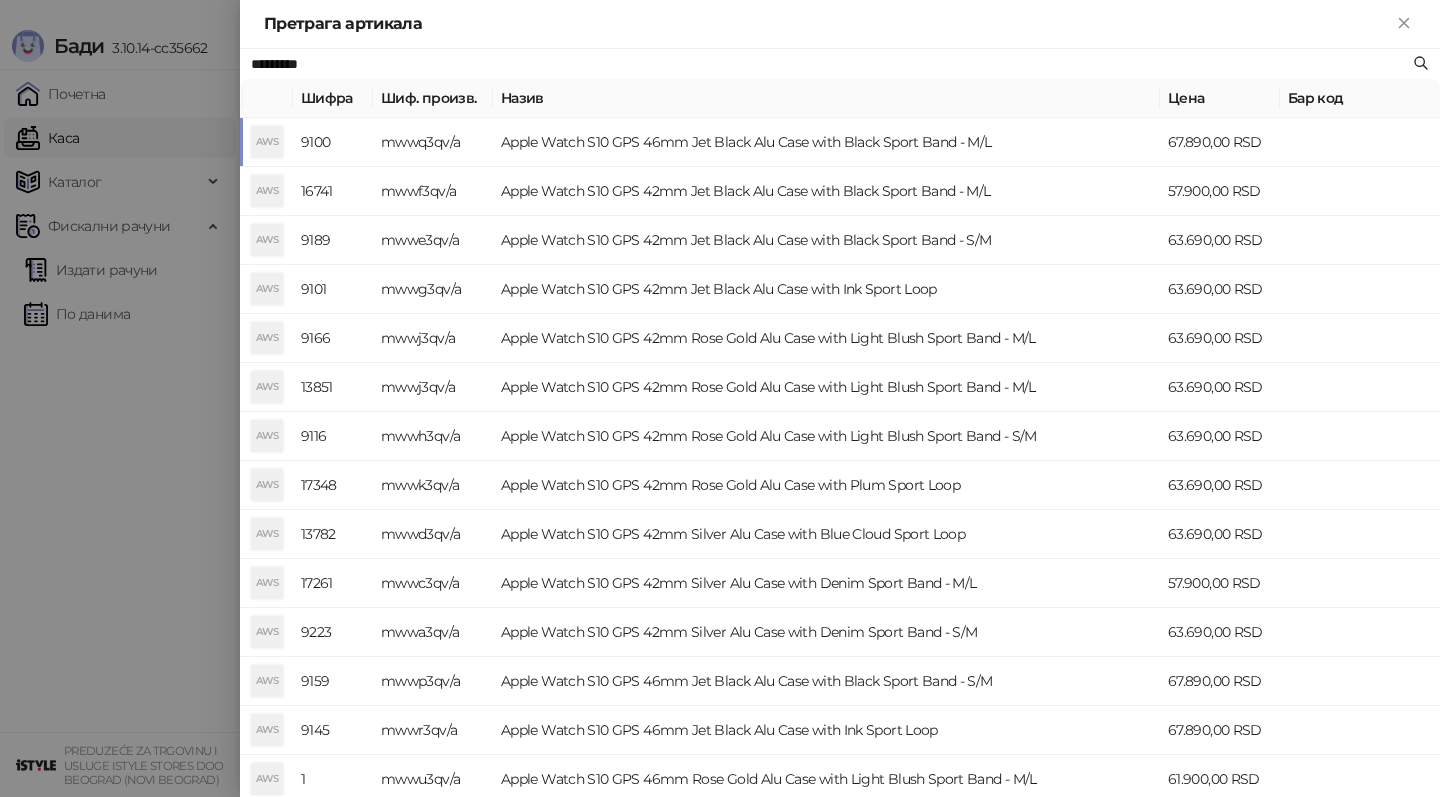 type on "*********" 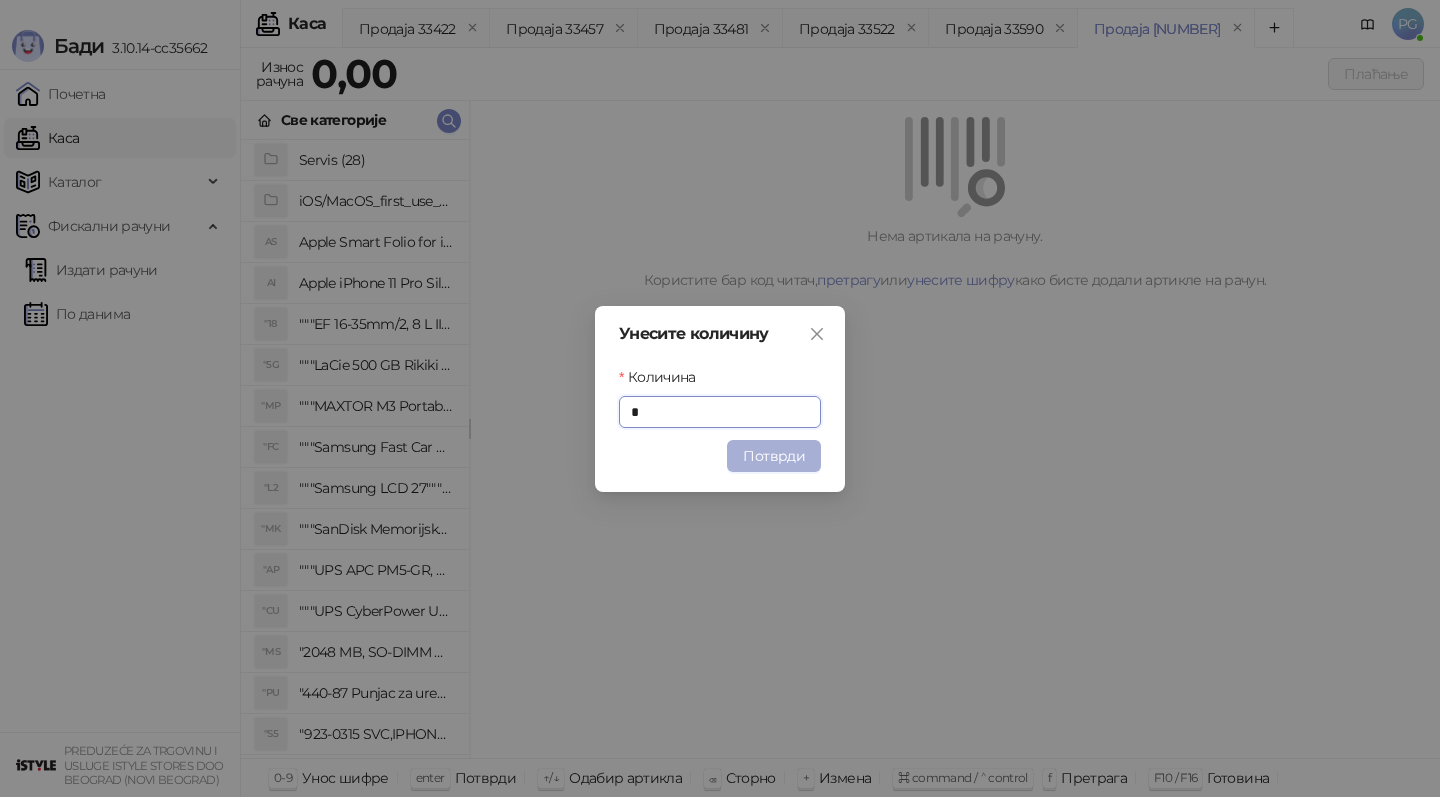 click on "Потврди" at bounding box center [774, 456] 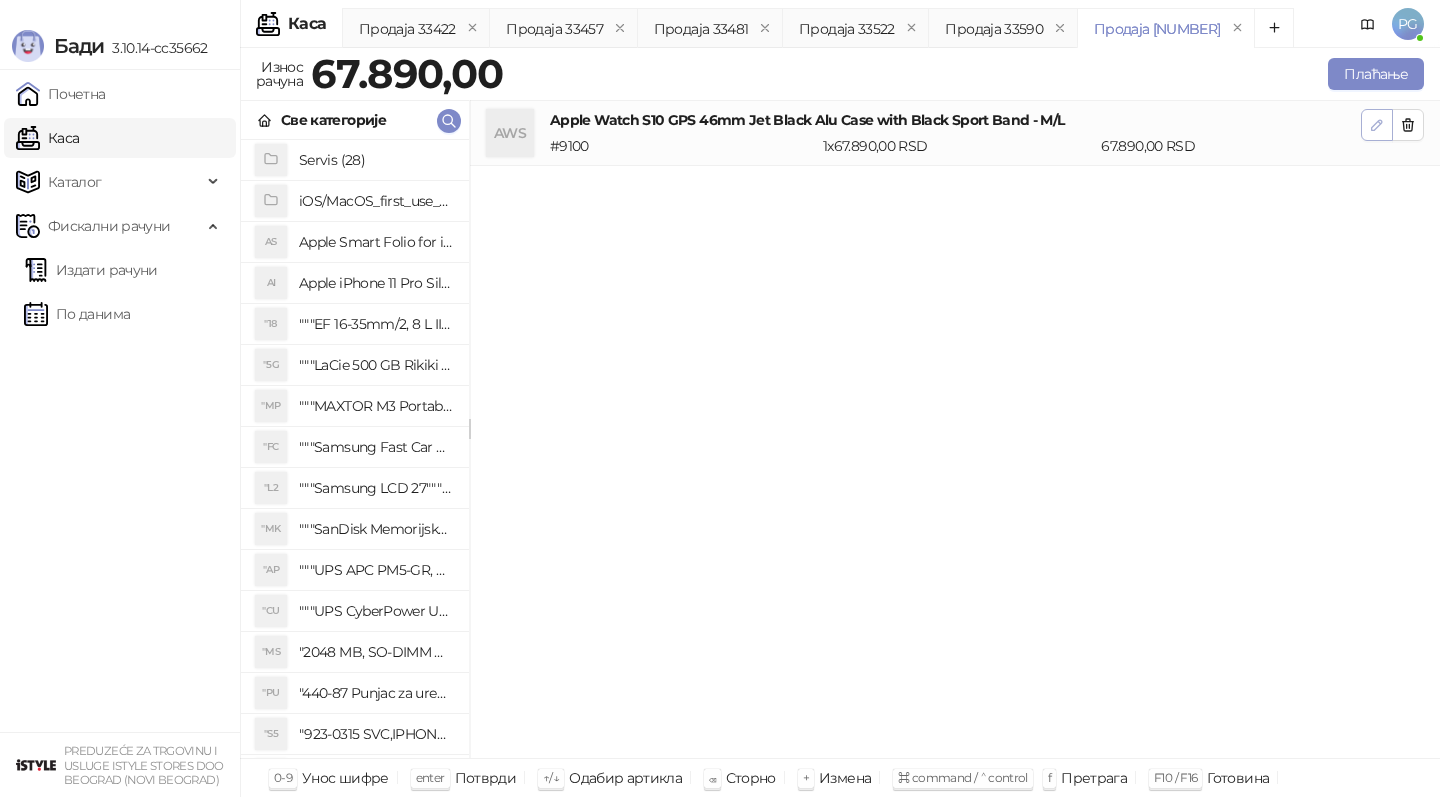 click 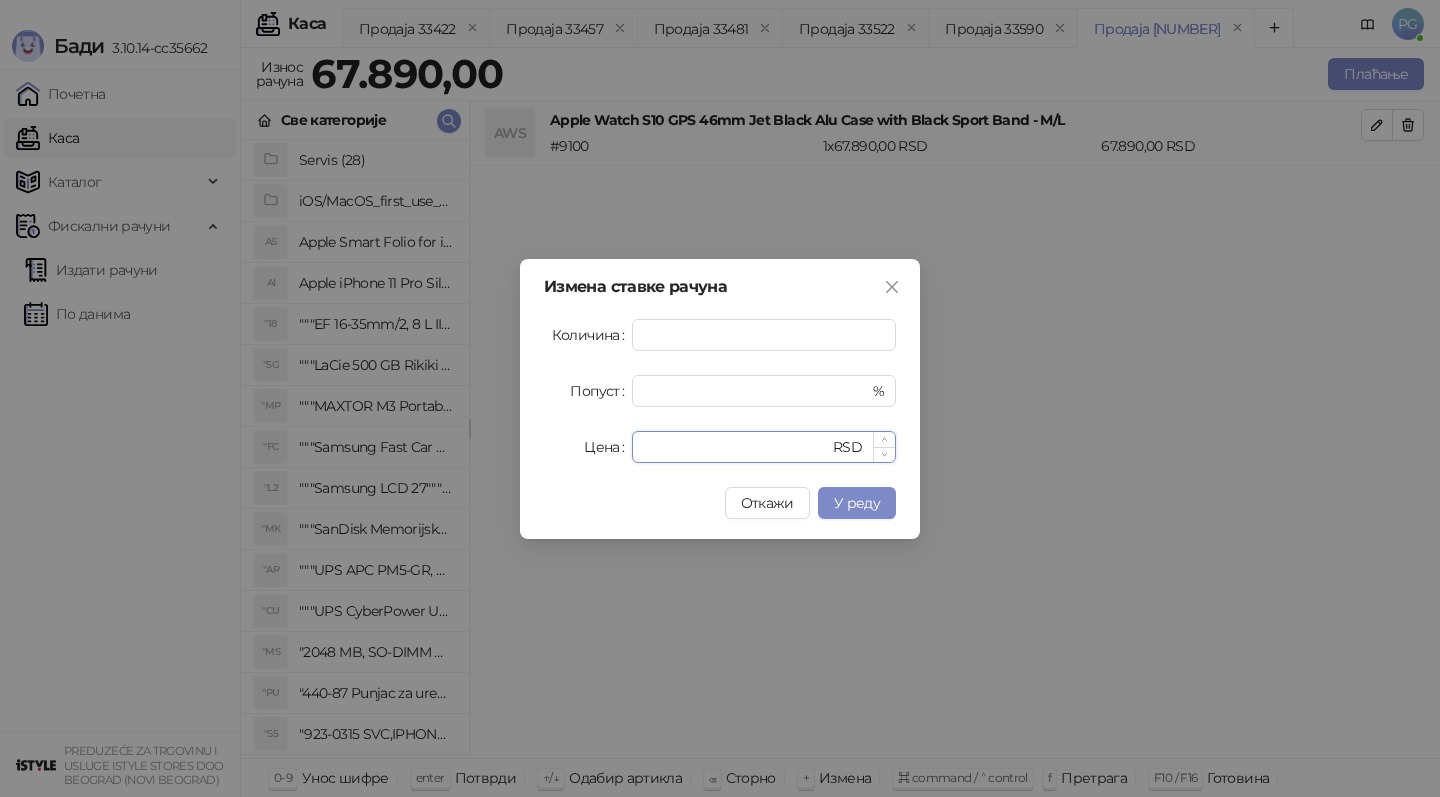 drag, startPoint x: 693, startPoint y: 457, endPoint x: 650, endPoint y: 444, distance: 44.922153 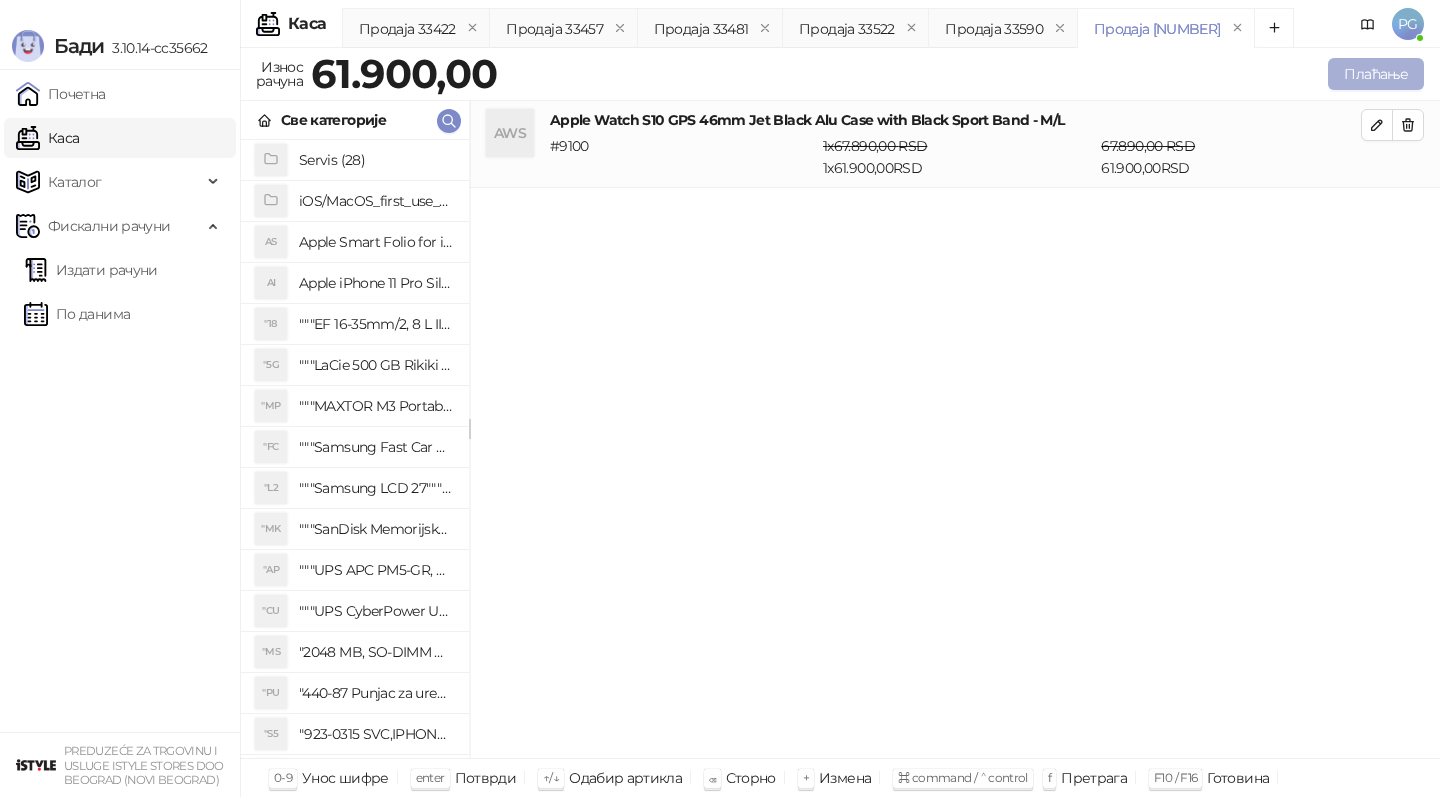 click on "Плаћање" at bounding box center (1376, 74) 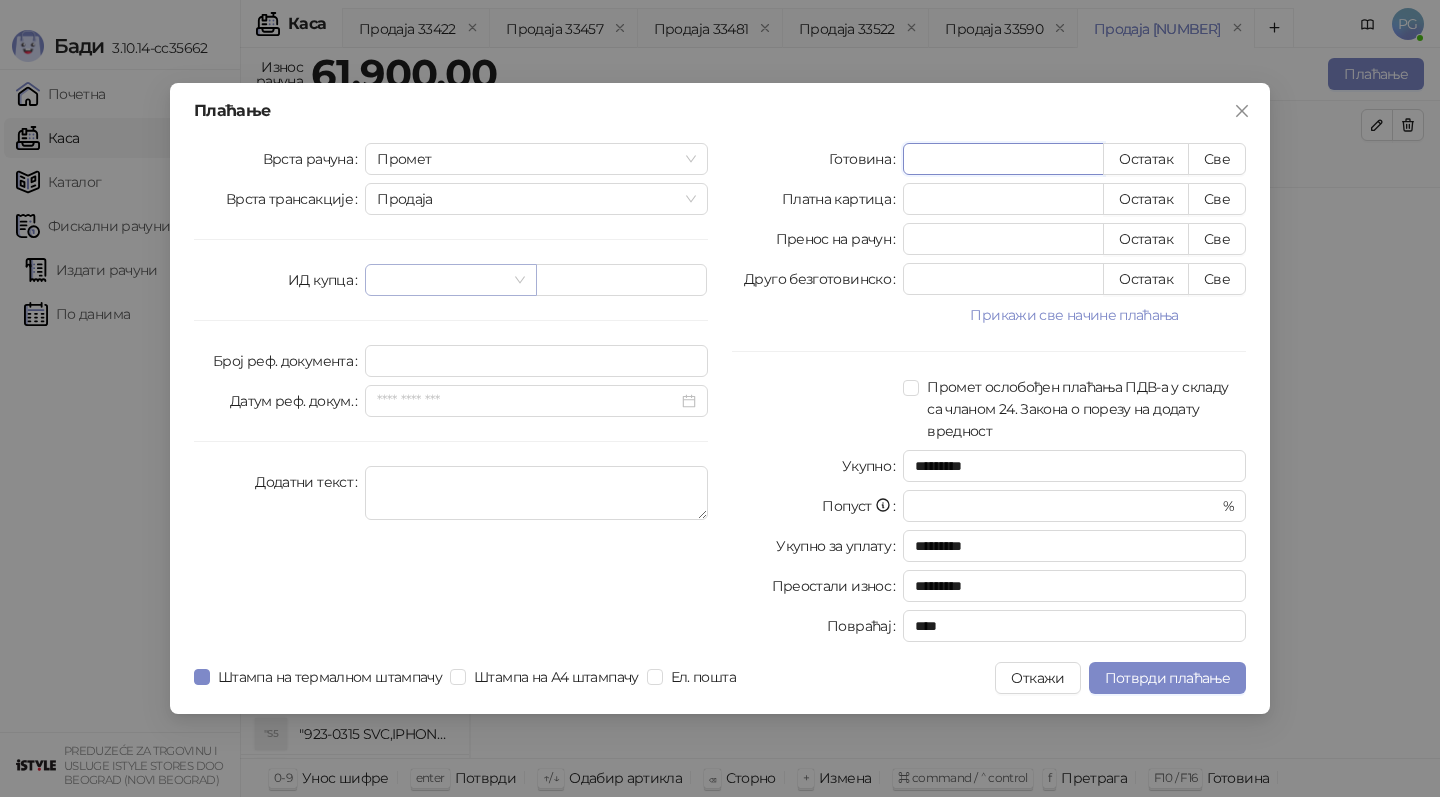 click at bounding box center [450, 280] 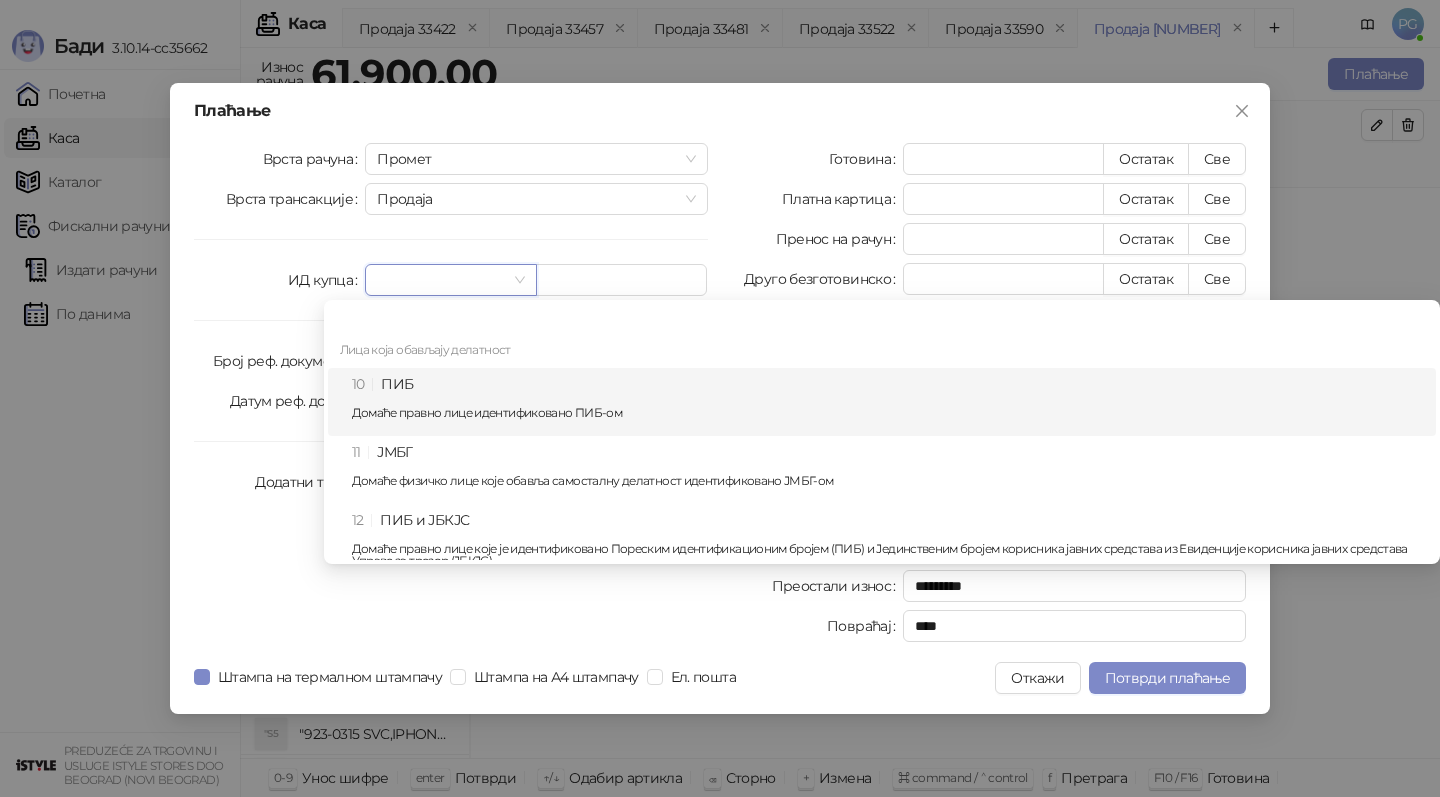 click on "10 ПИБ Домаће правно лице идентификовано ПИБ-ом" at bounding box center (888, 402) 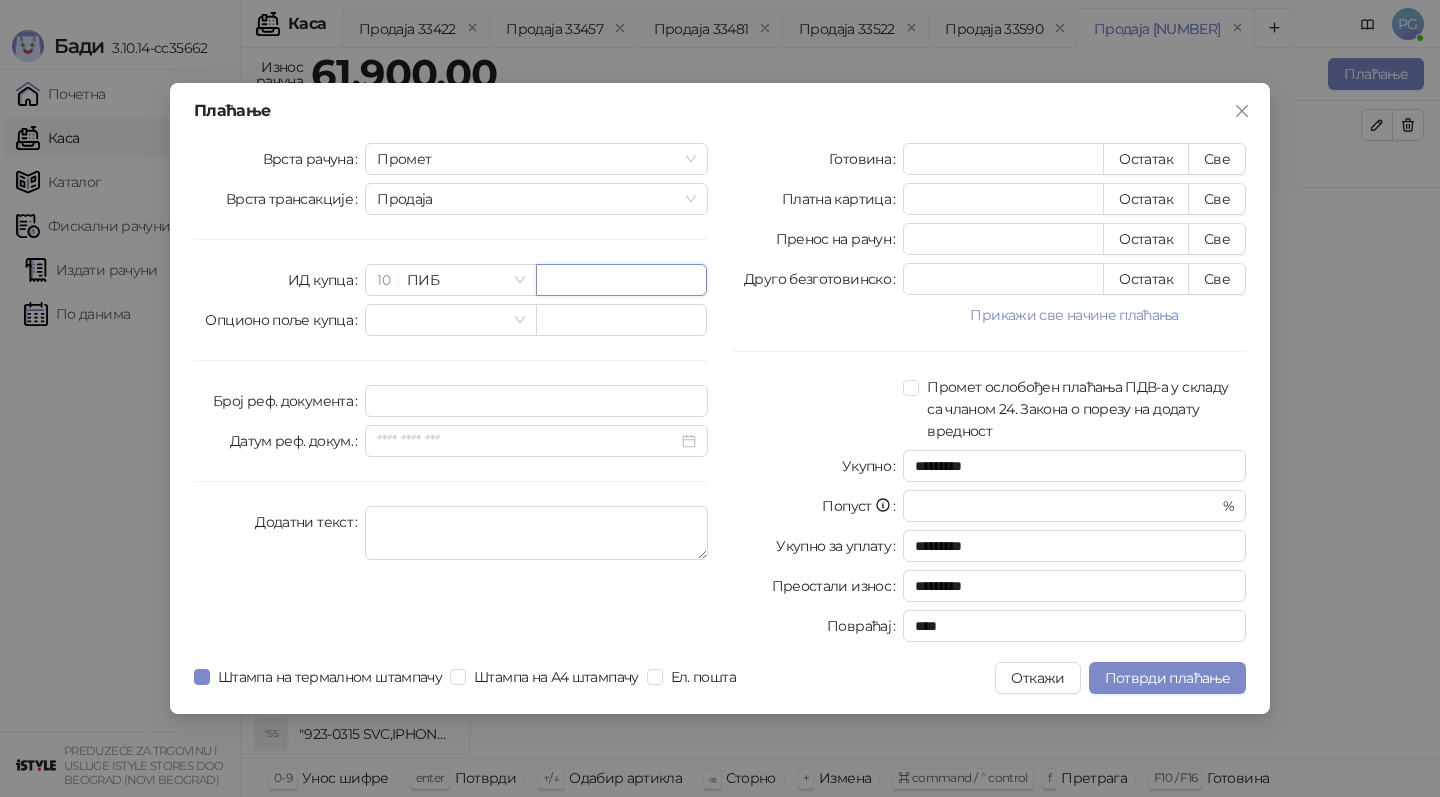 click at bounding box center [621, 280] 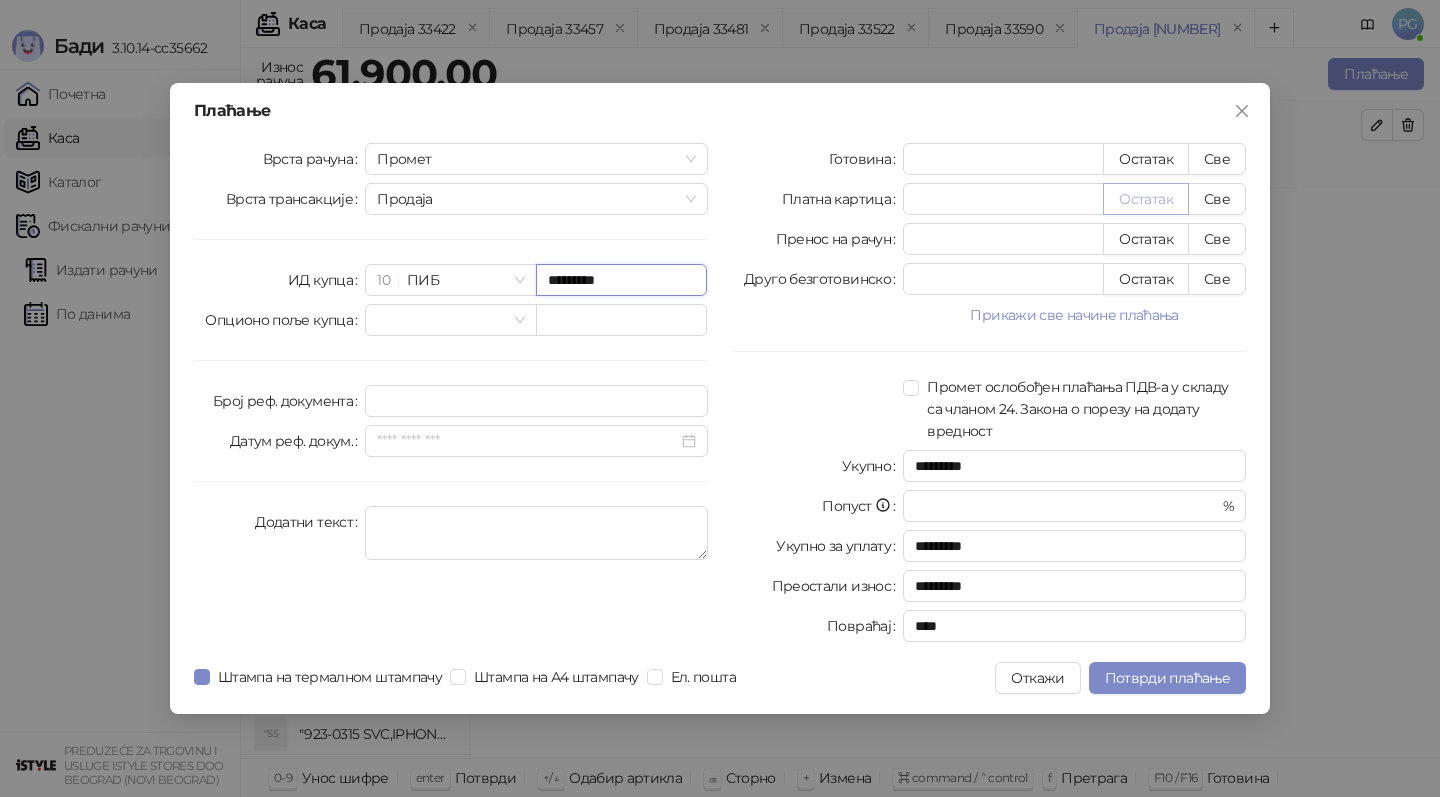 type on "*********" 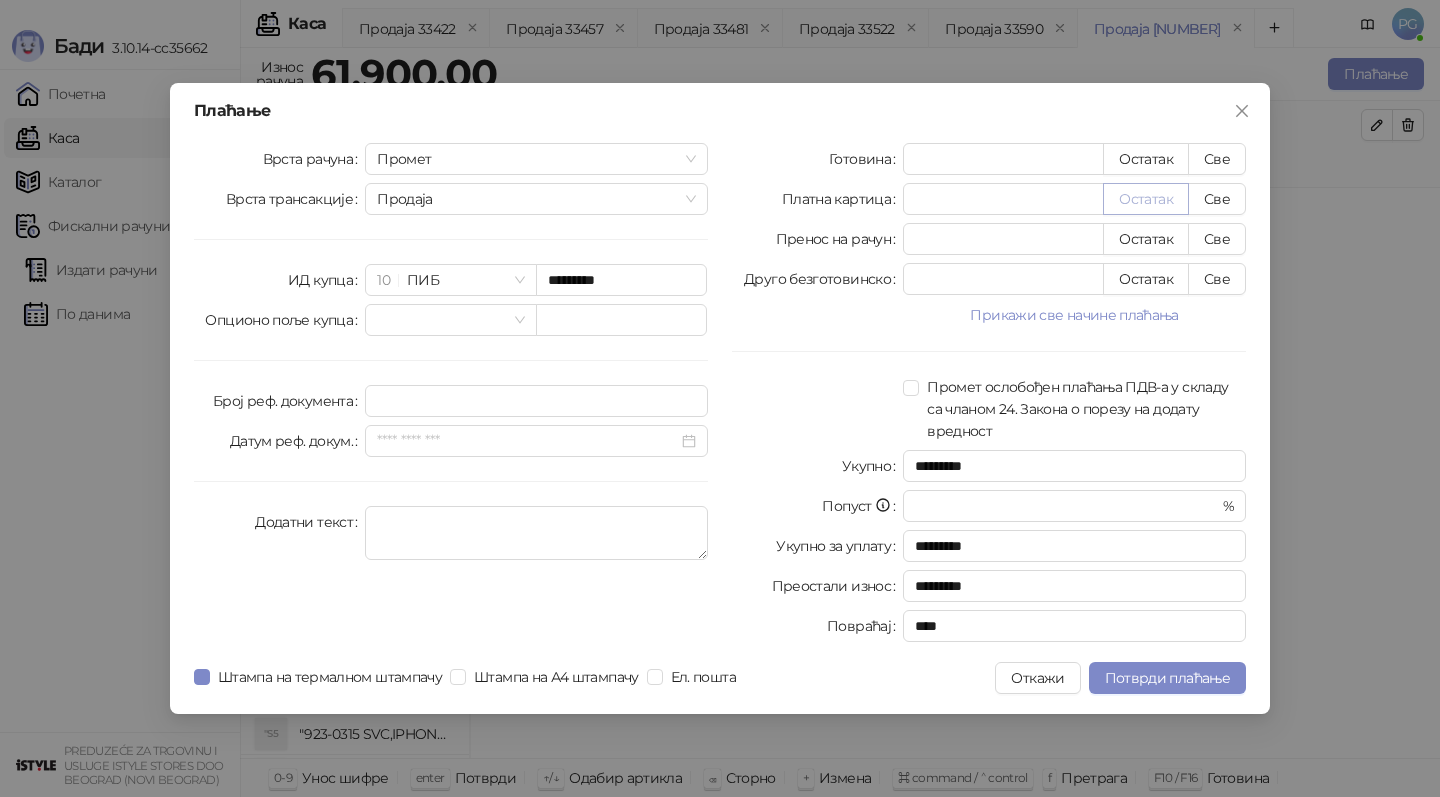 click on "Остатак" at bounding box center (1146, 199) 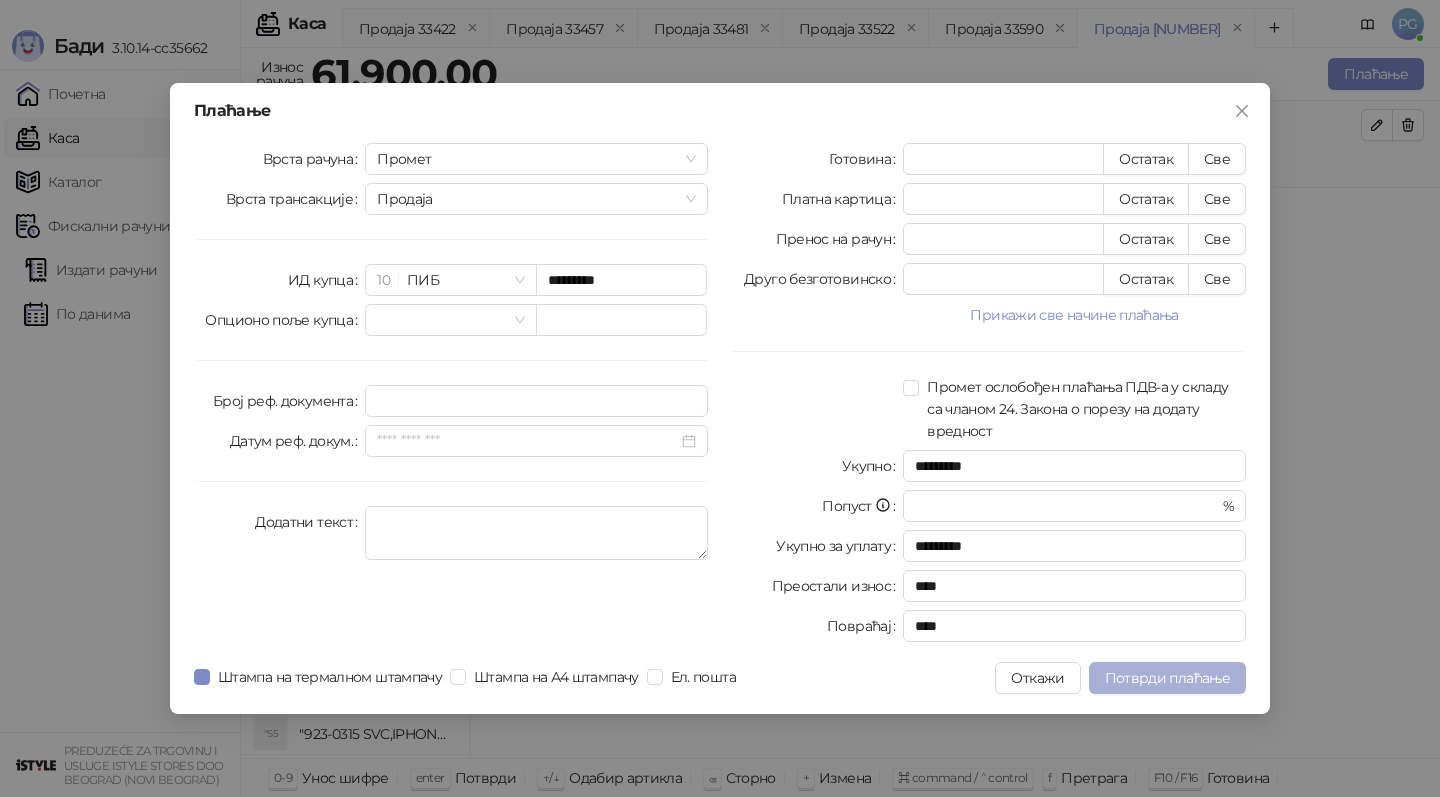 click on "Потврди плаћање" at bounding box center (1167, 678) 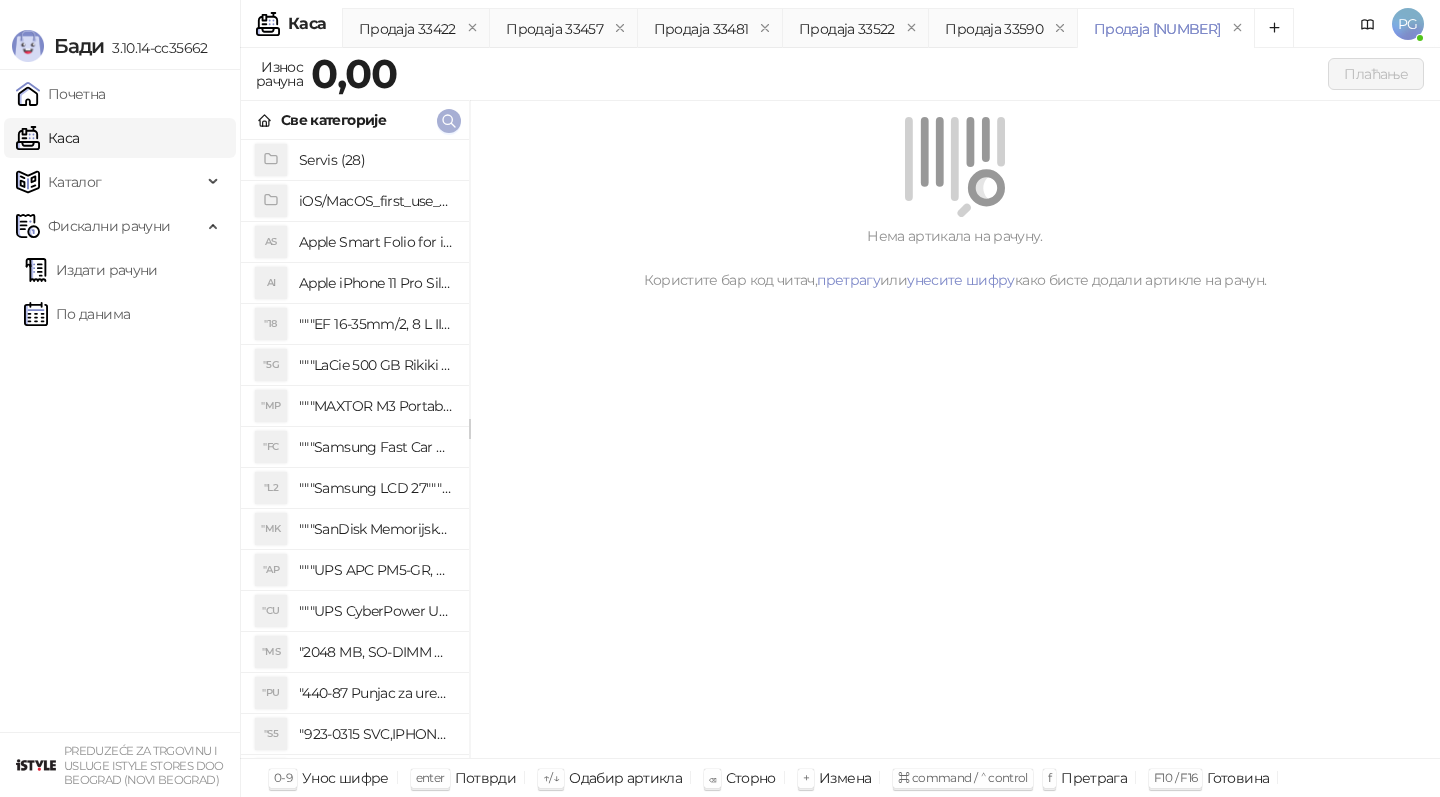 click 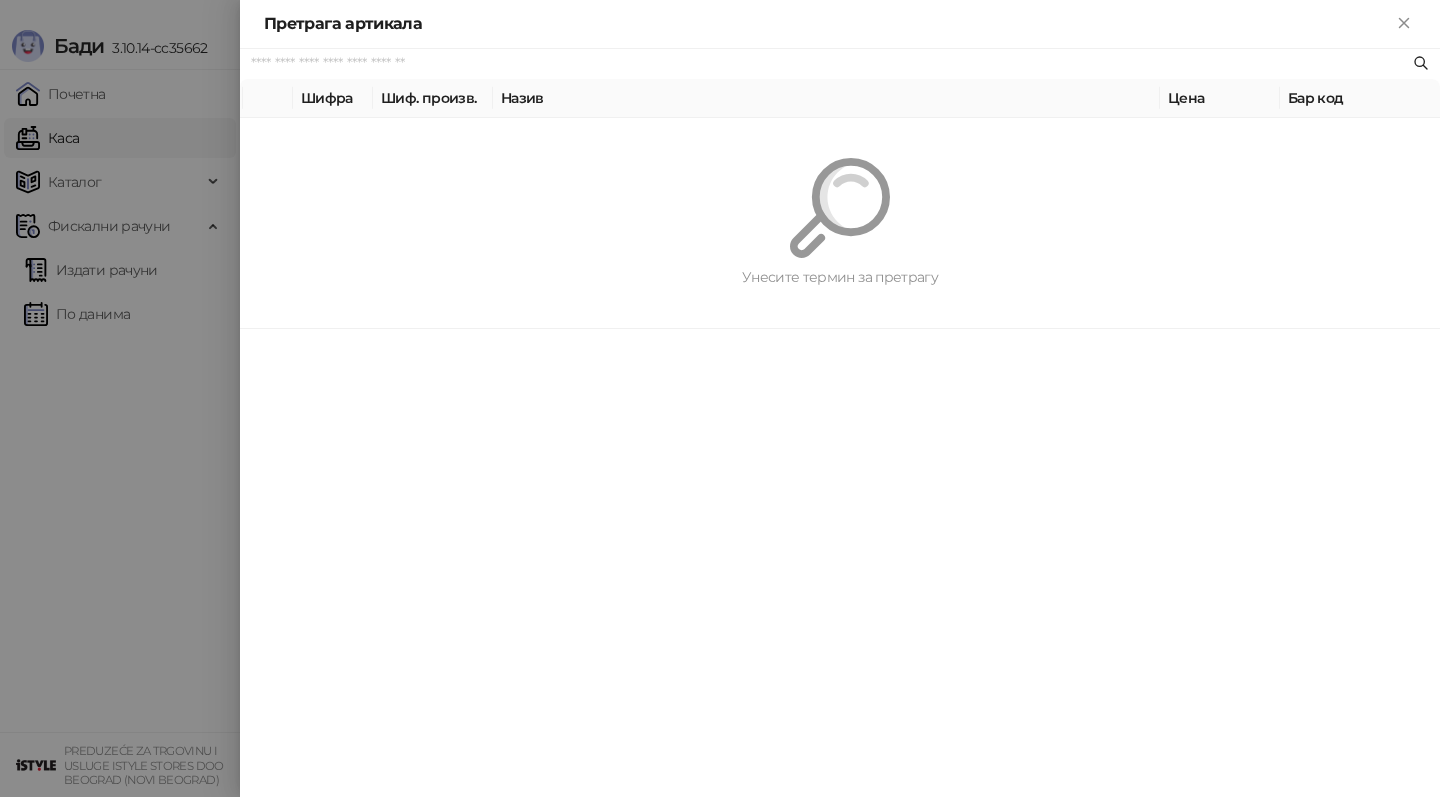 paste on "**********" 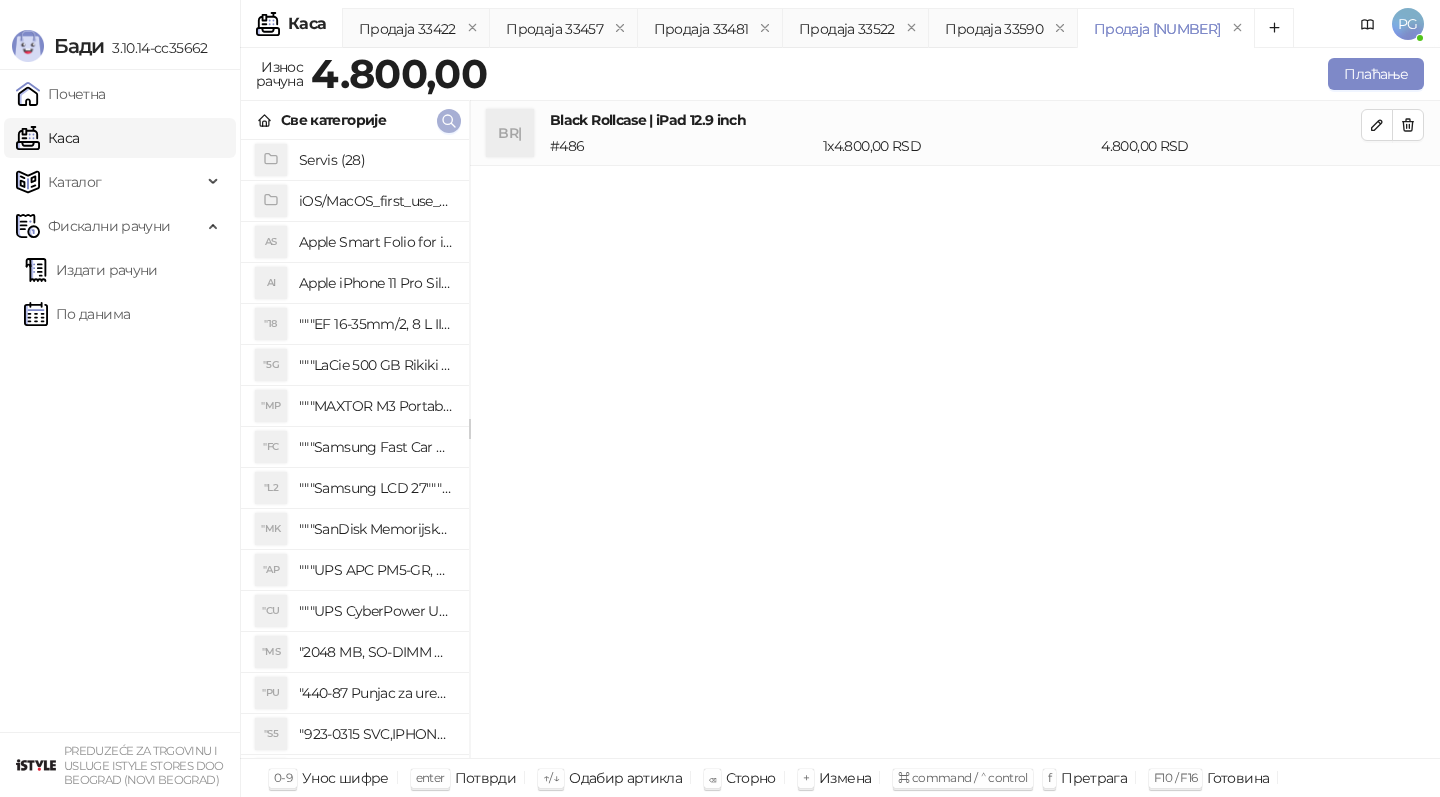 click 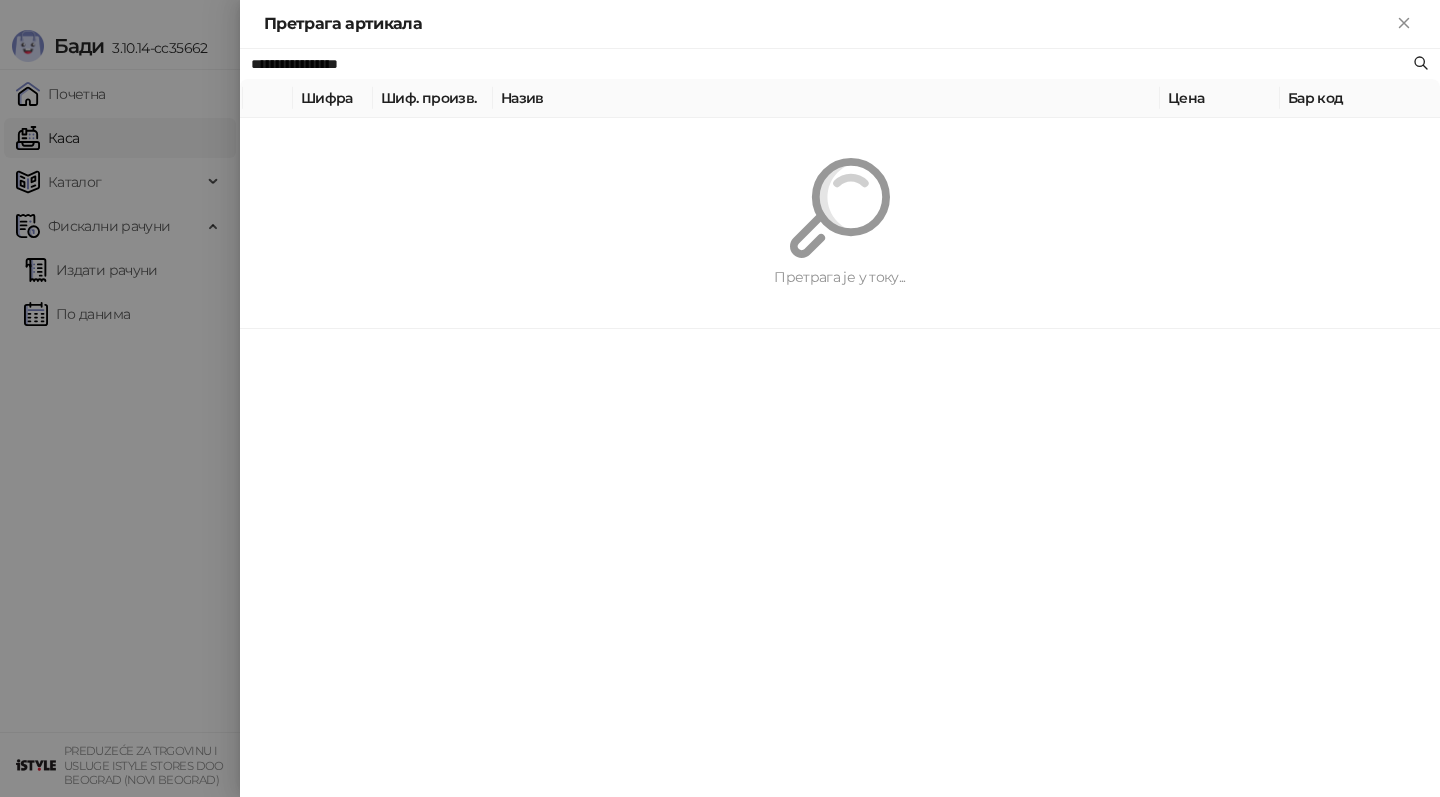 paste on "******" 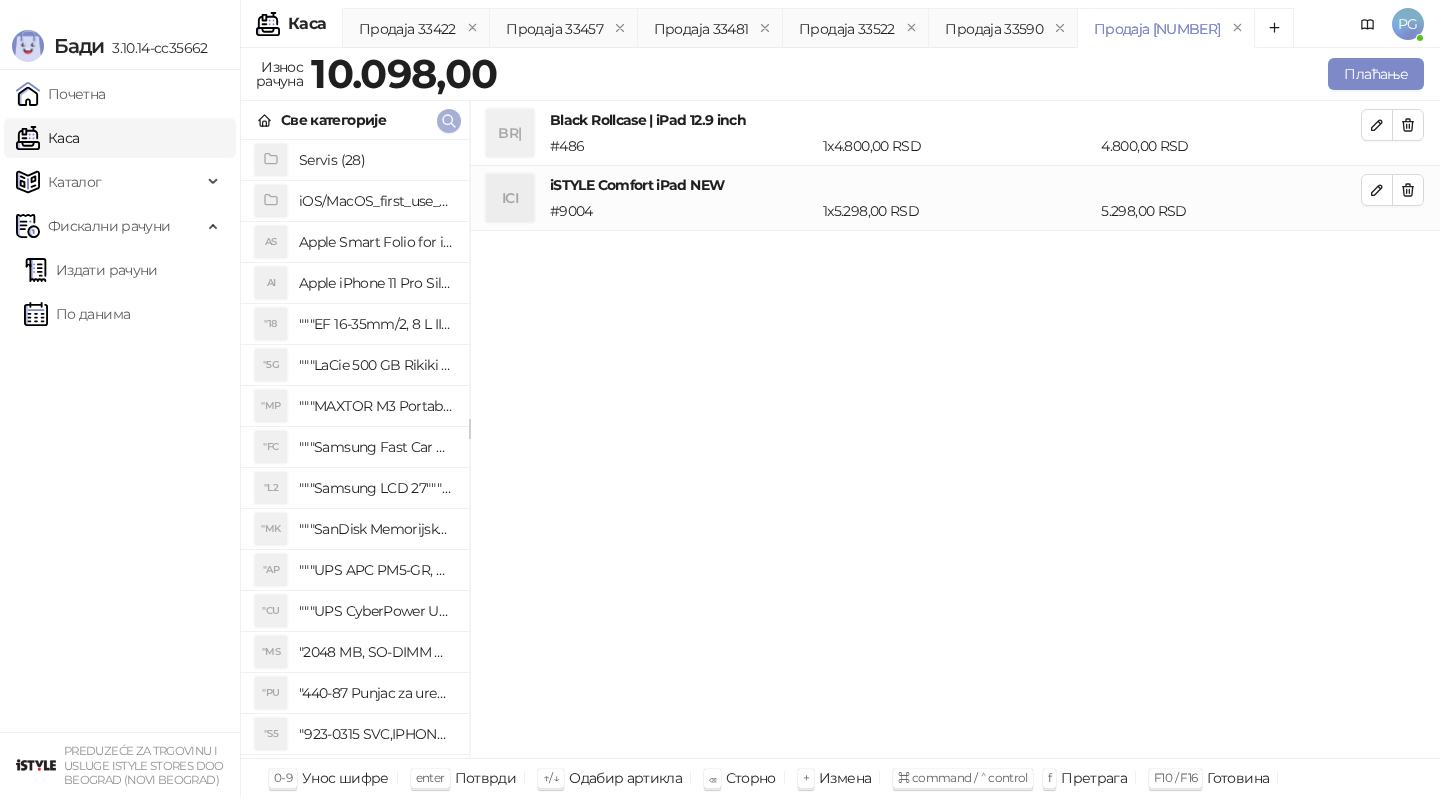 click 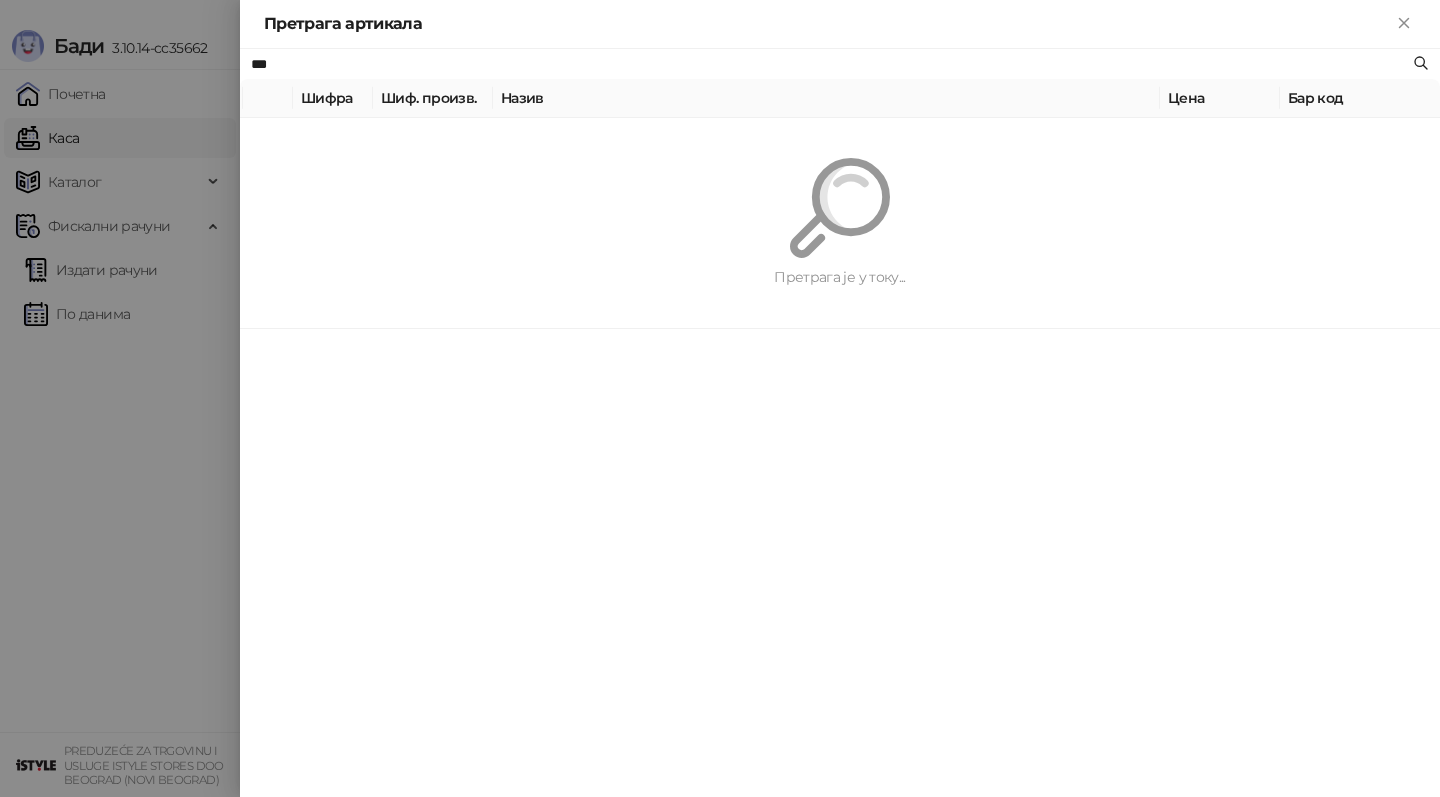 type on "***" 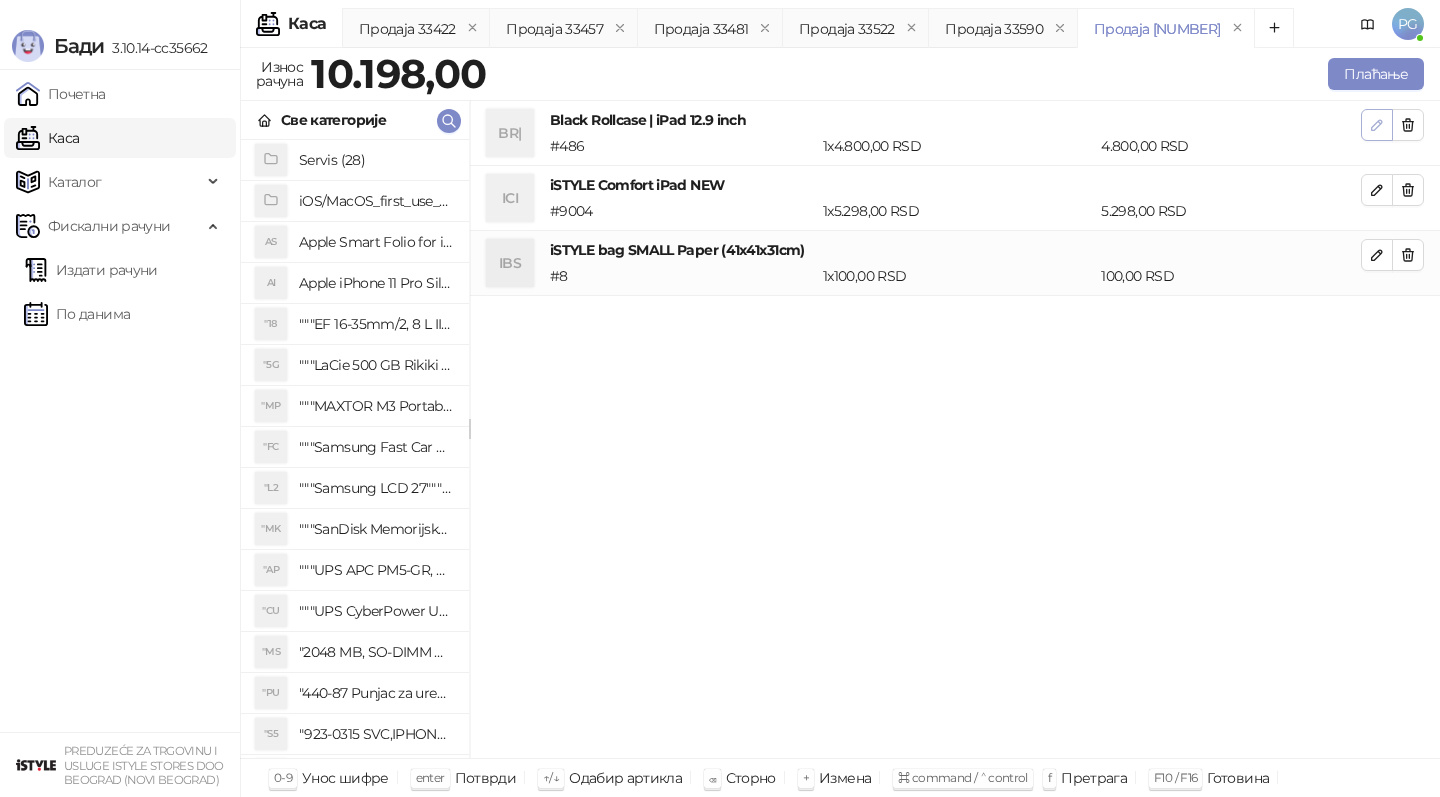 click at bounding box center (1377, 125) 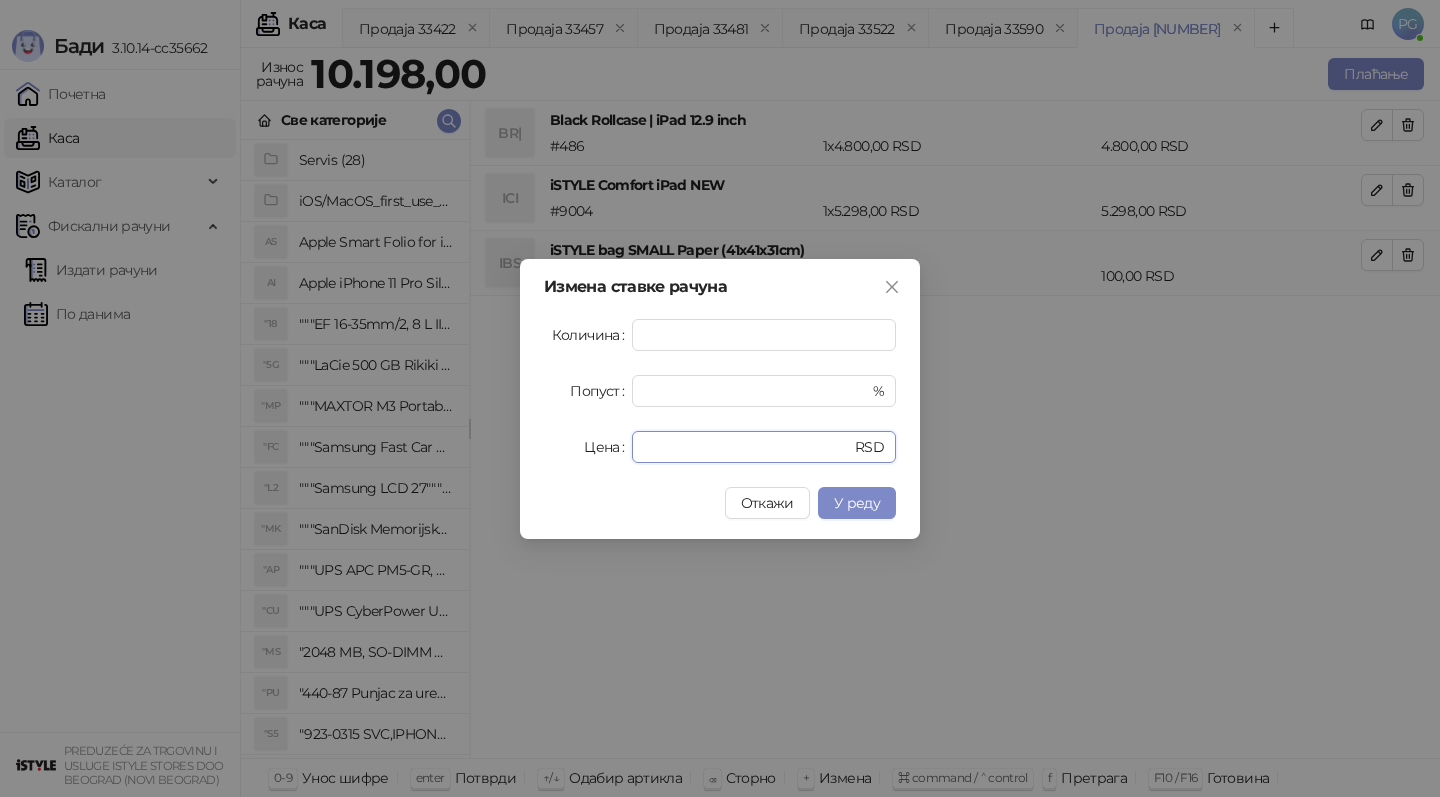 drag, startPoint x: 719, startPoint y: 448, endPoint x: 525, endPoint y: 434, distance: 194.5045 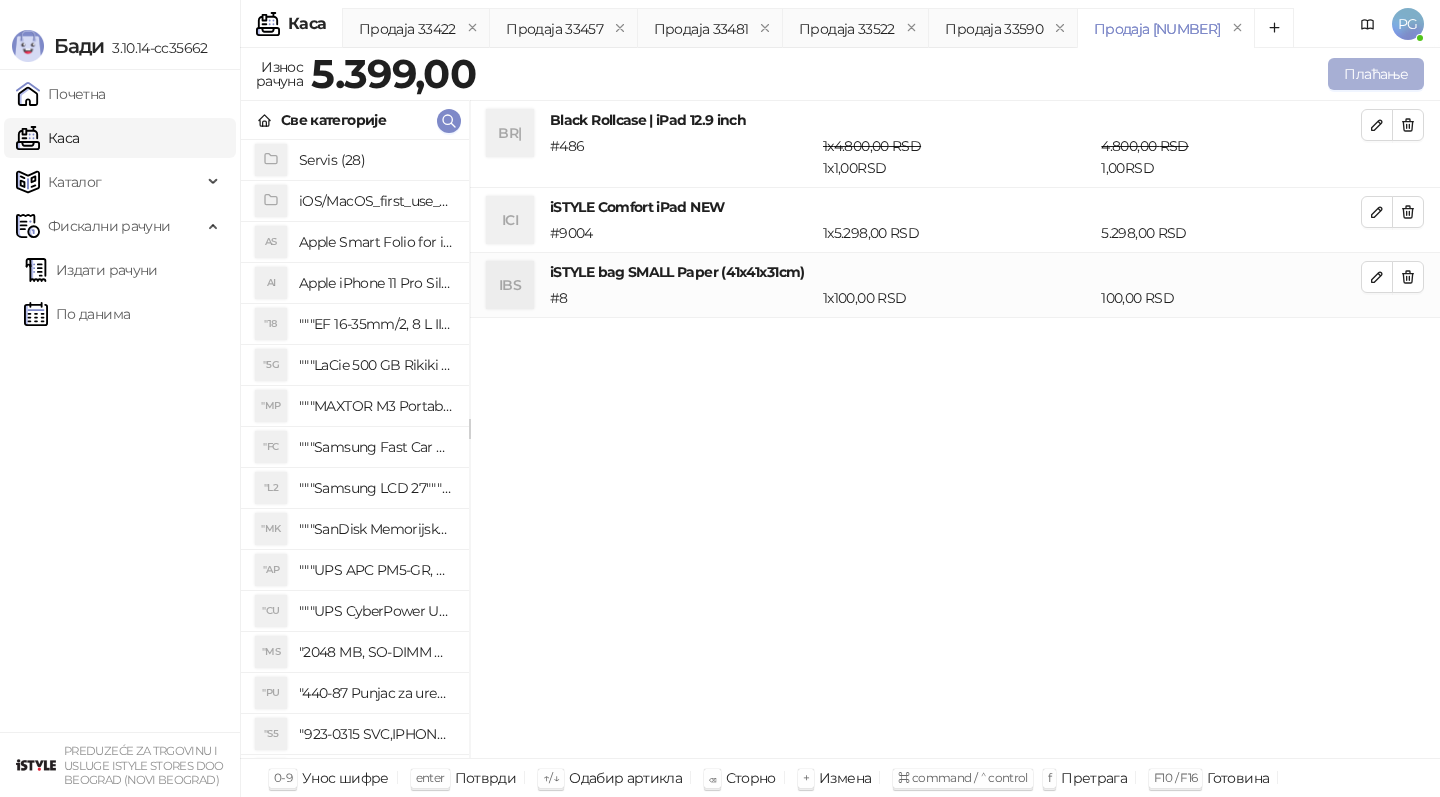 click on "Плаћање" at bounding box center (1376, 74) 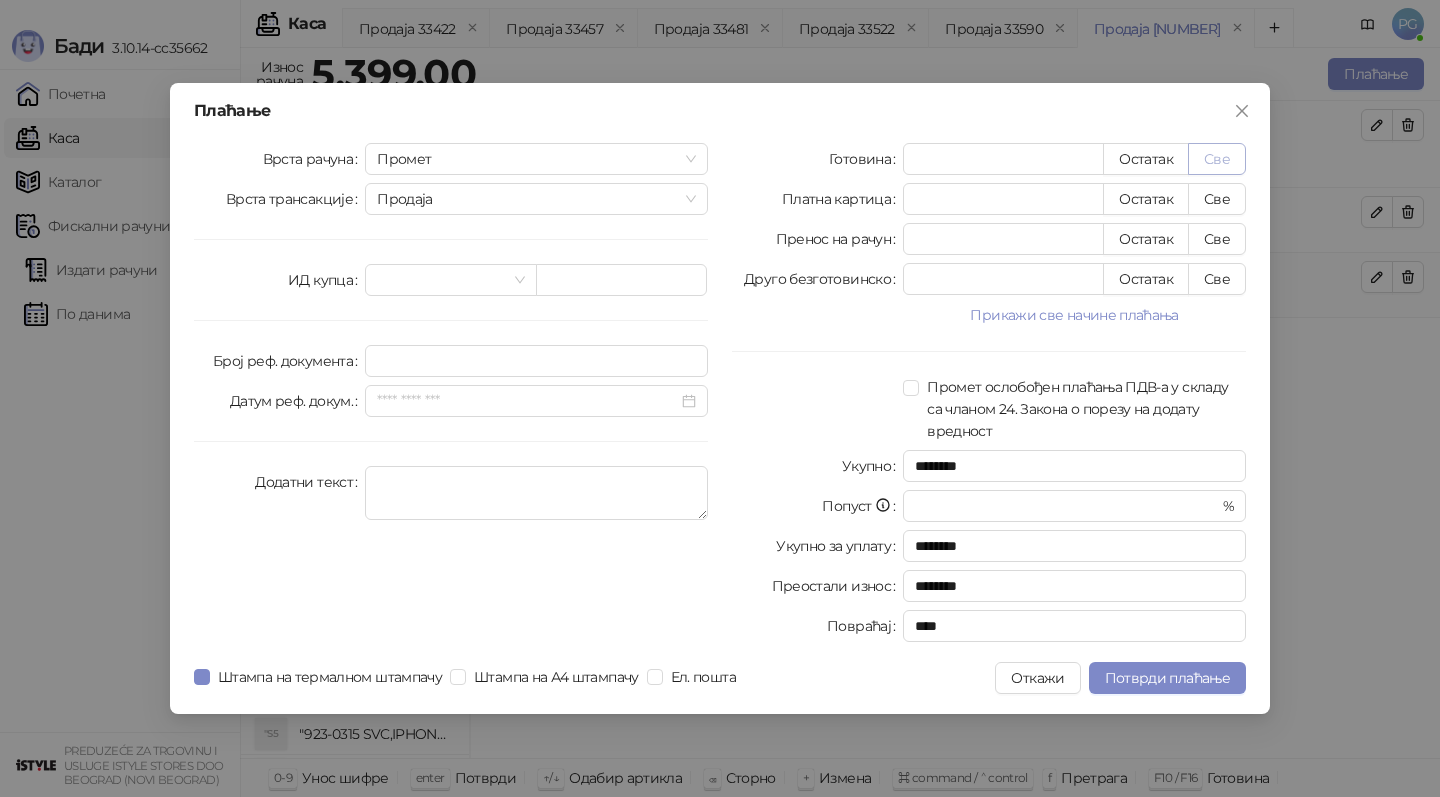 click on "Све" at bounding box center (1217, 159) 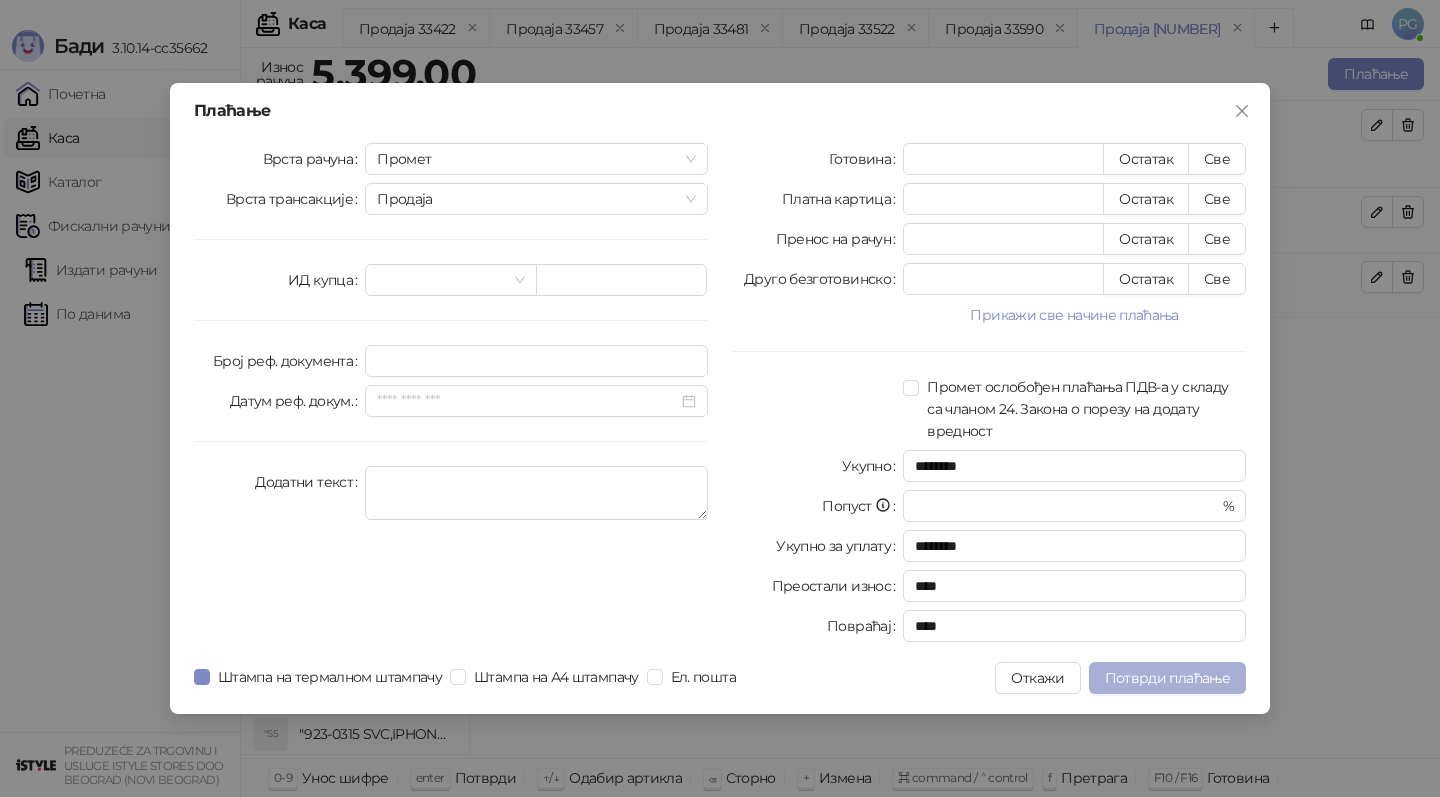 click on "Потврди плаћање" at bounding box center (1167, 678) 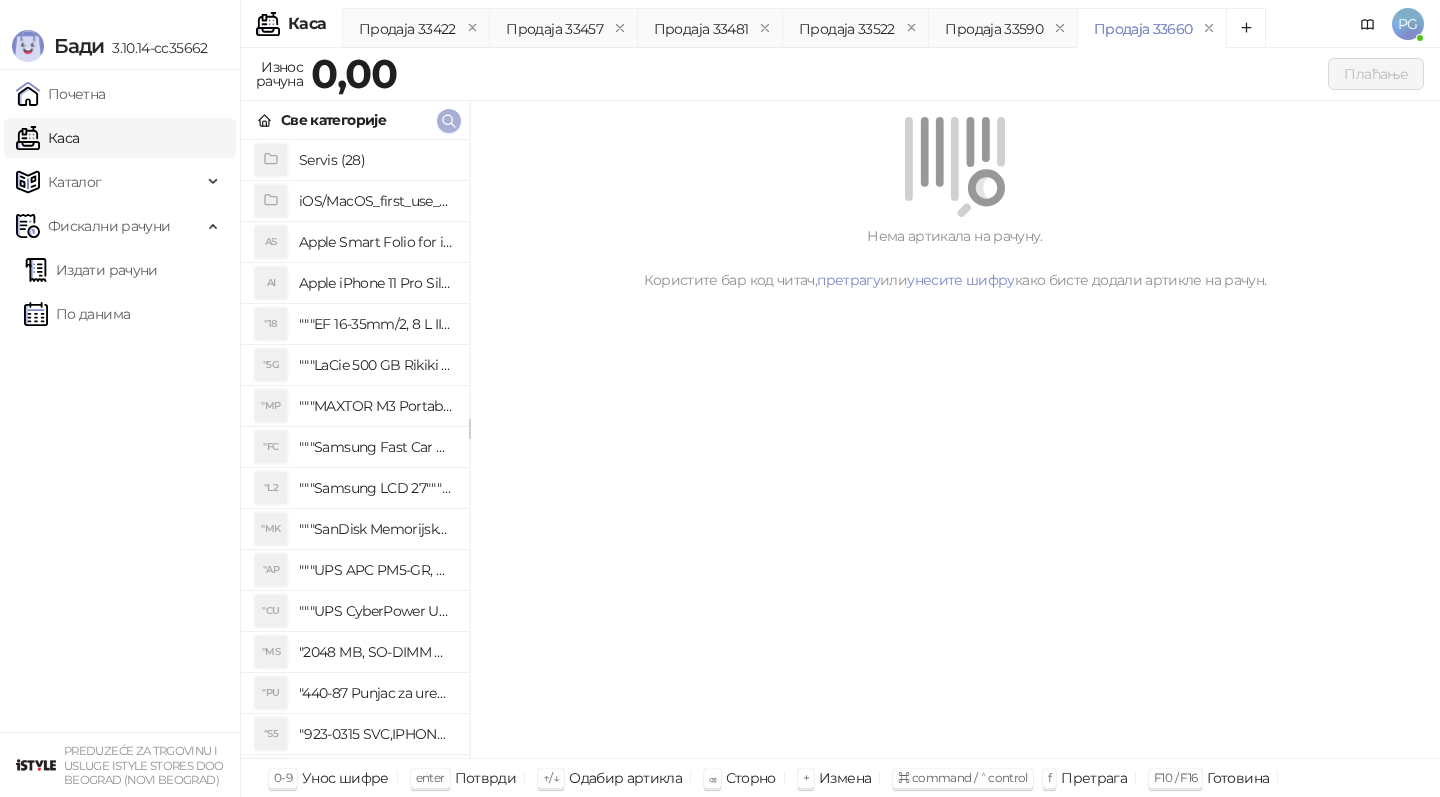 click at bounding box center (449, 121) 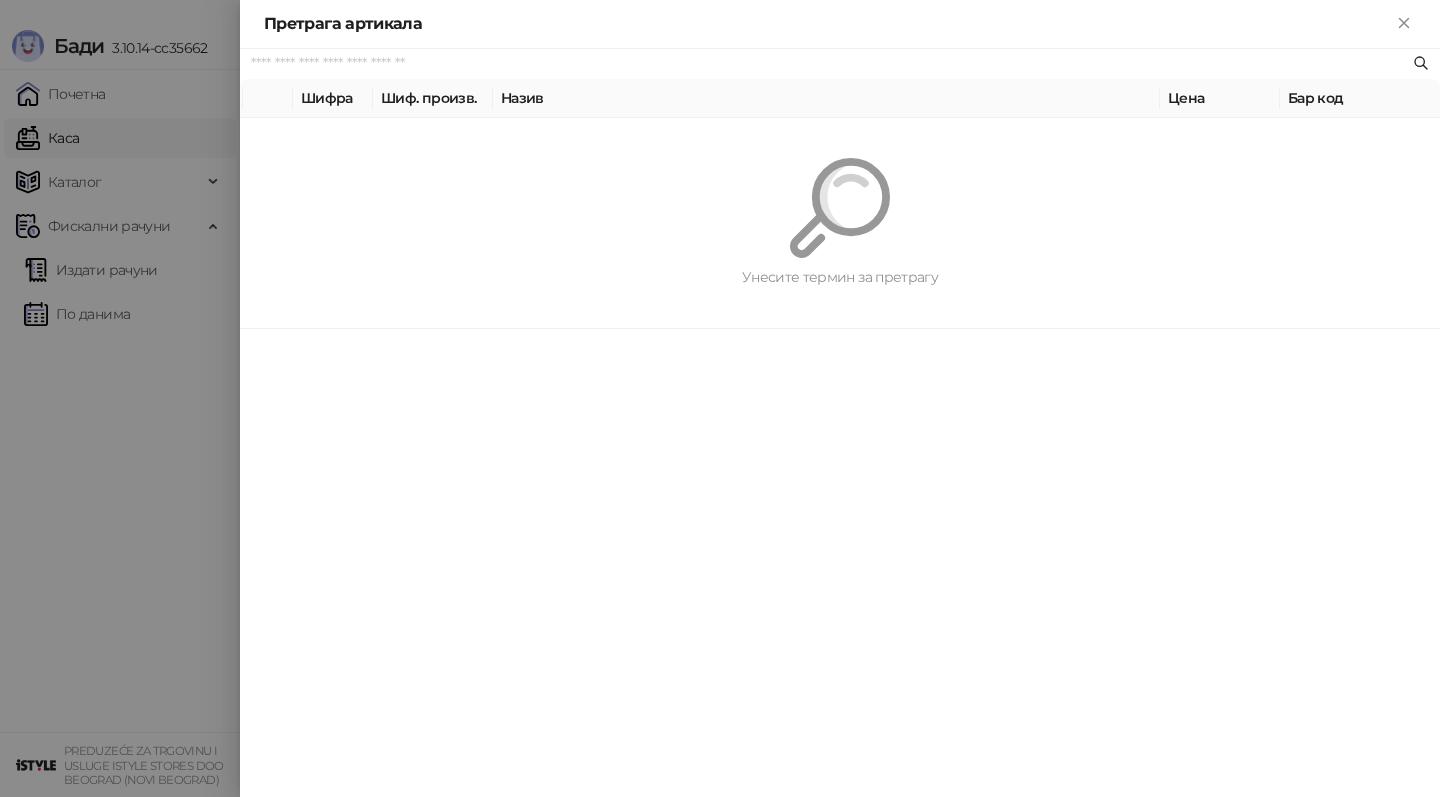 paste on "**********" 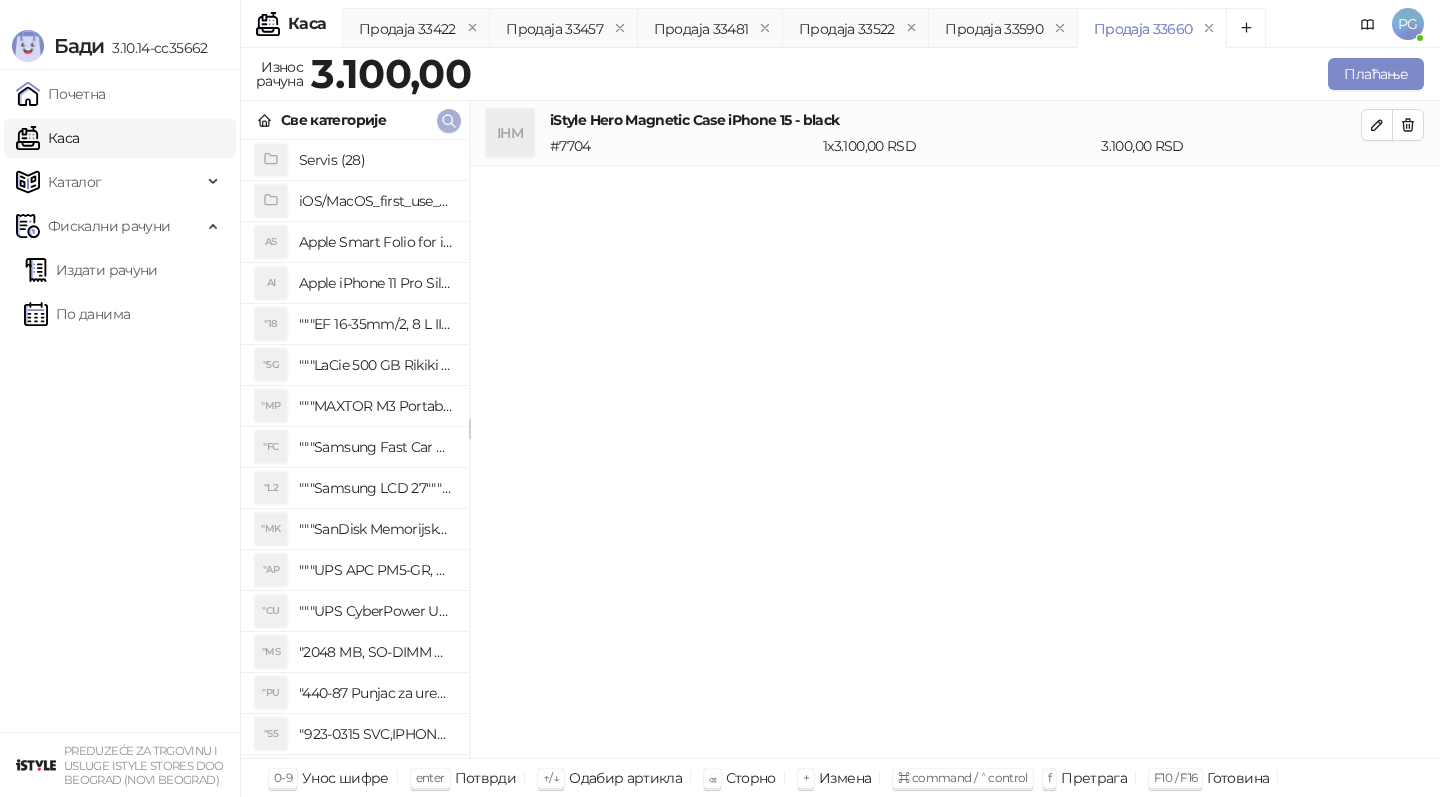 click 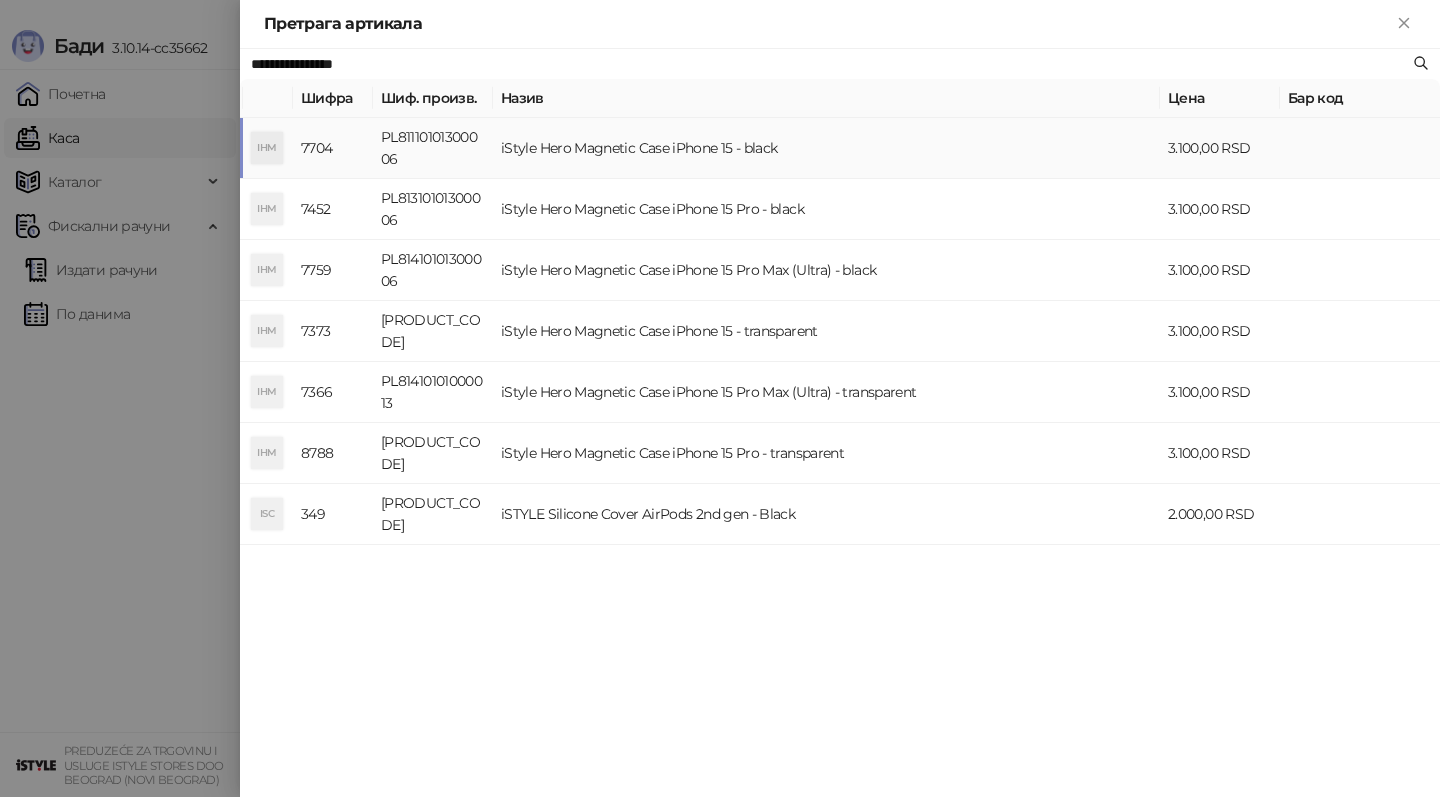 paste 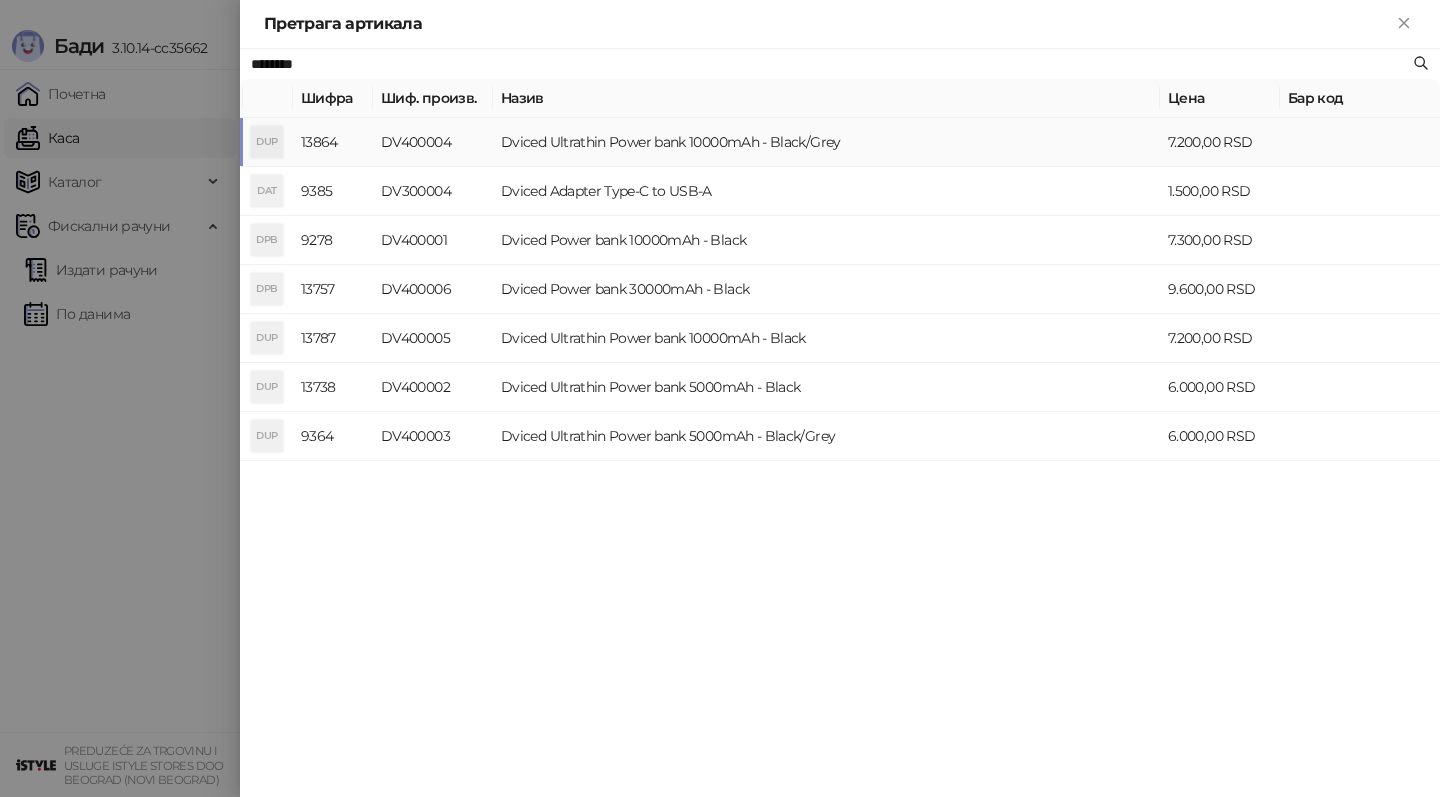 type on "********" 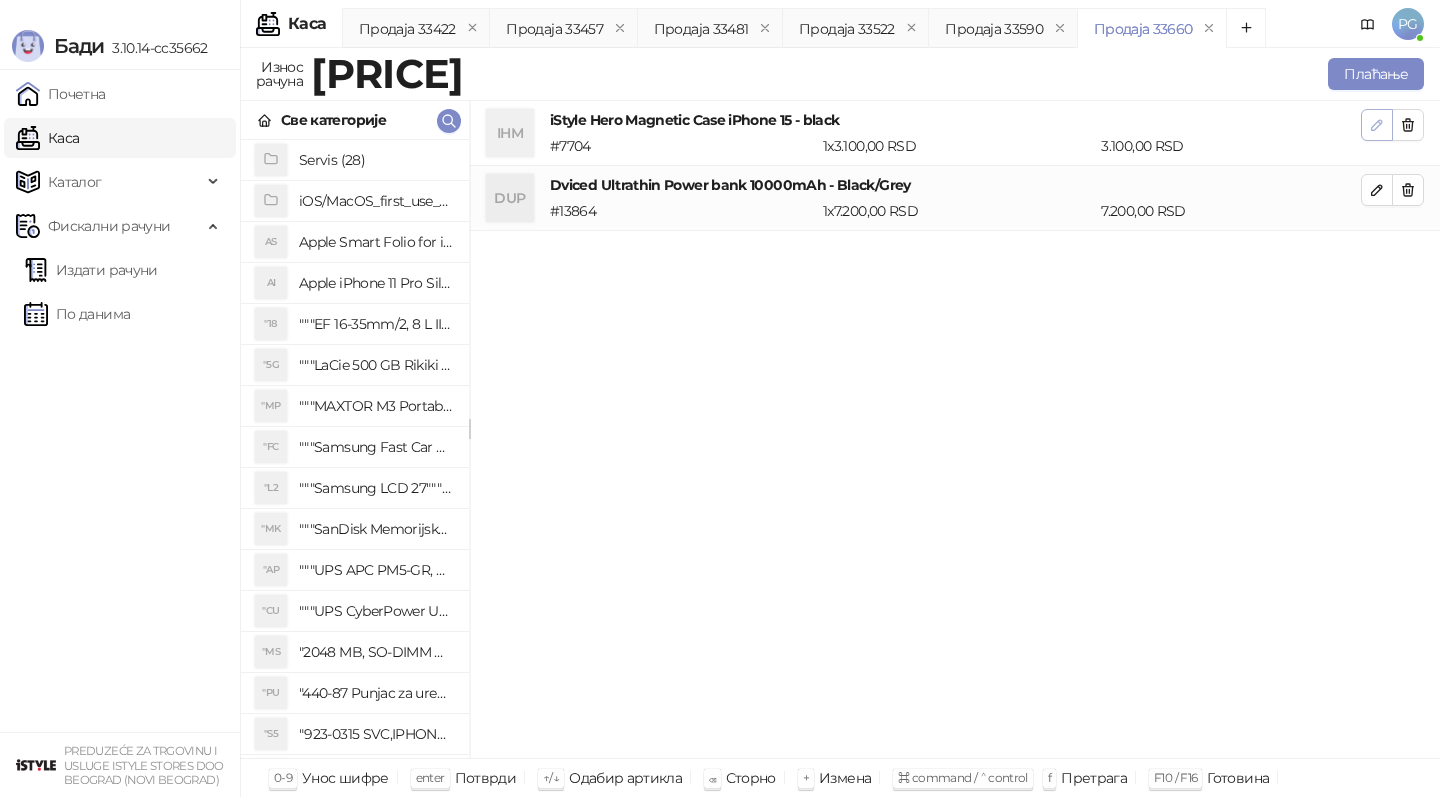 click 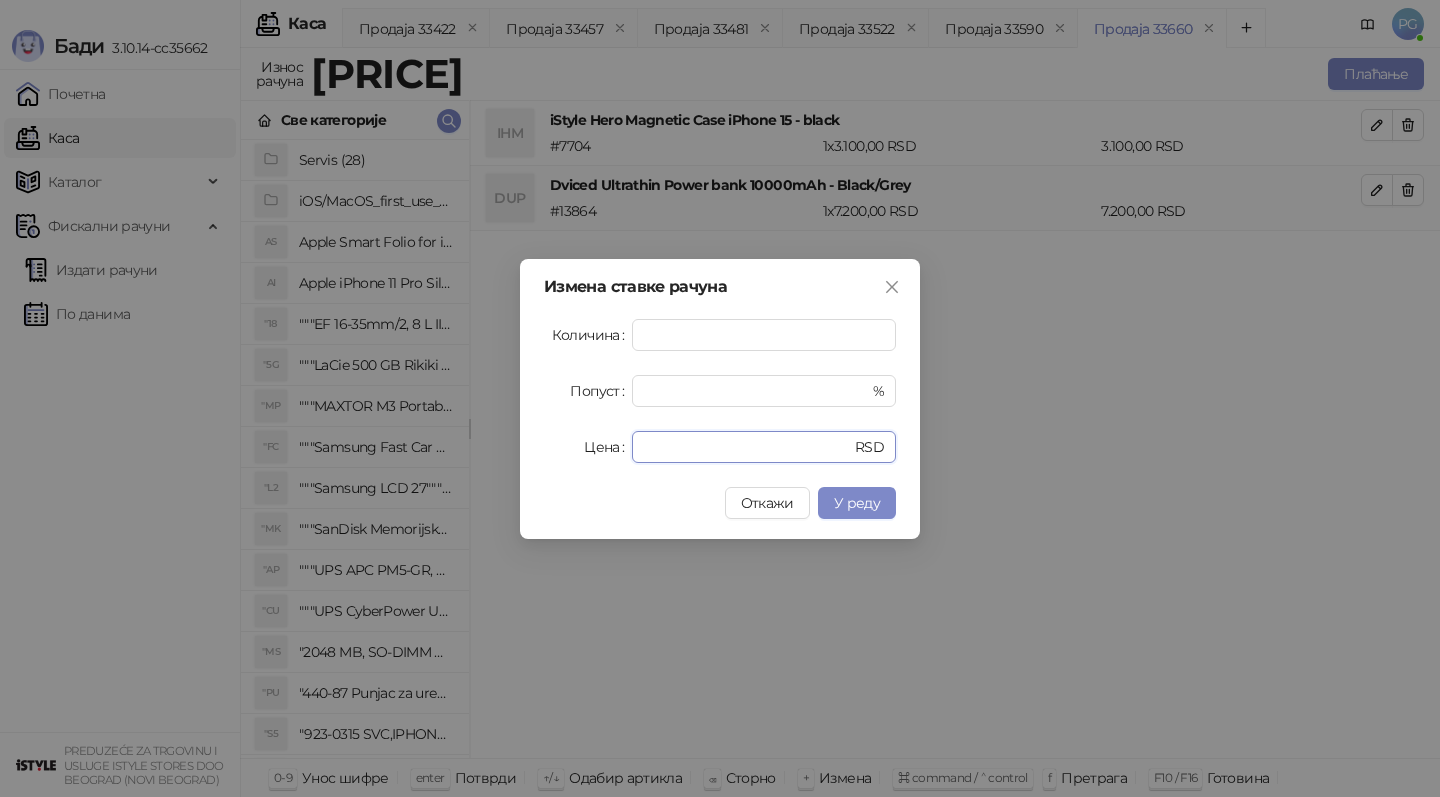 drag, startPoint x: 701, startPoint y: 452, endPoint x: 541, endPoint y: 452, distance: 160 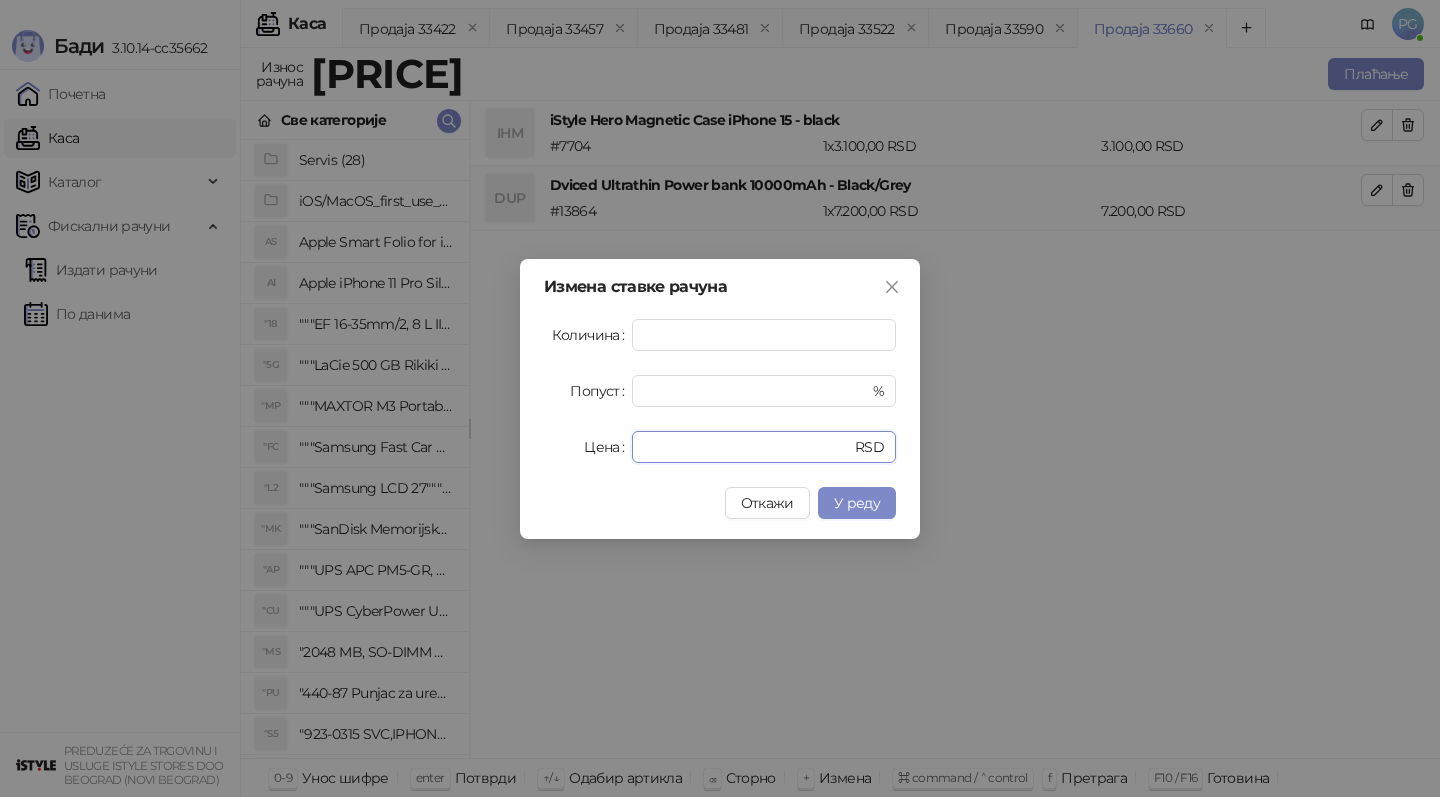type on "****" 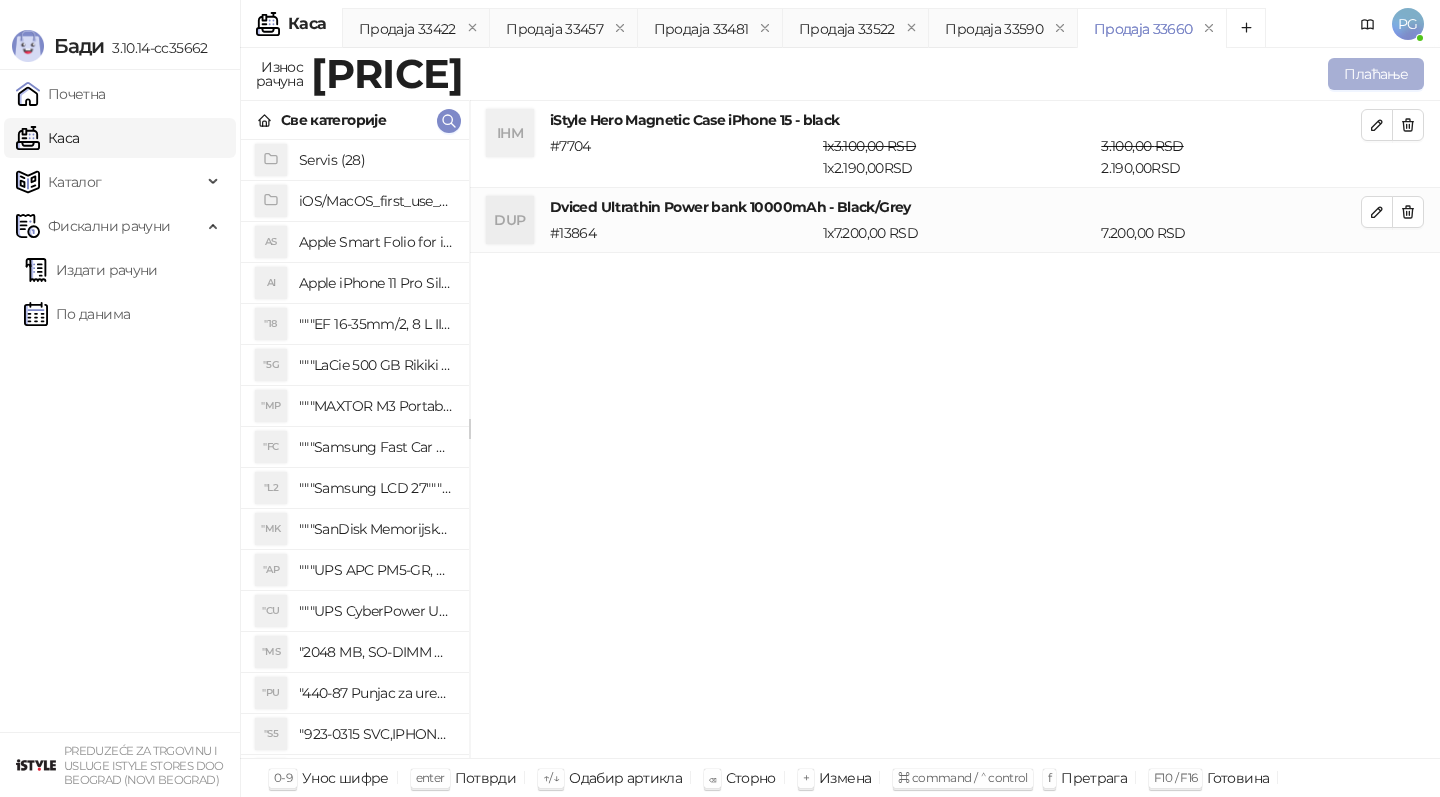 click on "Плаћање" at bounding box center (1376, 74) 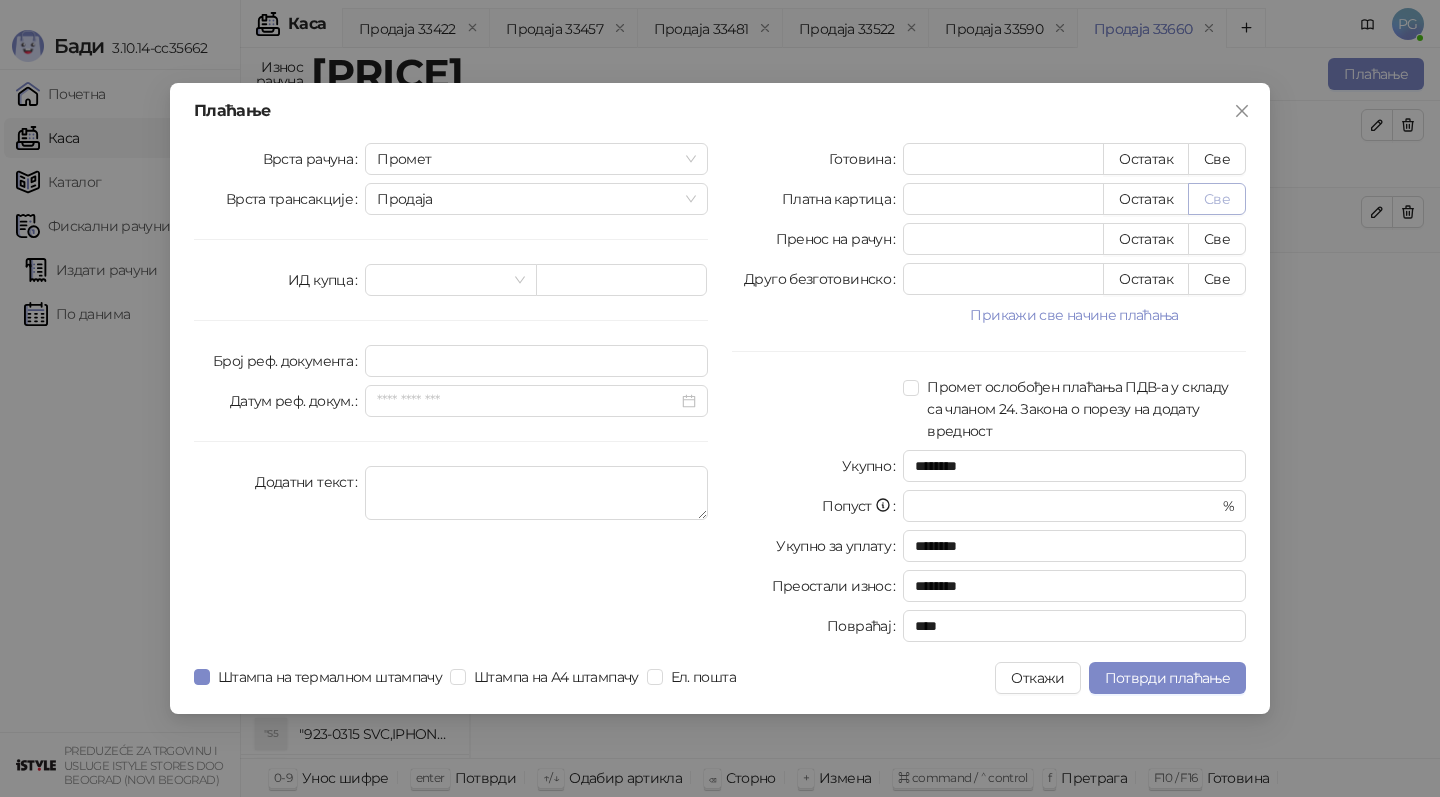 click on "Све" at bounding box center [1217, 199] 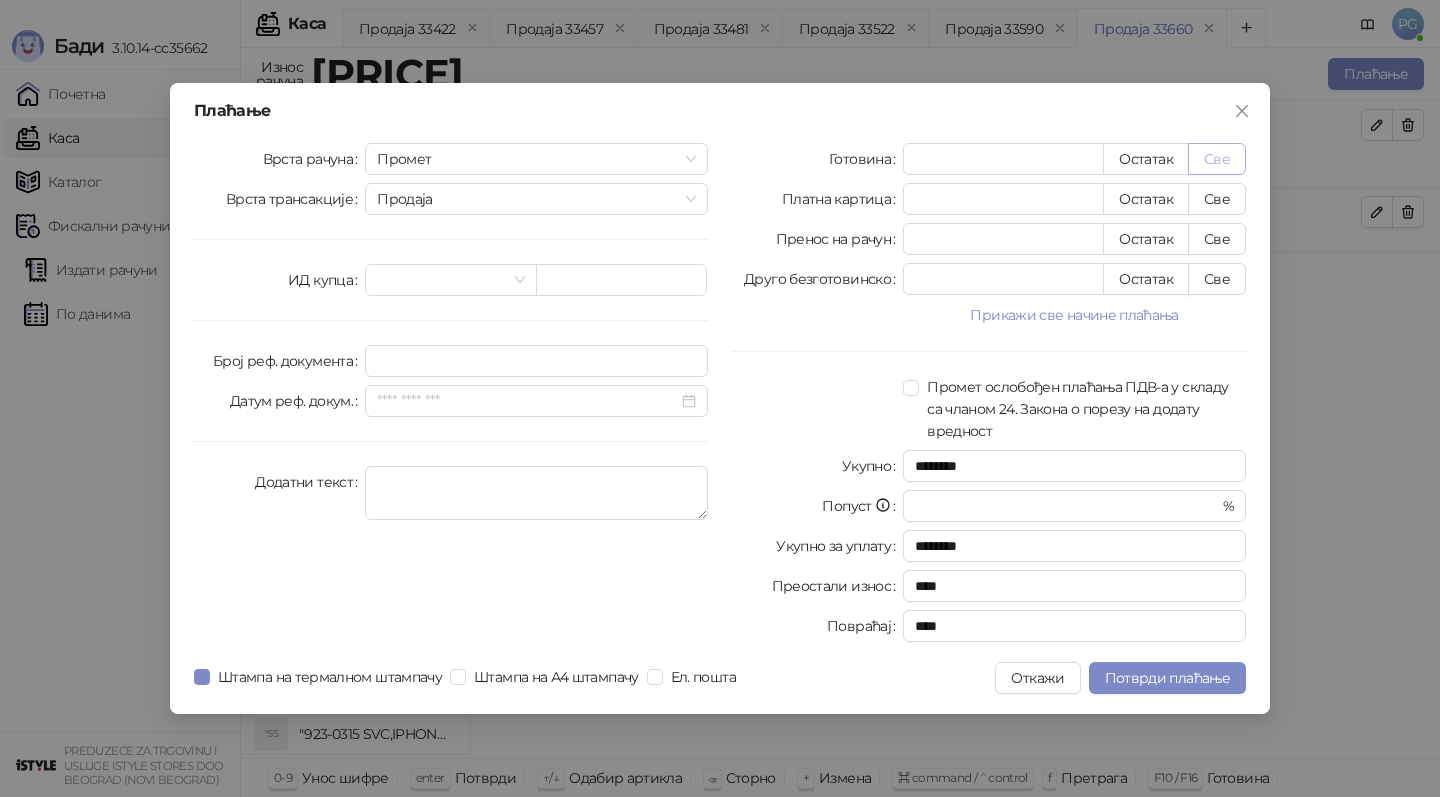 click on "Све" at bounding box center [1217, 159] 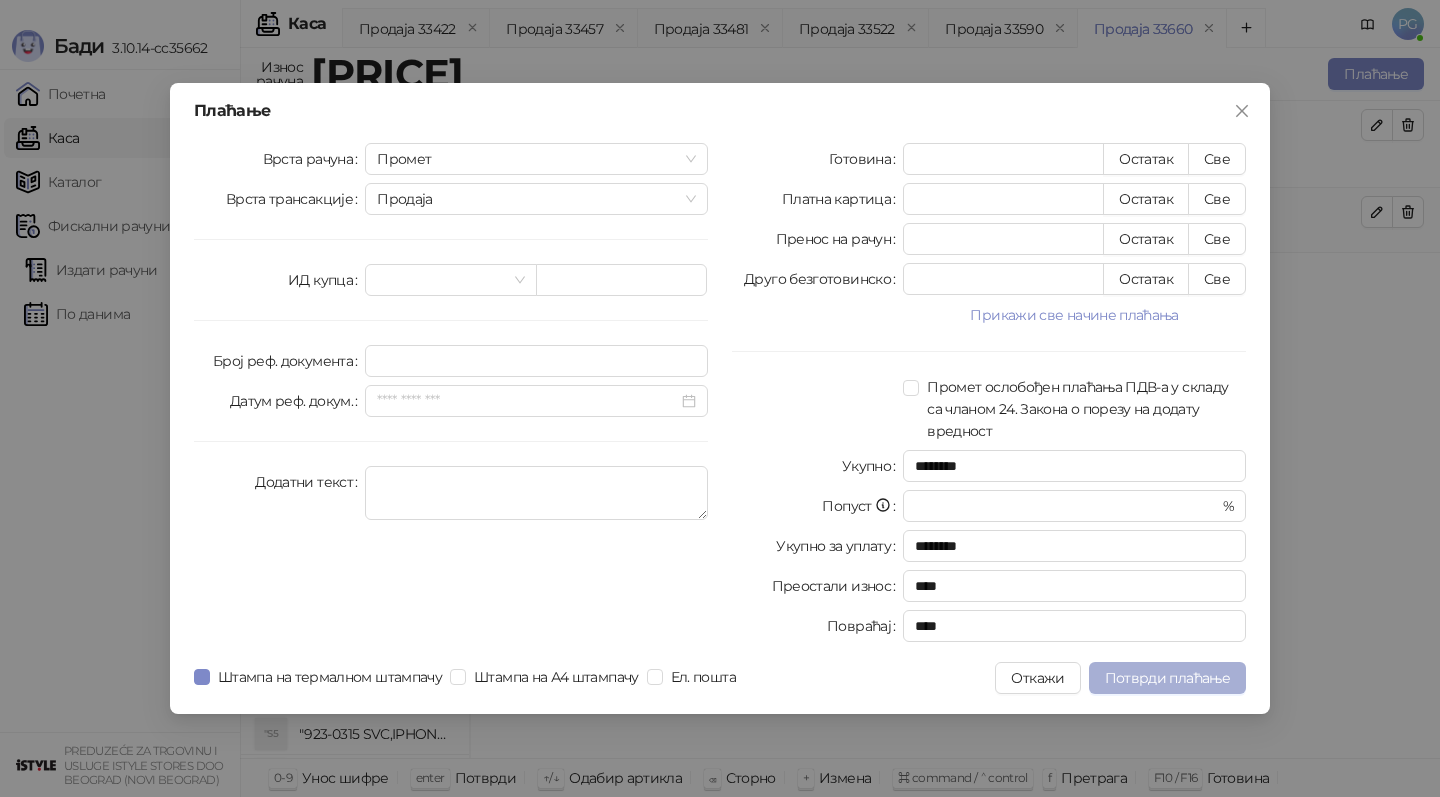 click on "Потврди плаћање" at bounding box center [1167, 678] 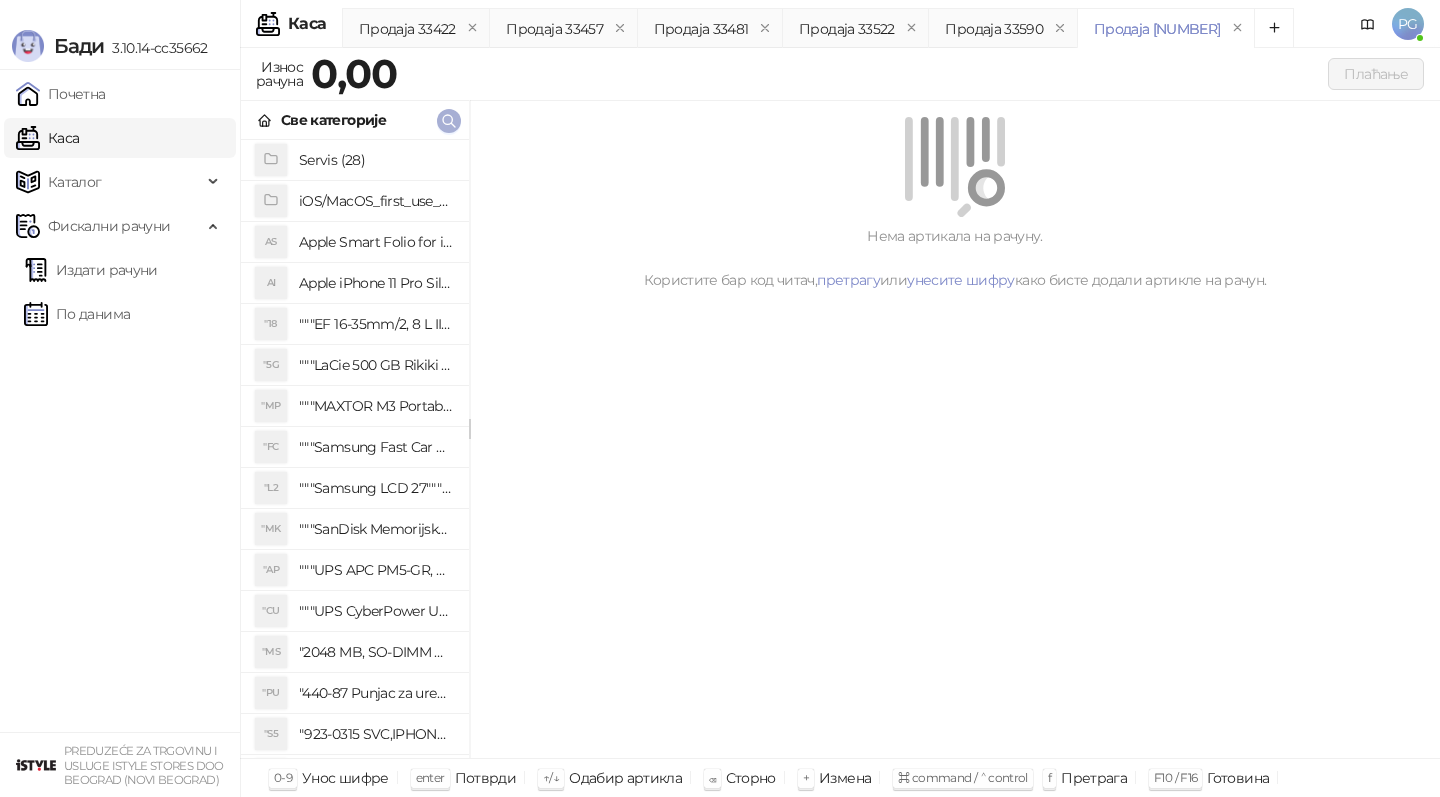 click at bounding box center (449, 121) 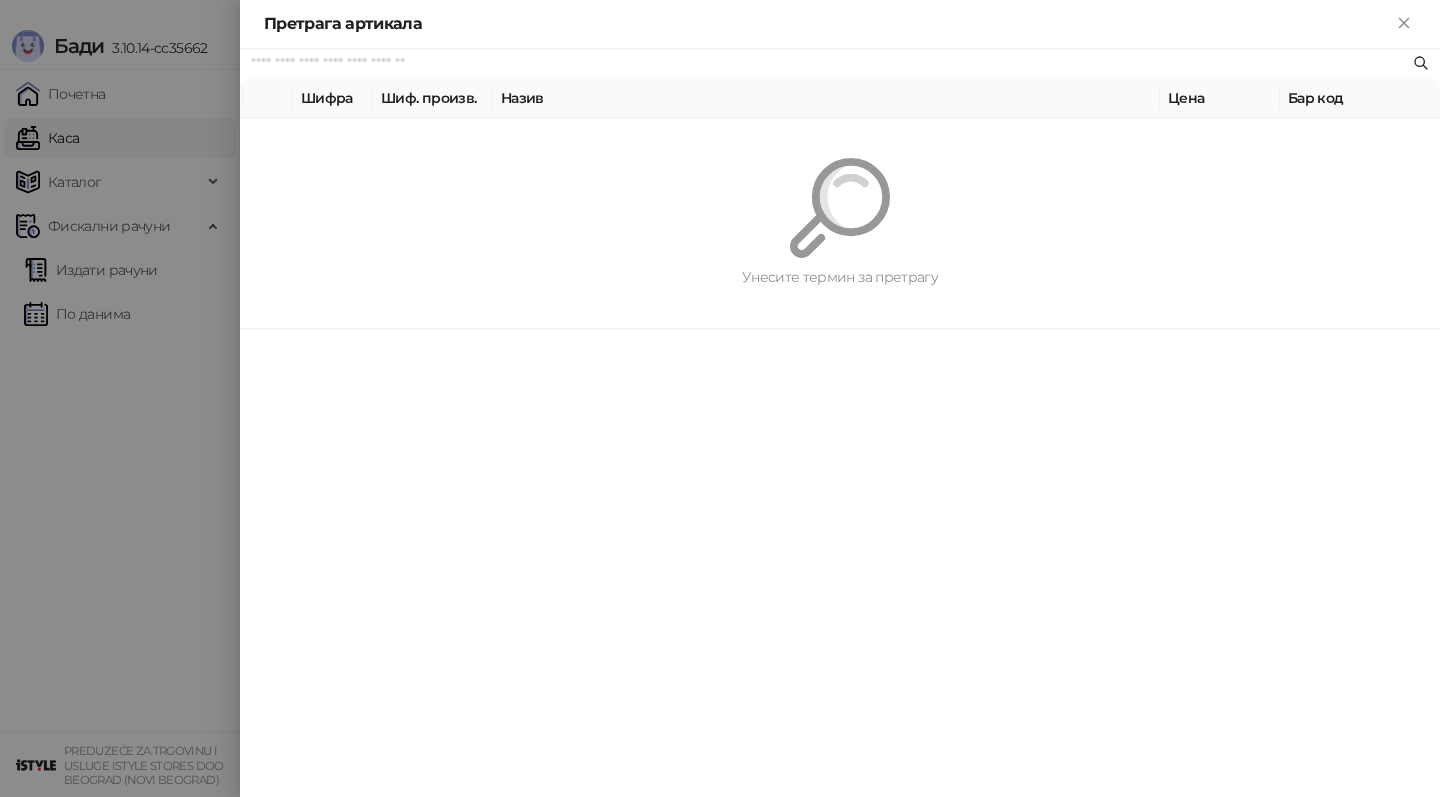 paste on "**********" 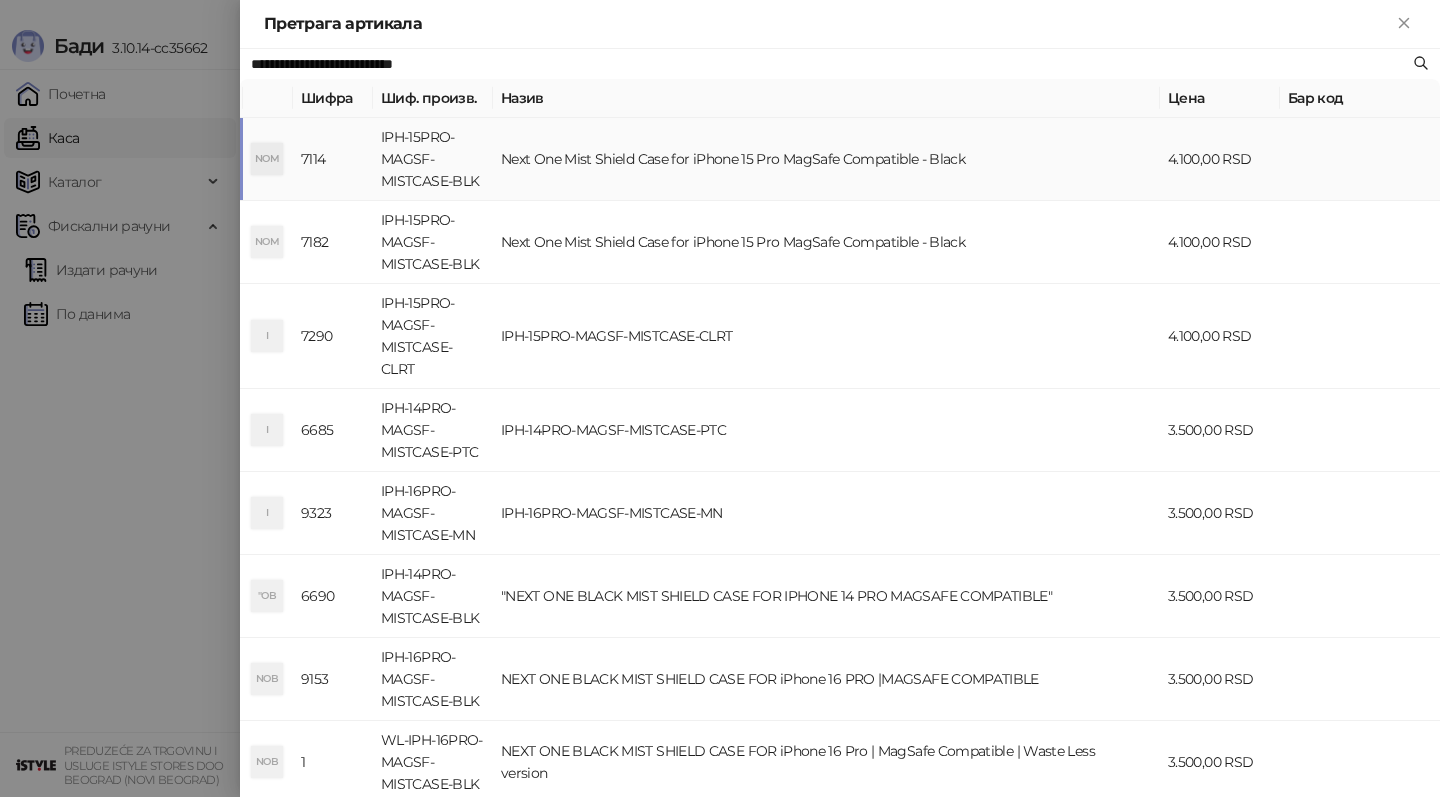 type on "**********" 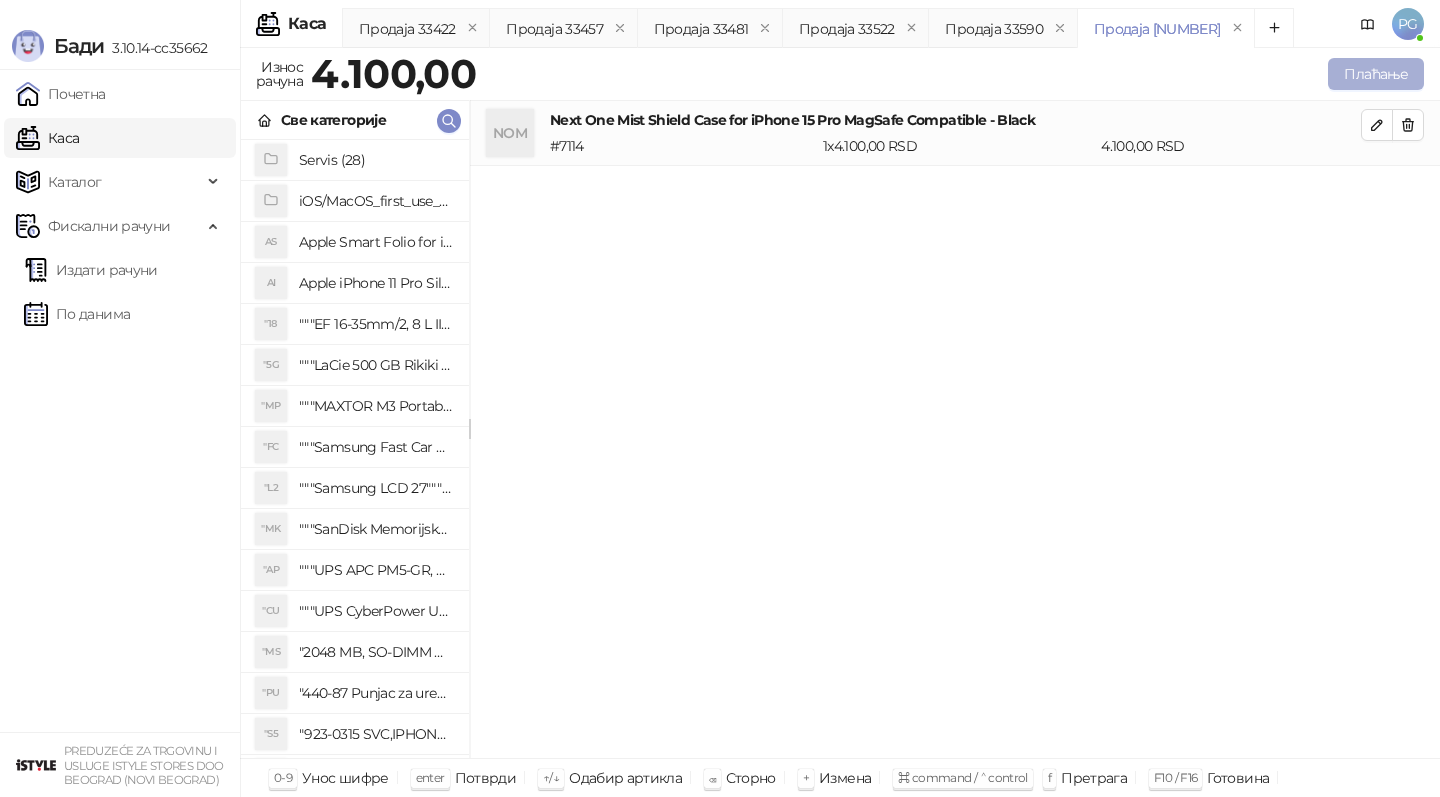 click on "Плаћање" at bounding box center (1376, 74) 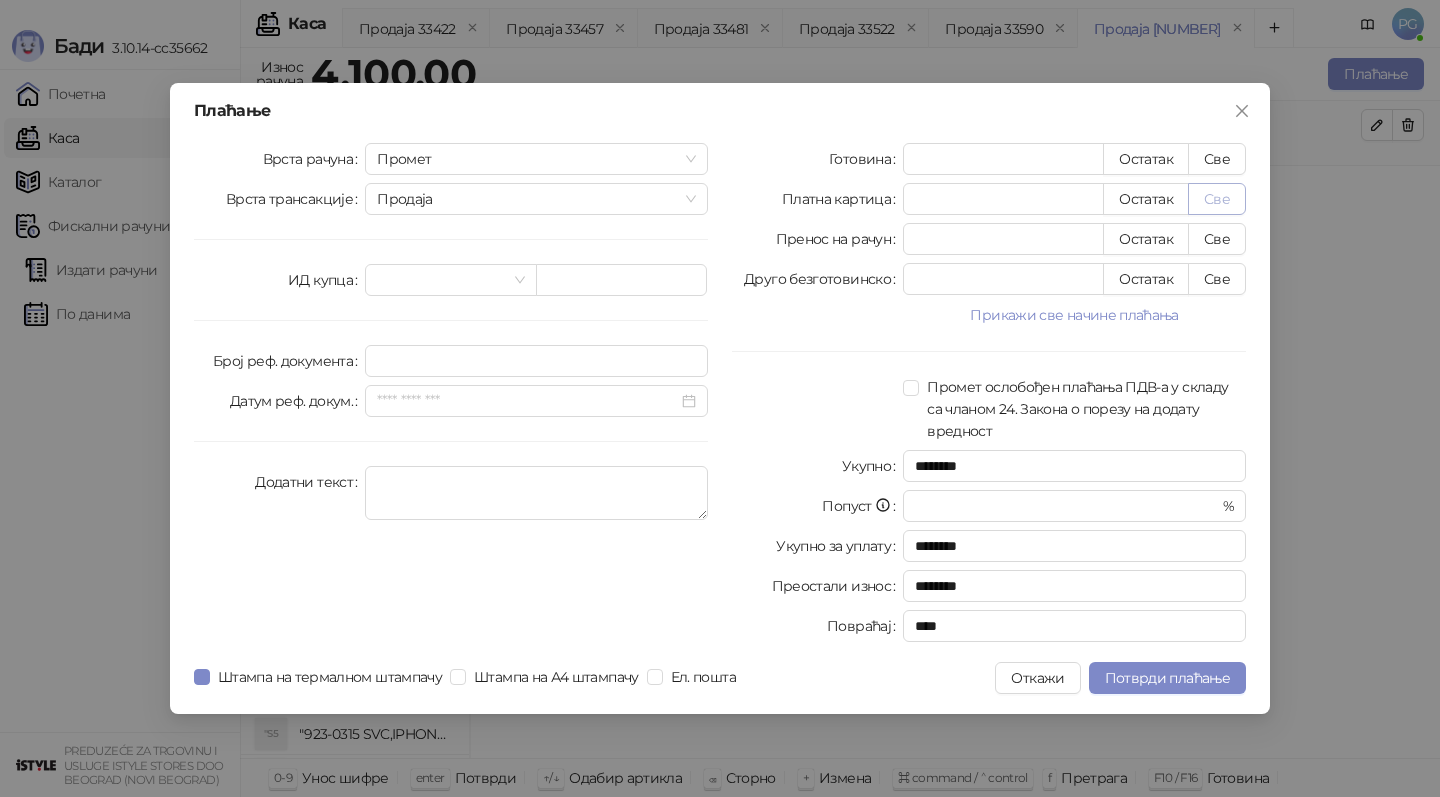 click on "Све" at bounding box center (1217, 199) 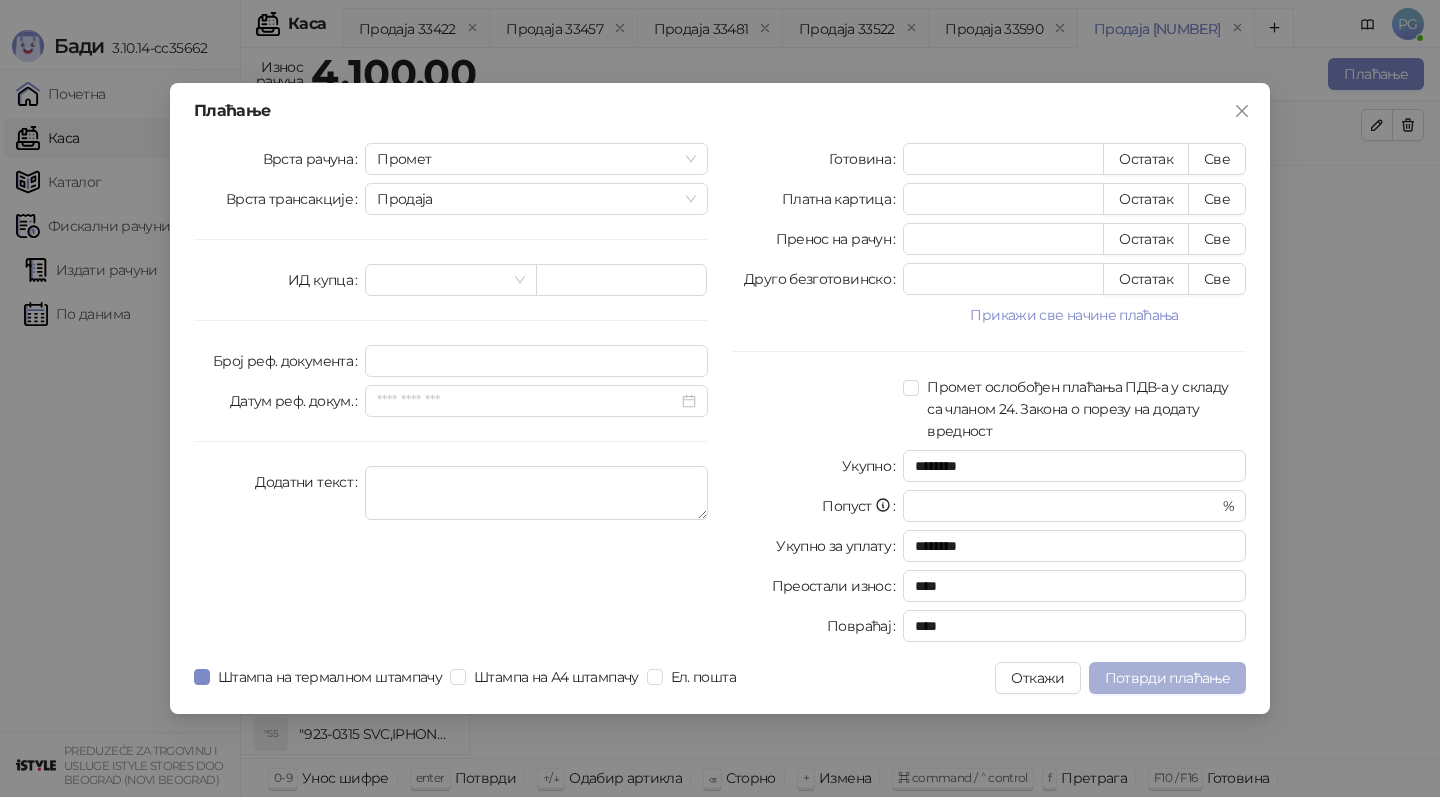 click on "Потврди плаћање" at bounding box center (1167, 678) 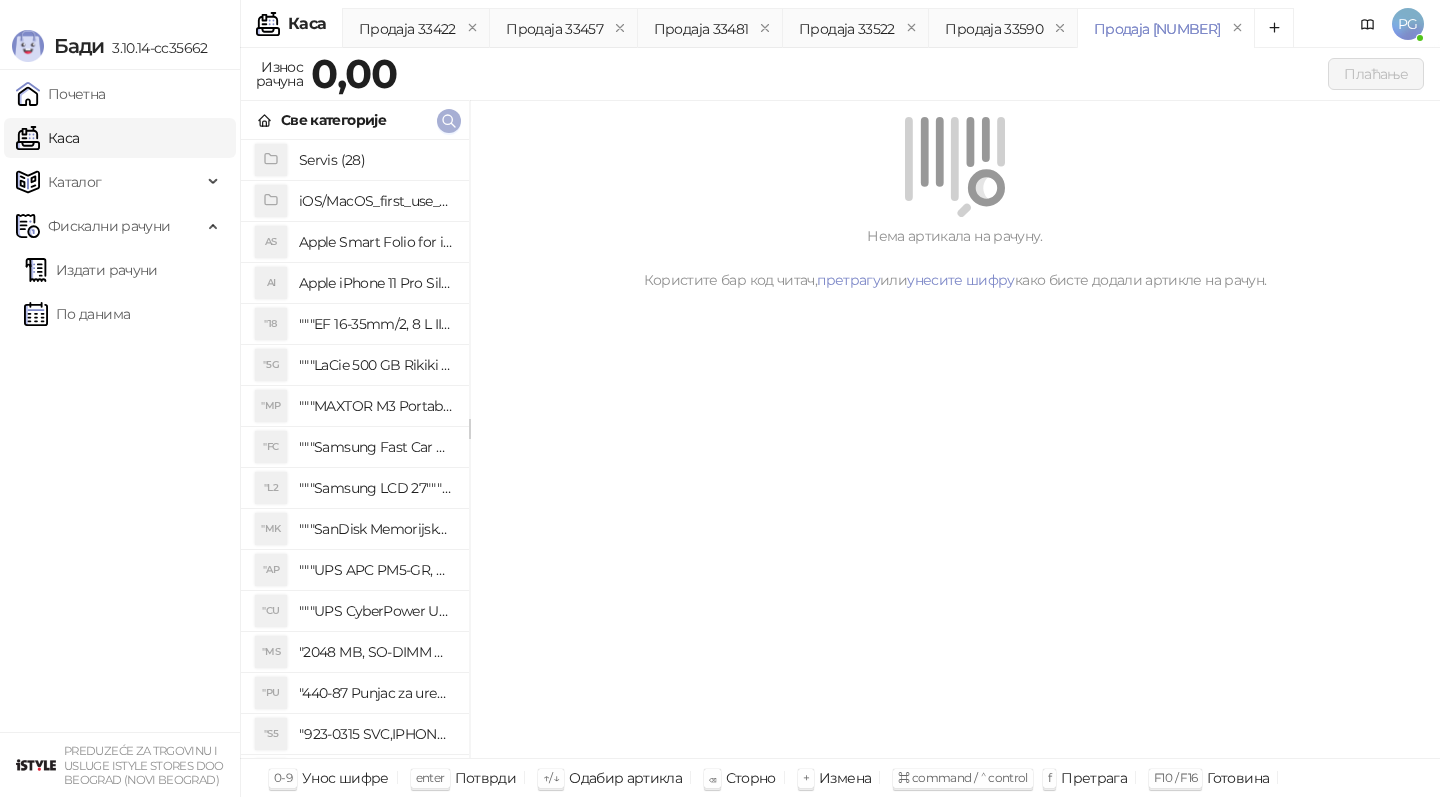click 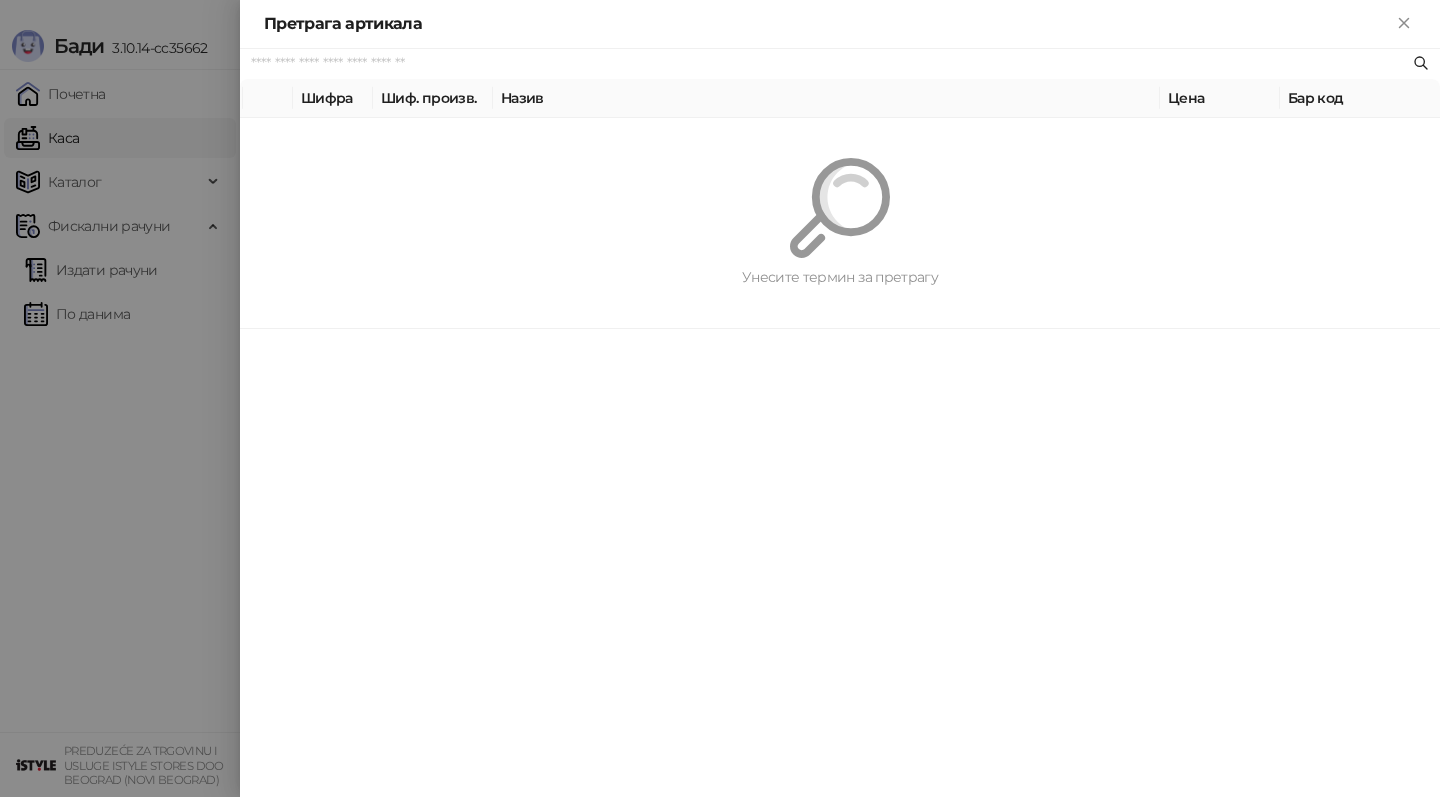 paste on "*********" 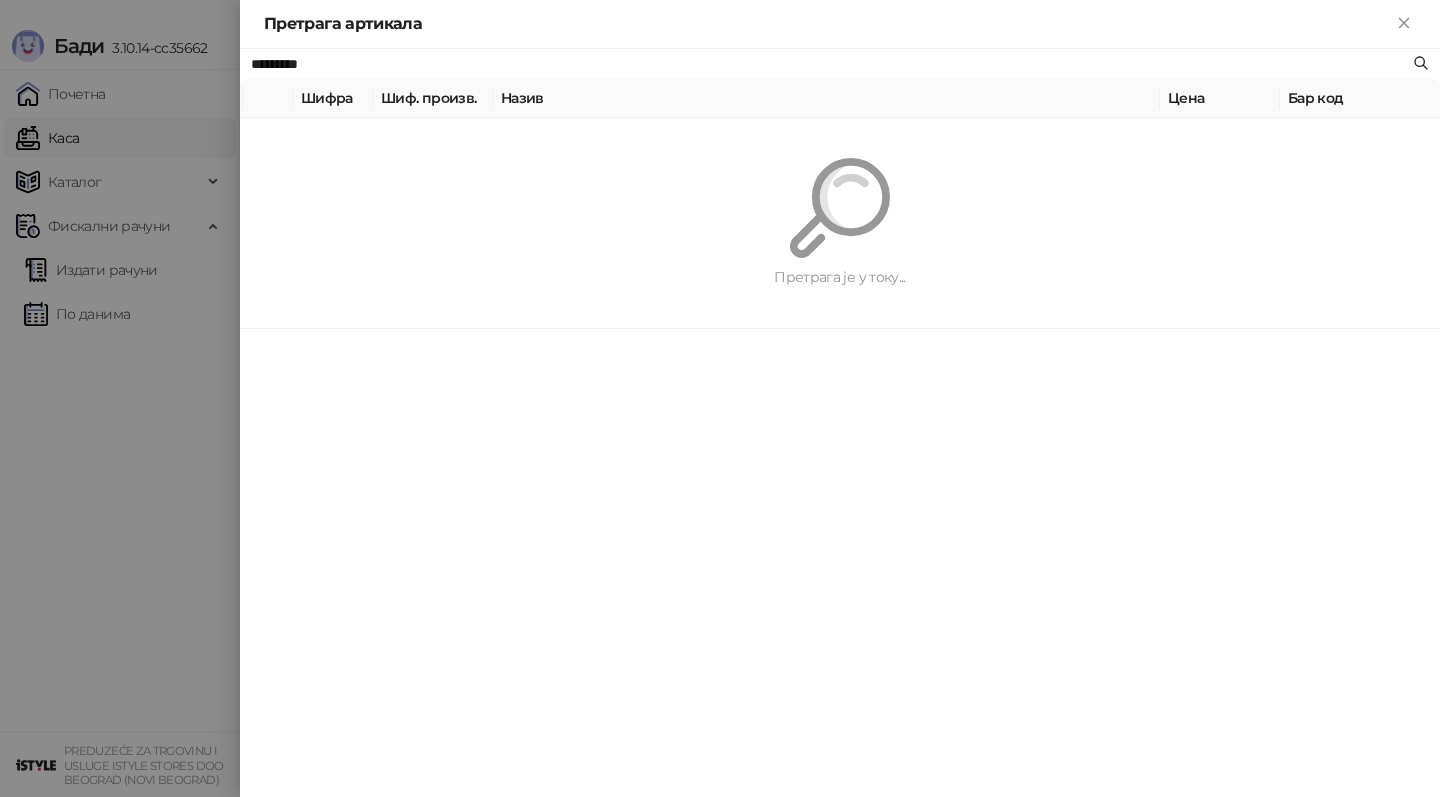 type on "*********" 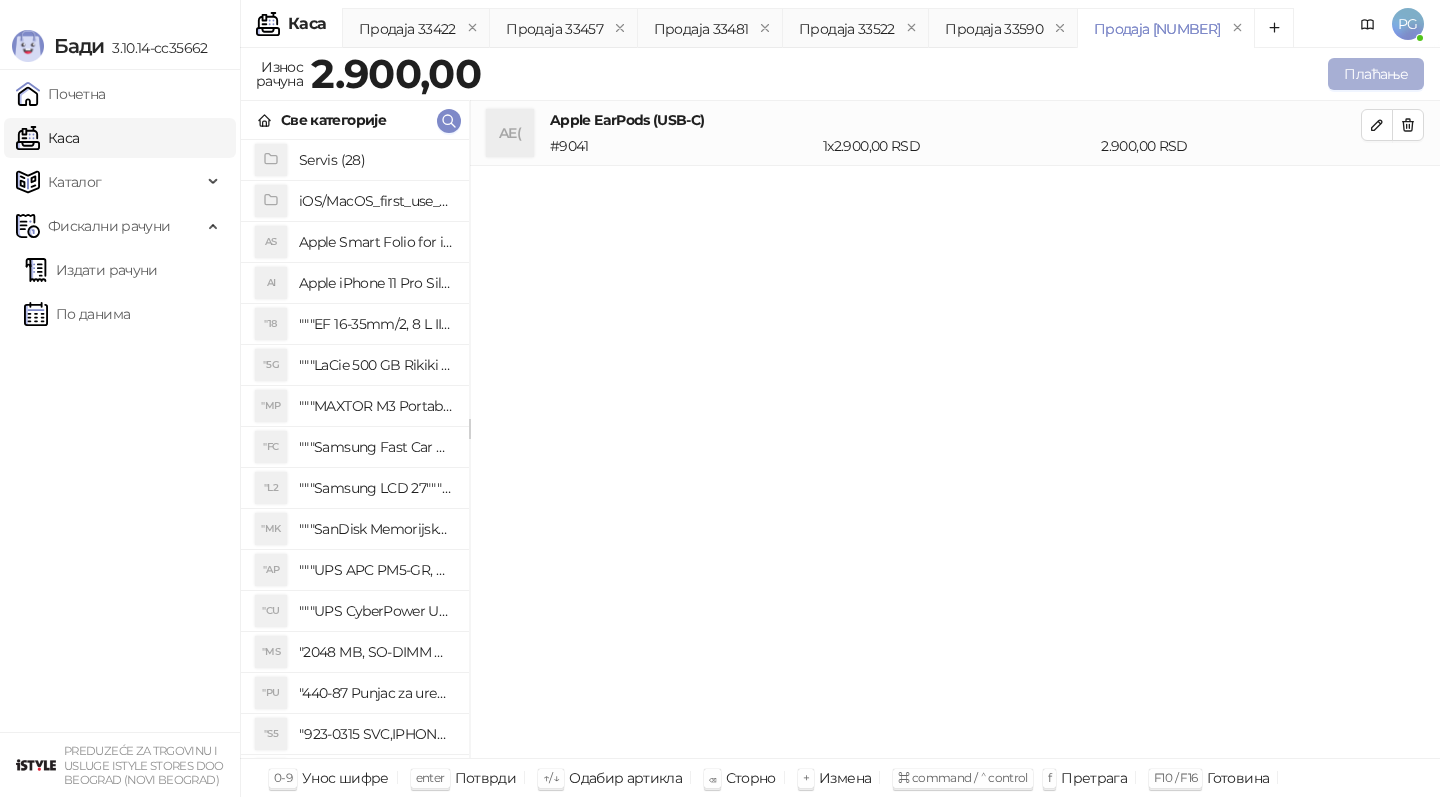 click on "Плаћање" at bounding box center [1376, 74] 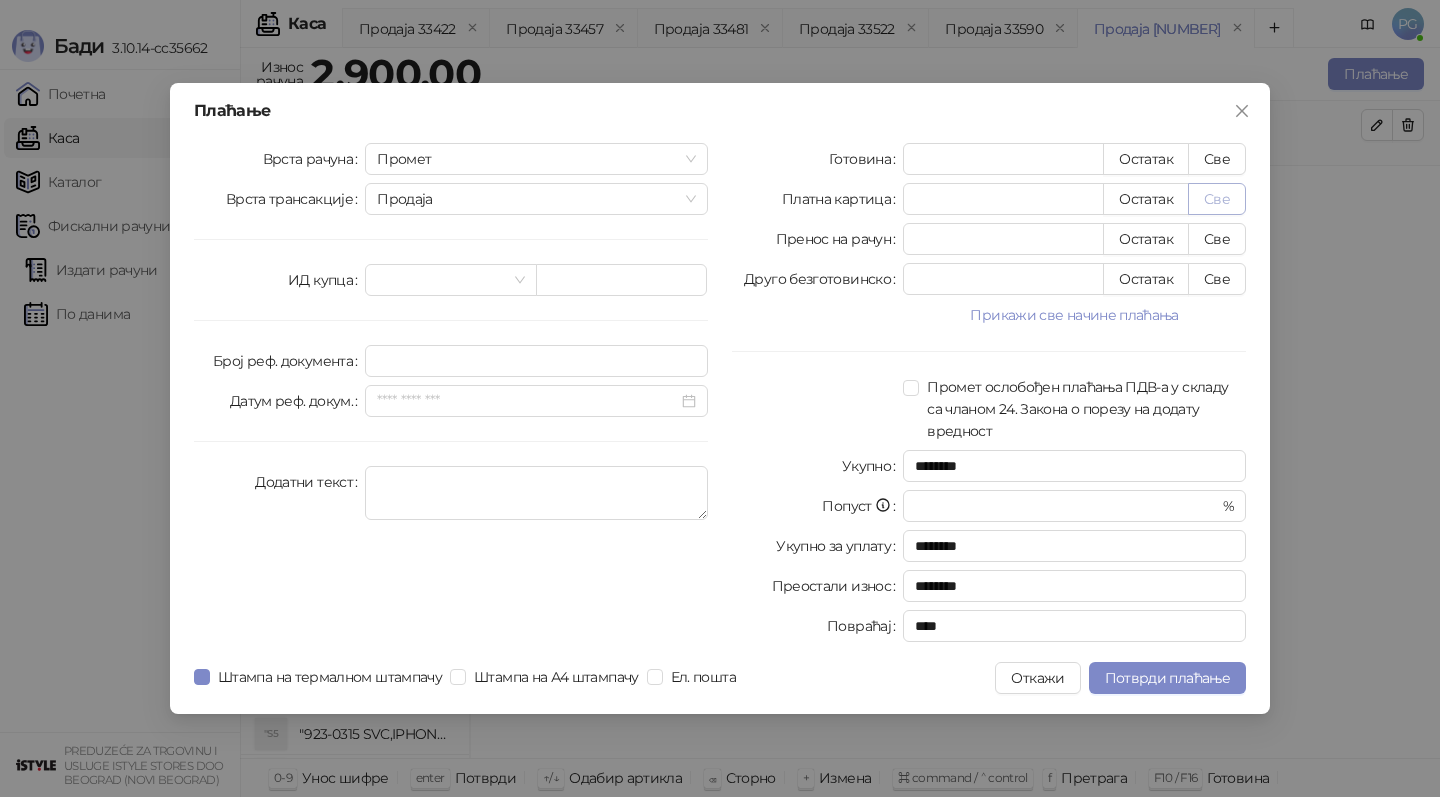 click on "Све" at bounding box center (1217, 199) 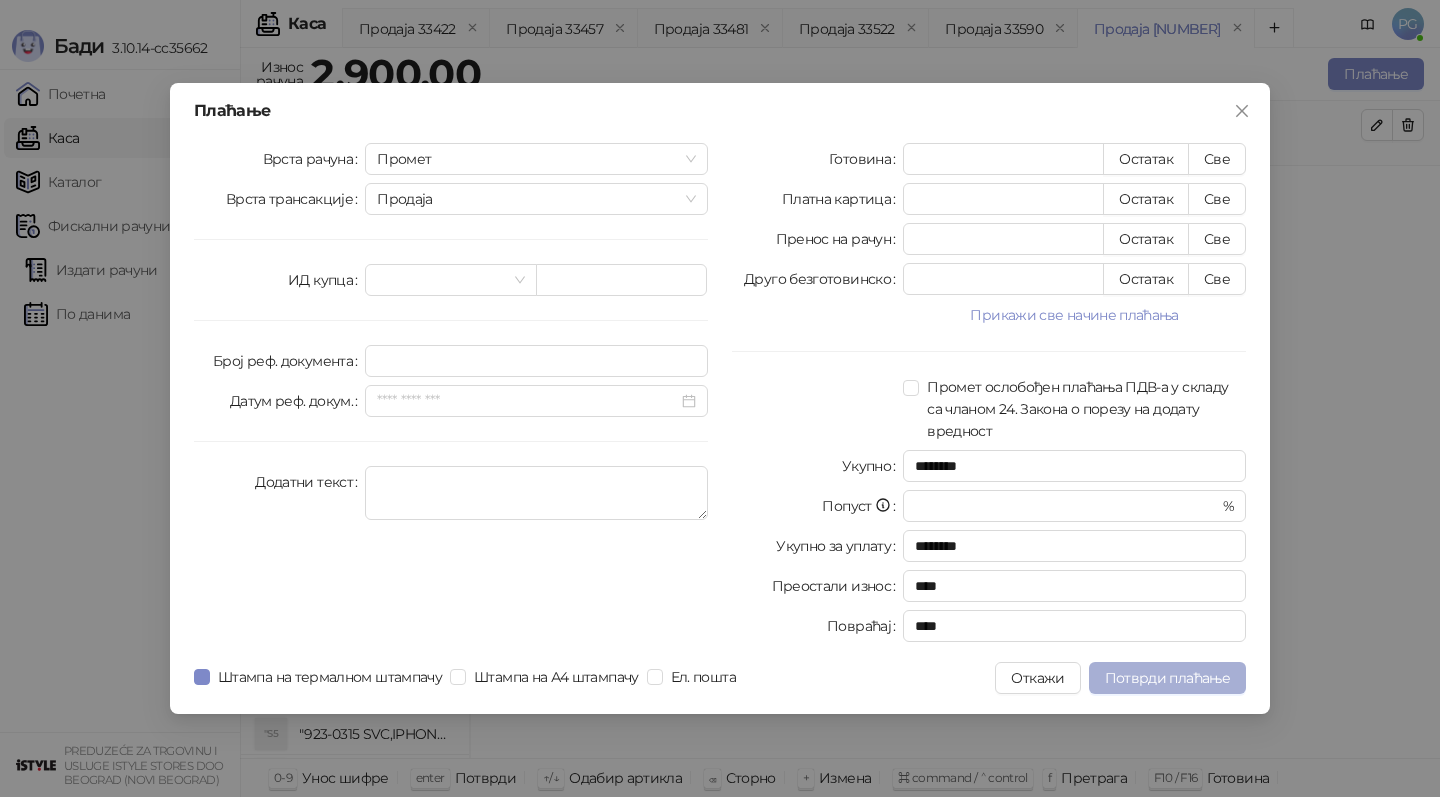 click on "Потврди плаћање" at bounding box center (1167, 678) 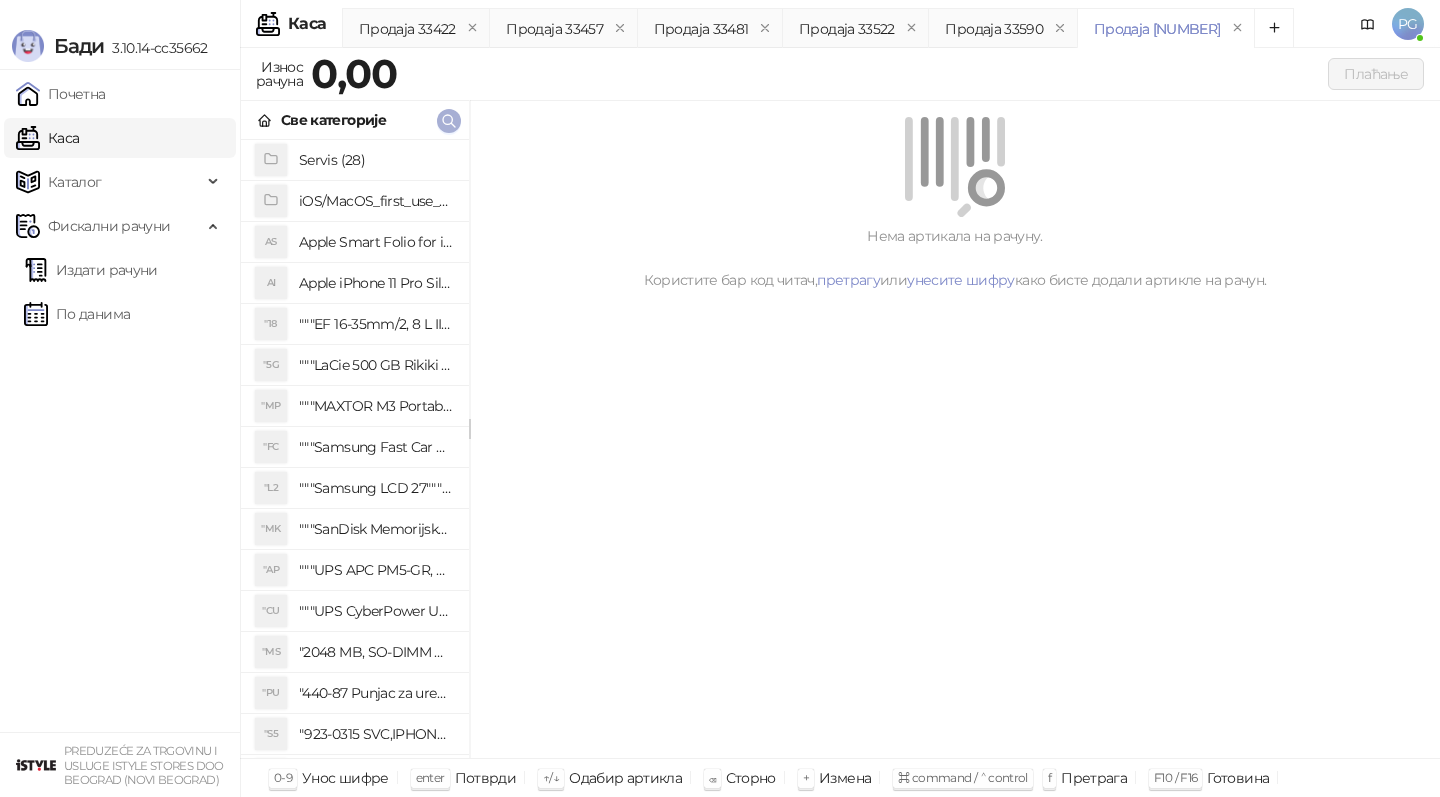 click 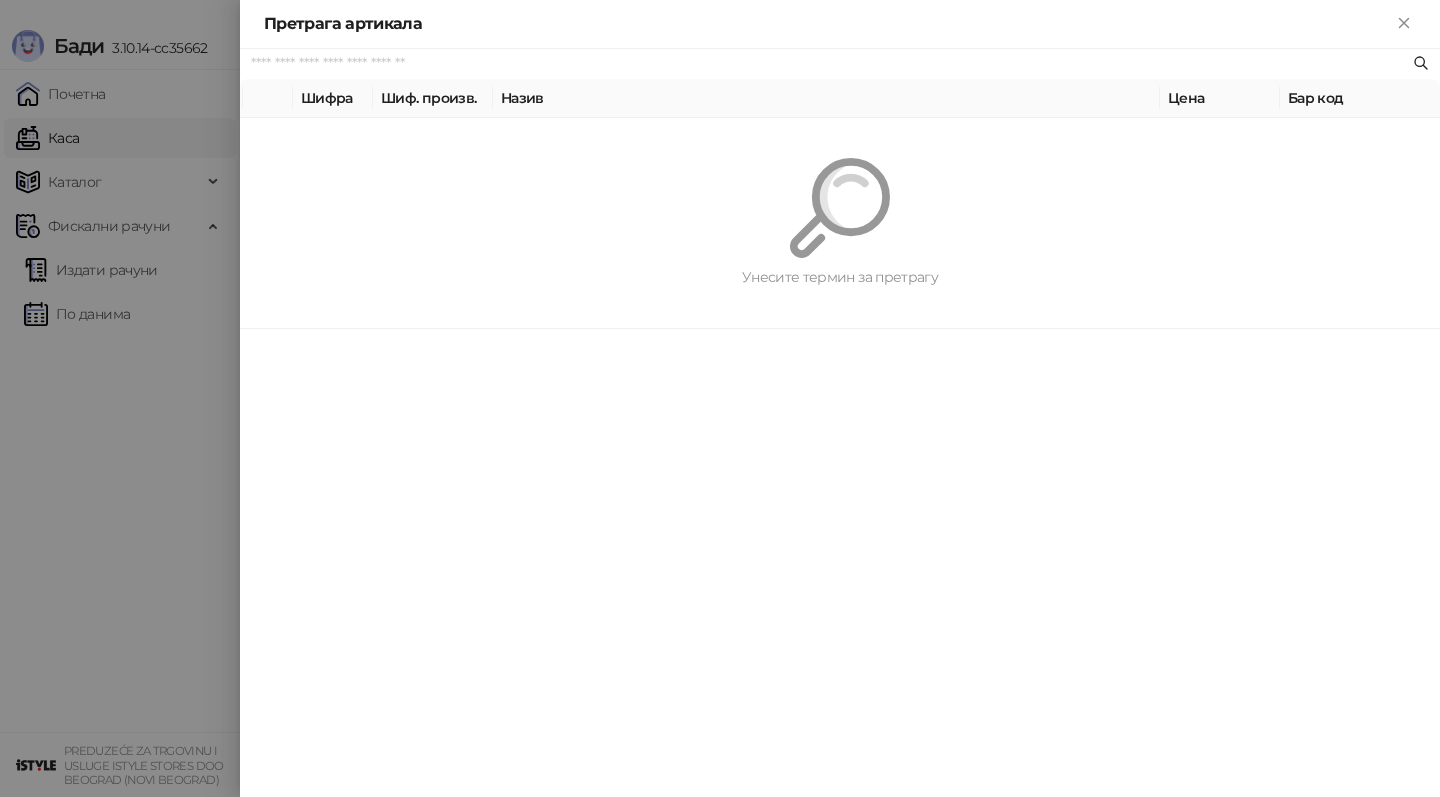 paste on "*********" 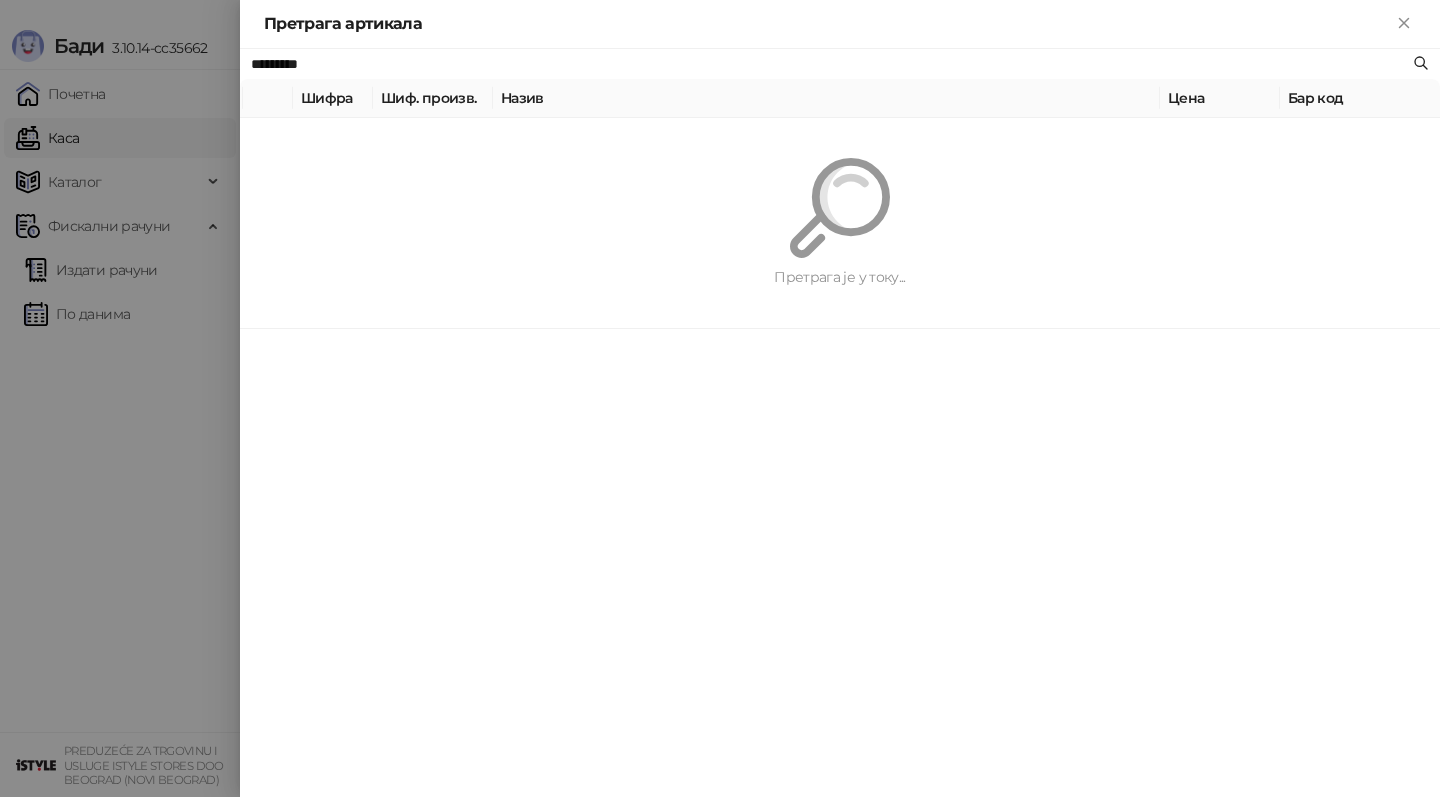 type on "*********" 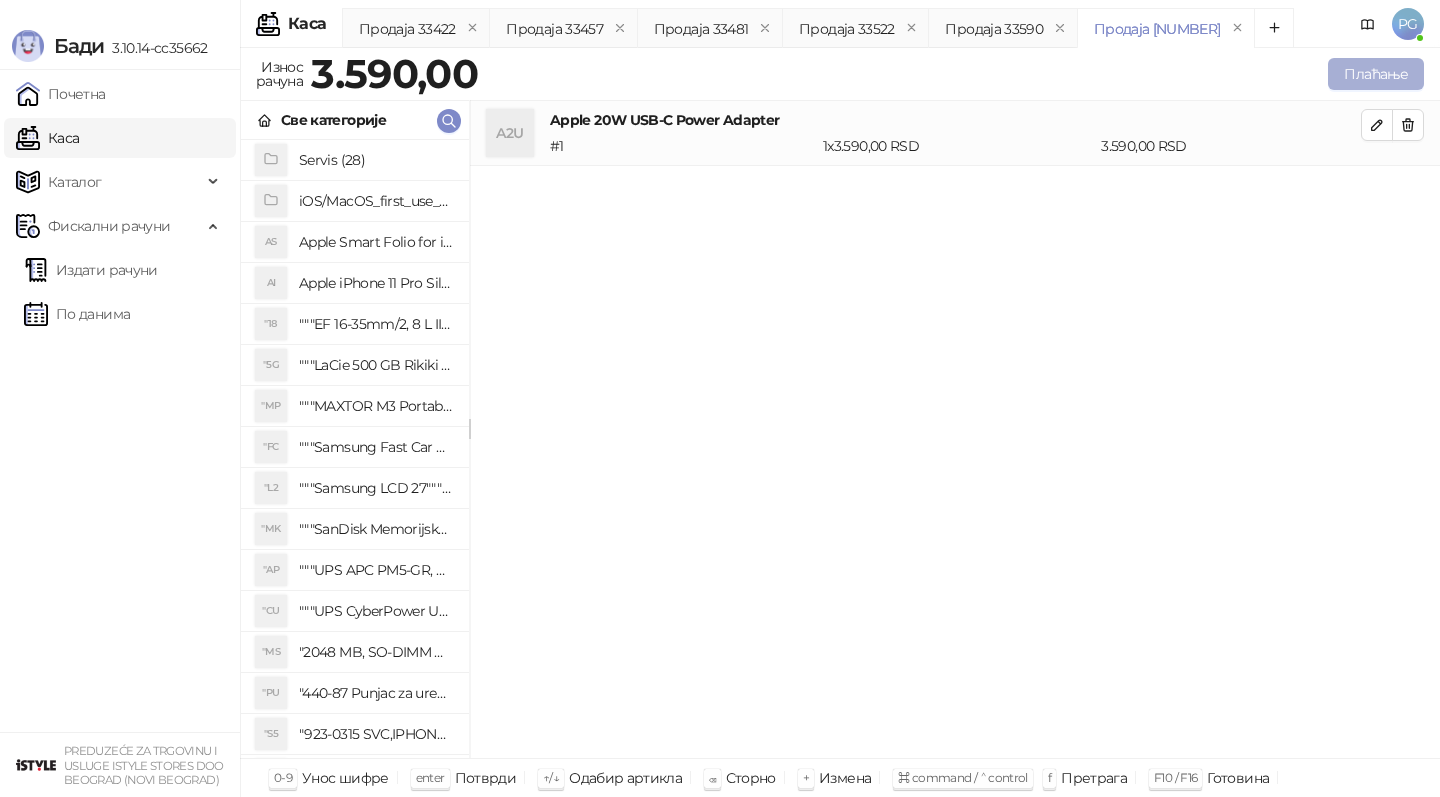 click on "Плаћање" at bounding box center (1376, 74) 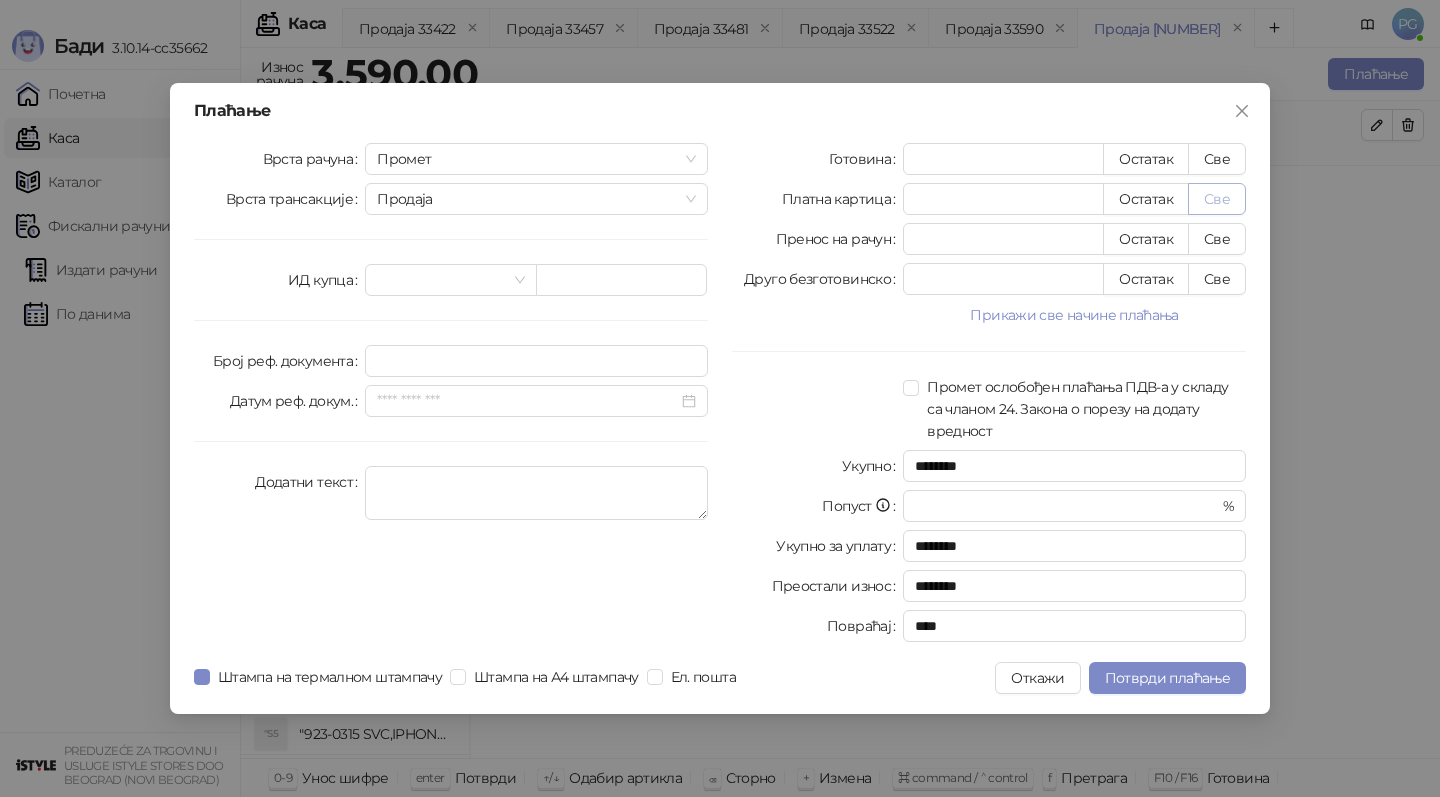 click on "Све" at bounding box center (1217, 199) 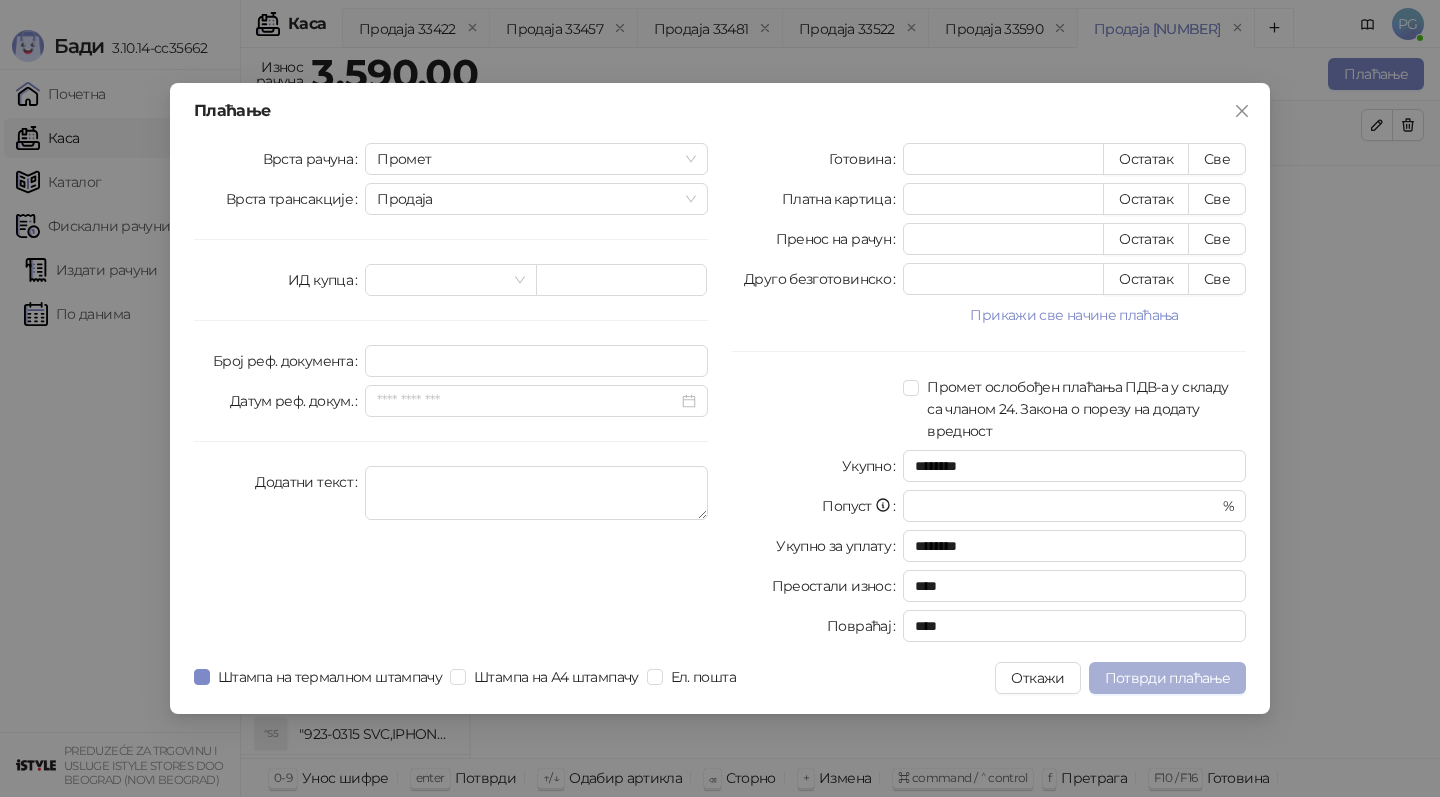 click on "Потврди плаћање" at bounding box center [1167, 678] 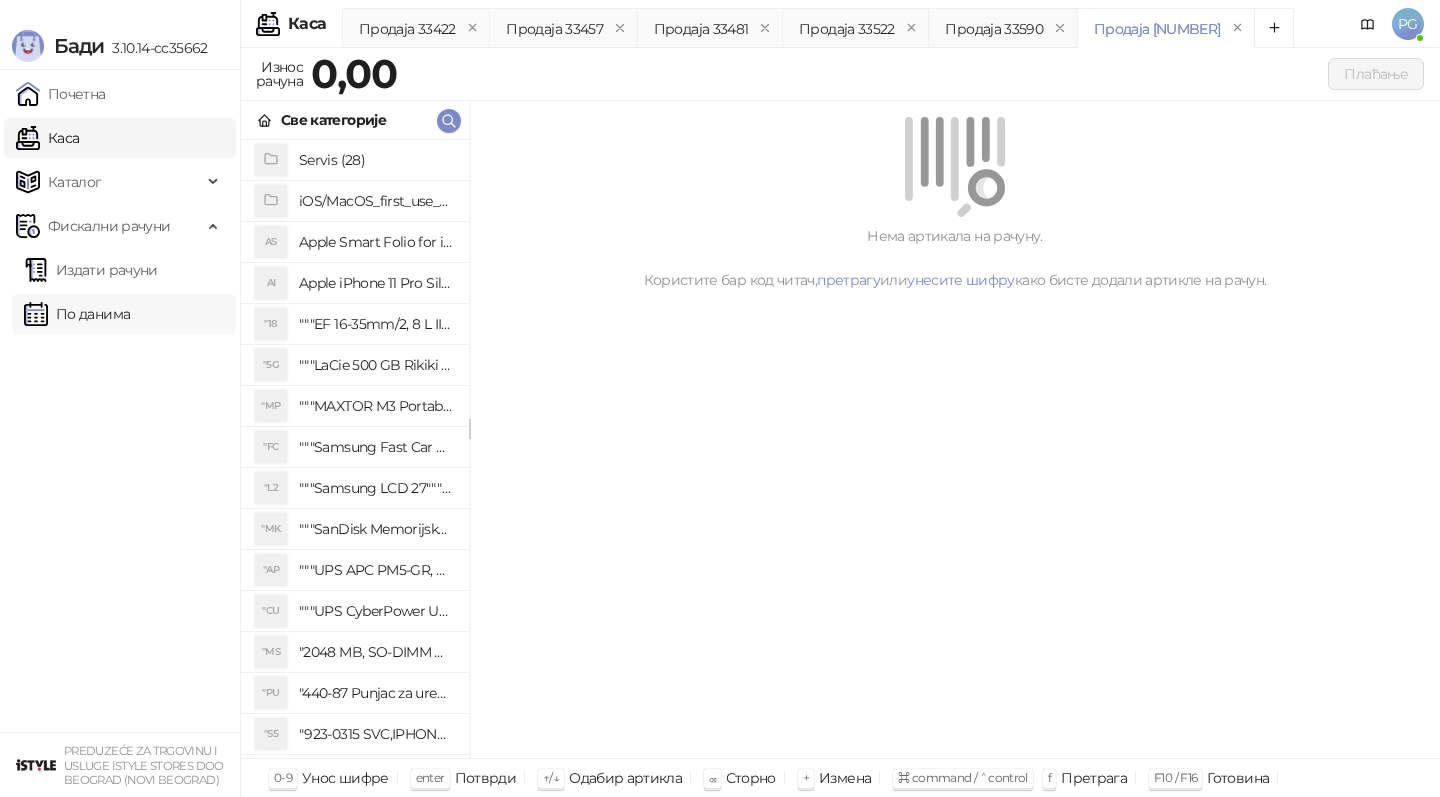 click on "По данима" at bounding box center (77, 314) 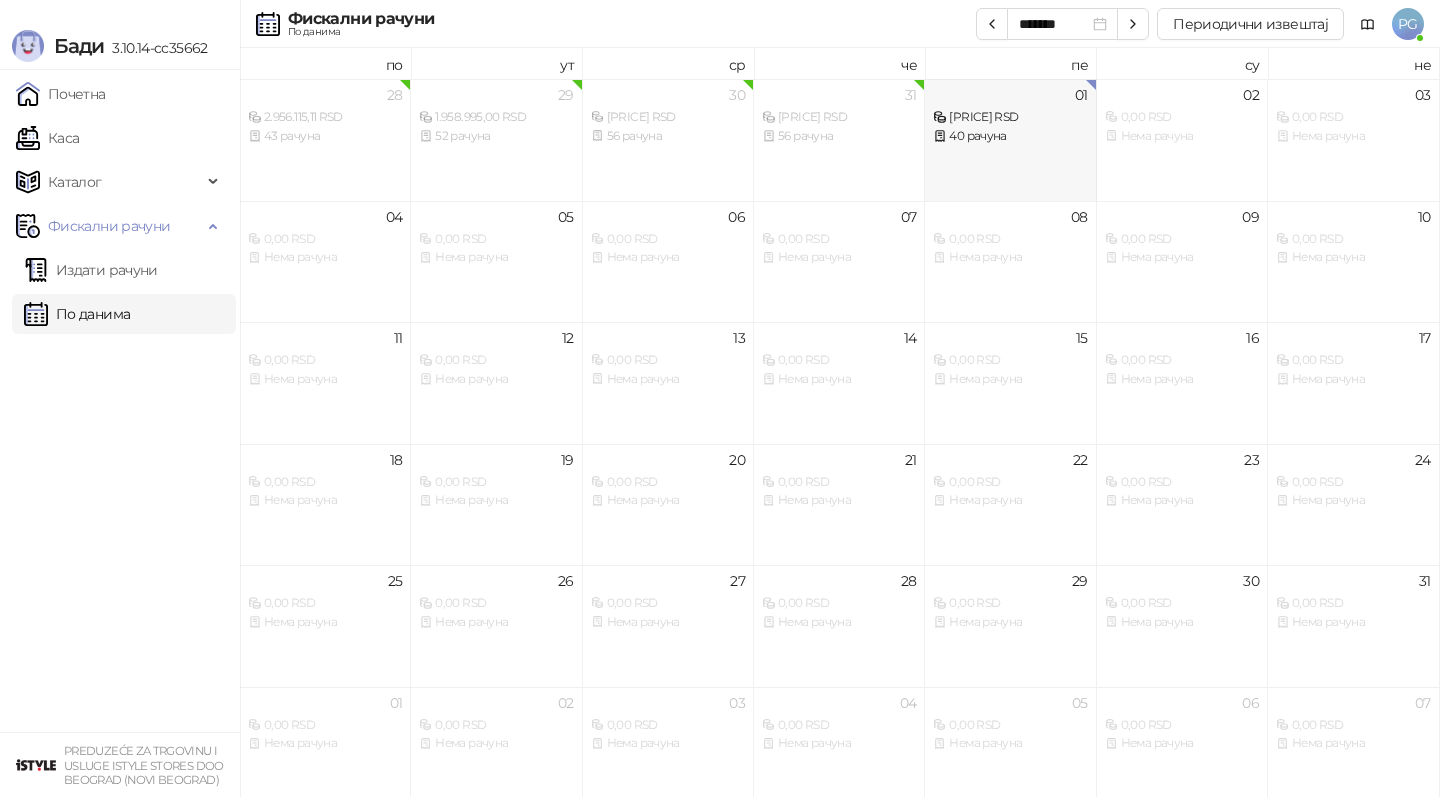 click on "[NUMBER] [PRICE] RSD [NUMBER] рачуна" at bounding box center (1010, 140) 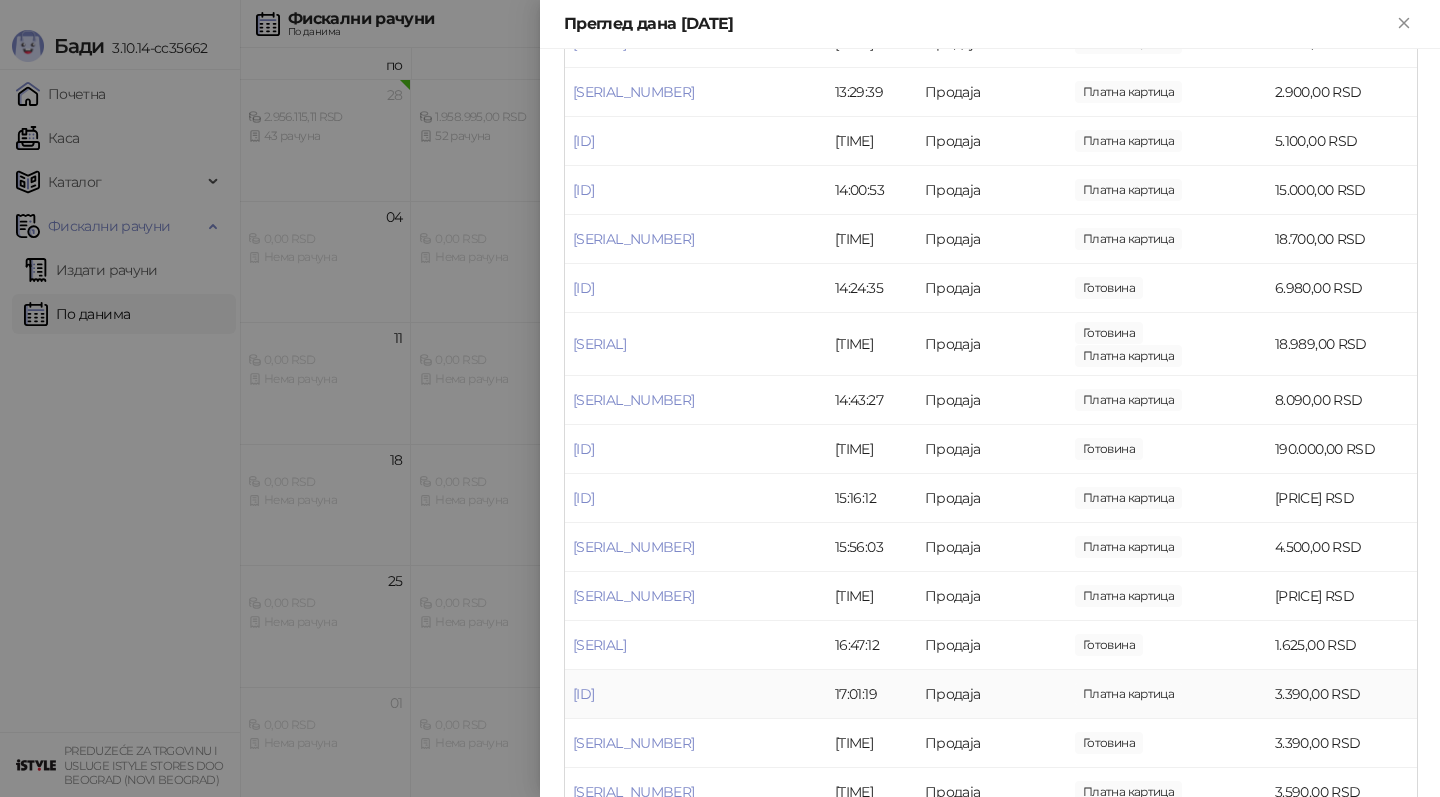 scroll, scrollTop: 1556, scrollLeft: 0, axis: vertical 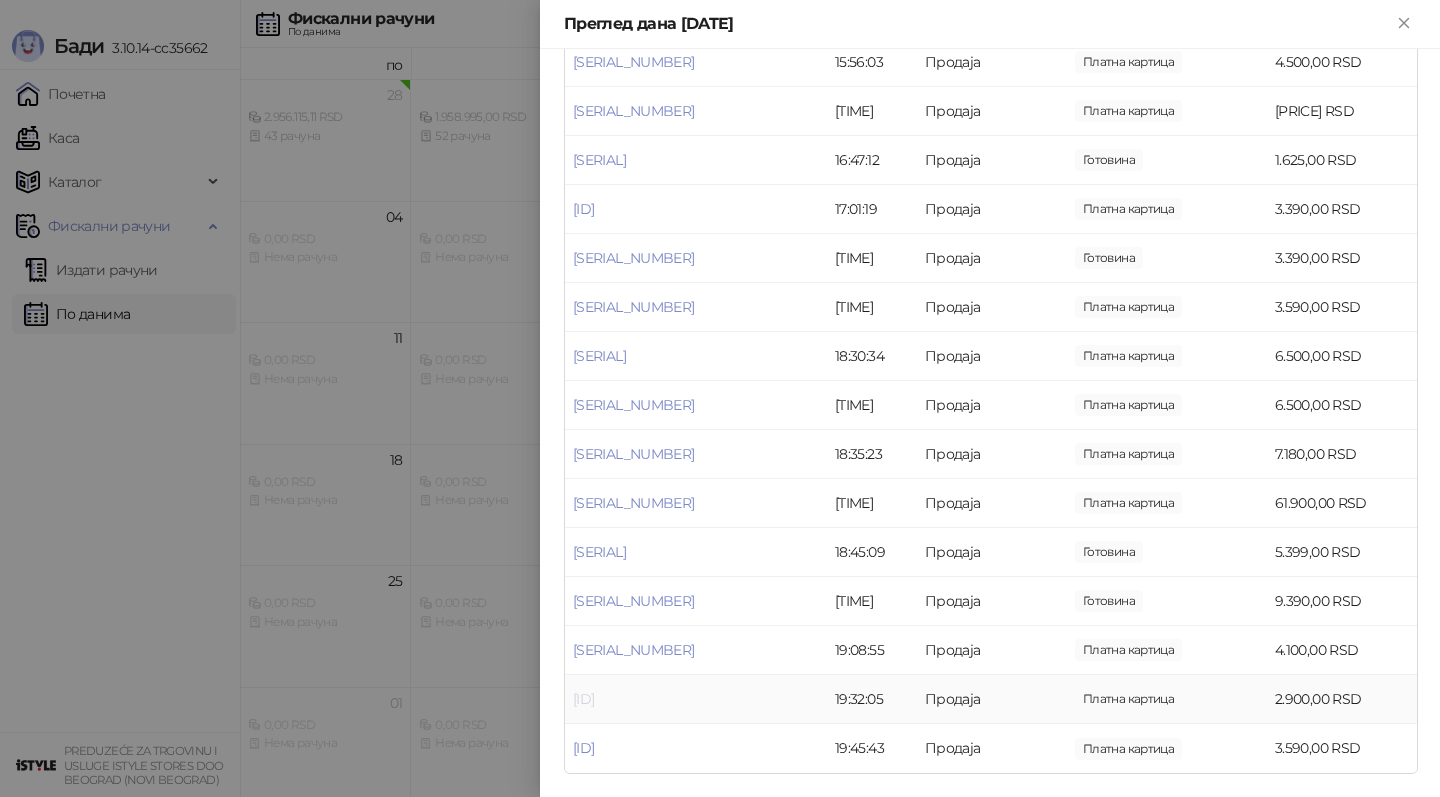 click on "[ID]" at bounding box center (583, 699) 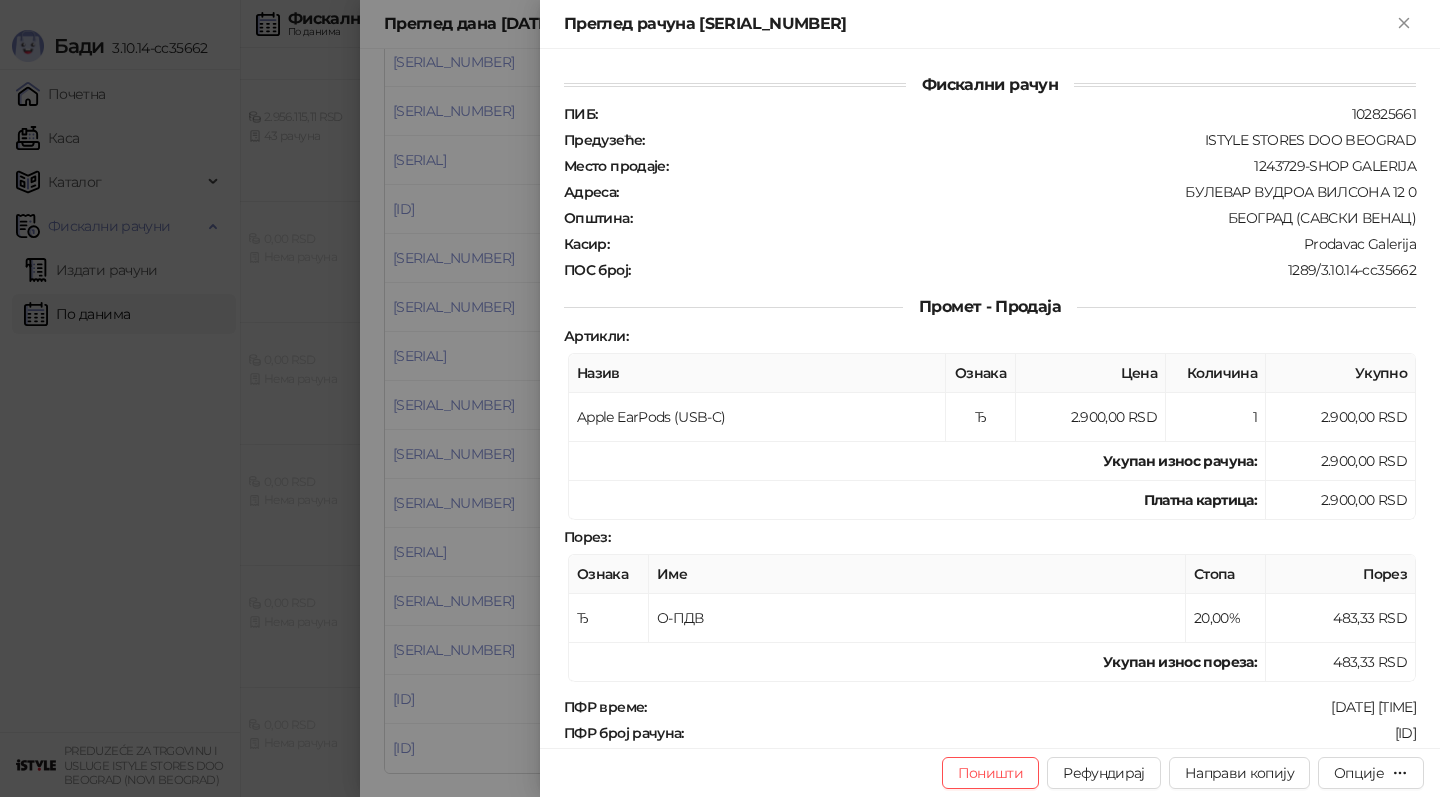 click at bounding box center (720, 398) 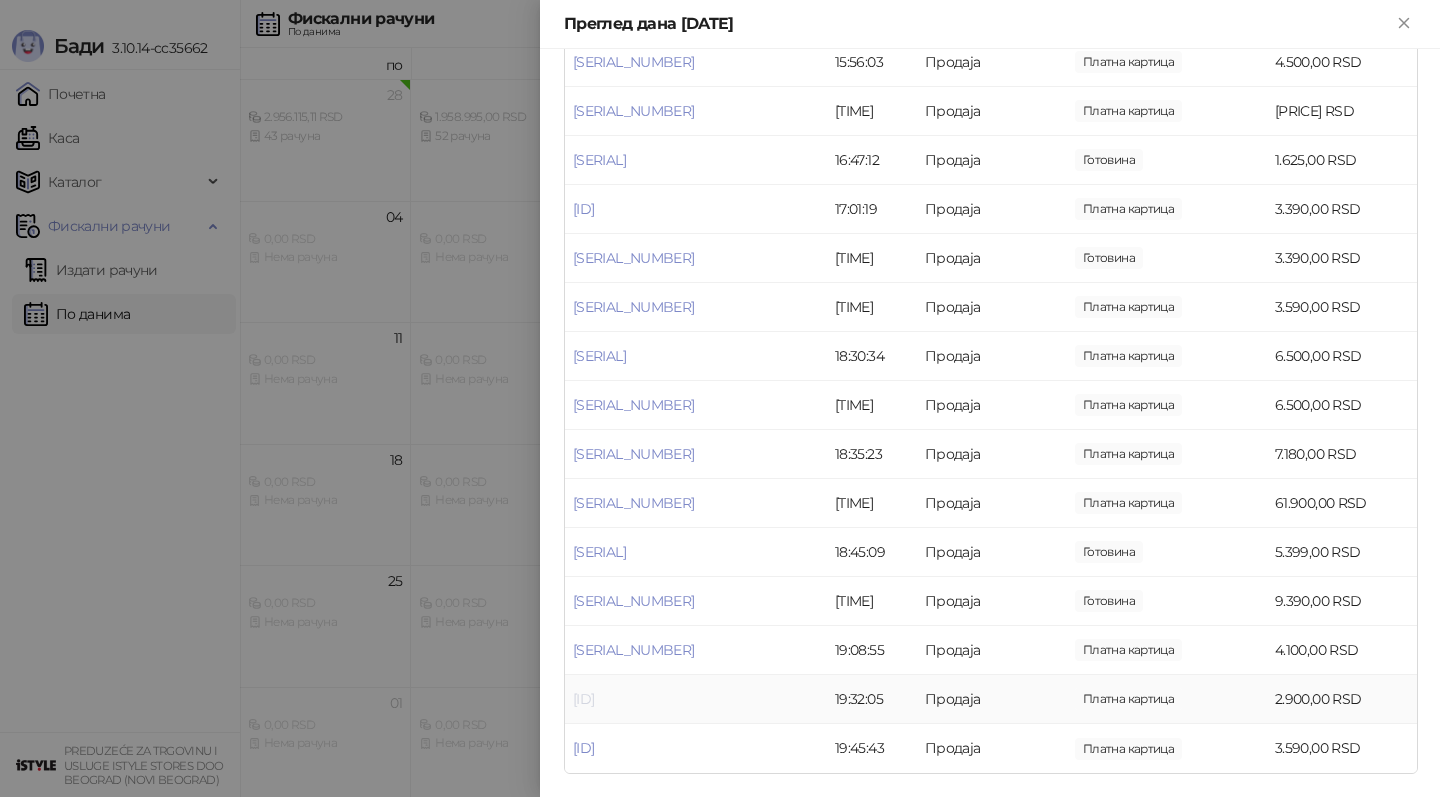 click on "[ID]" at bounding box center (583, 699) 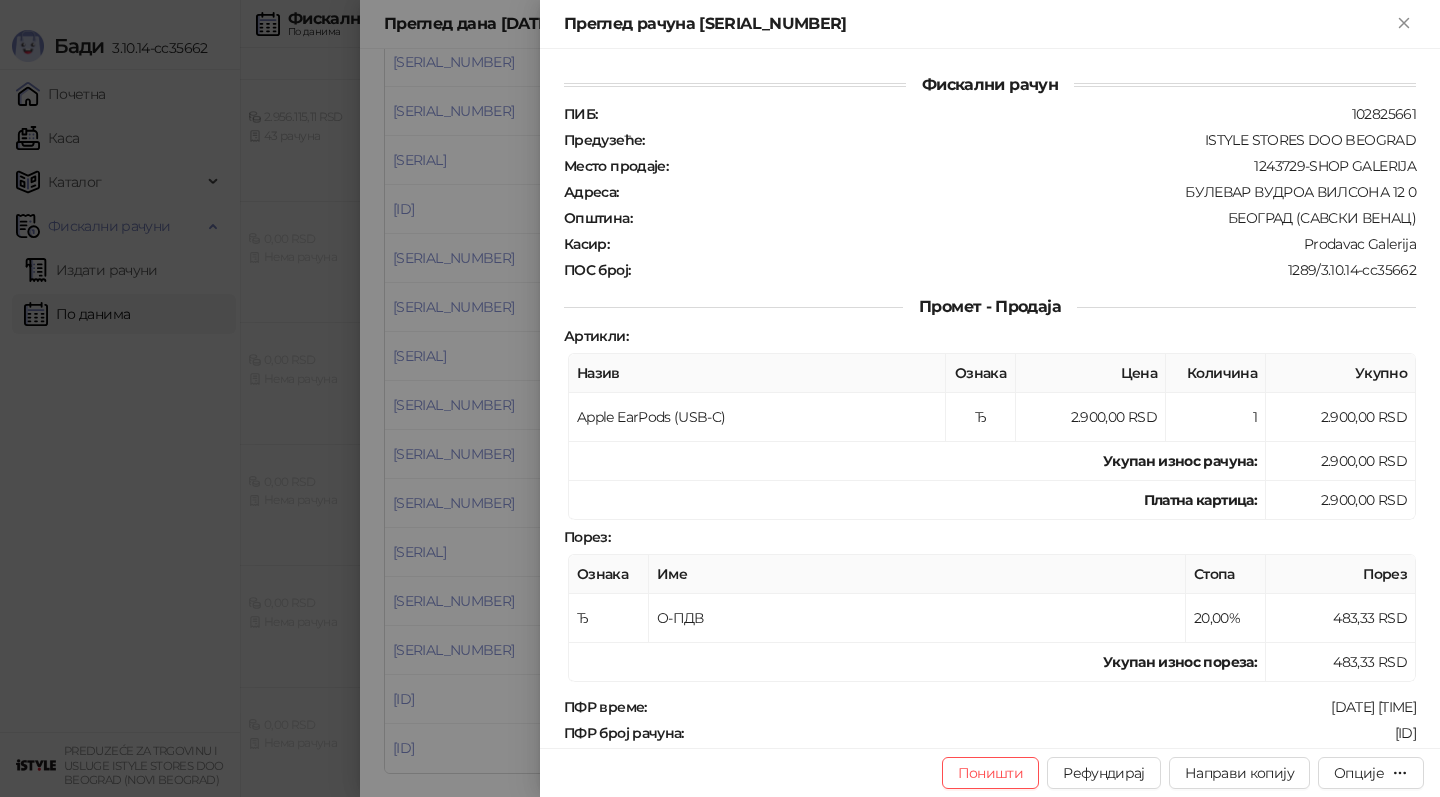 click at bounding box center [720, 398] 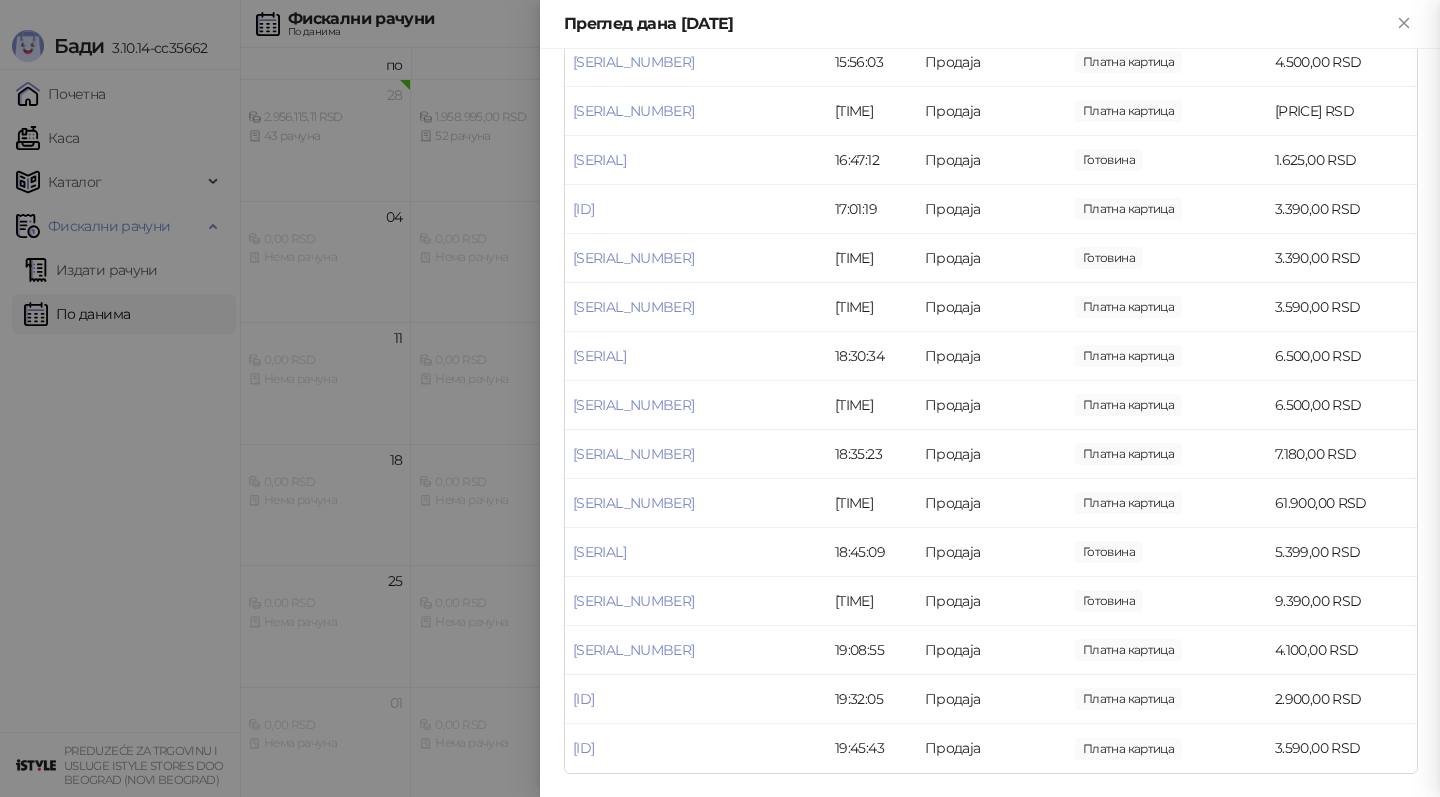 click at bounding box center (720, 398) 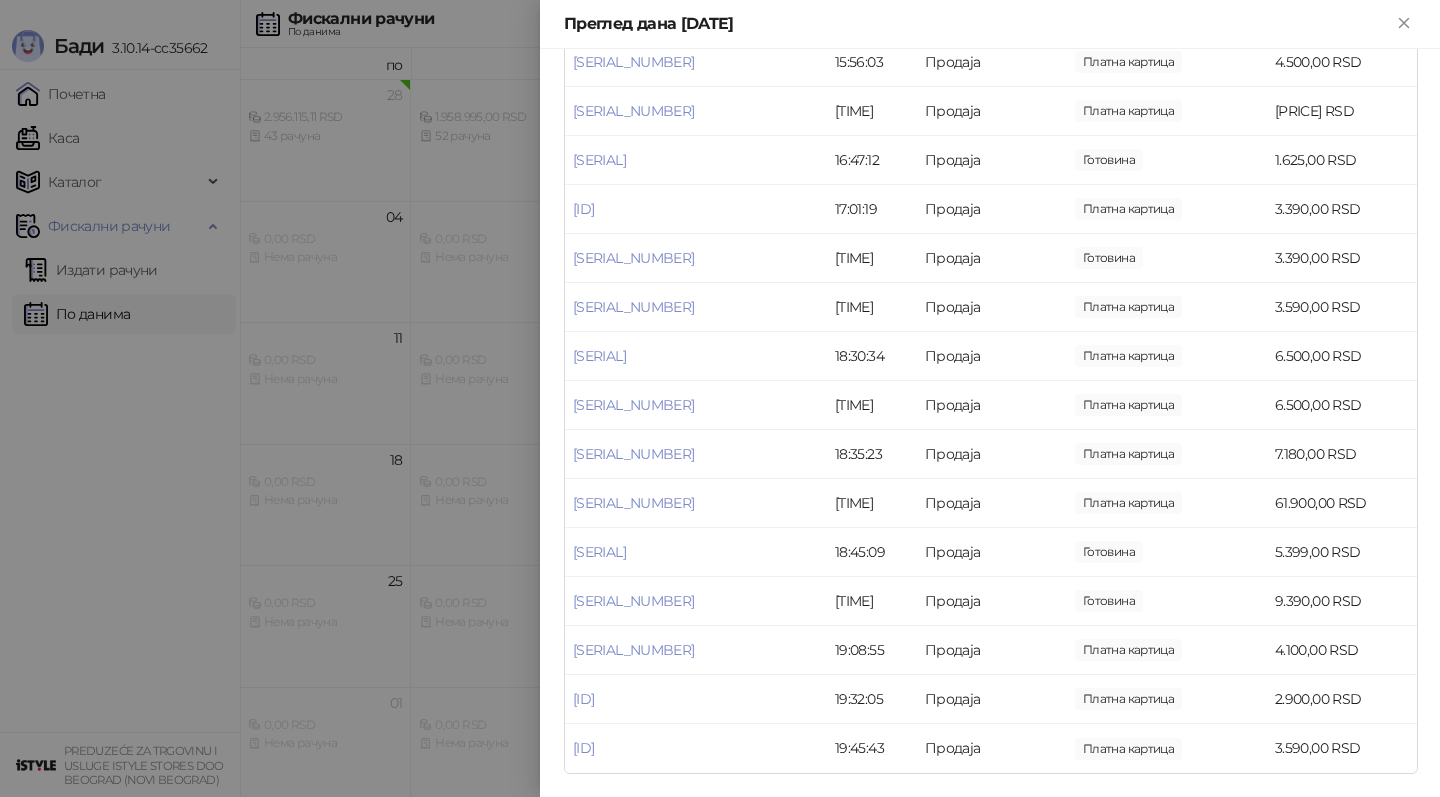 click at bounding box center (720, 398) 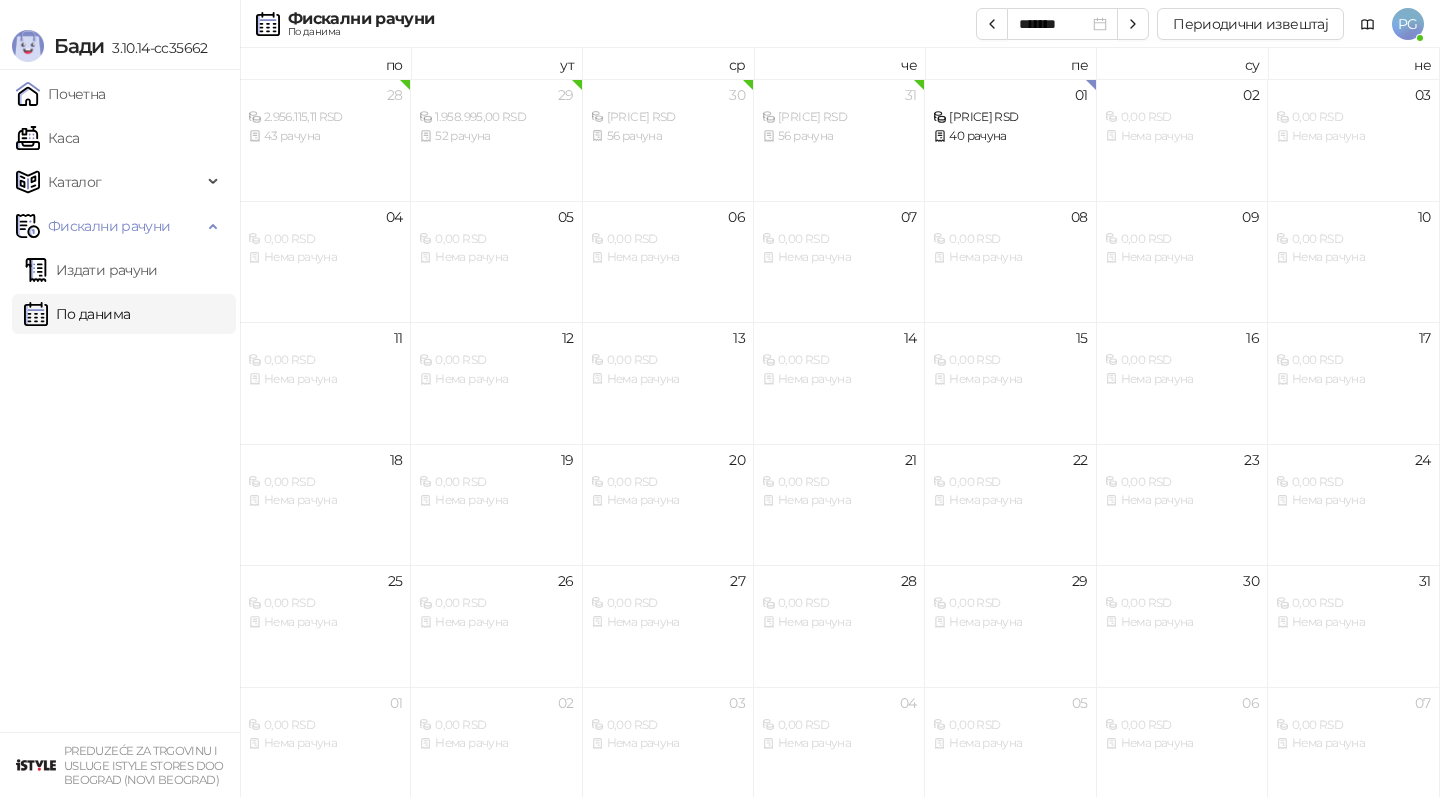 click on "Каса" at bounding box center [47, 138] 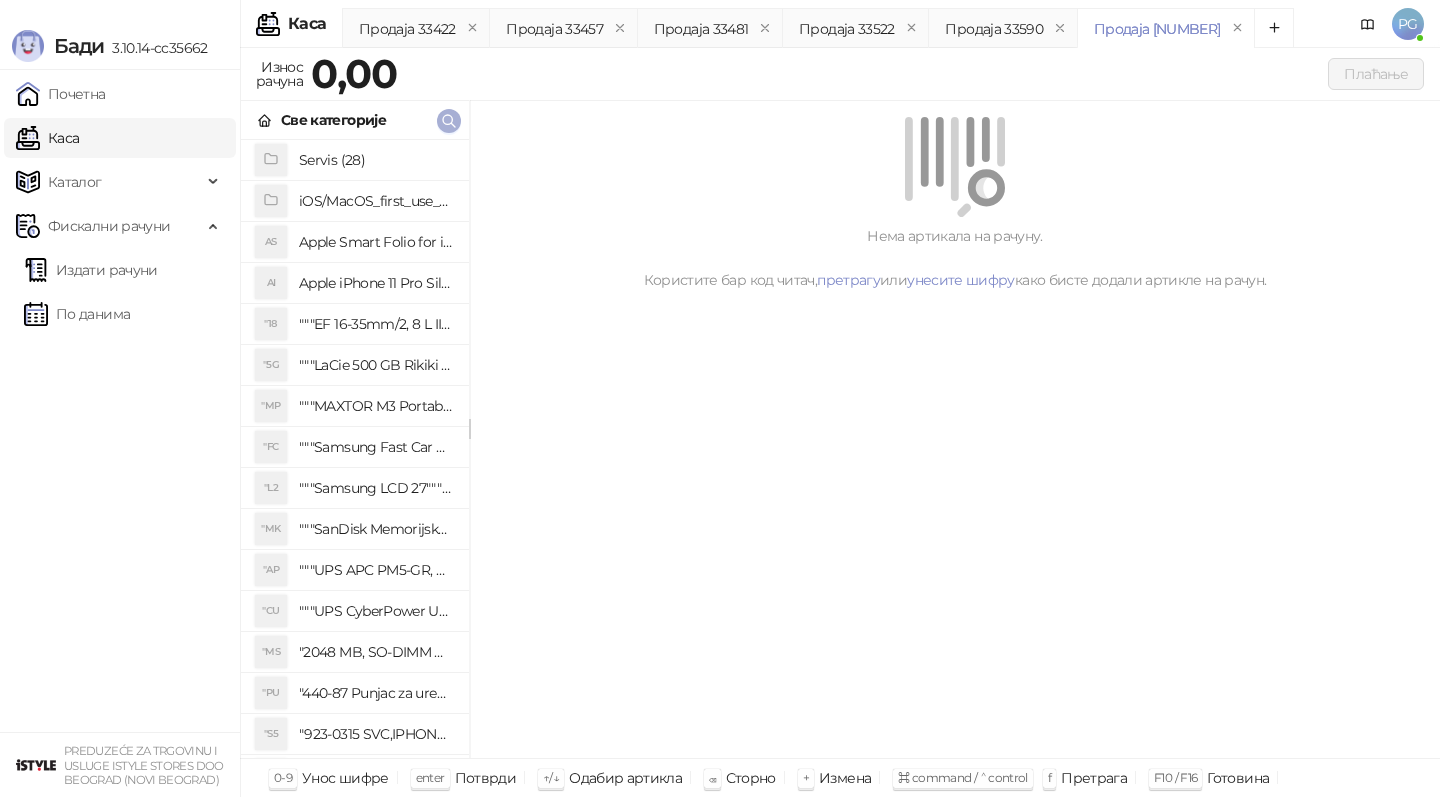 click at bounding box center [449, 120] 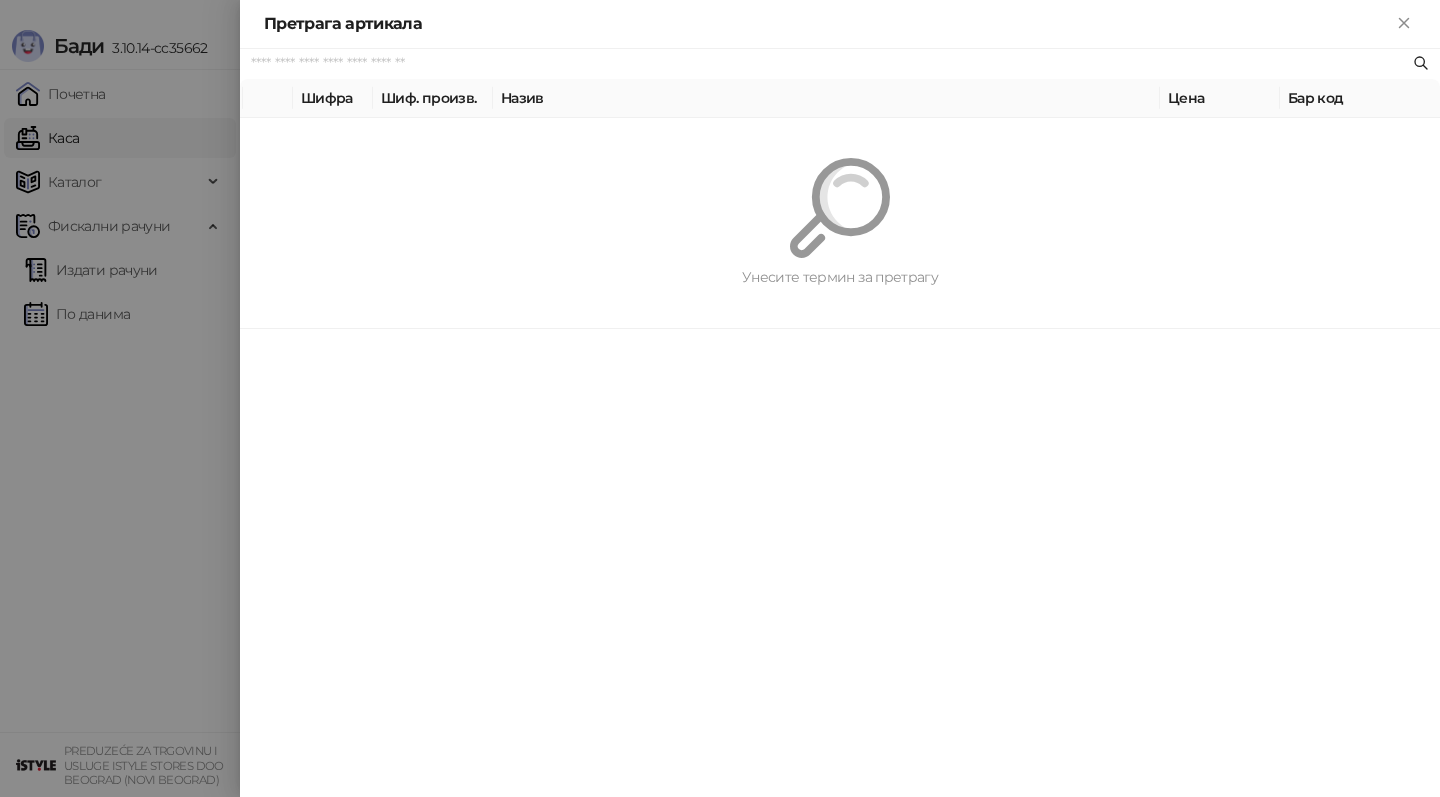 paste on "*********" 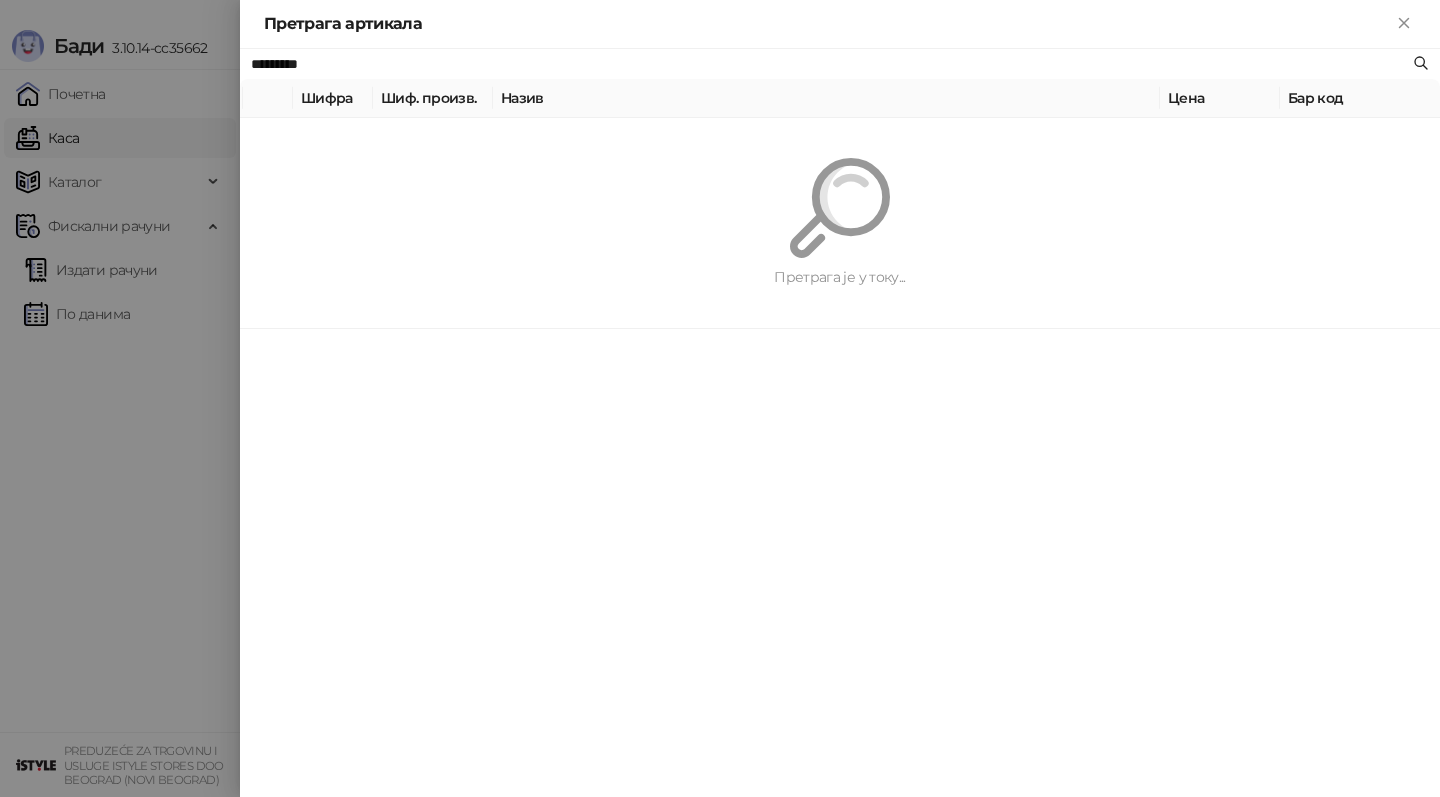 type on "*********" 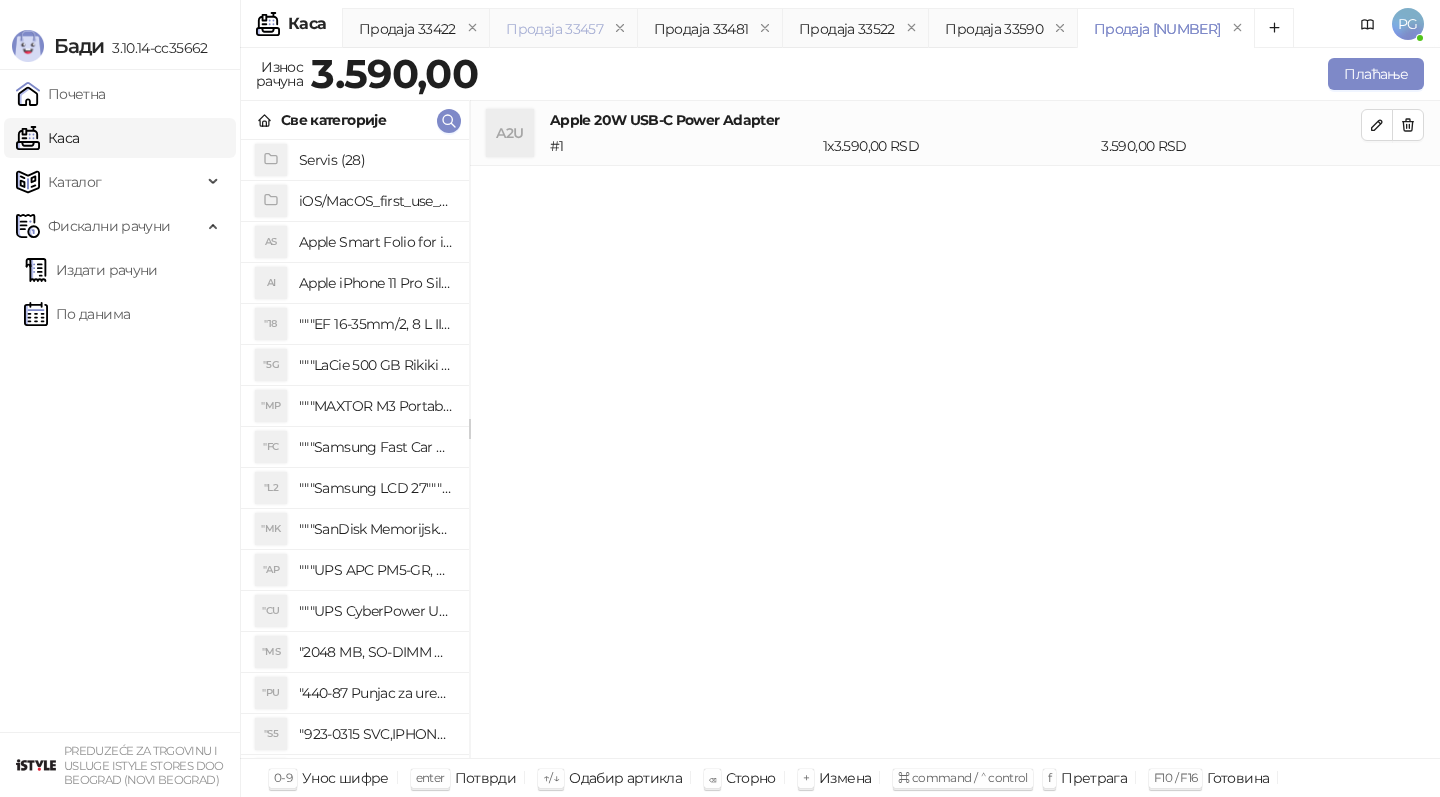 drag, startPoint x: 447, startPoint y: 130, endPoint x: 544, endPoint y: 34, distance: 136.47343 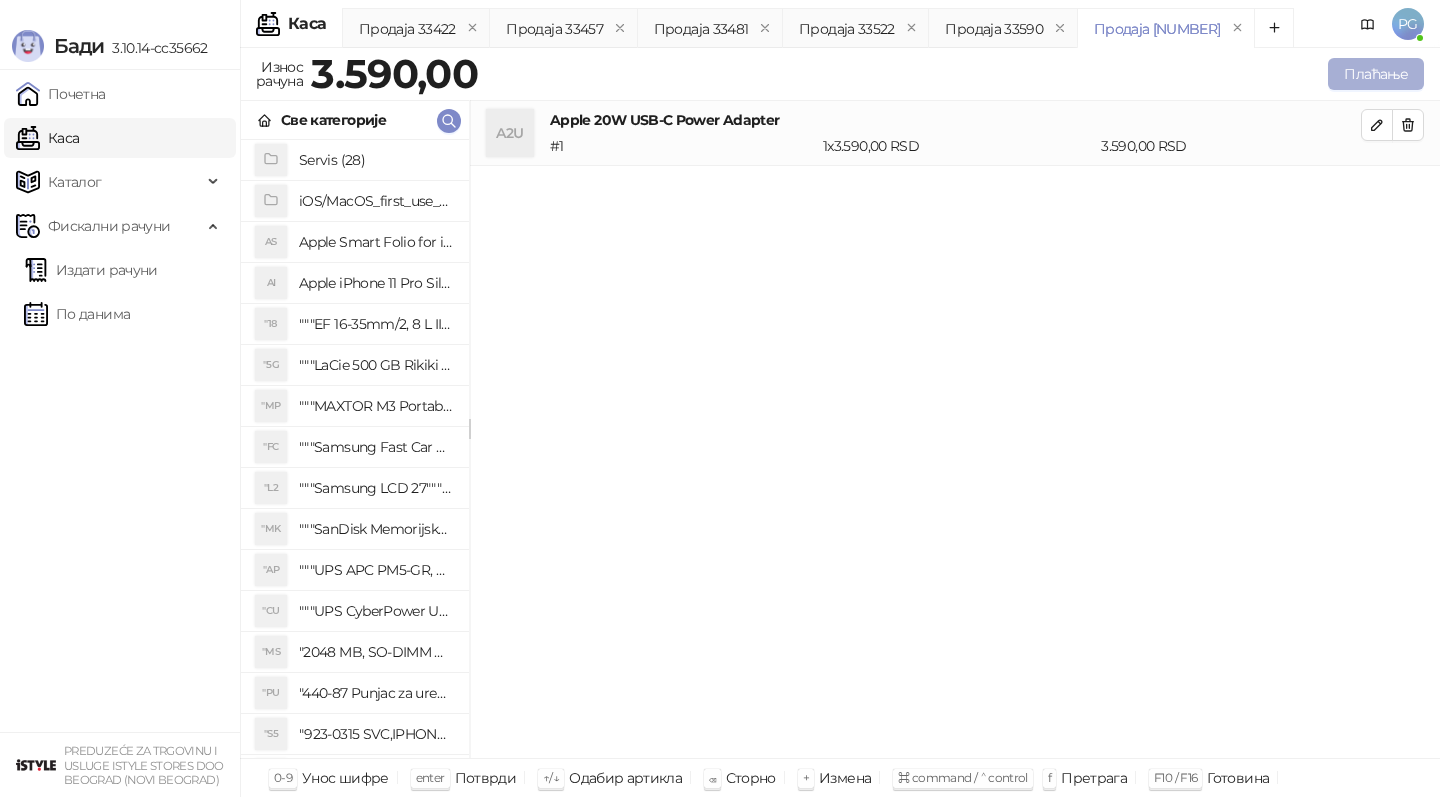 click on "Плаћање" at bounding box center [1376, 74] 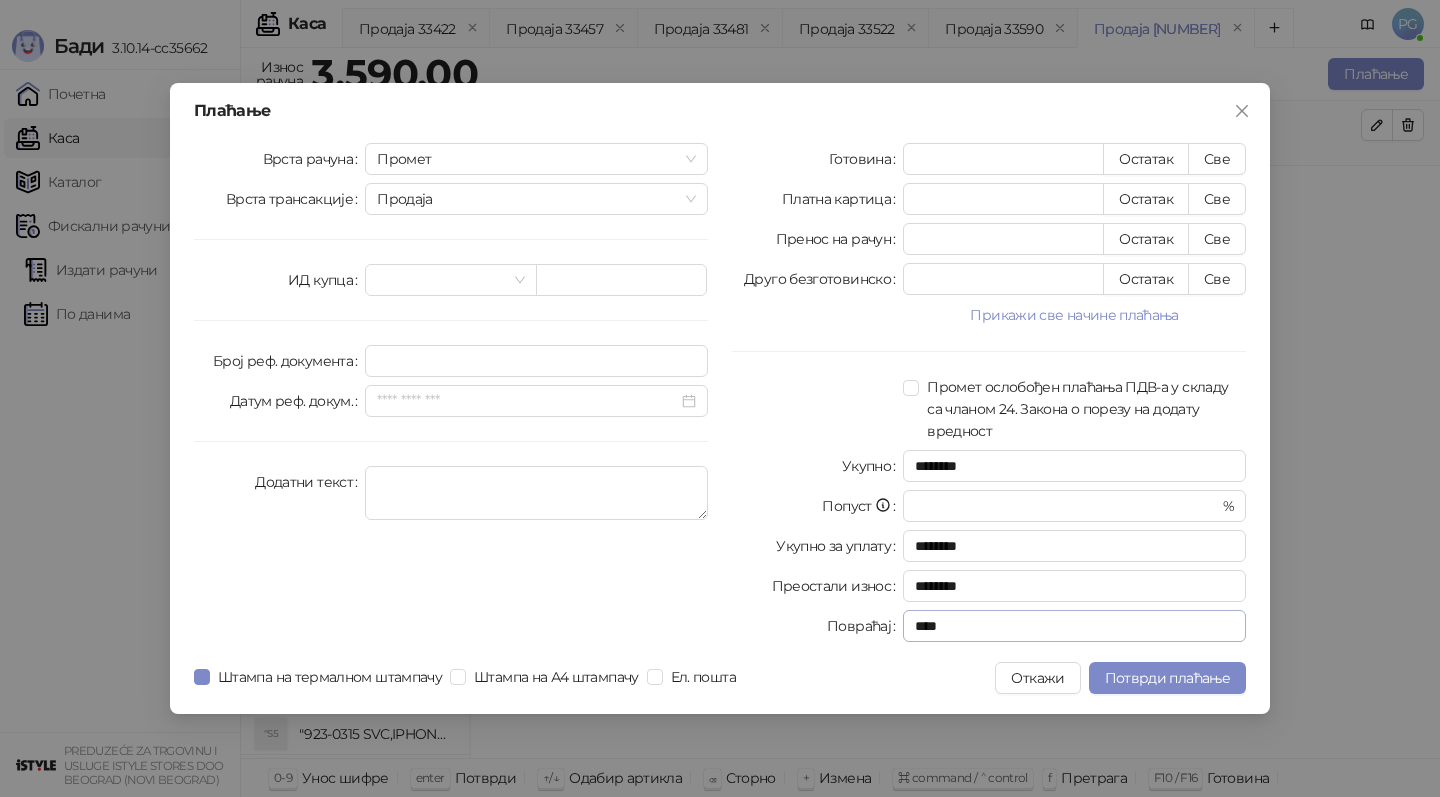 click on "Све" at bounding box center (1217, 199) 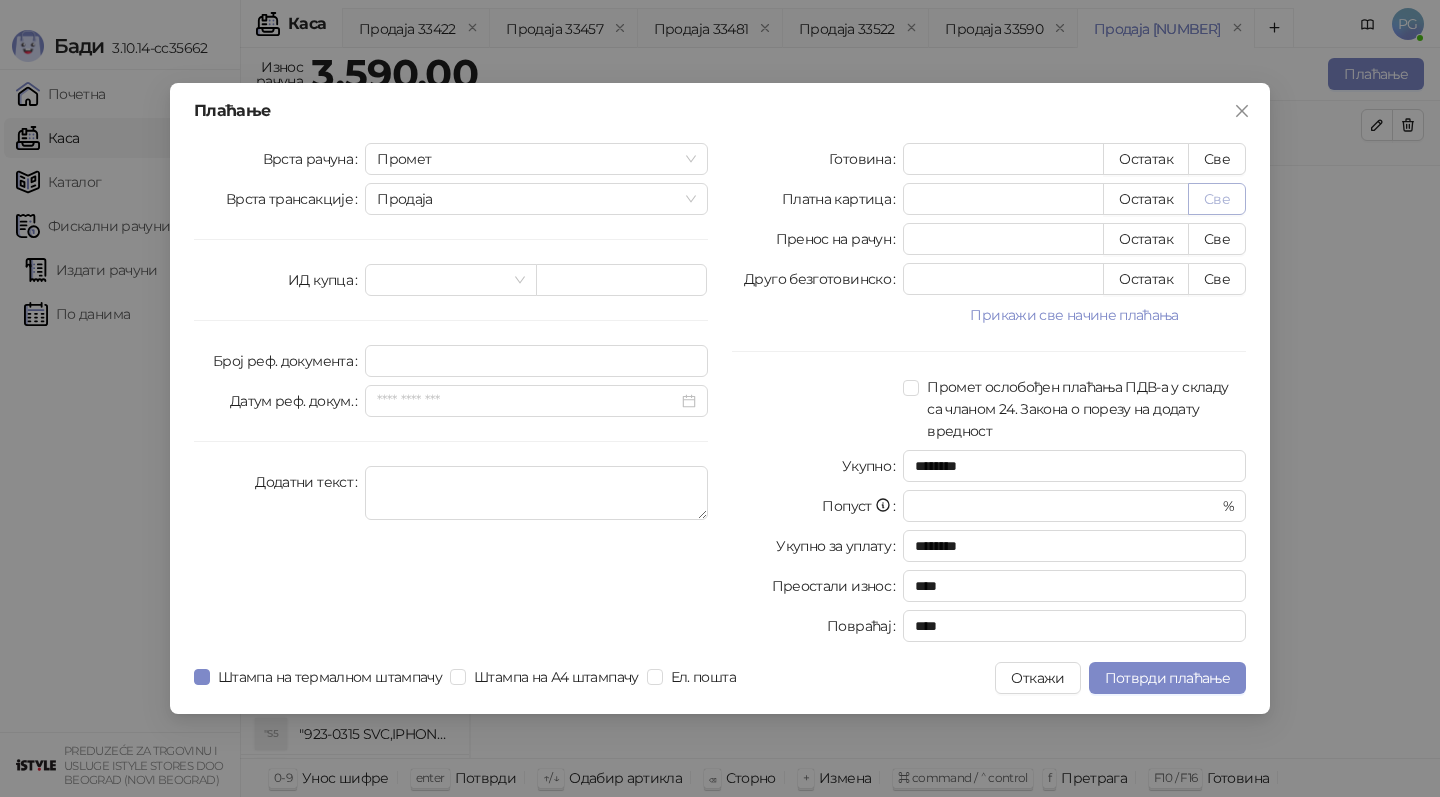 click on "Све" at bounding box center (1217, 199) 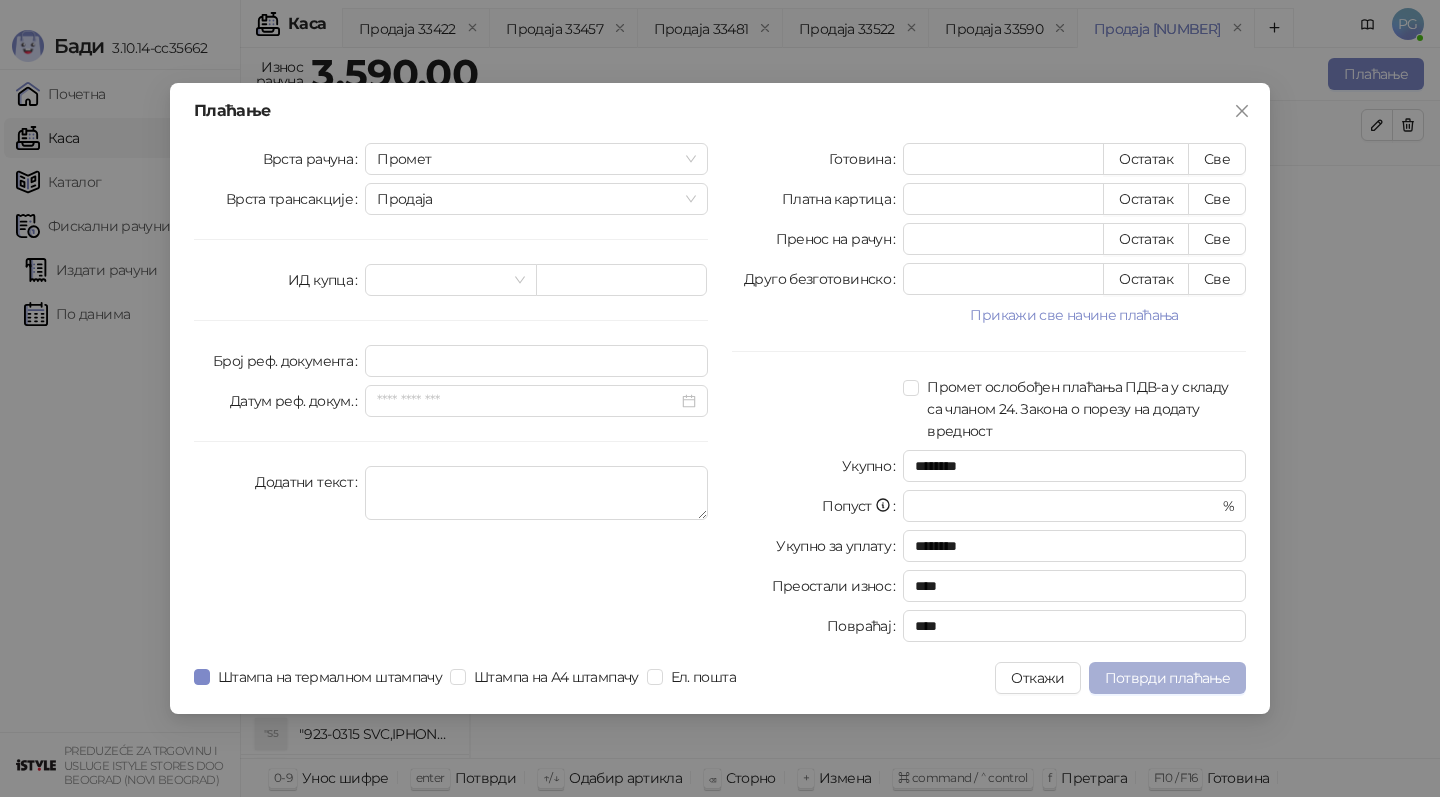 click on "Потврди плаћање" at bounding box center (1167, 678) 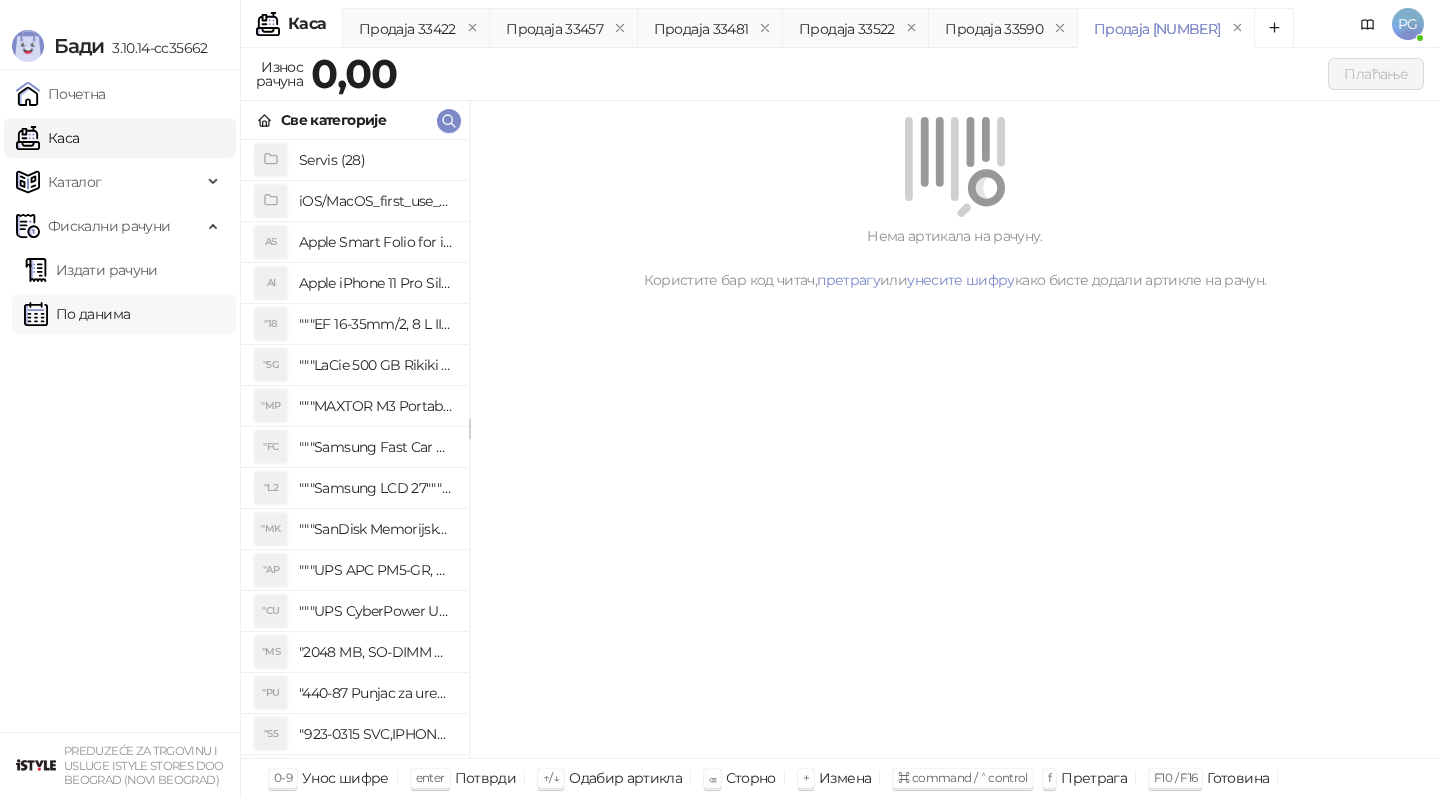 click on "По данима" at bounding box center [77, 314] 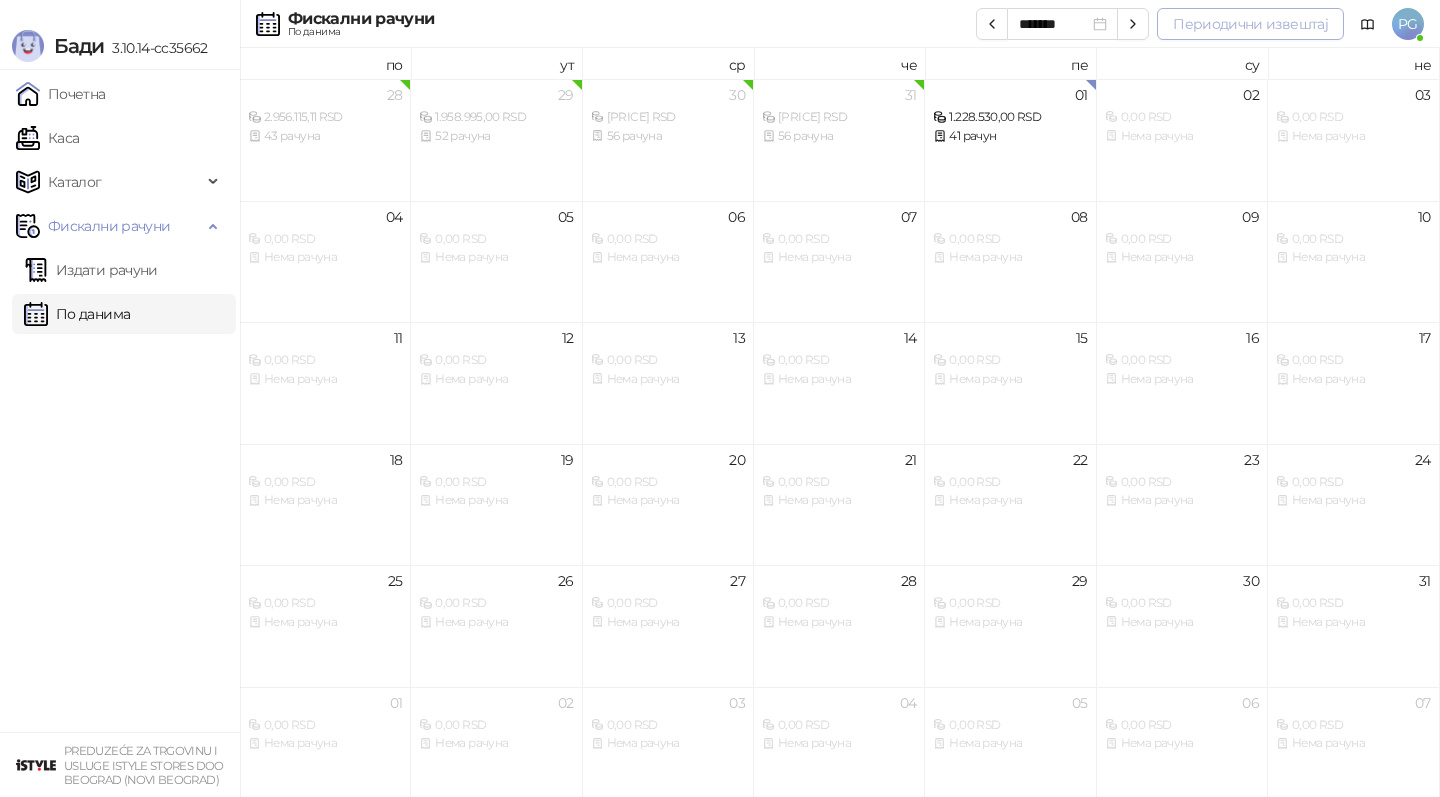 click on "Периодични извештај" at bounding box center [1250, 24] 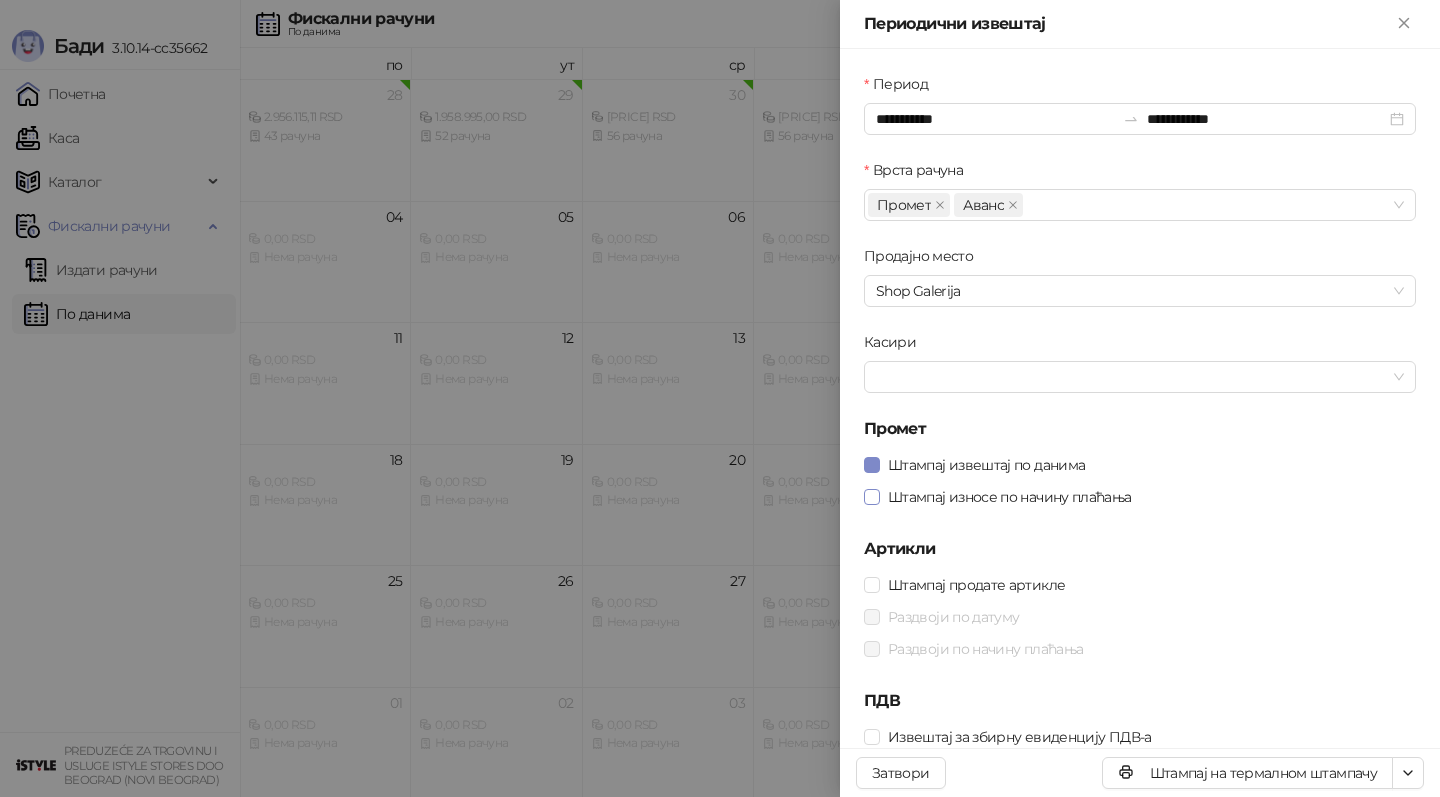 click on "Штампај износе по начину плаћања" at bounding box center [1010, 497] 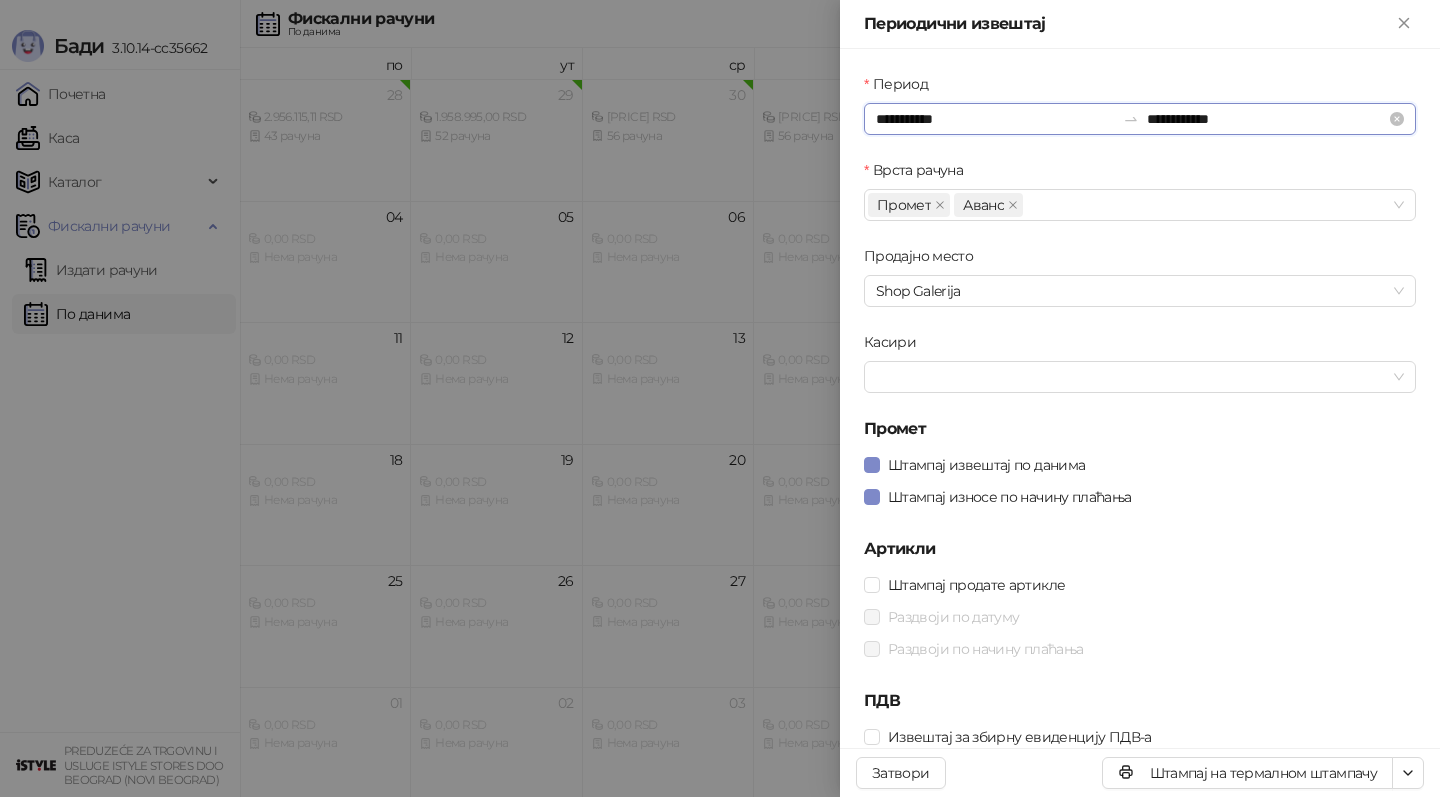 click on "**********" at bounding box center (1266, 119) 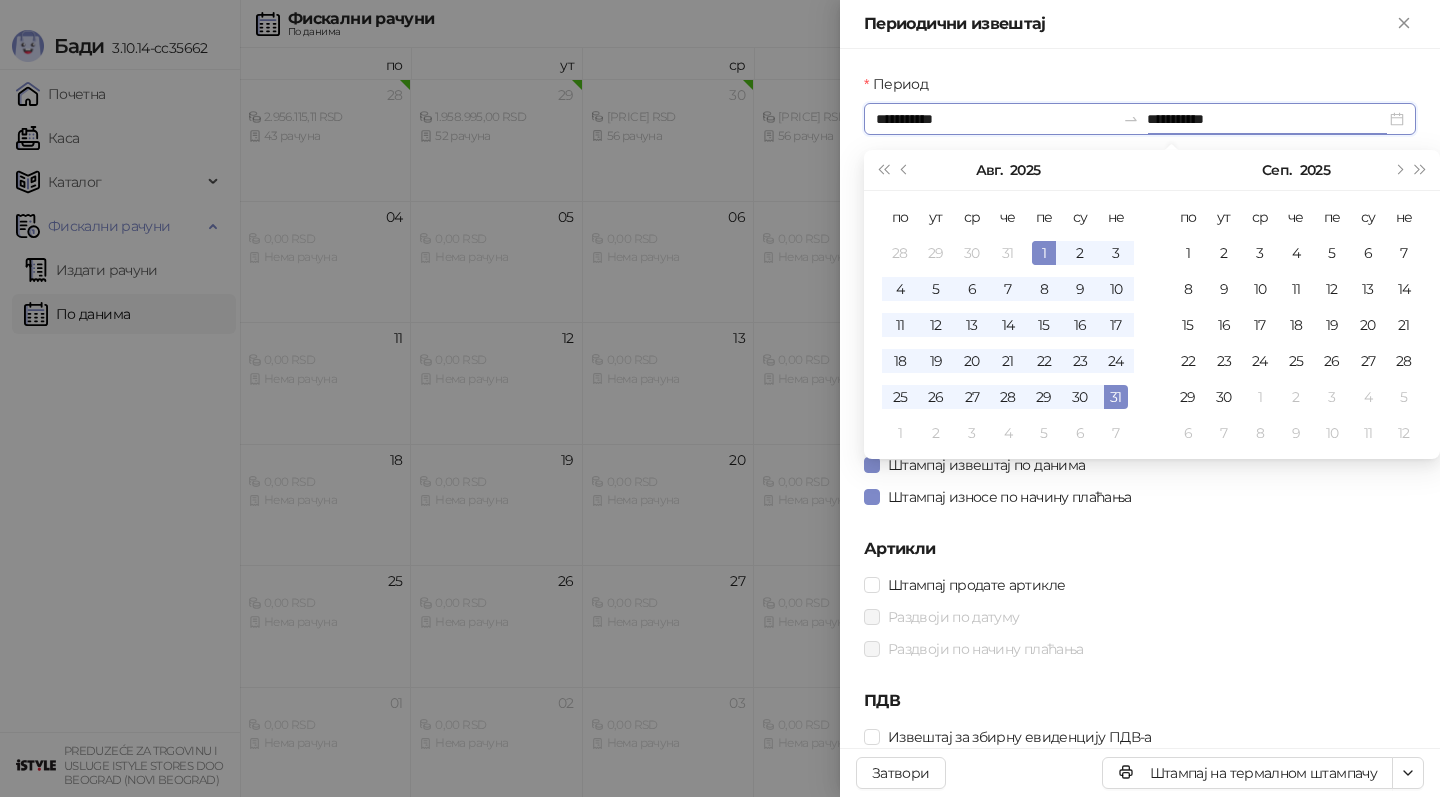 type on "**********" 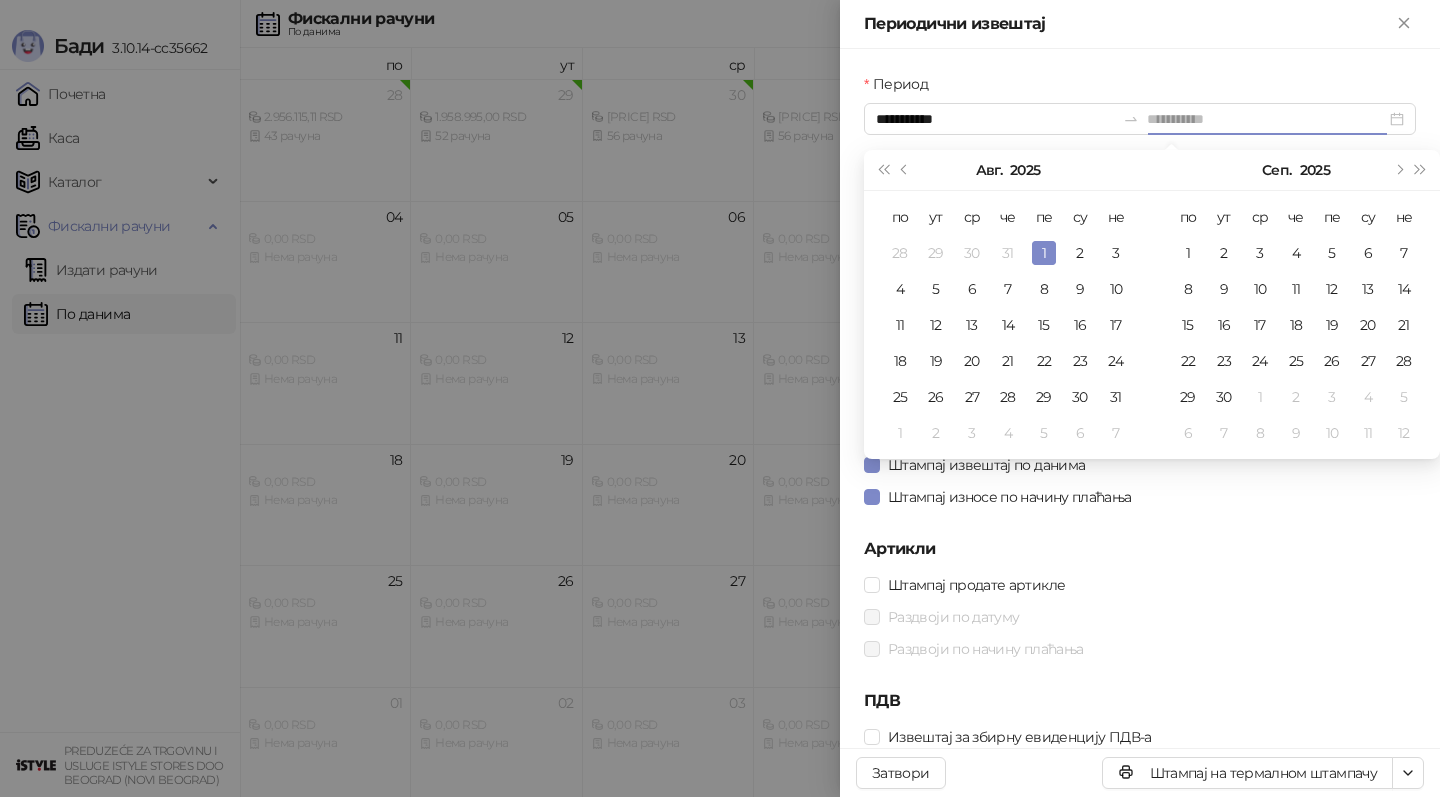 click on "1" at bounding box center (1044, 253) 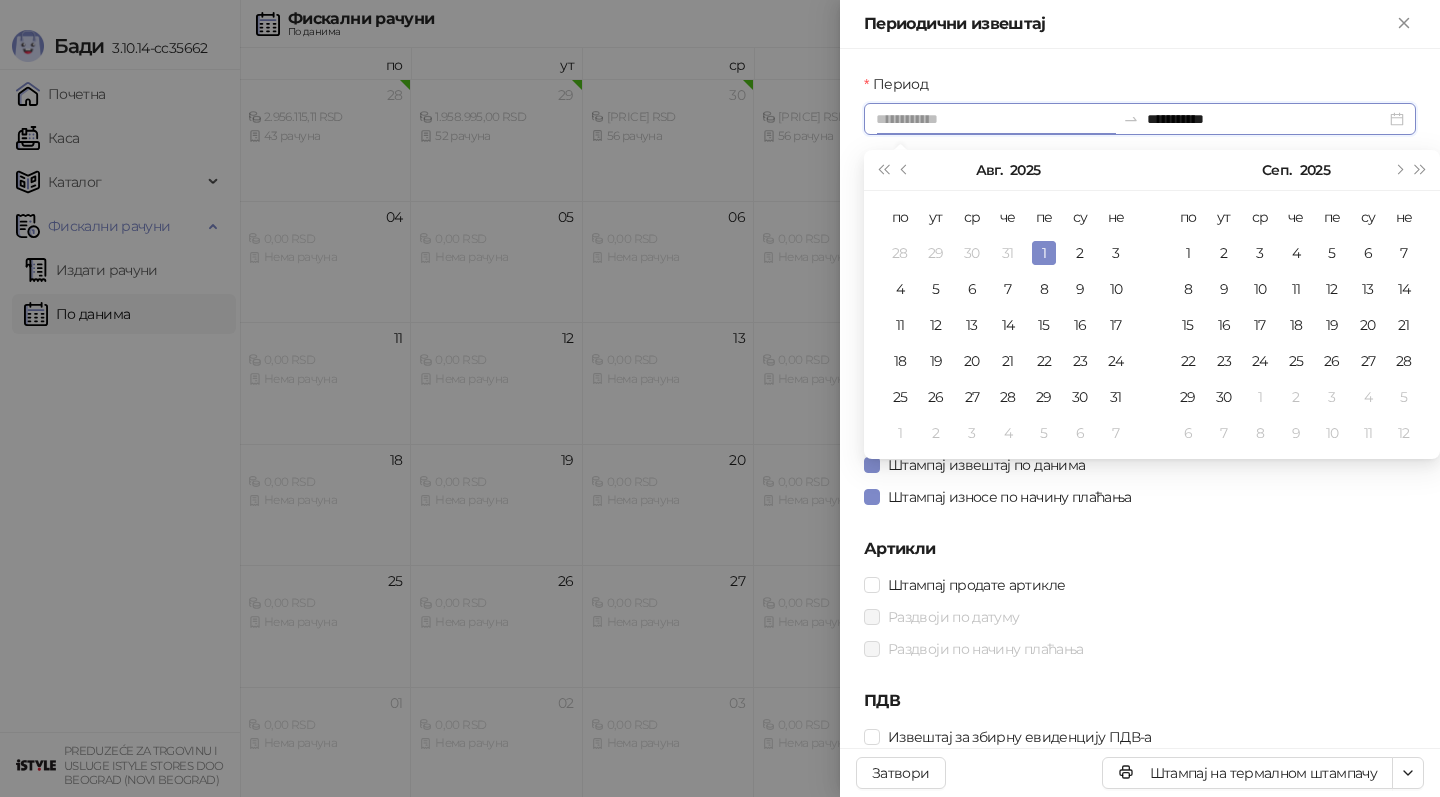 type on "**********" 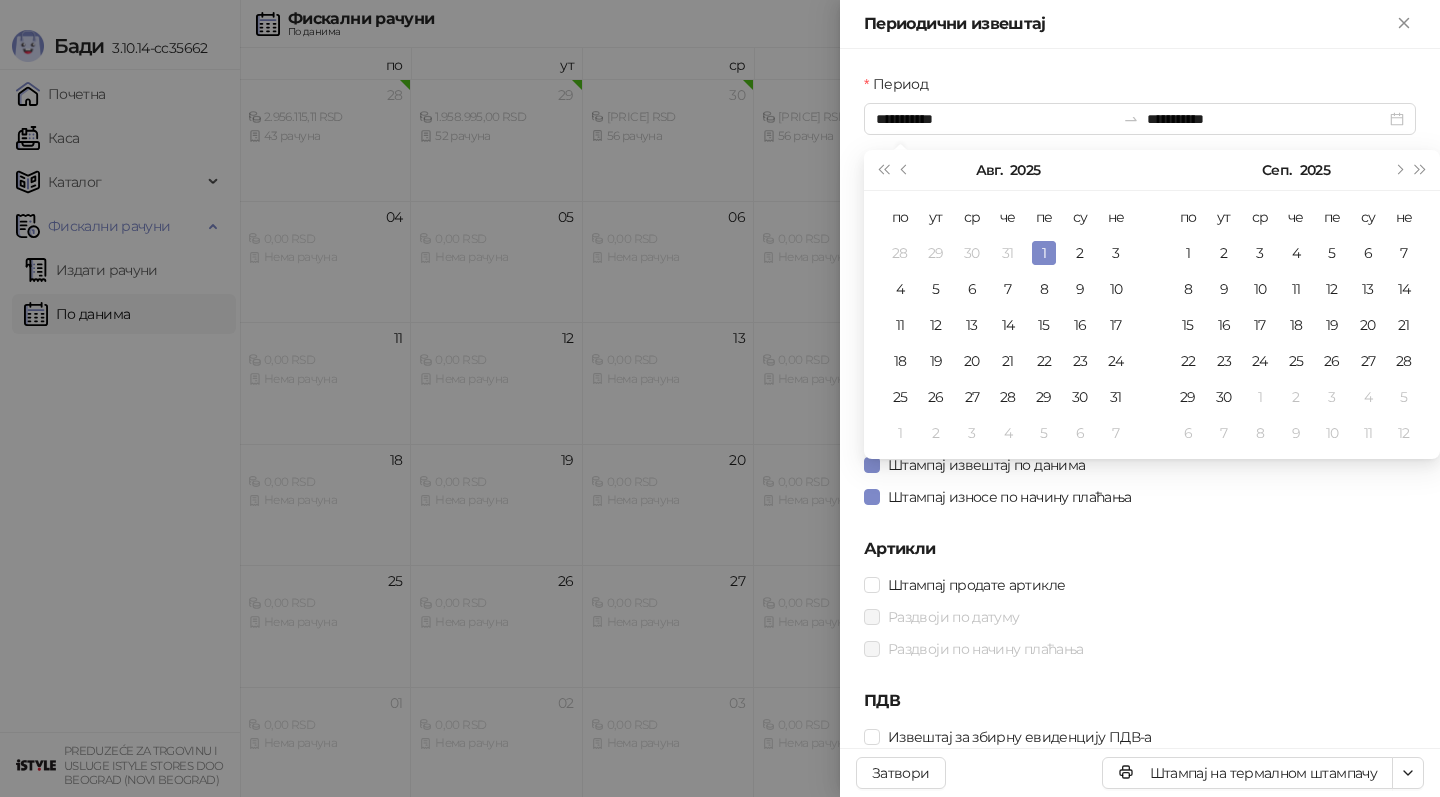 click on "Раздвоји по датуму" at bounding box center (1140, 617) 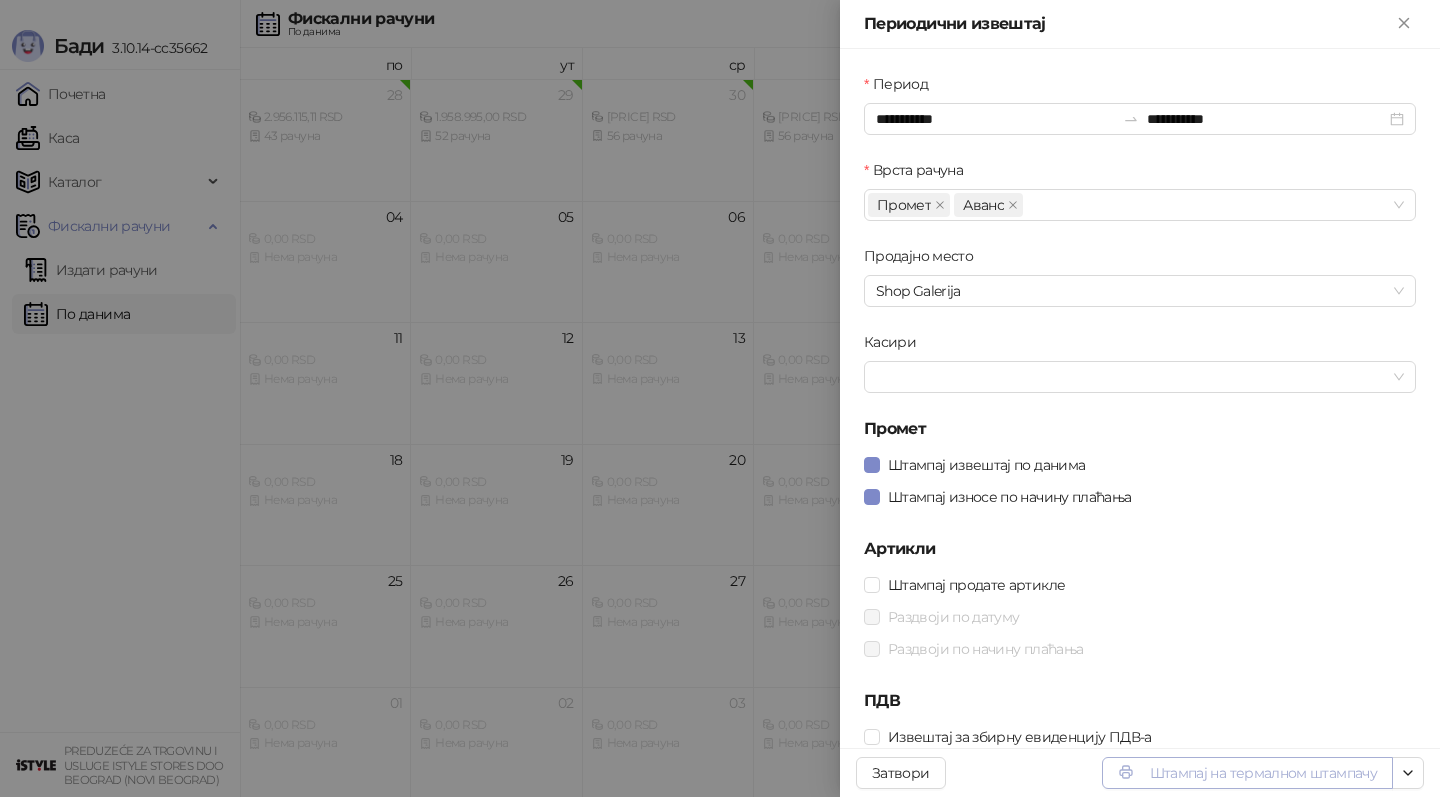 click on "Штампај на термалном штампачу" at bounding box center [1247, 773] 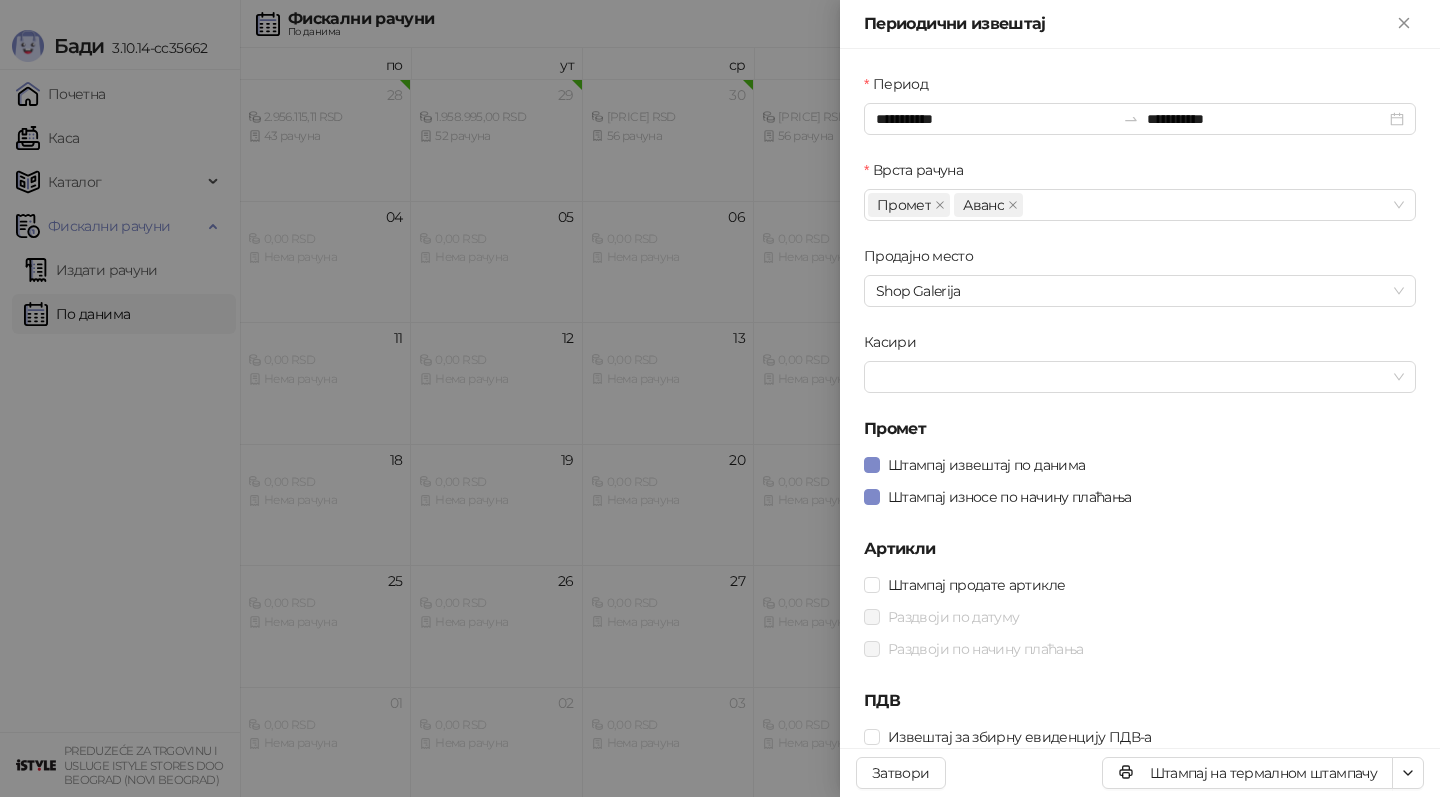 click at bounding box center [720, 398] 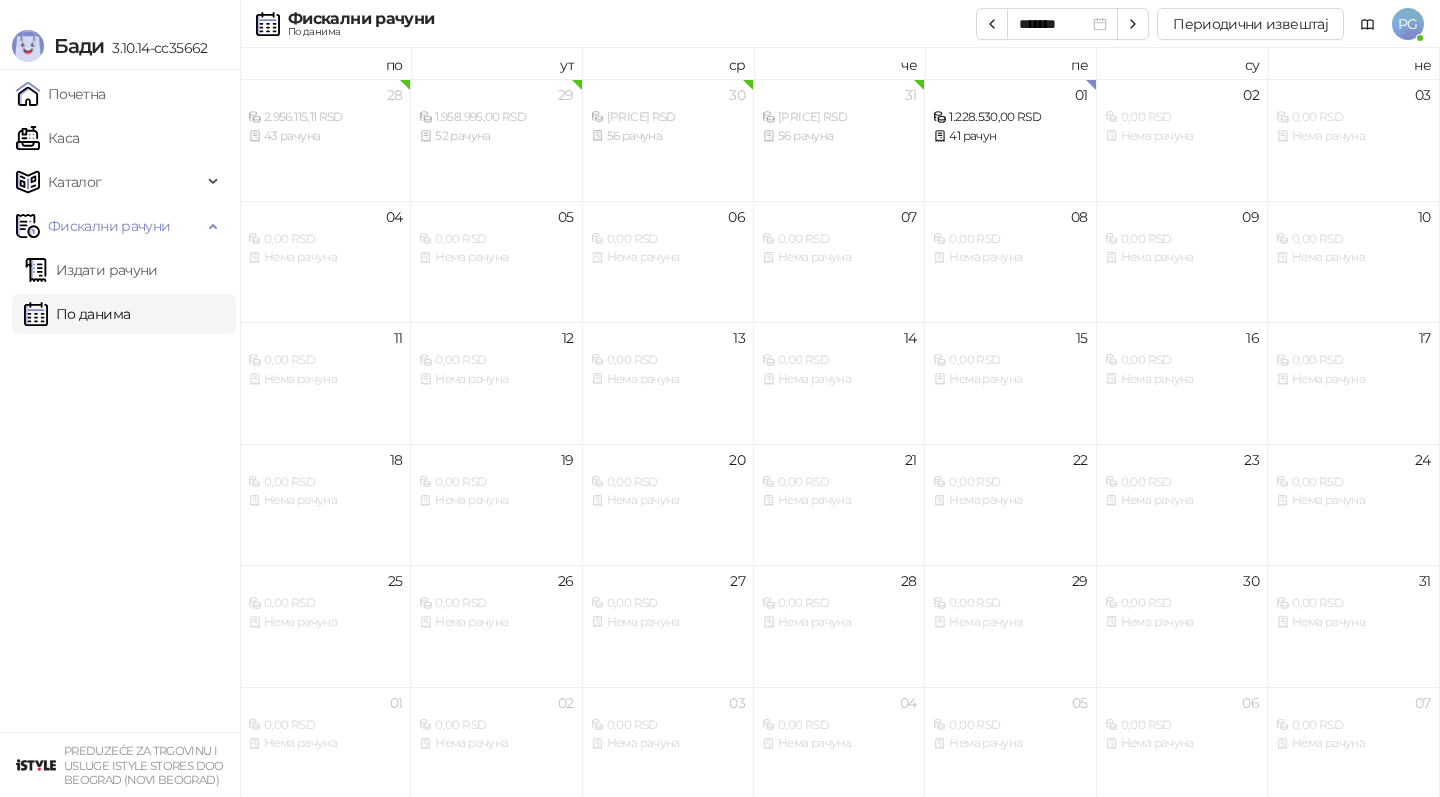 click on "Каса" at bounding box center (47, 138) 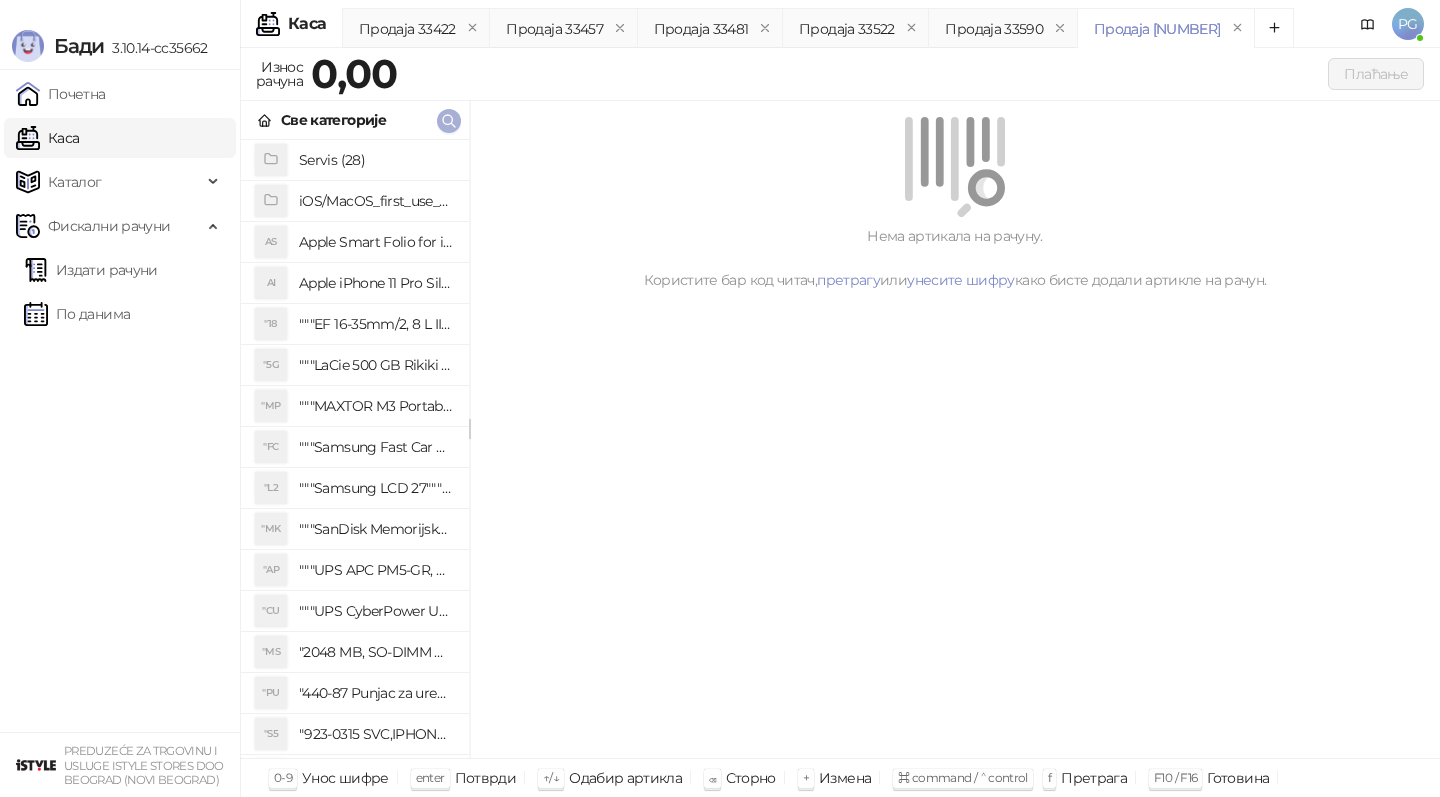 click 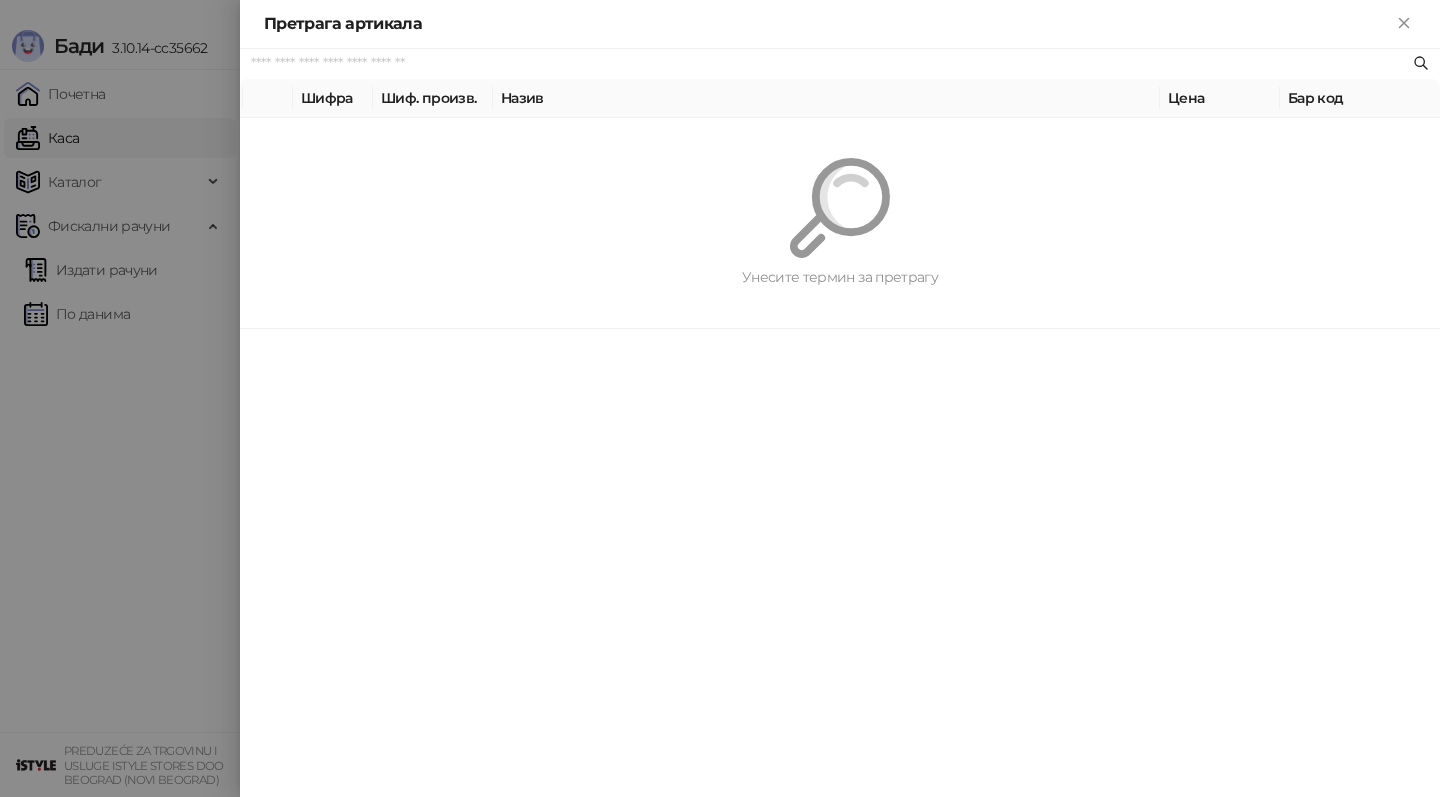 paste on "*********" 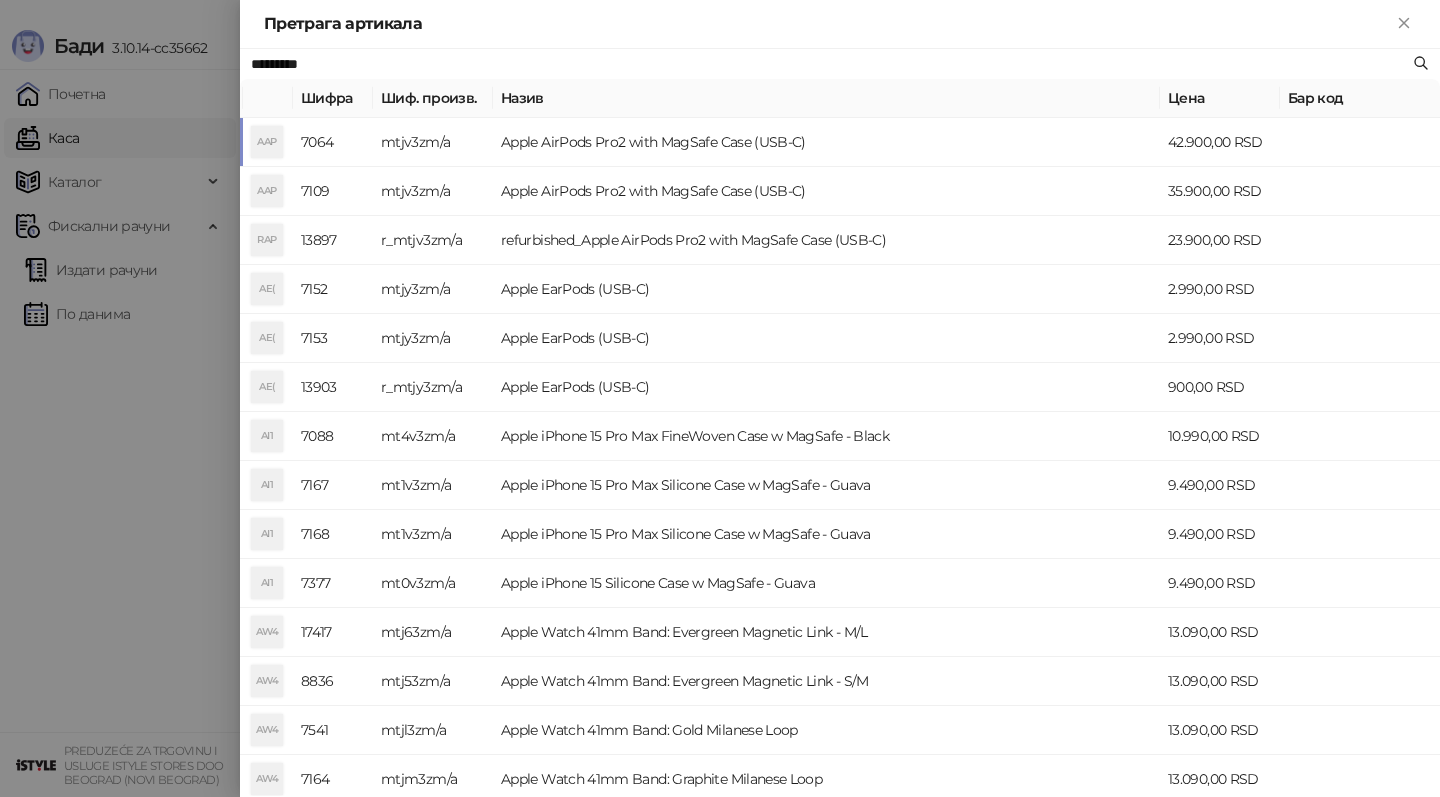 type on "*********" 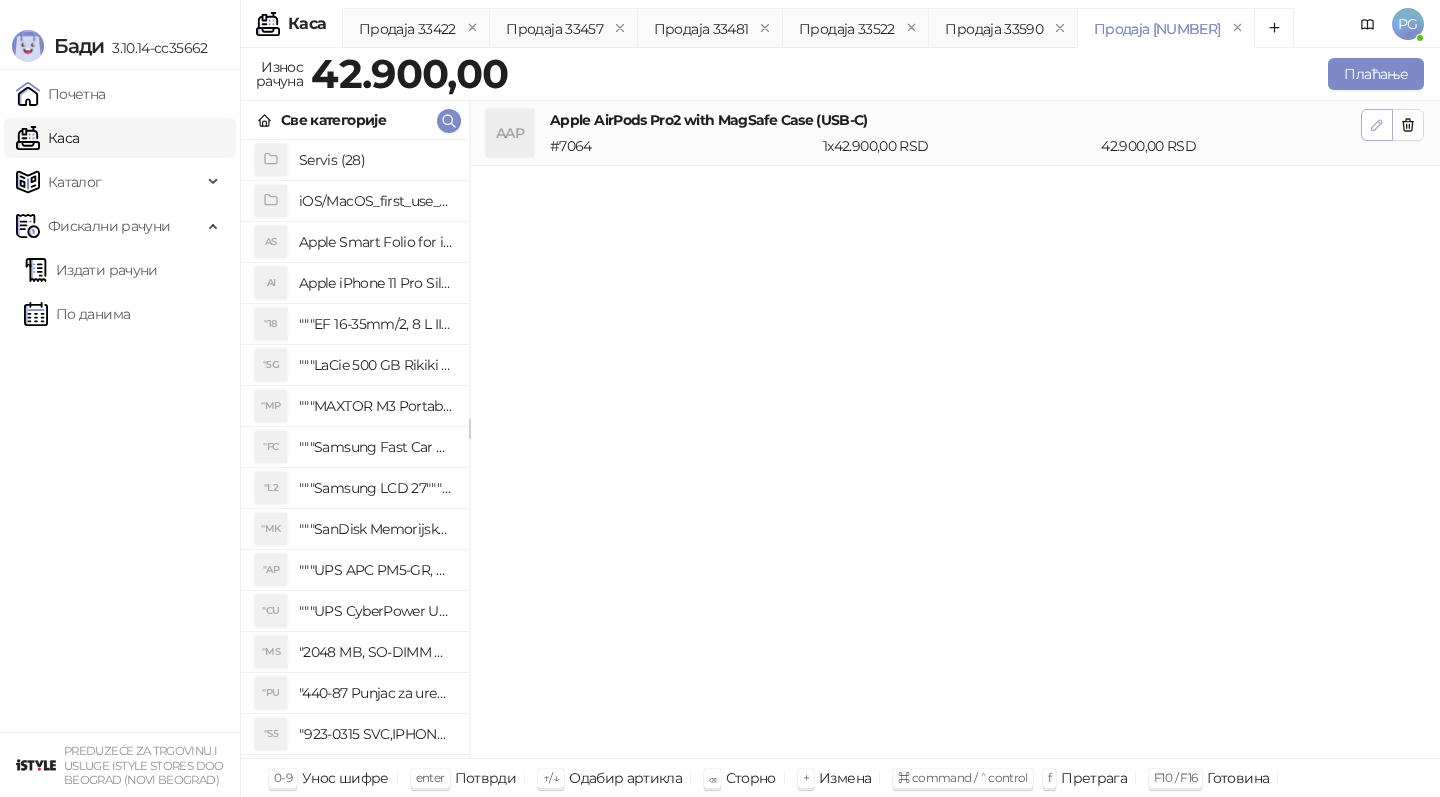 click at bounding box center (1377, 125) 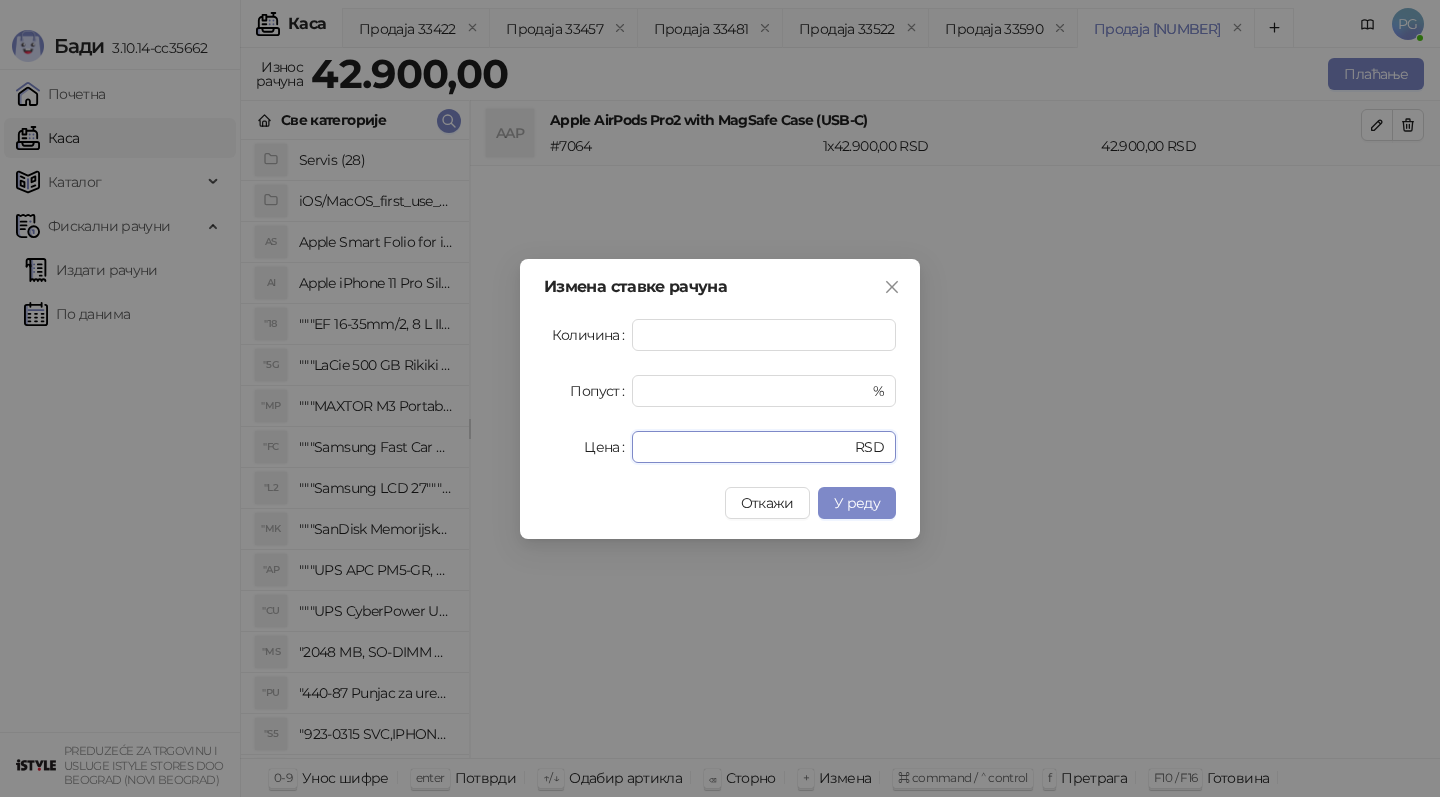 drag, startPoint x: 701, startPoint y: 442, endPoint x: 541, endPoint y: 442, distance: 160 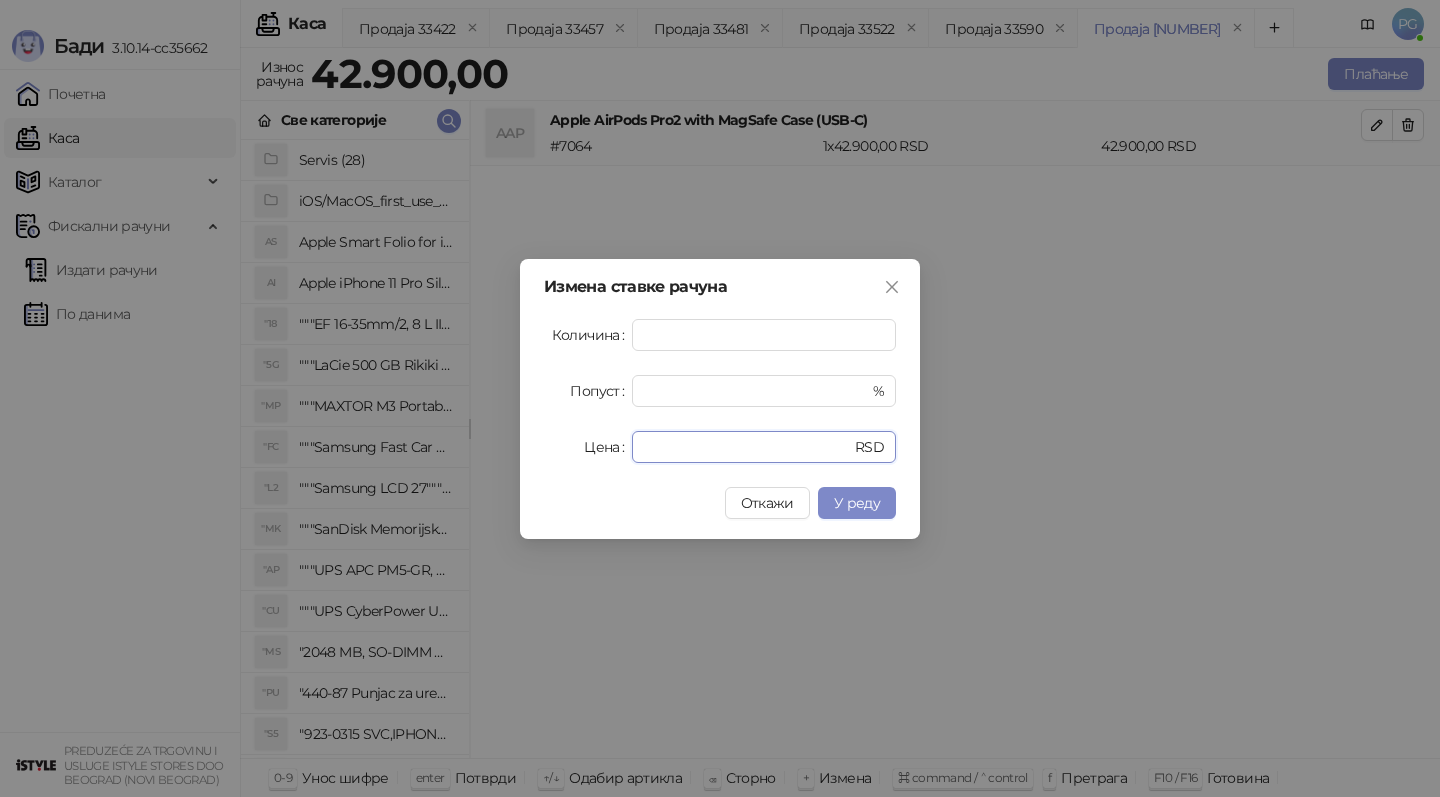 type on "*****" 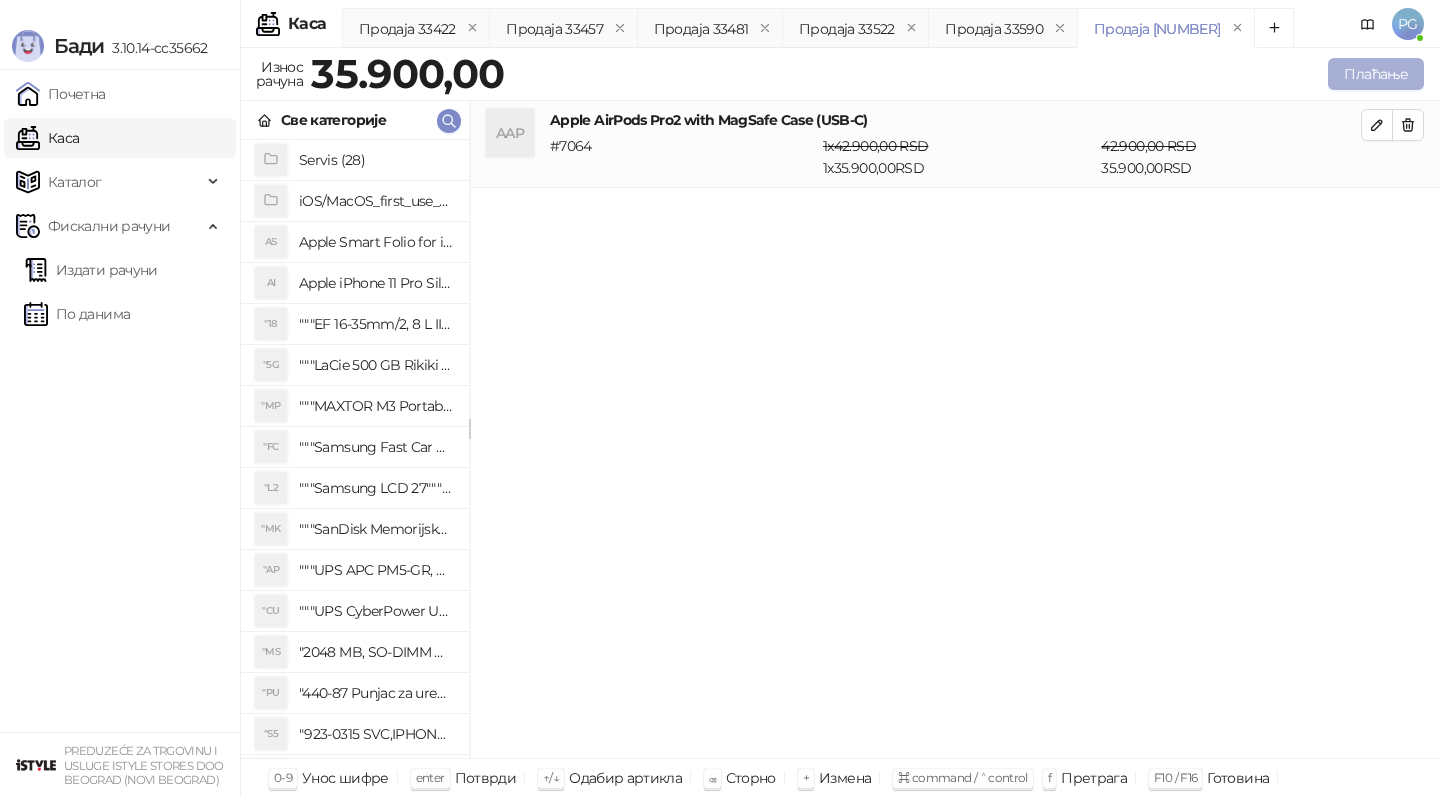 click on "Плаћање" at bounding box center [1376, 74] 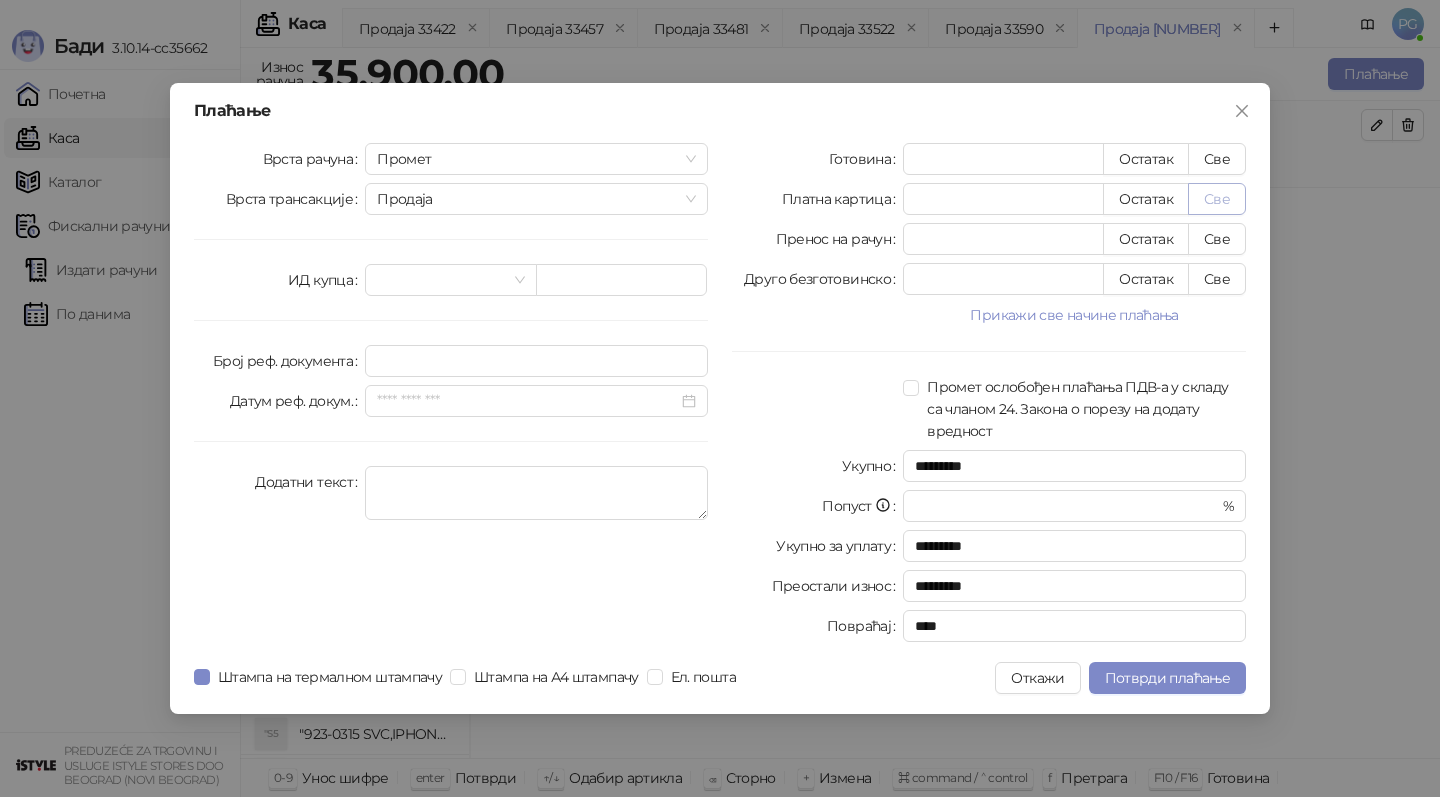 click on "Све" at bounding box center [1217, 199] 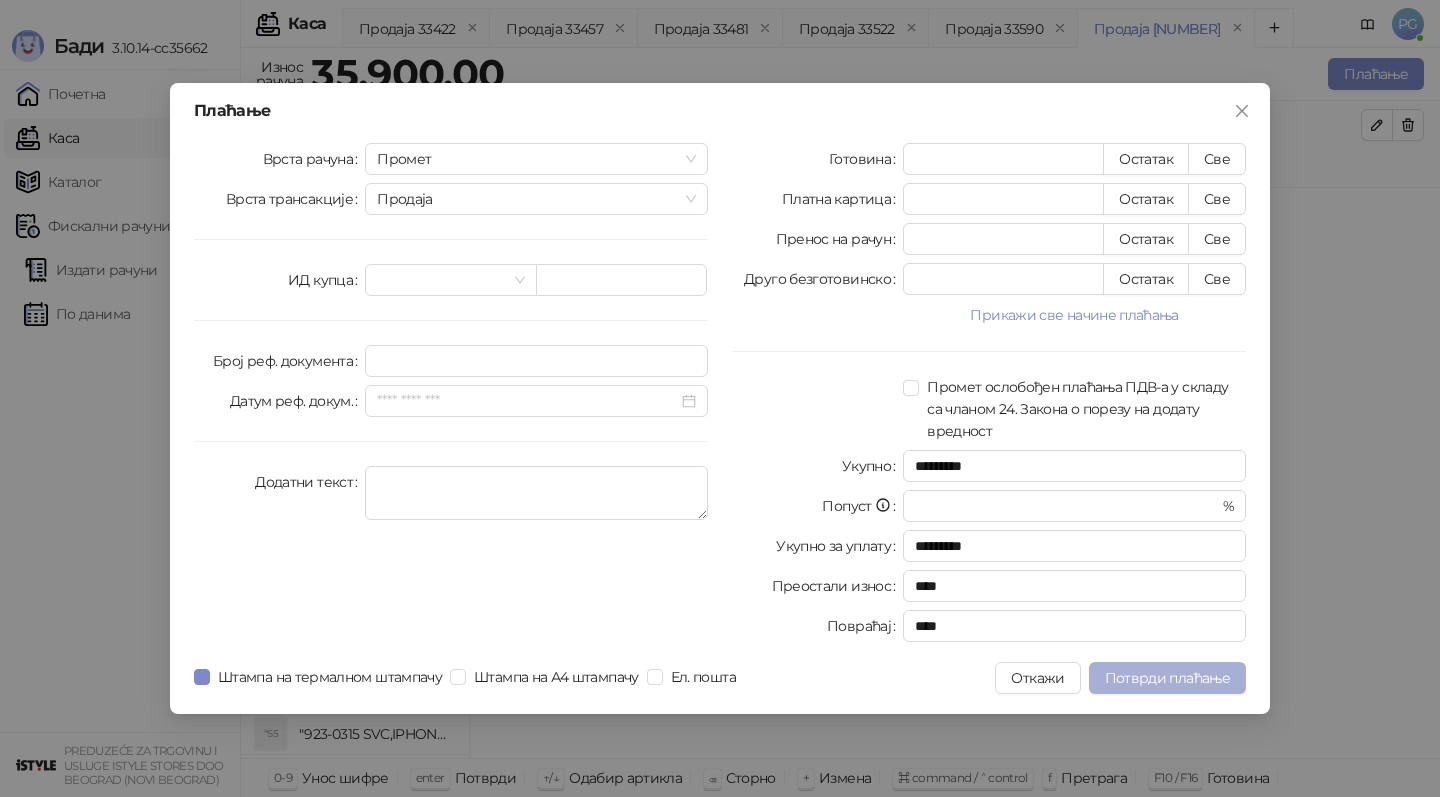 click on "Потврди плаћање" at bounding box center (1167, 678) 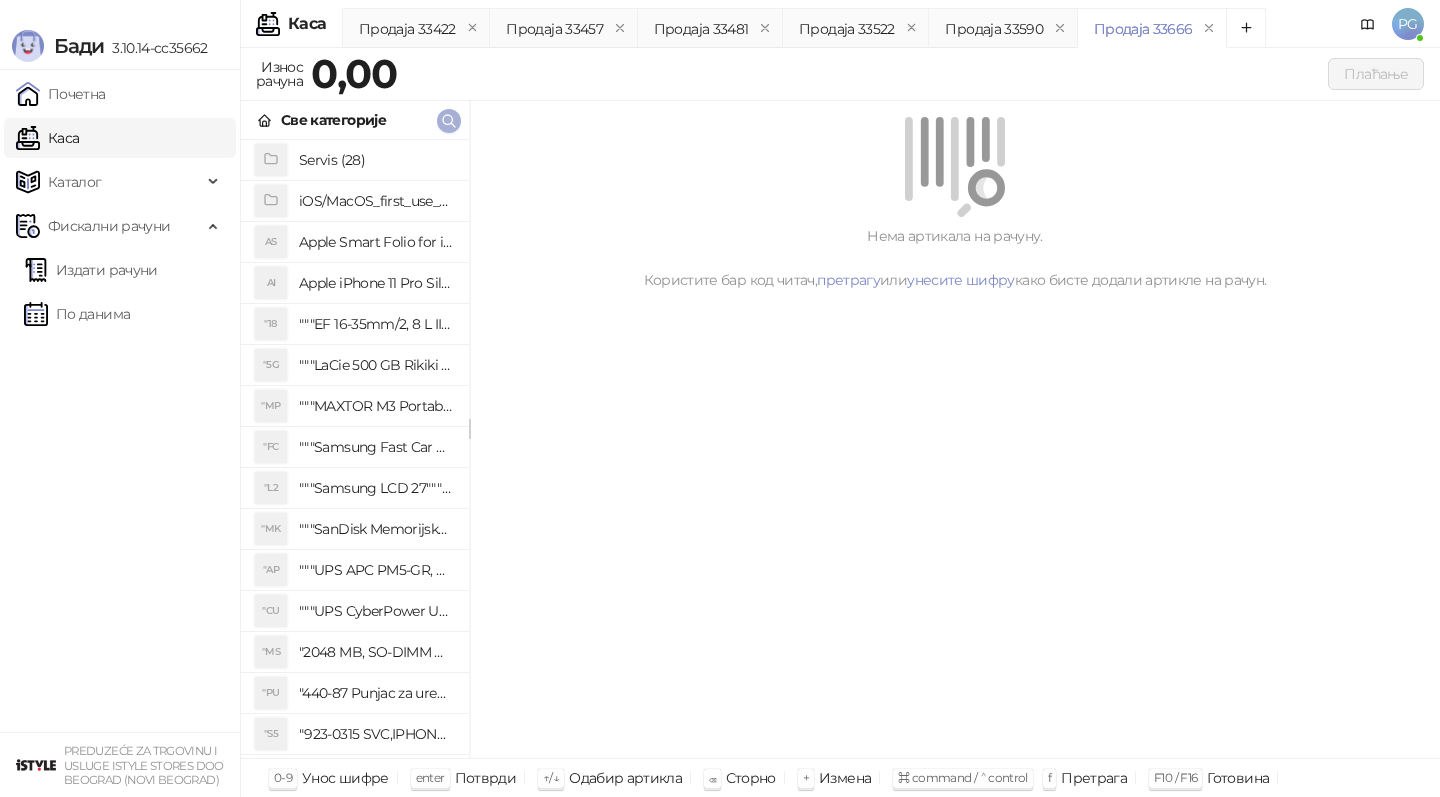 click at bounding box center [449, 121] 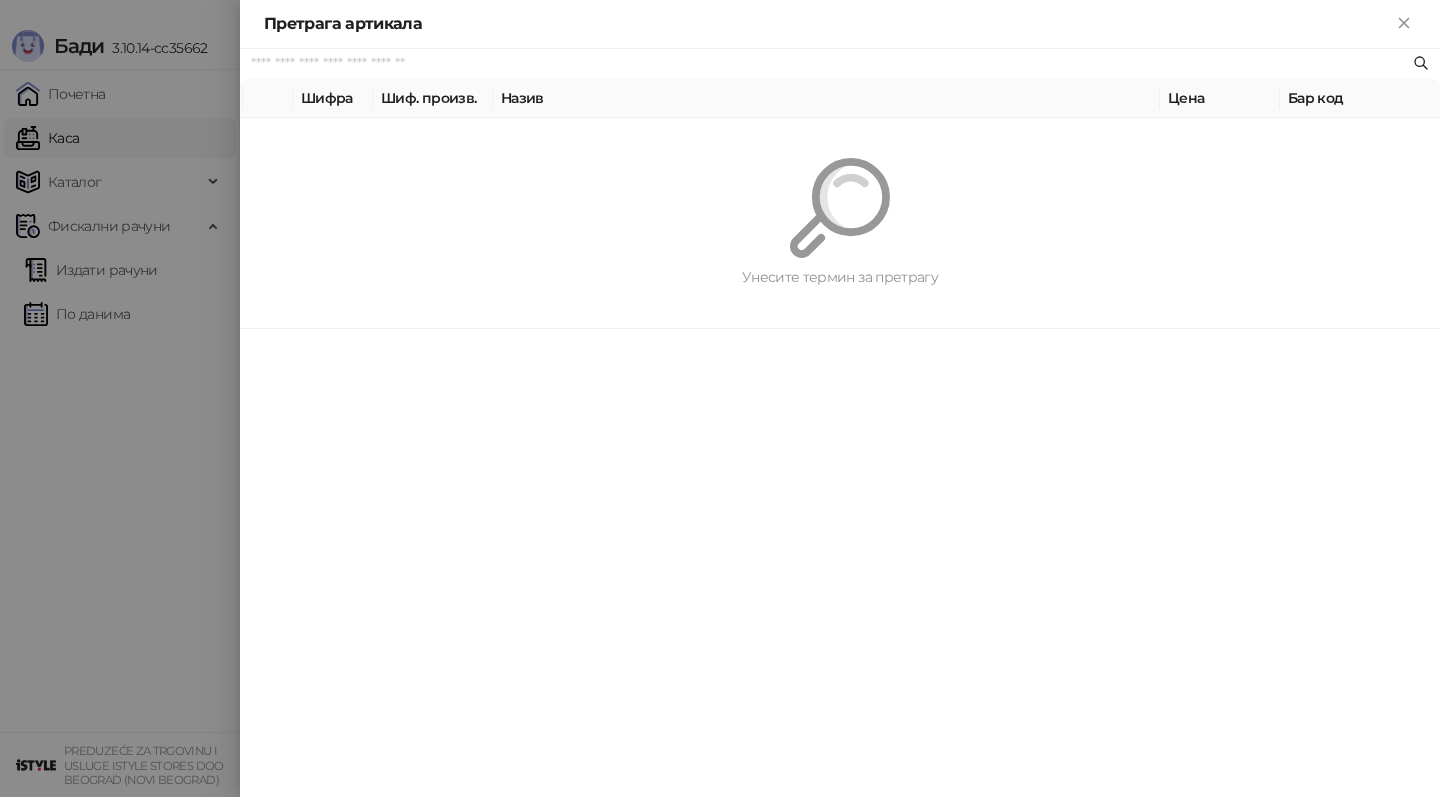 paste on "*********" 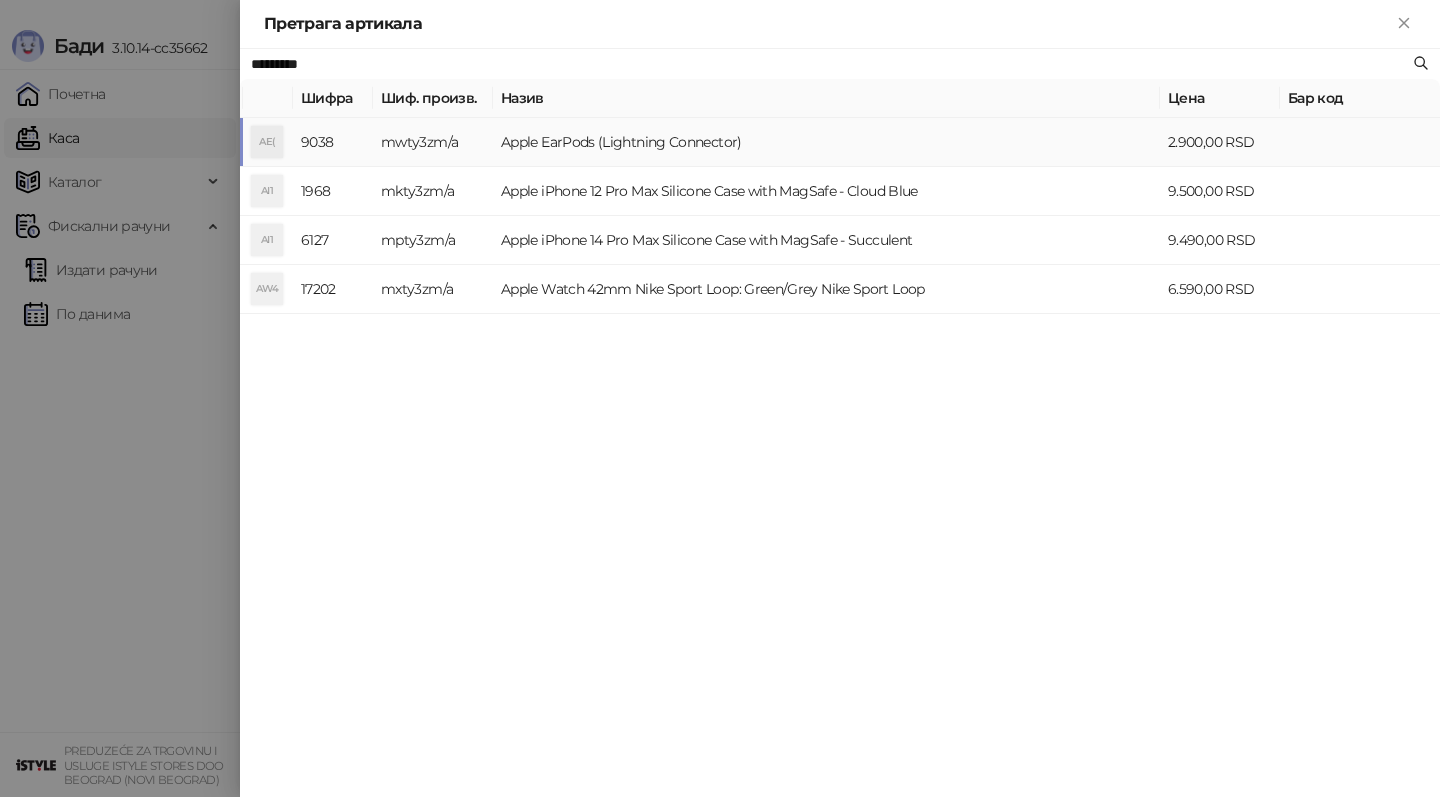 type on "*********" 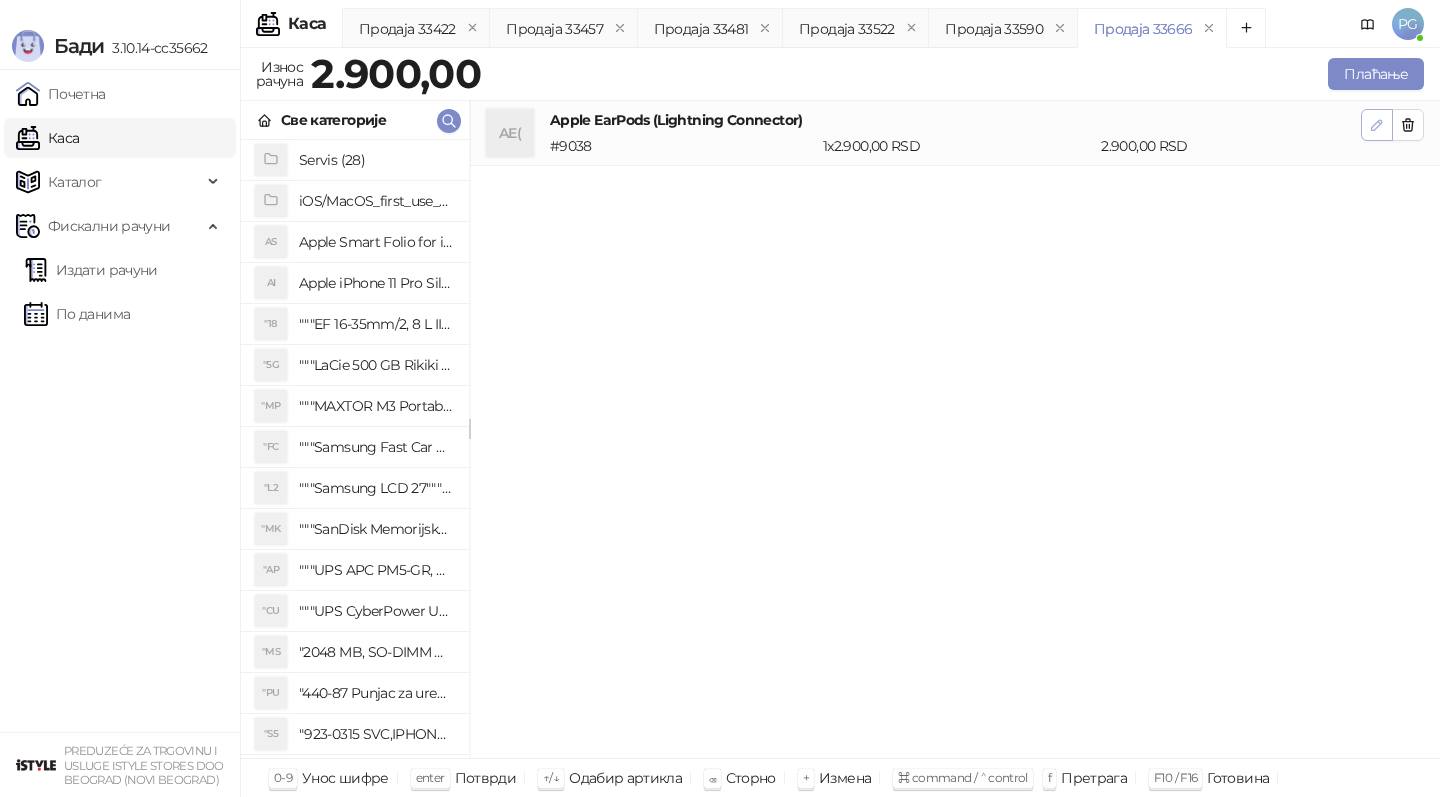 click 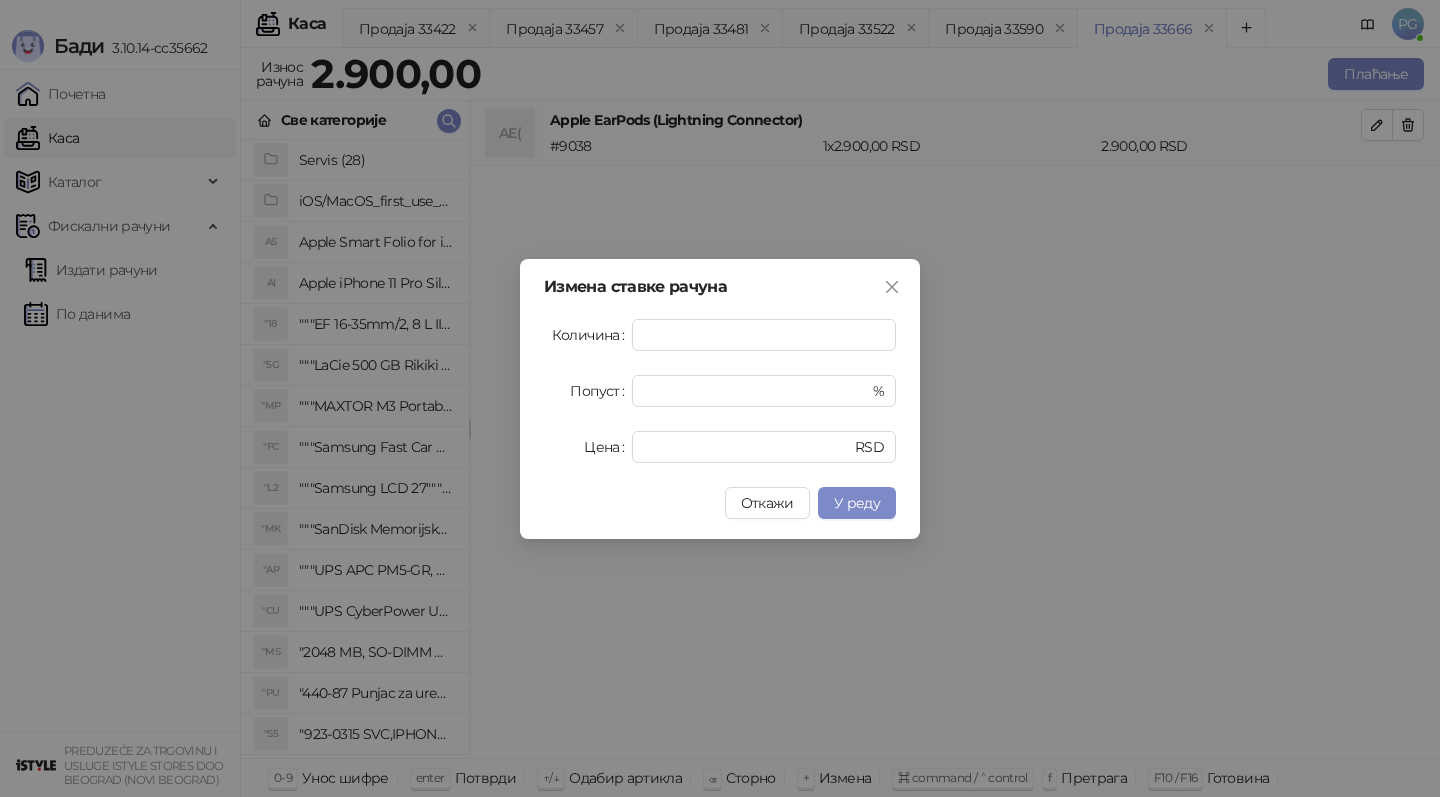 click on "У реду" at bounding box center [857, 503] 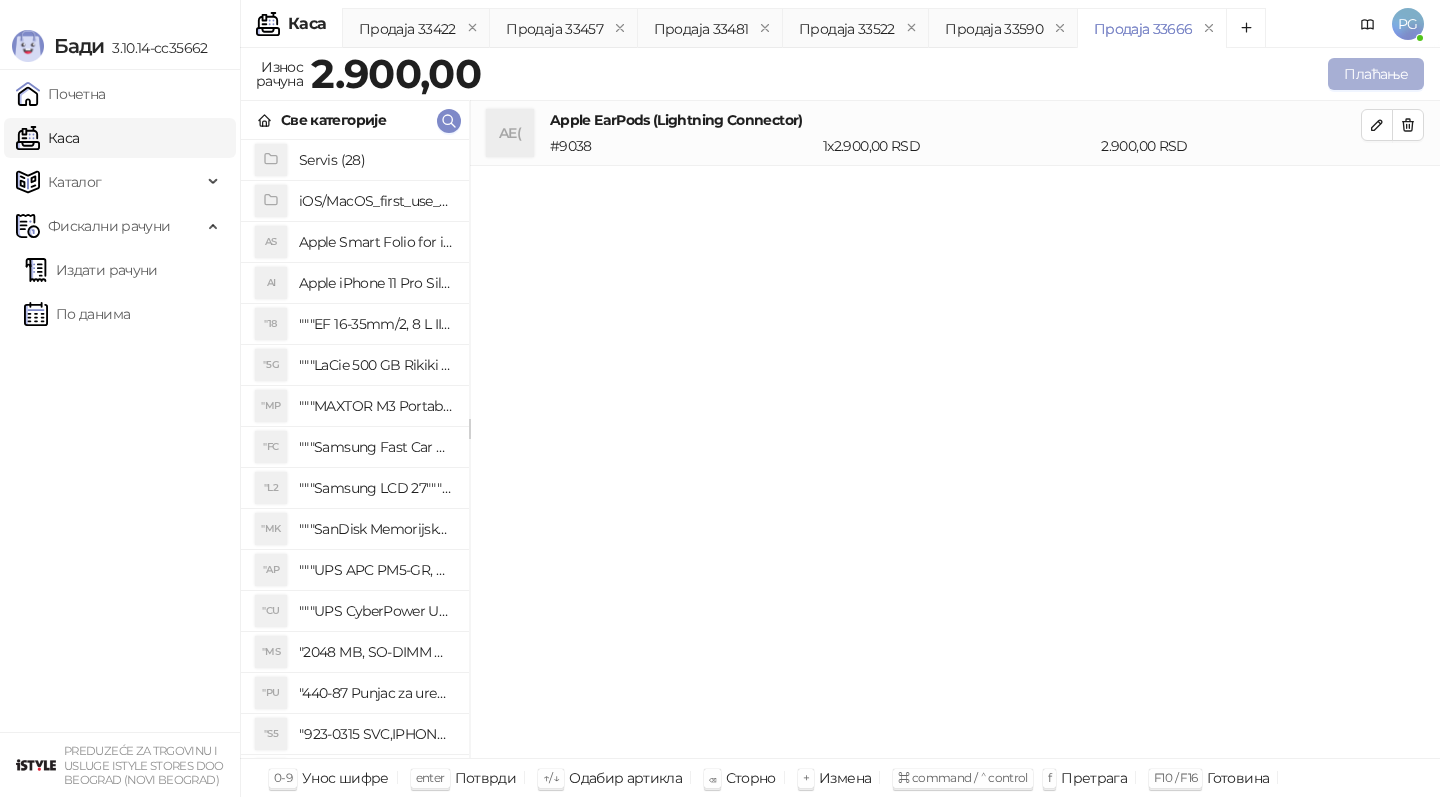 click on "Плаћање" at bounding box center (1376, 74) 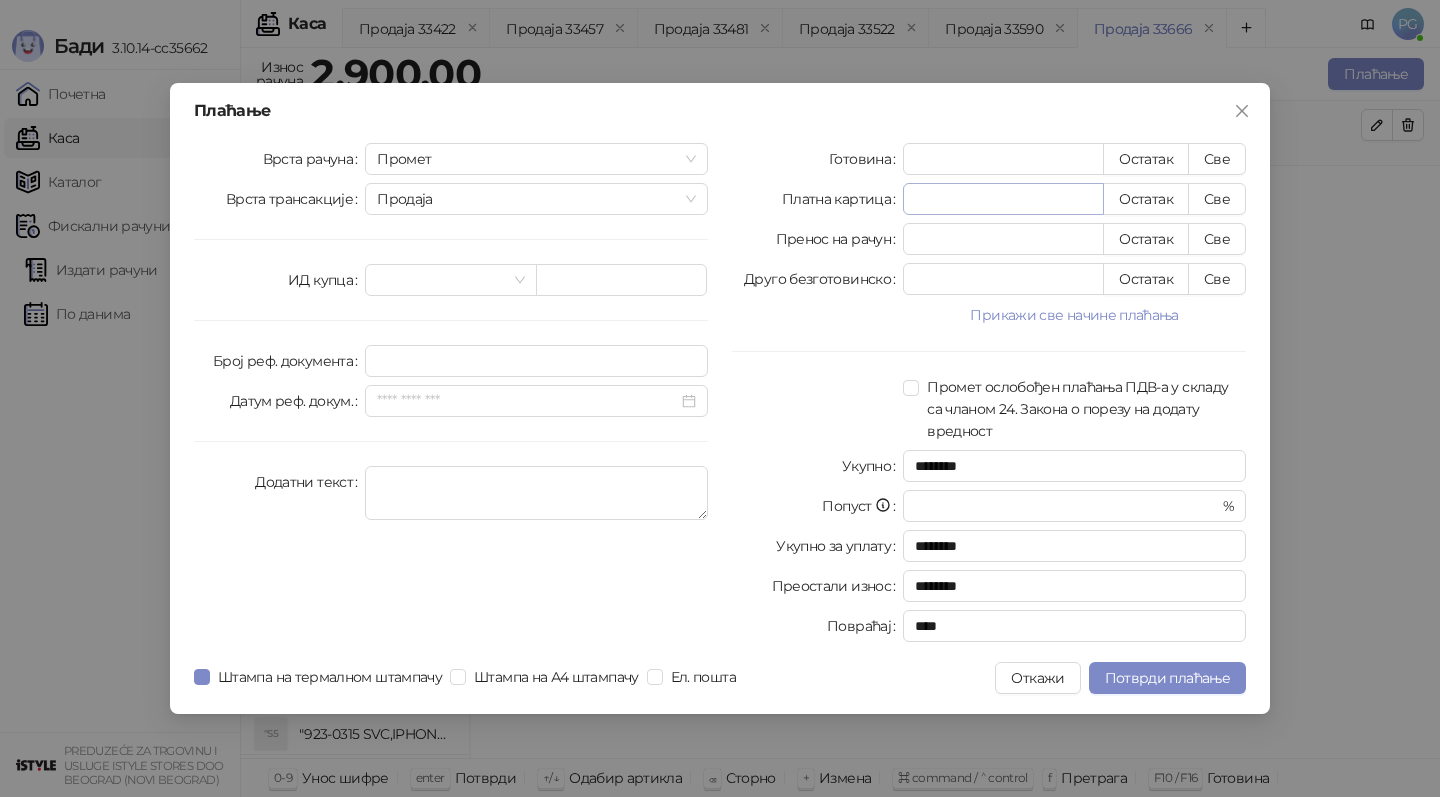 type on "*" 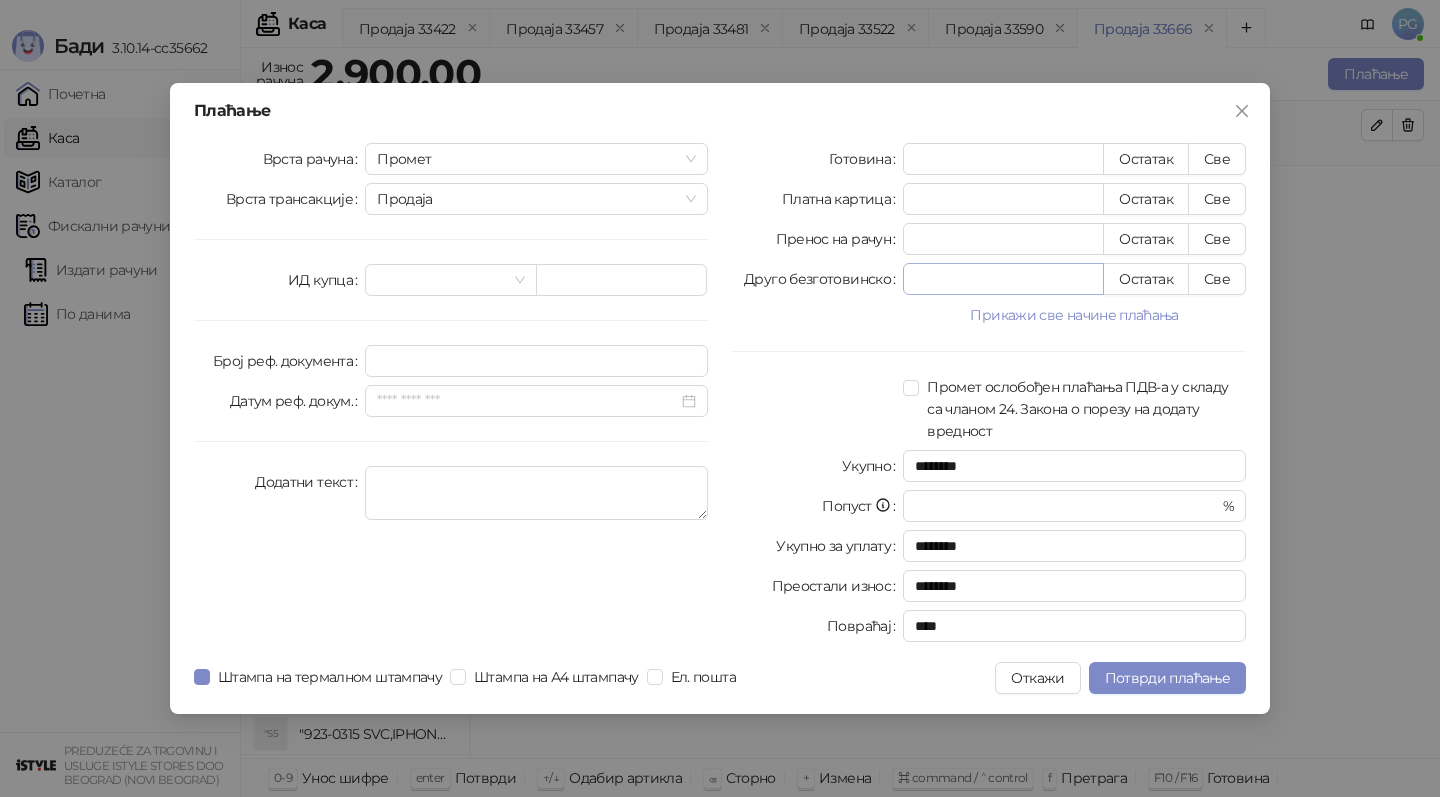 type 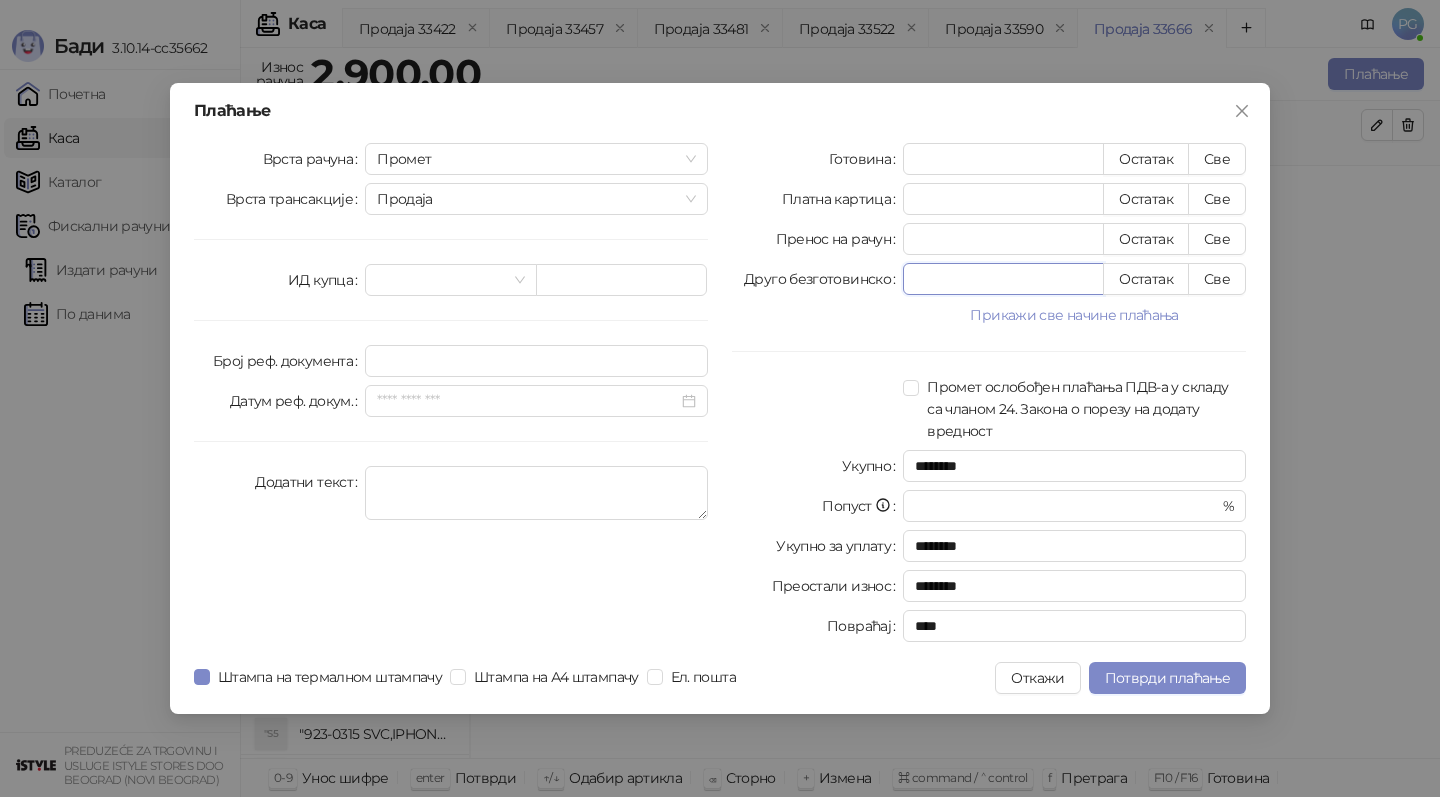 drag, startPoint x: 954, startPoint y: 272, endPoint x: 854, endPoint y: 288, distance: 101.27191 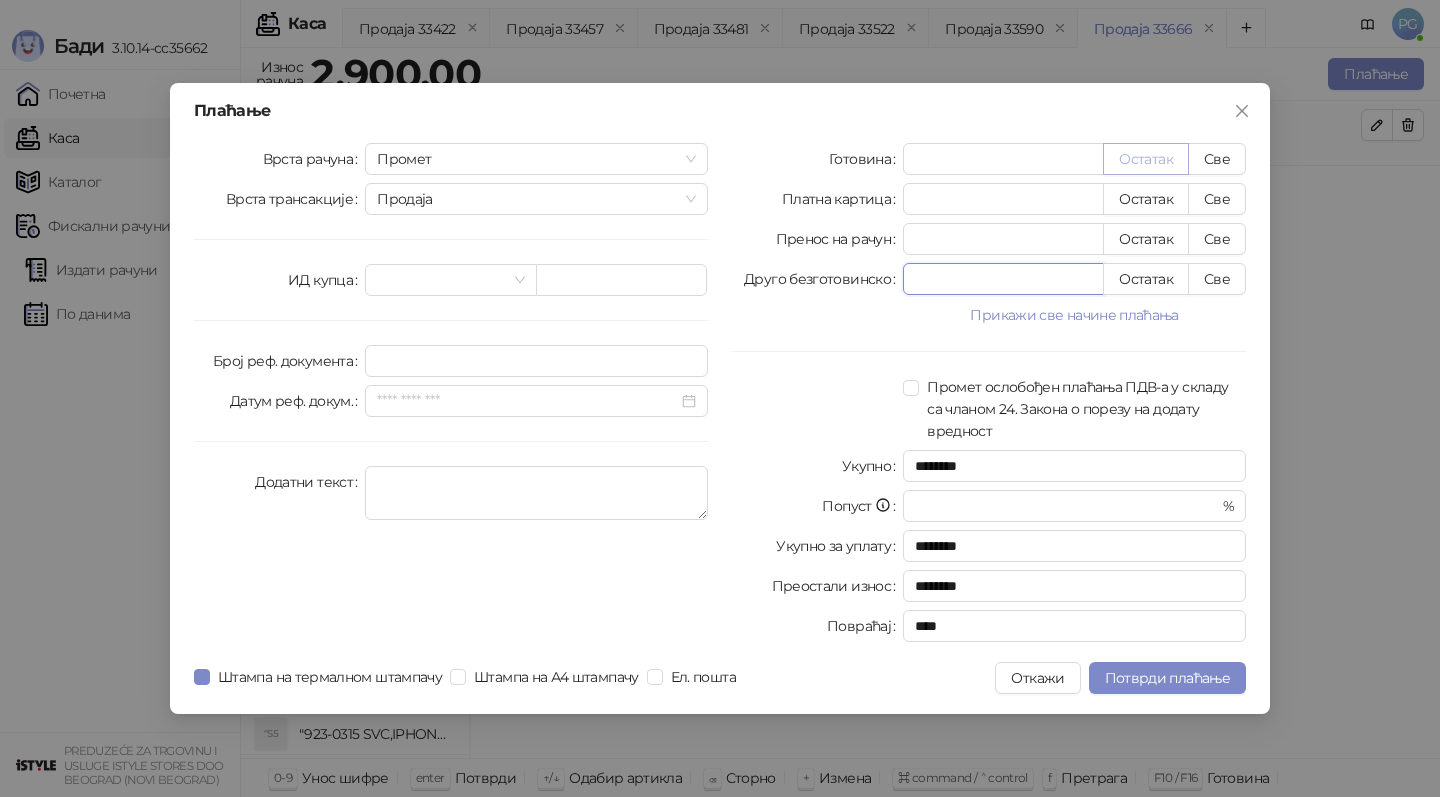 type on "***" 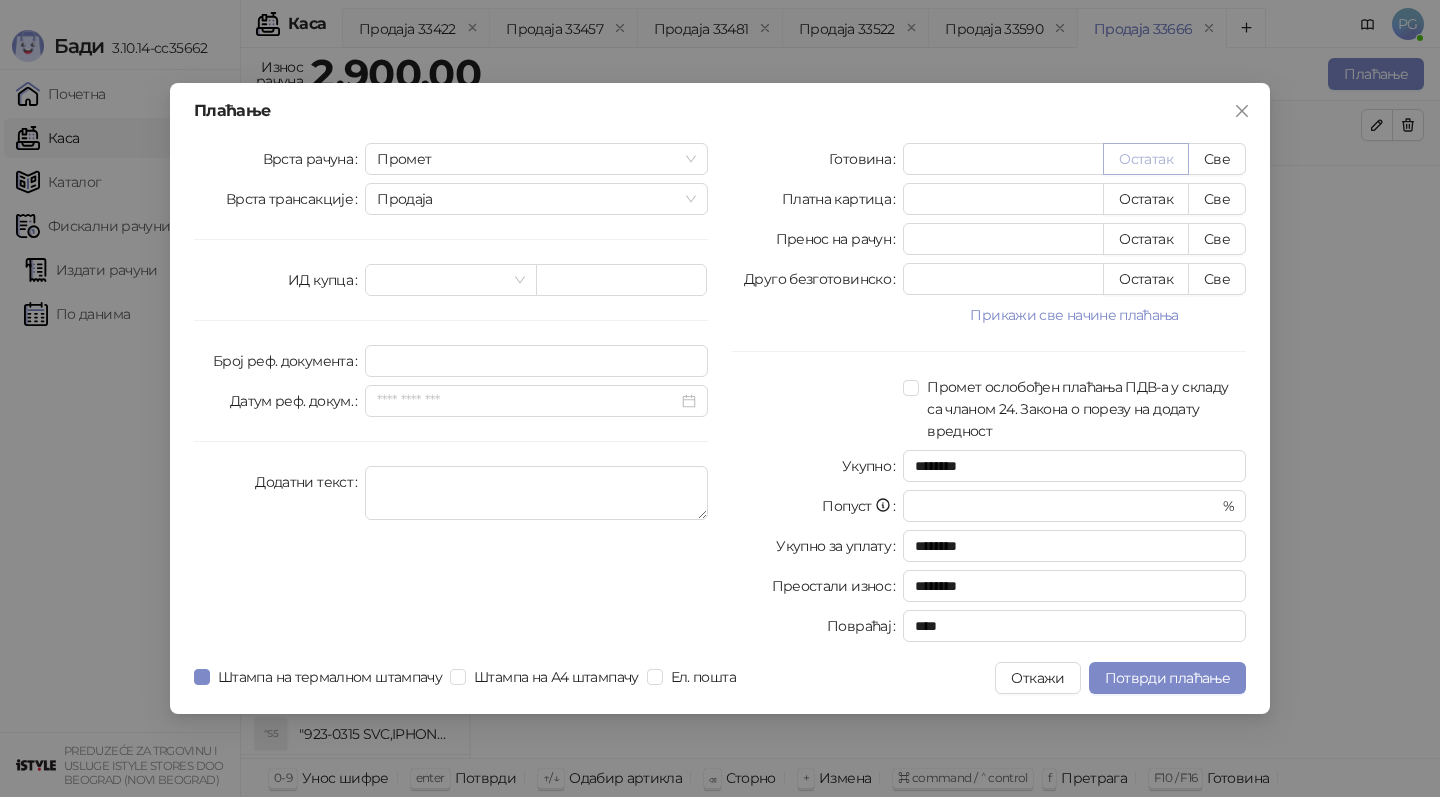 click on "Остатак" at bounding box center (1146, 159) 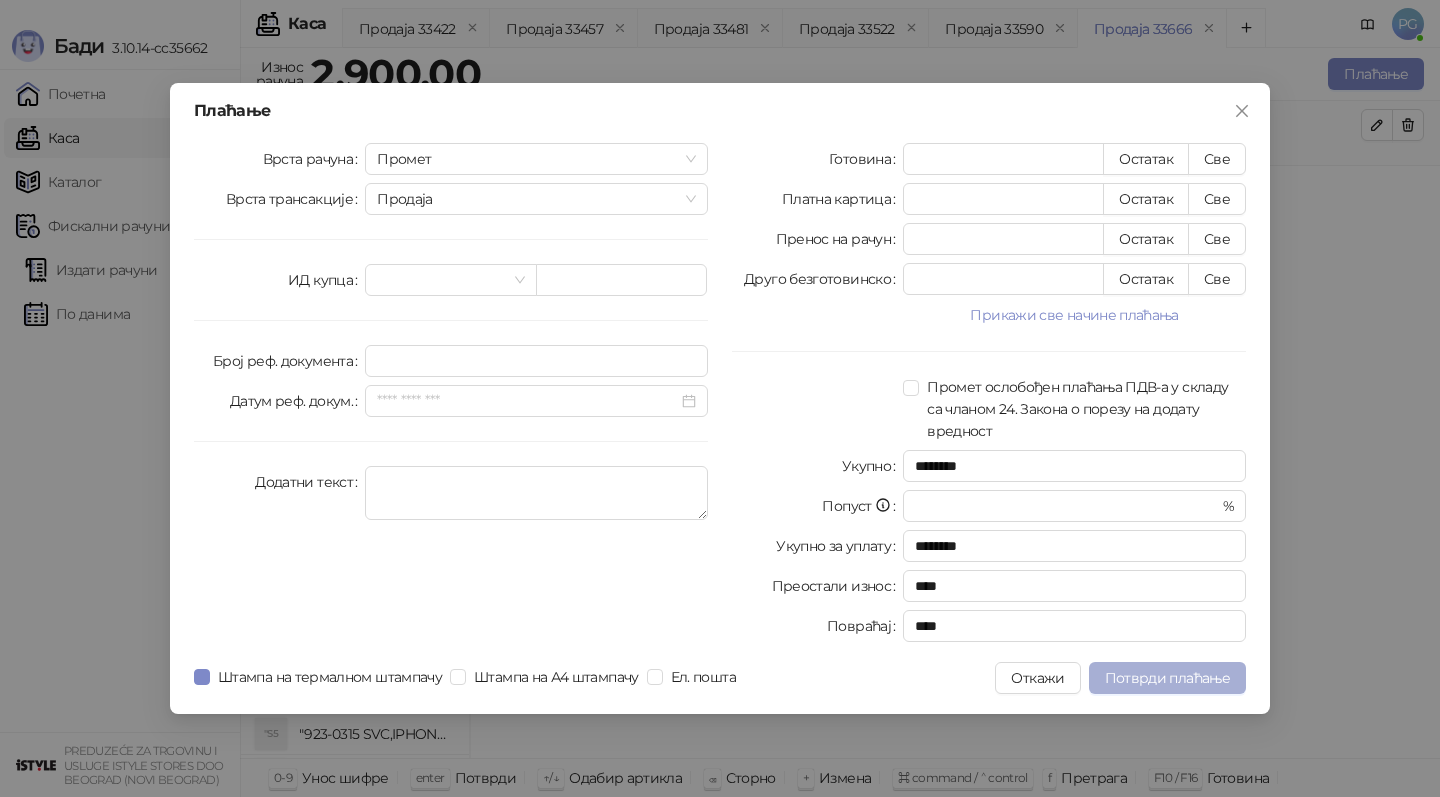 click on "Потврди плаћање" at bounding box center [1167, 678] 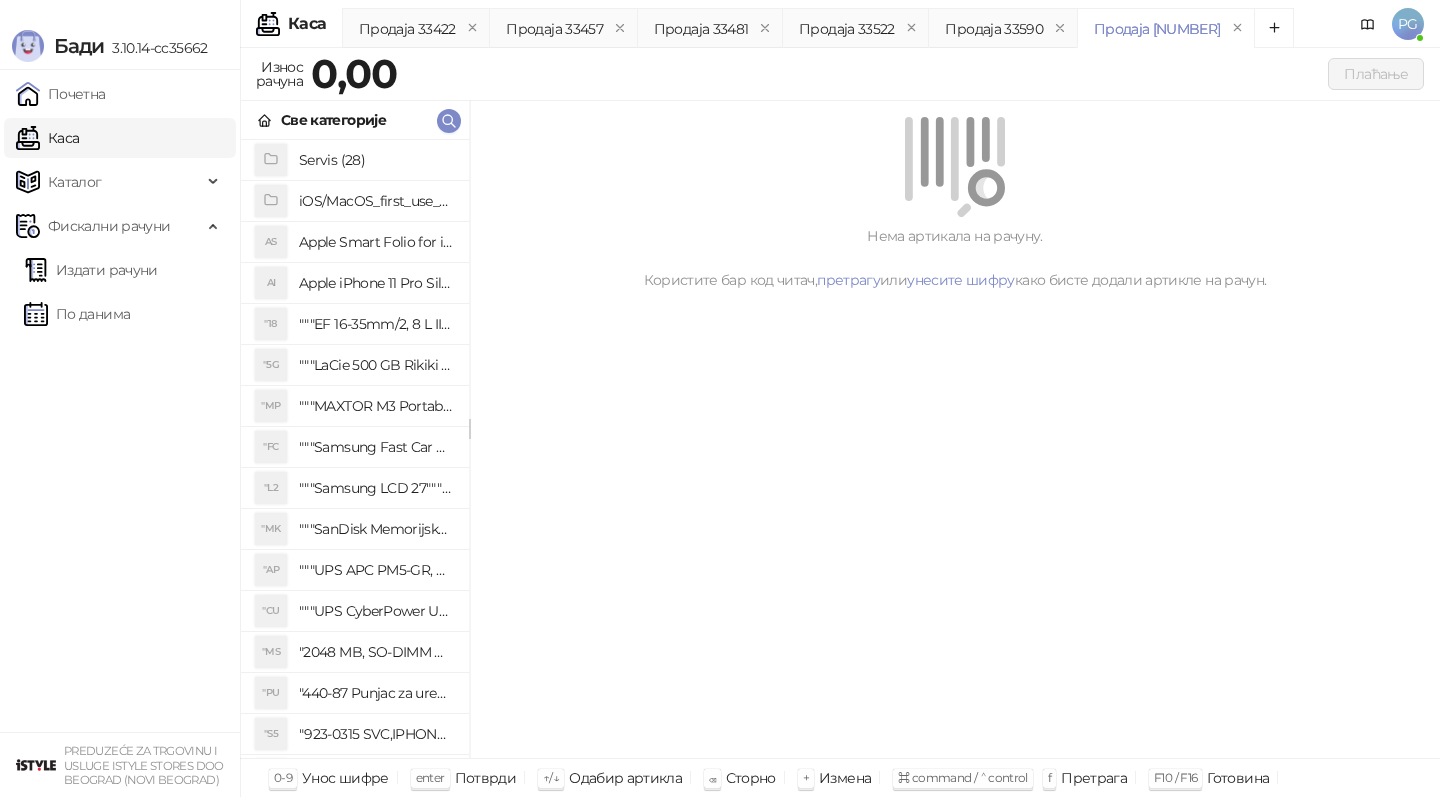 drag, startPoint x: 1216, startPoint y: 669, endPoint x: 583, endPoint y: 502, distance: 654.6587 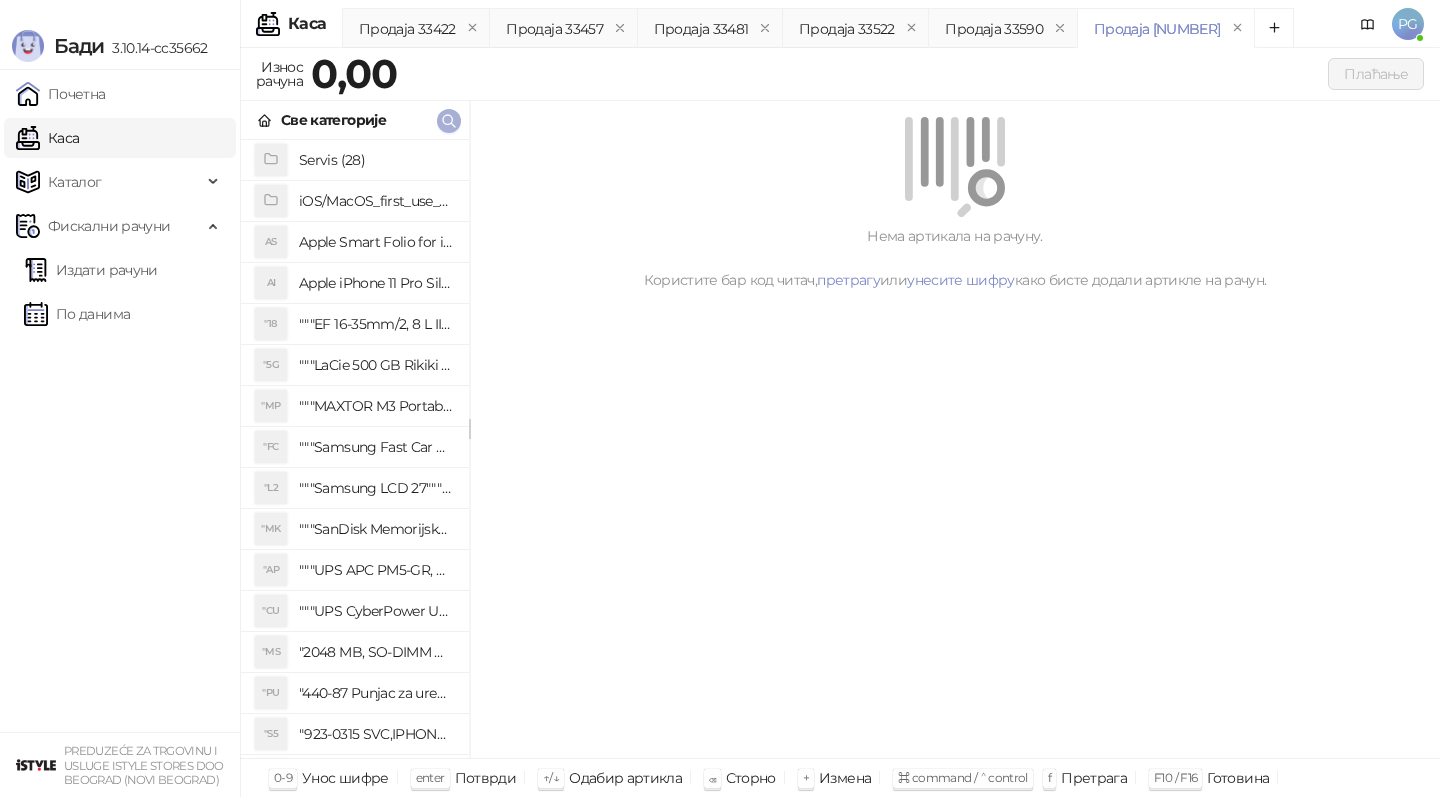 click 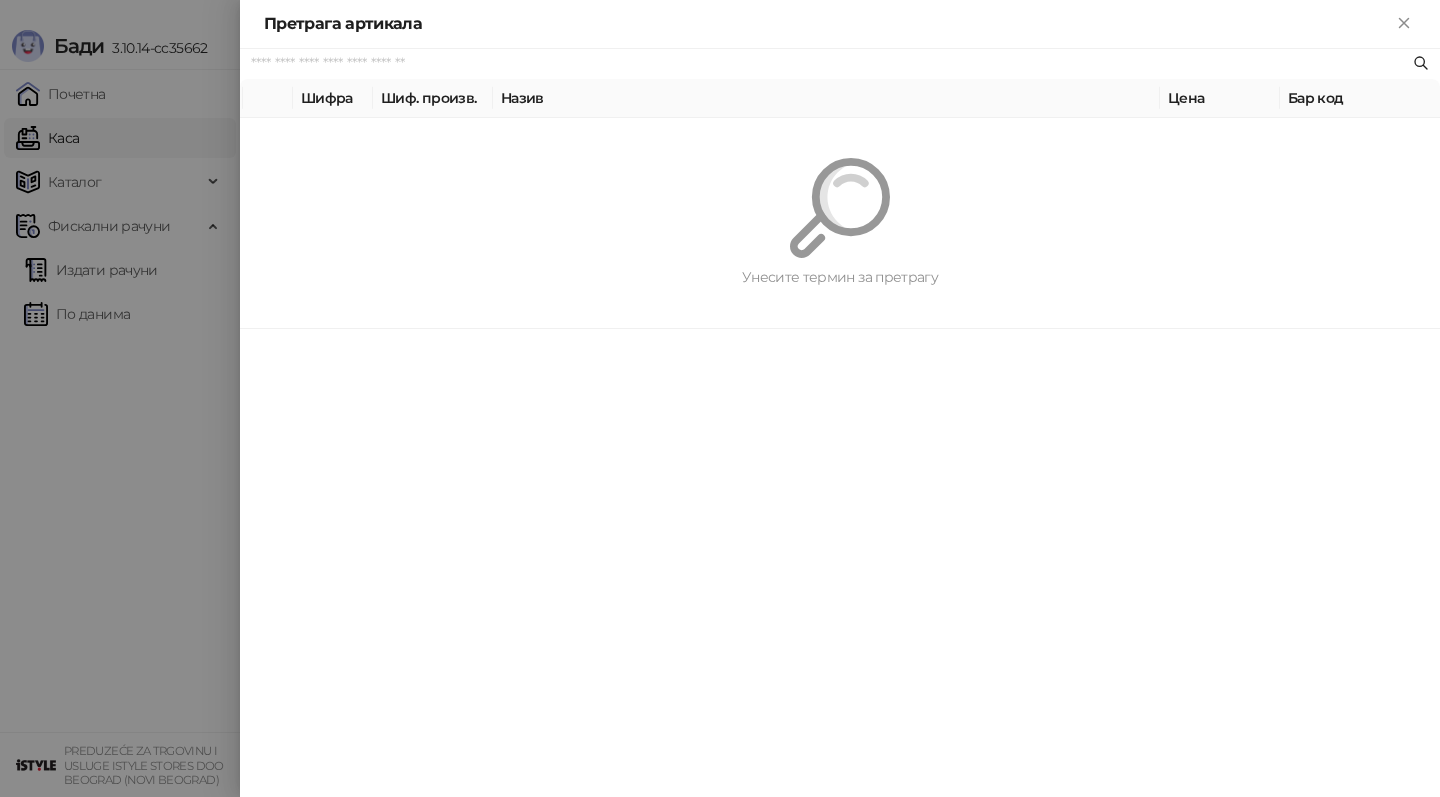 paste on "********" 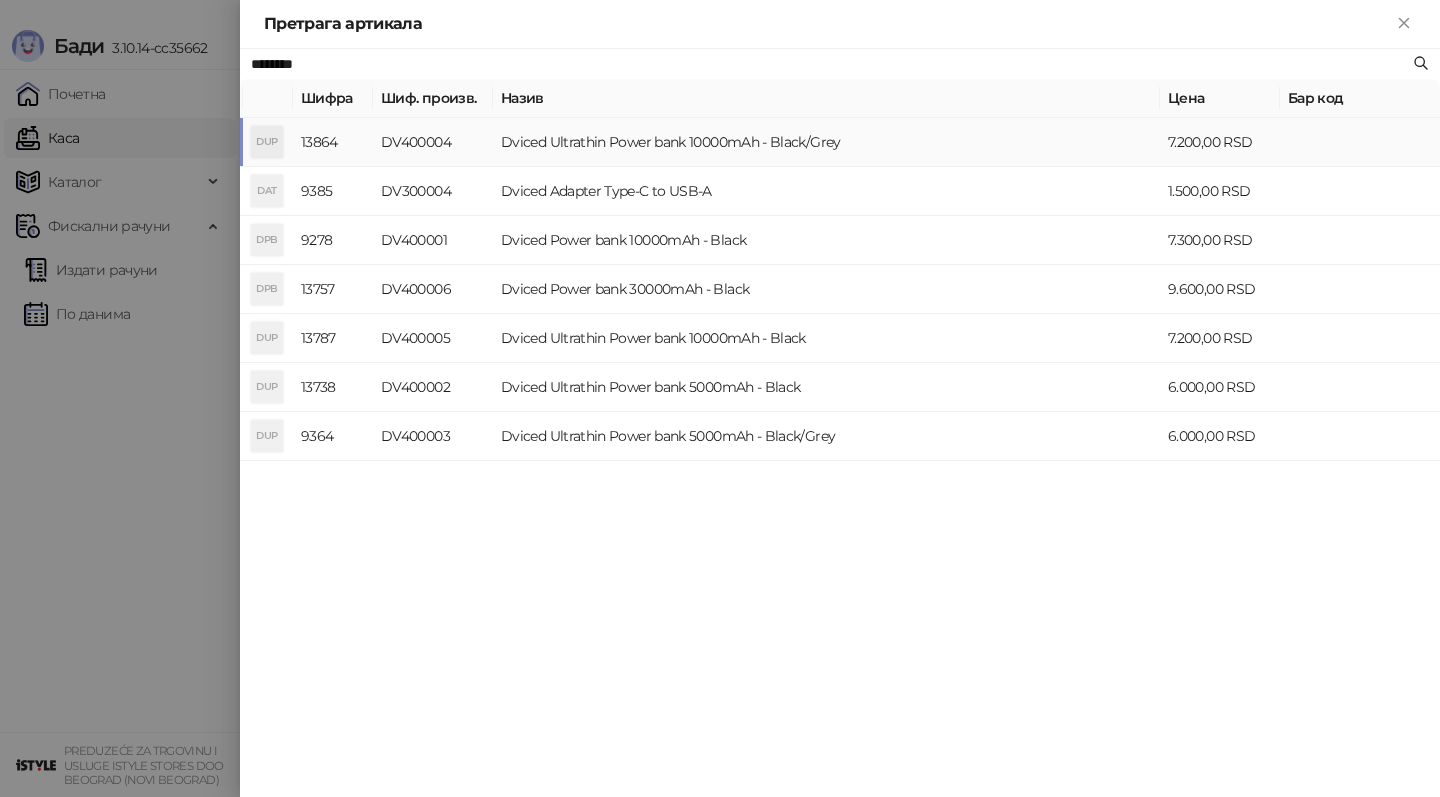 type on "********" 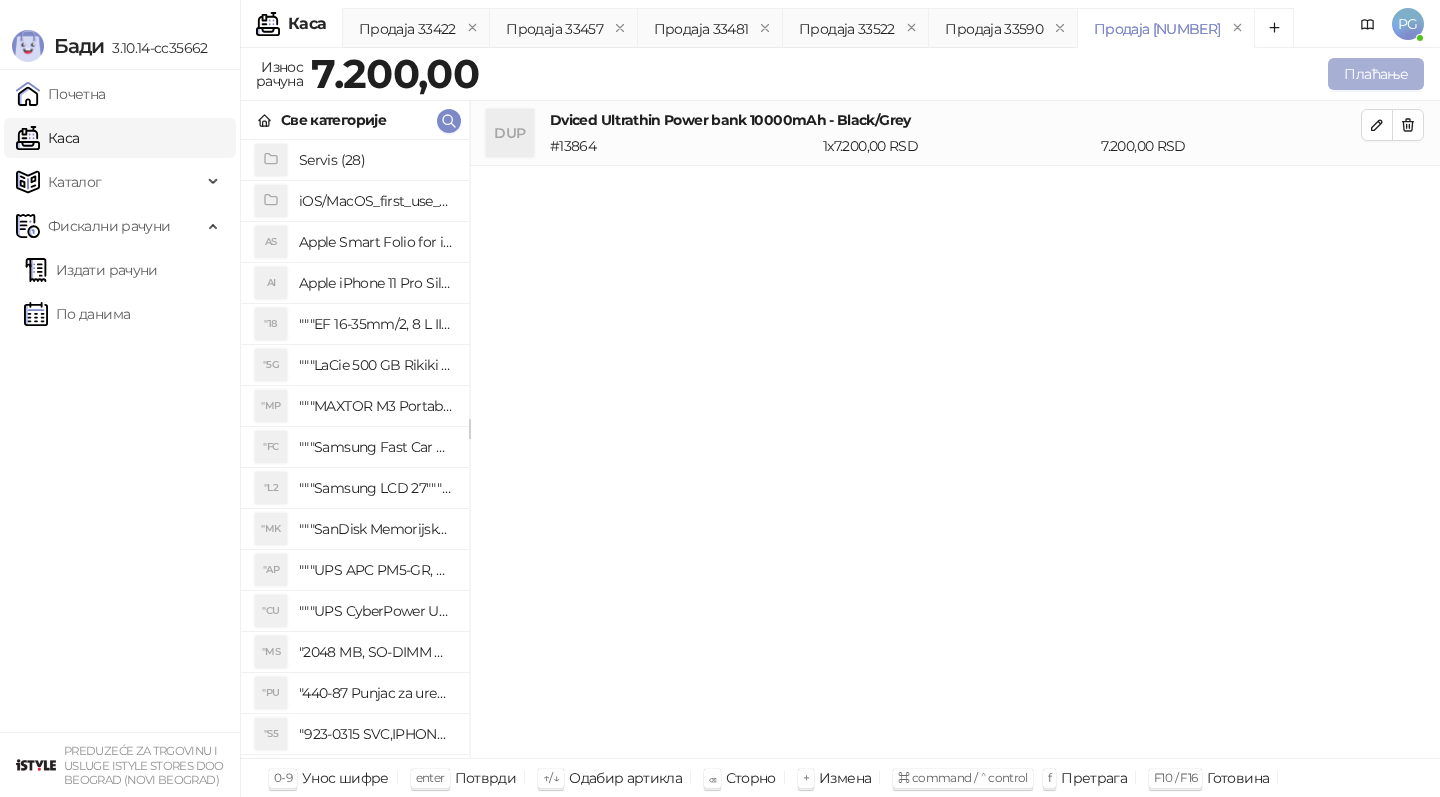 click on "Плаћање" at bounding box center [1376, 74] 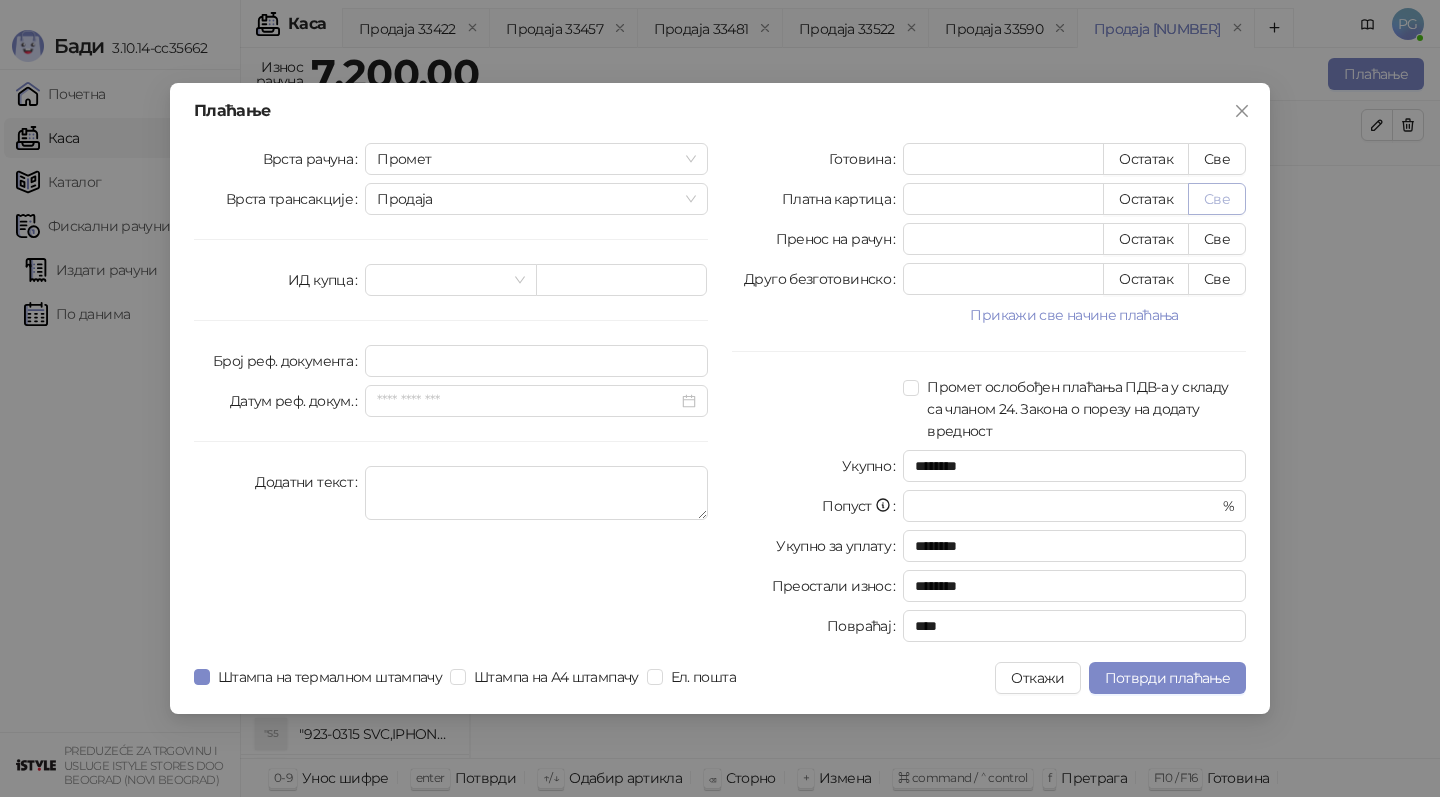 click on "Све" at bounding box center [1217, 199] 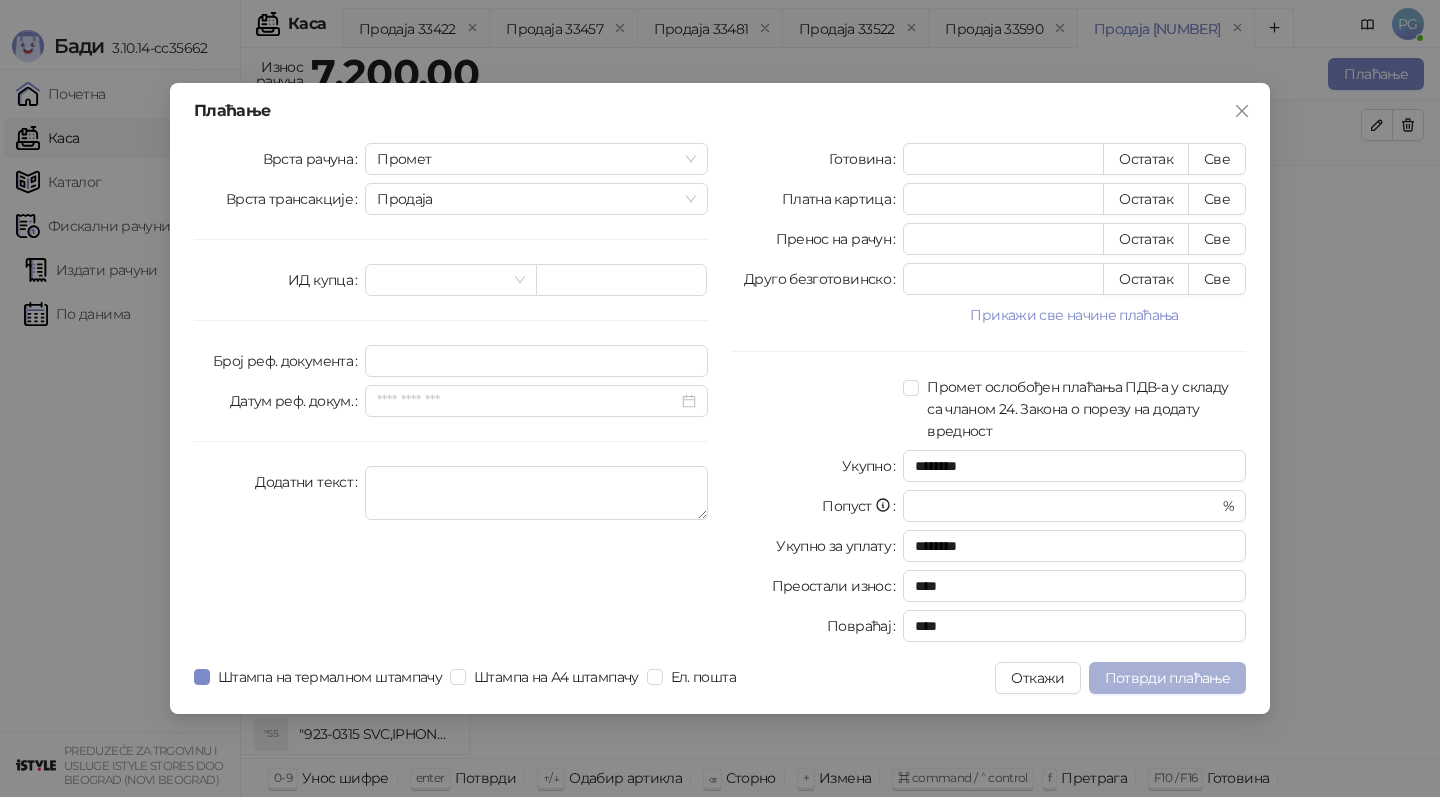 click on "Потврди плаћање" at bounding box center [1167, 678] 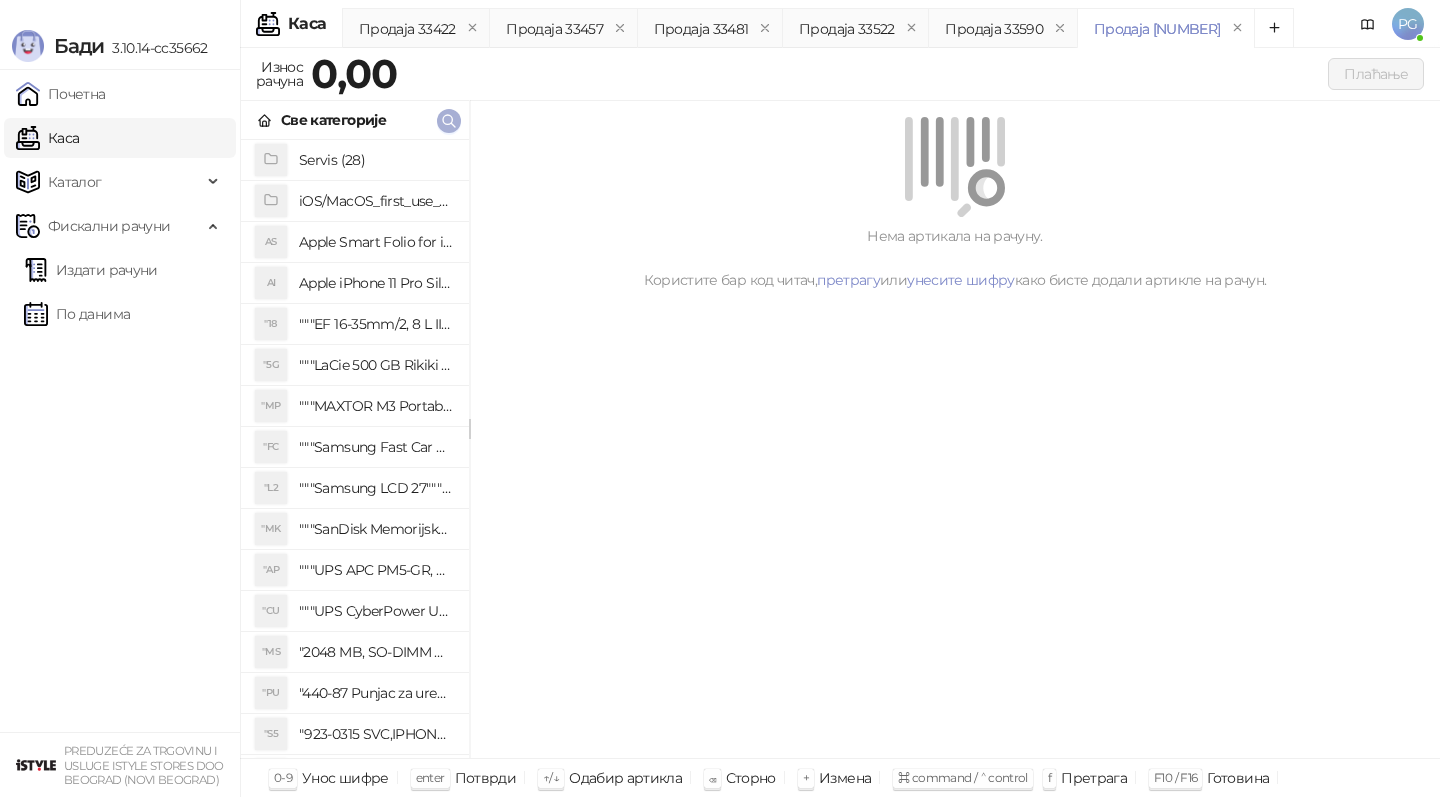 click 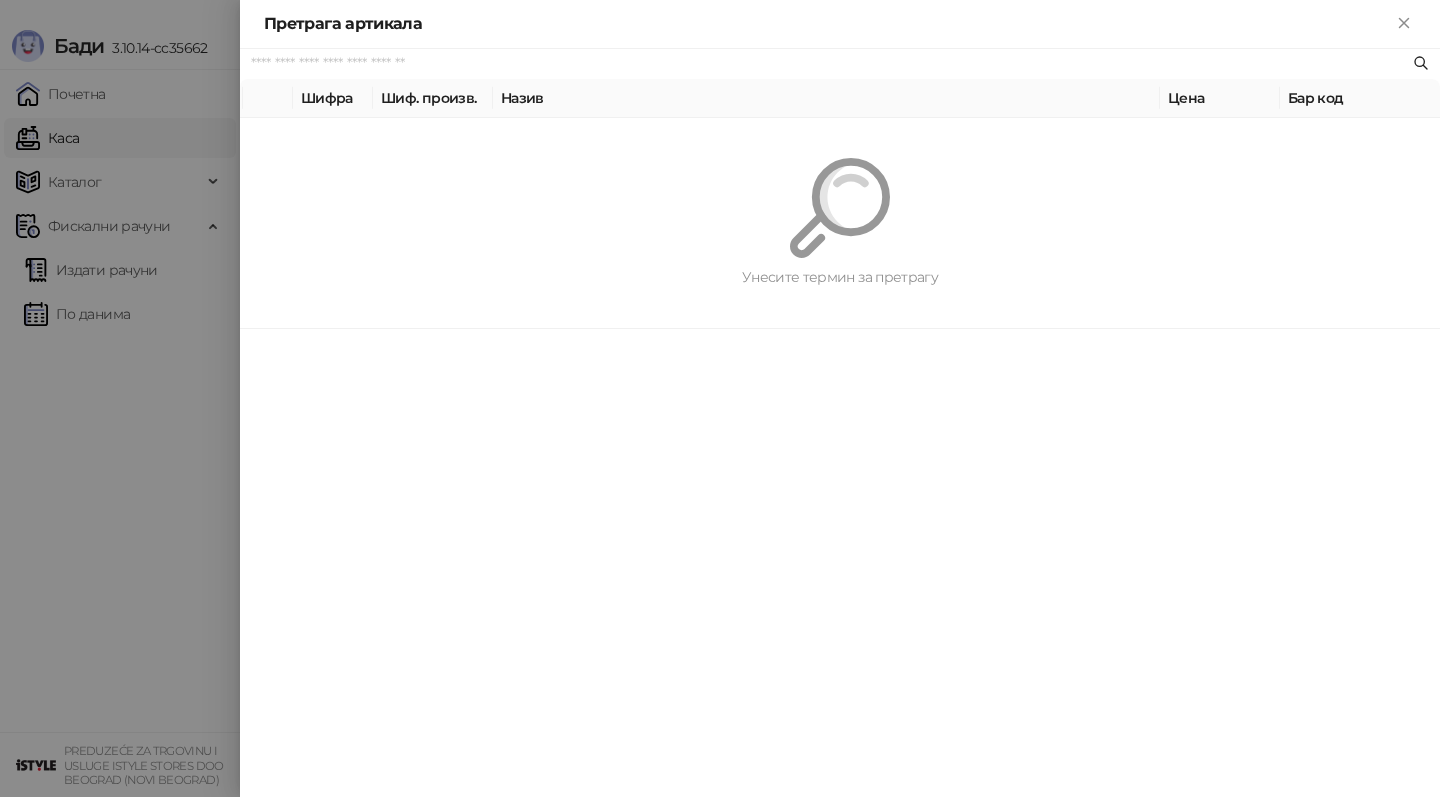 paste on "*********" 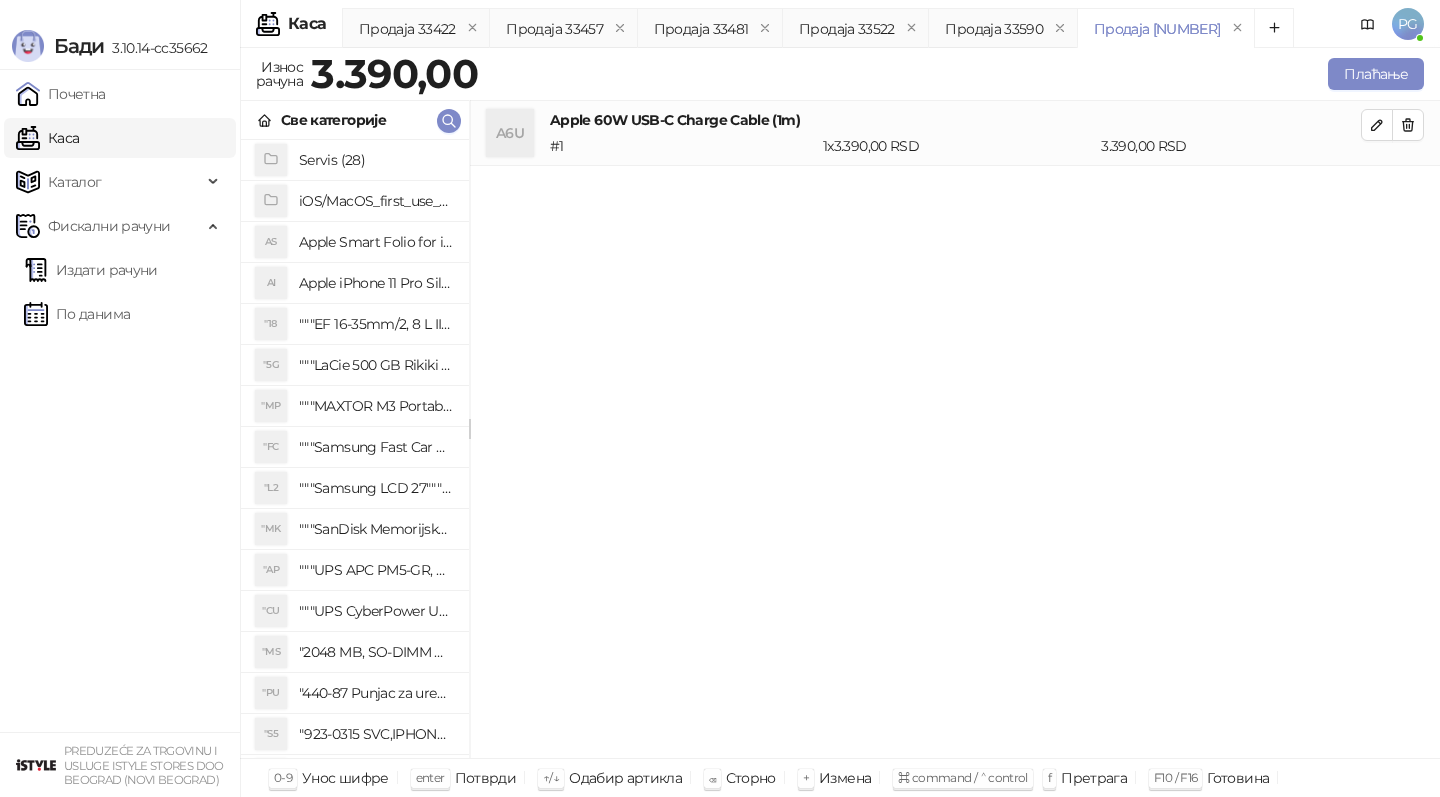 click on "Све категорије" at bounding box center [355, 120] 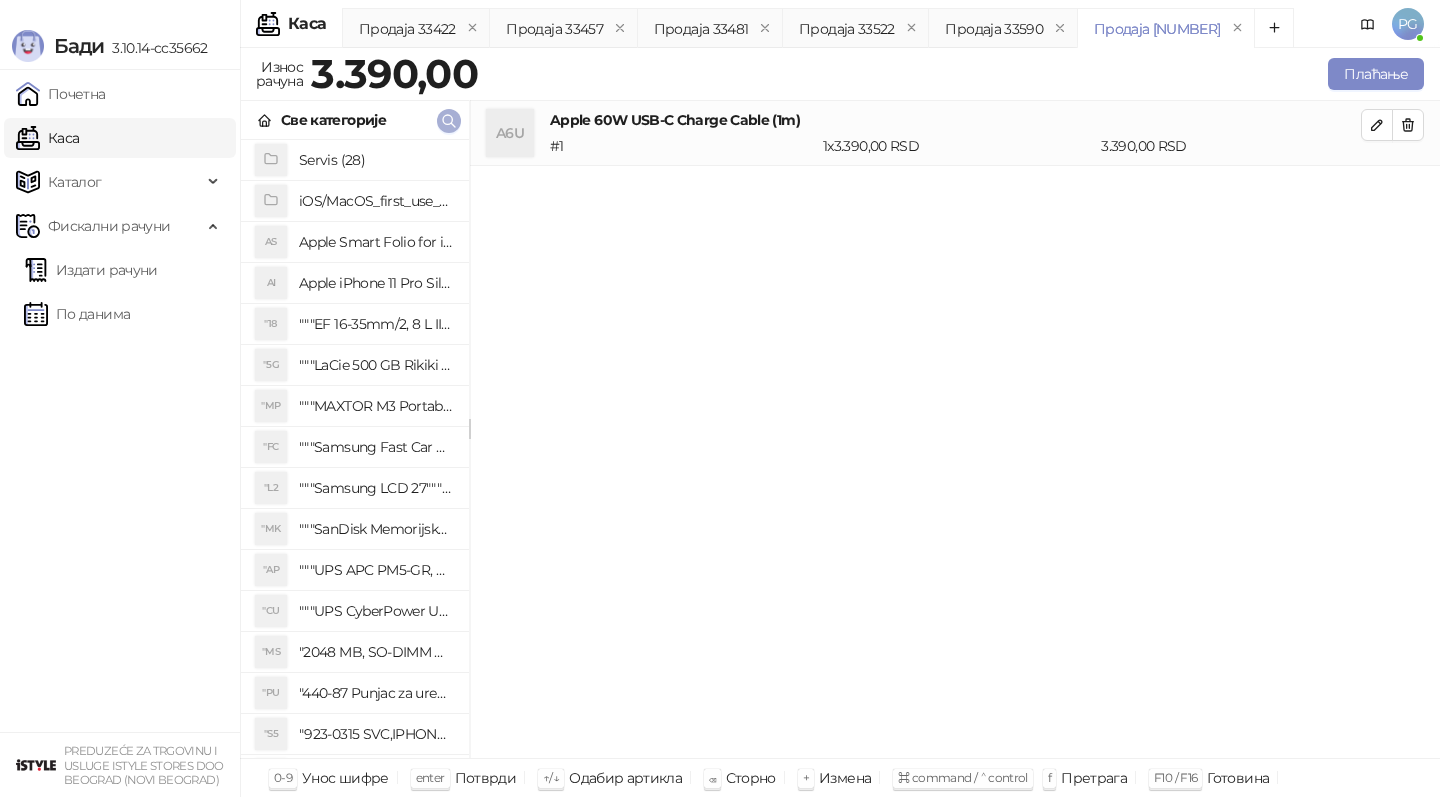 click 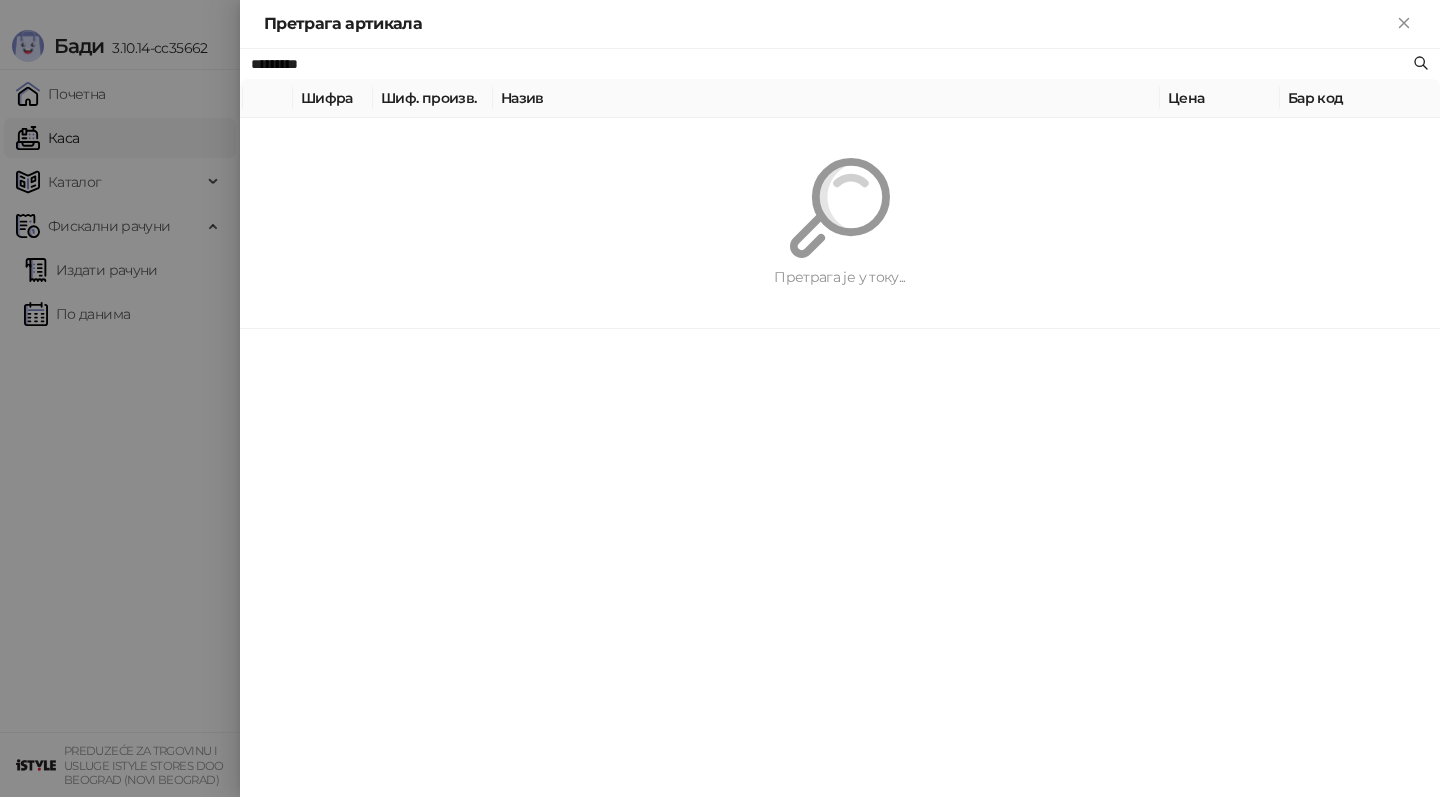 paste on "*******" 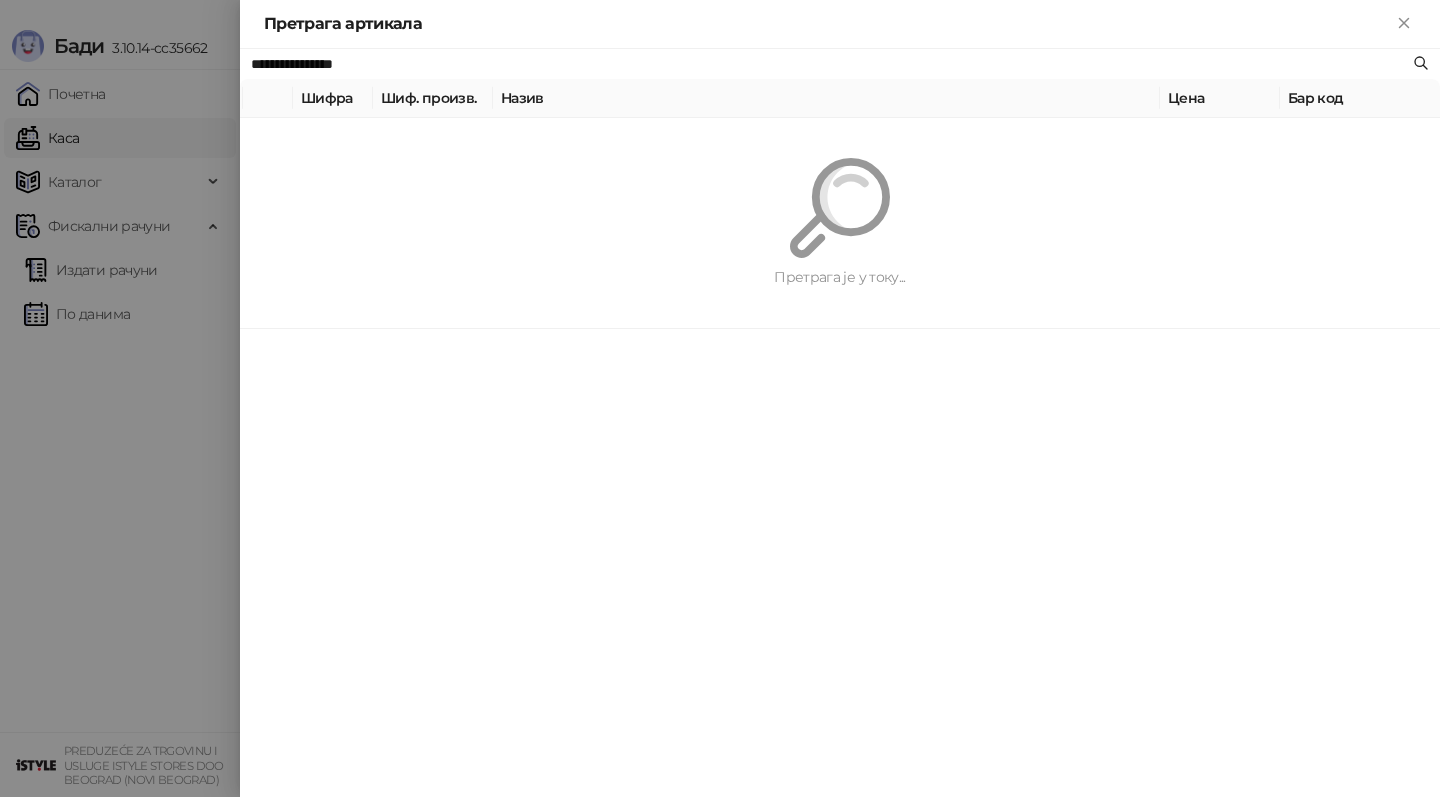 type on "**********" 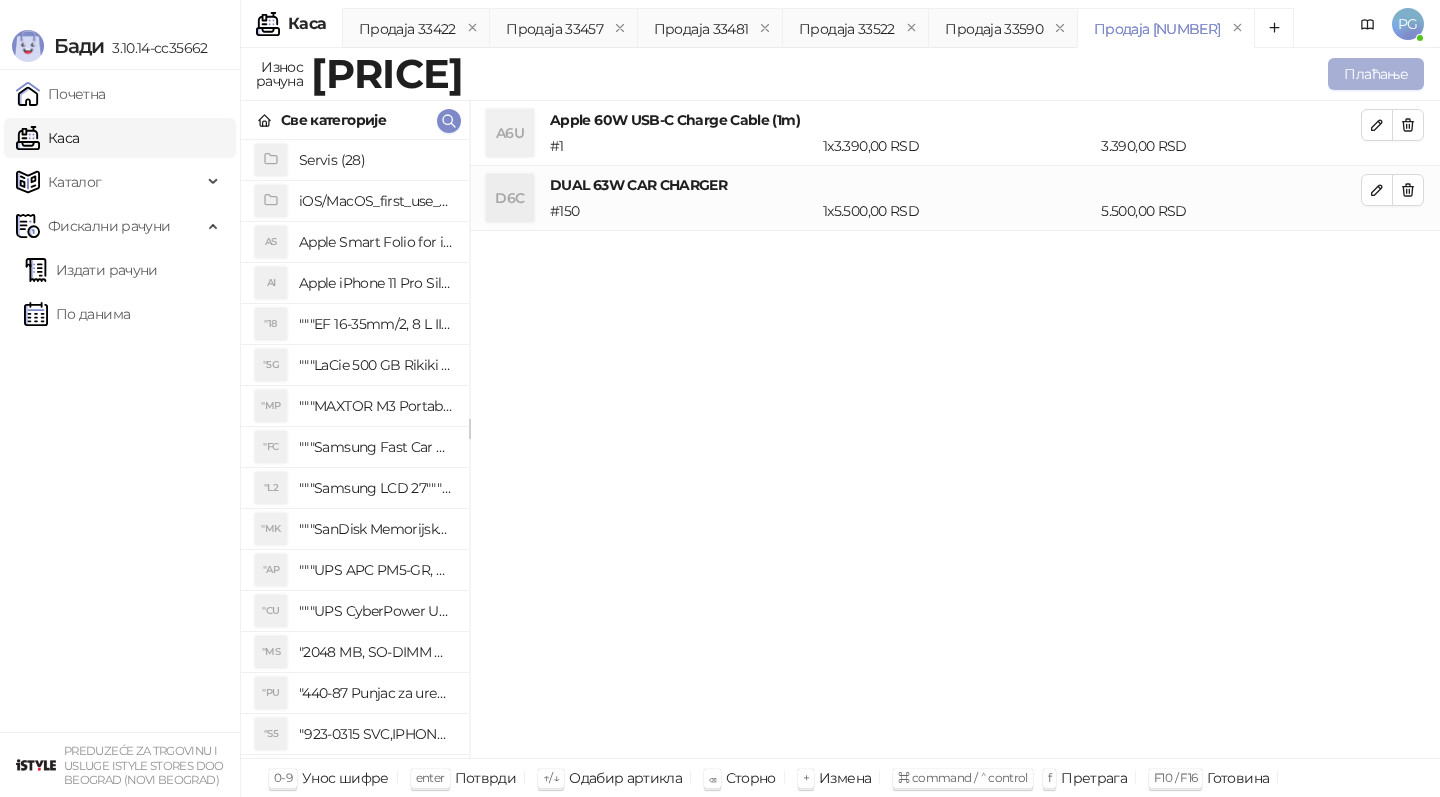click on "Плаћање" at bounding box center (1376, 74) 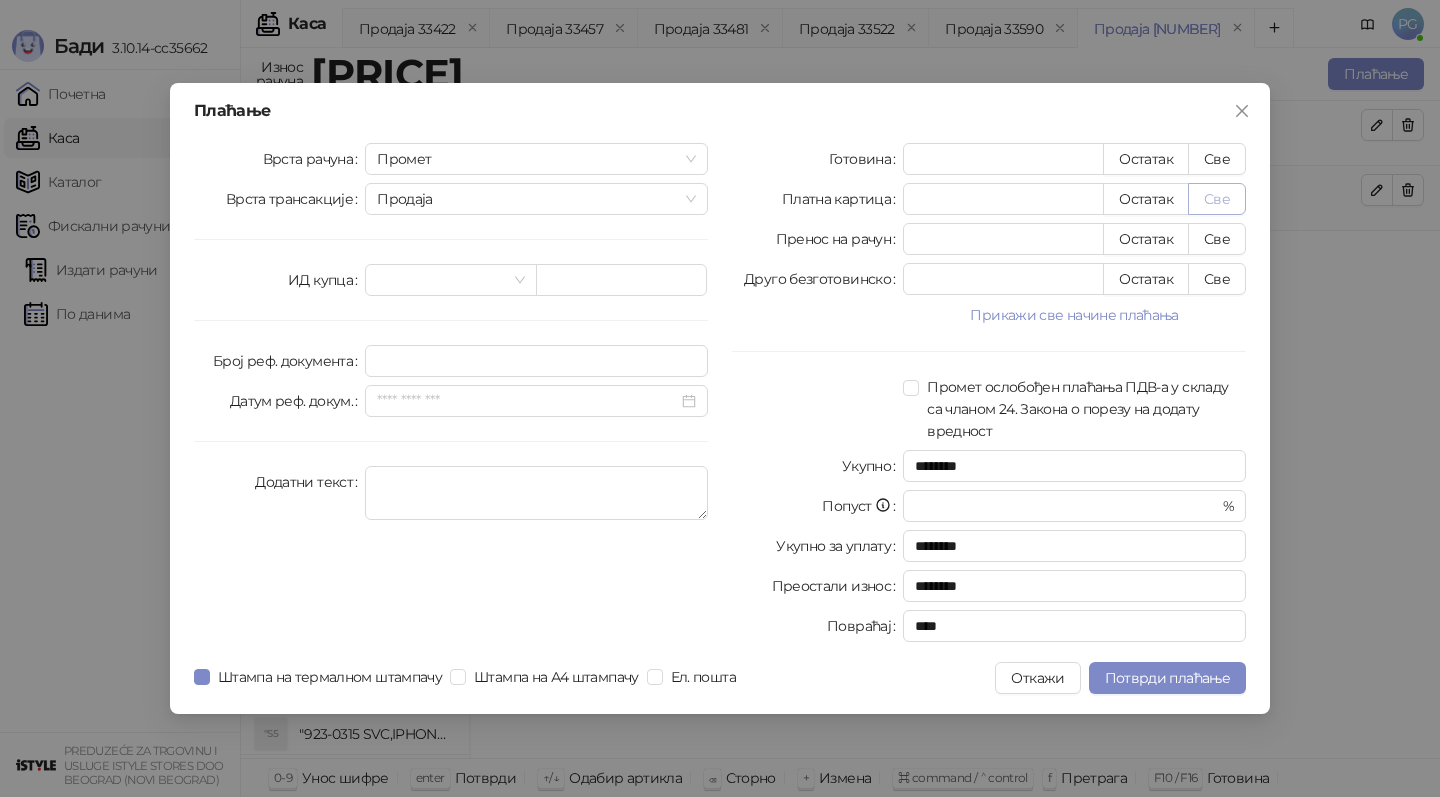 click on "Све" at bounding box center [1217, 199] 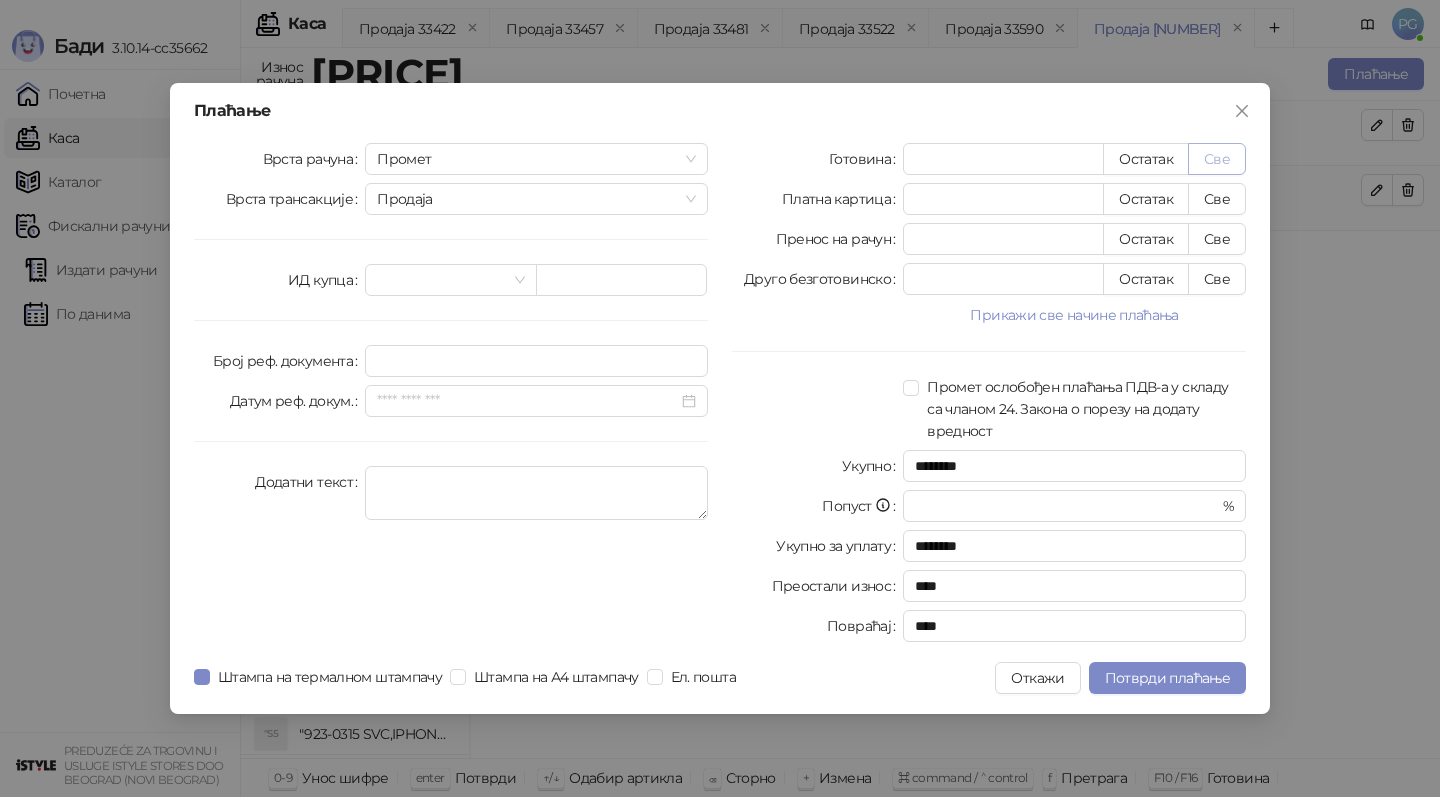 click on "Све" at bounding box center [1217, 159] 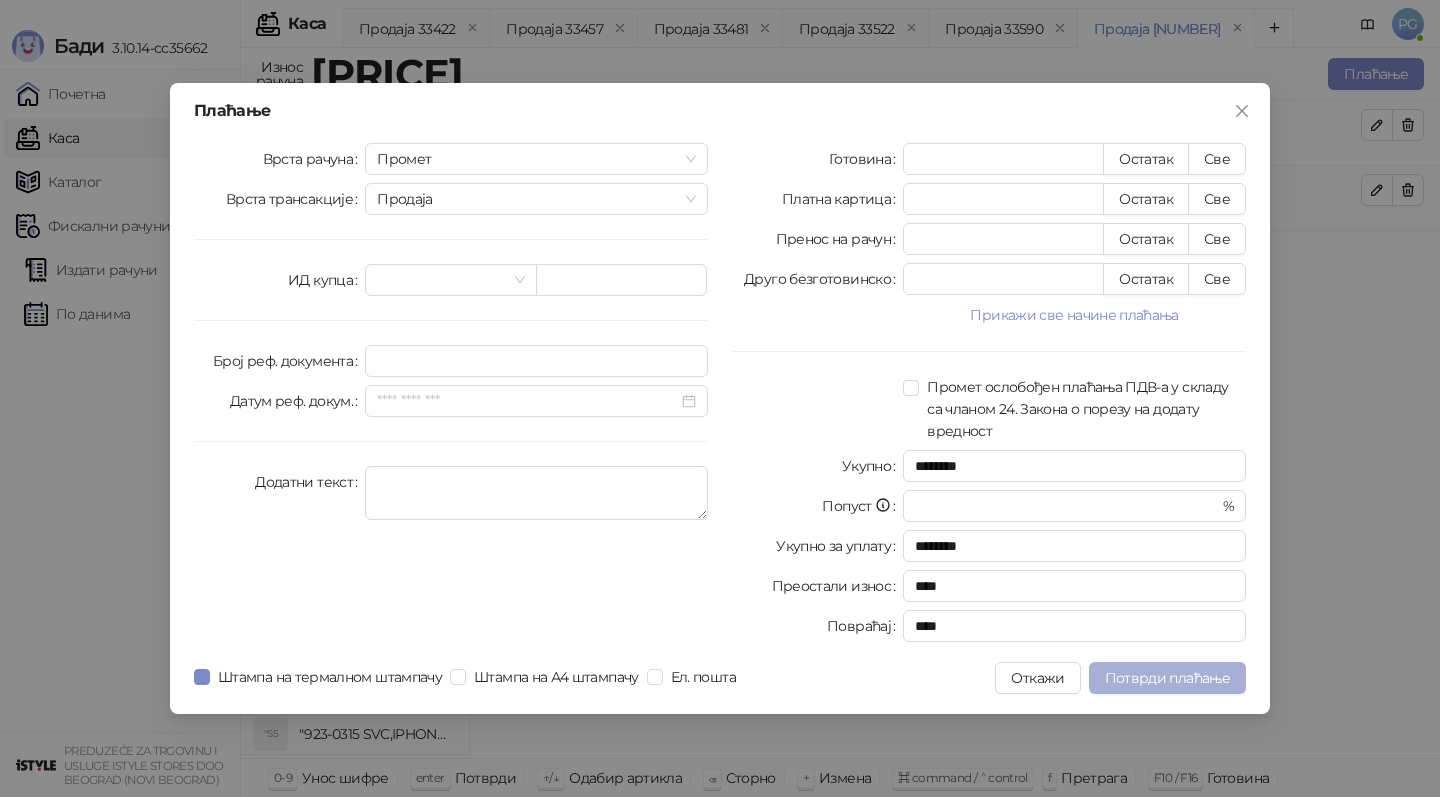 click on "Потврди плаћање" at bounding box center (1167, 678) 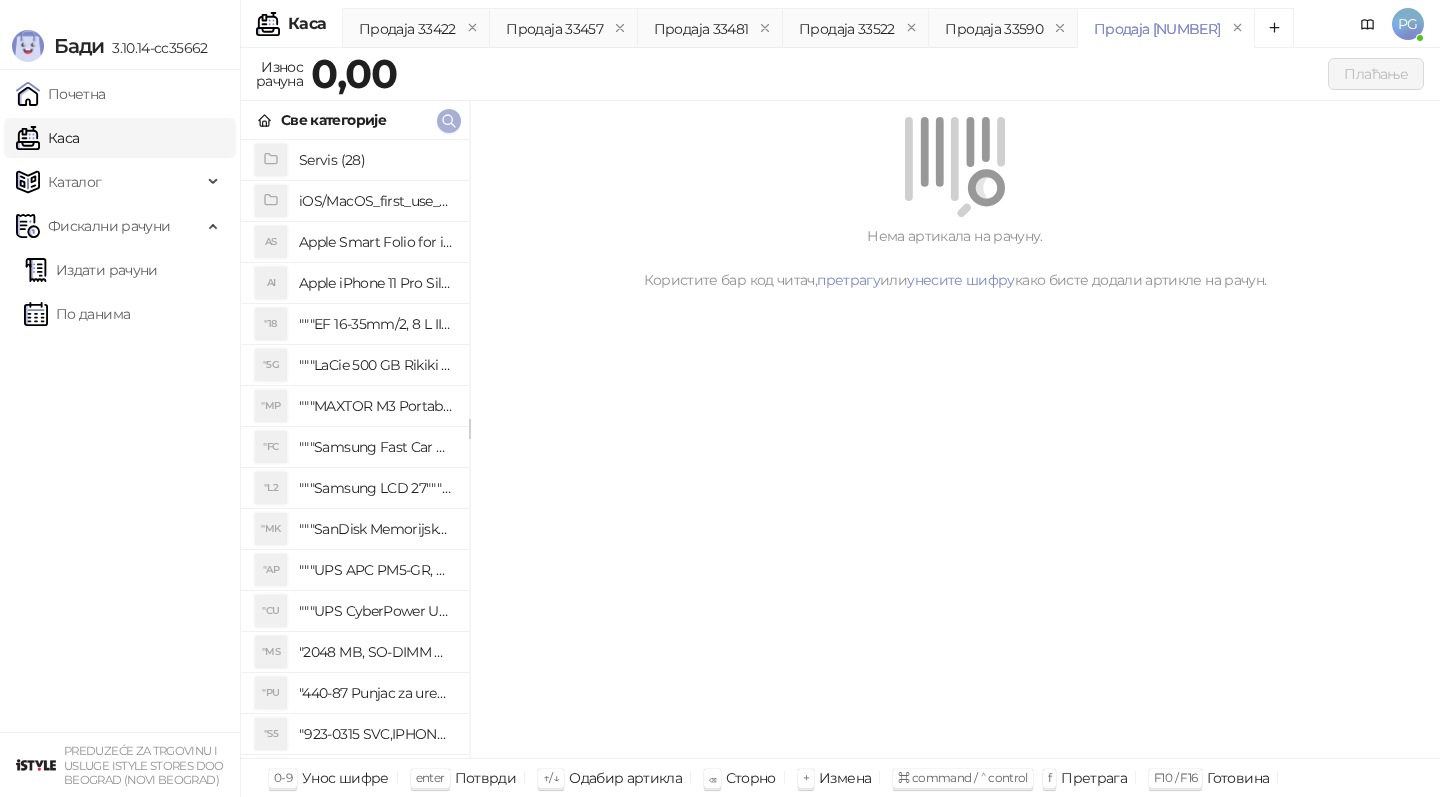 click 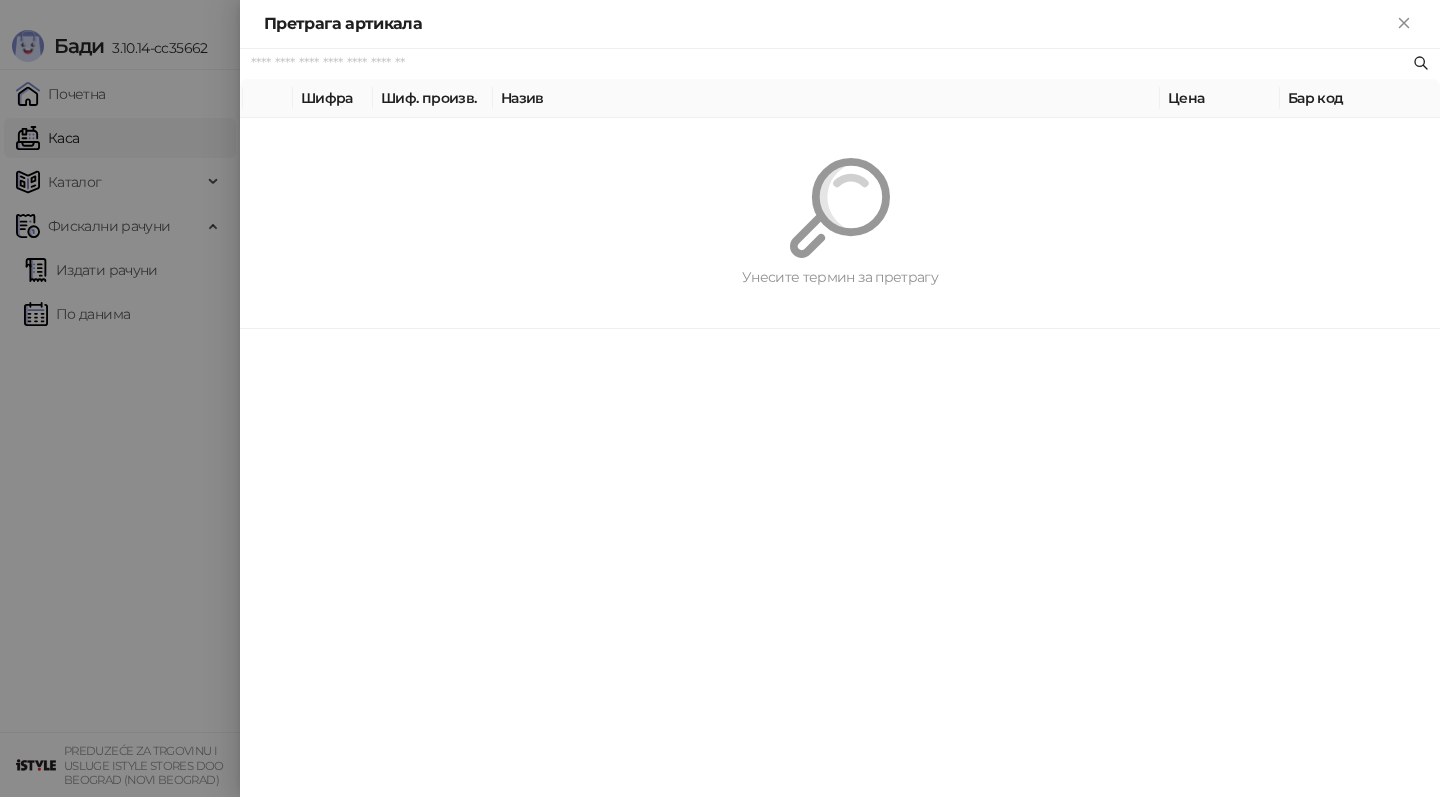 paste on "*********" 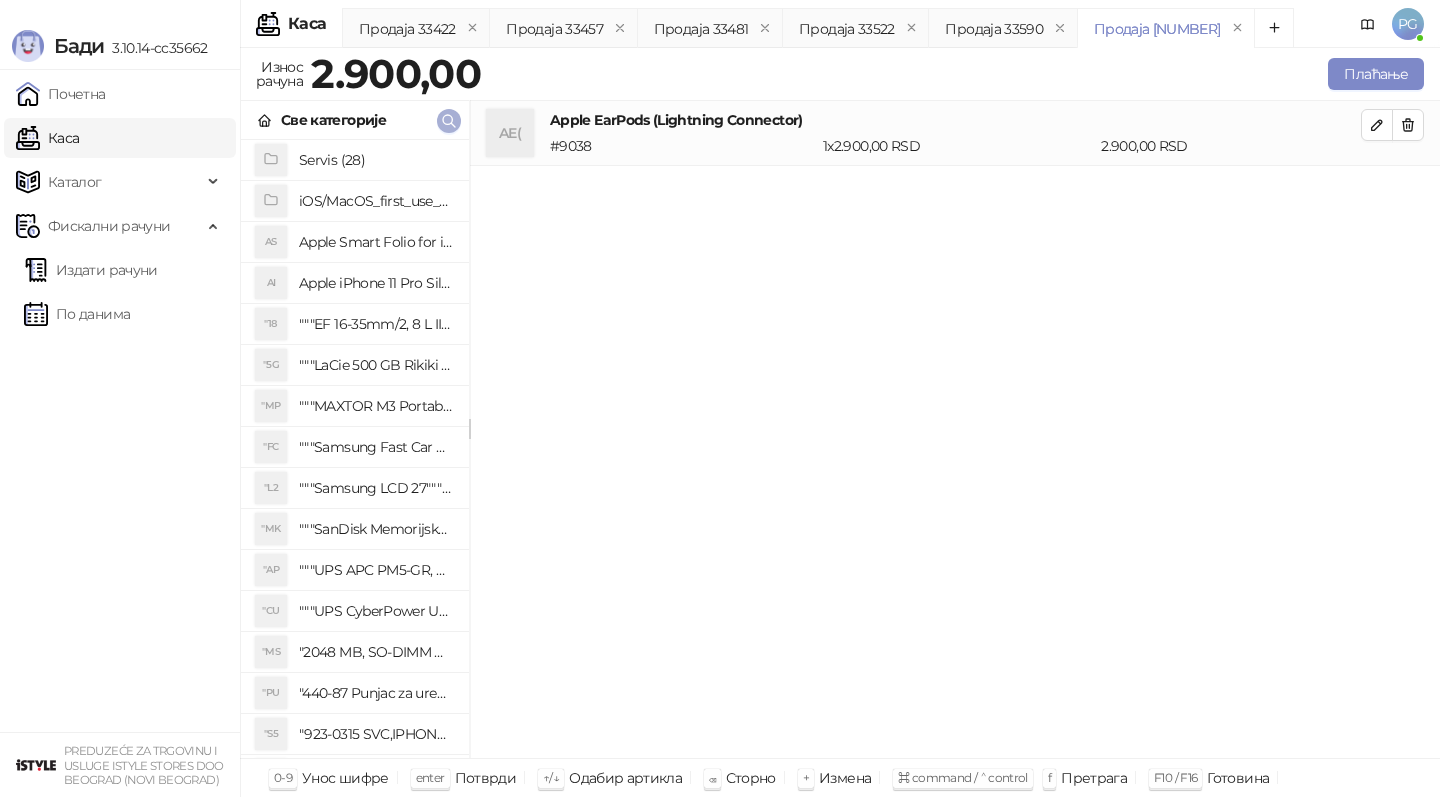 click 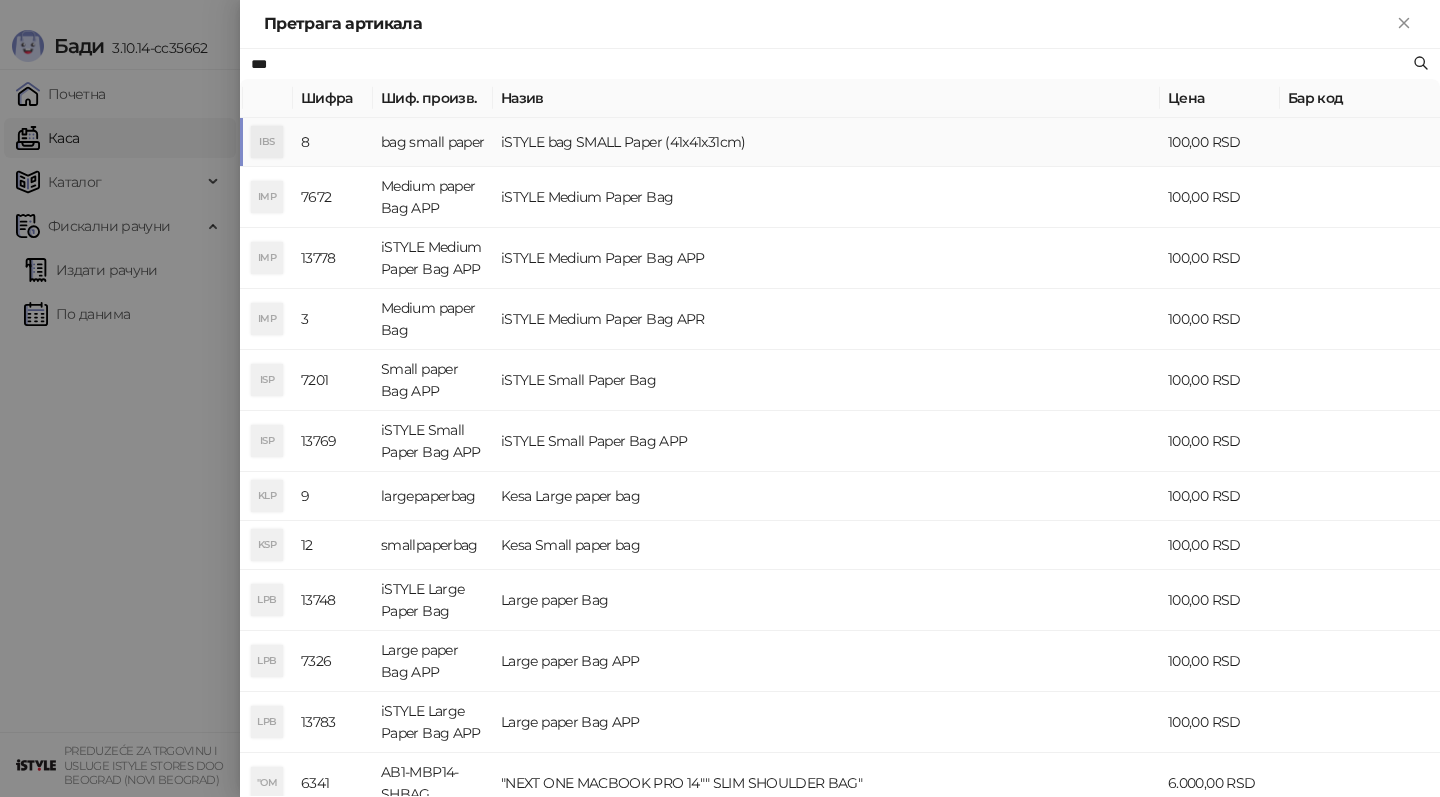 type on "***" 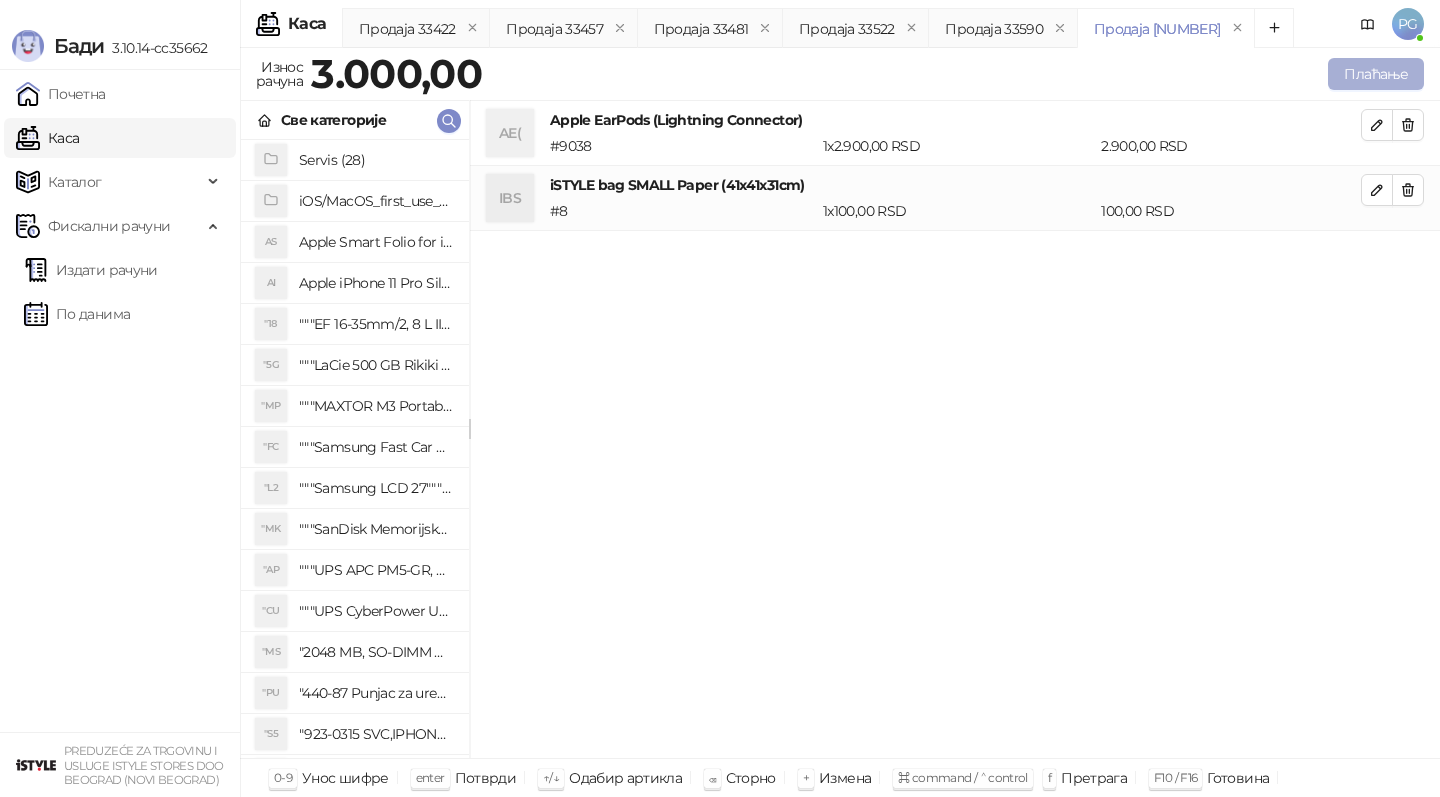 click on "Плаћање" at bounding box center [1376, 74] 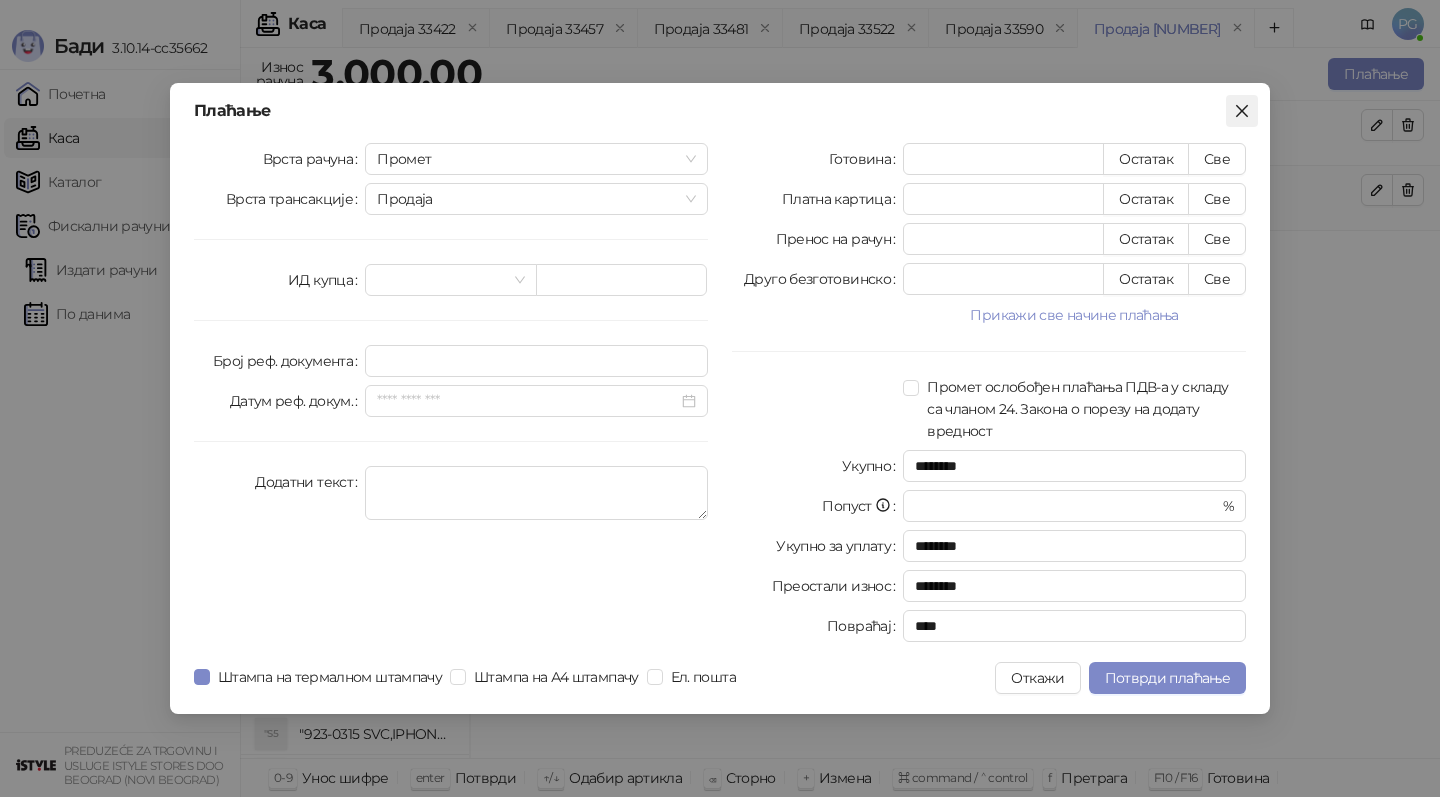 click 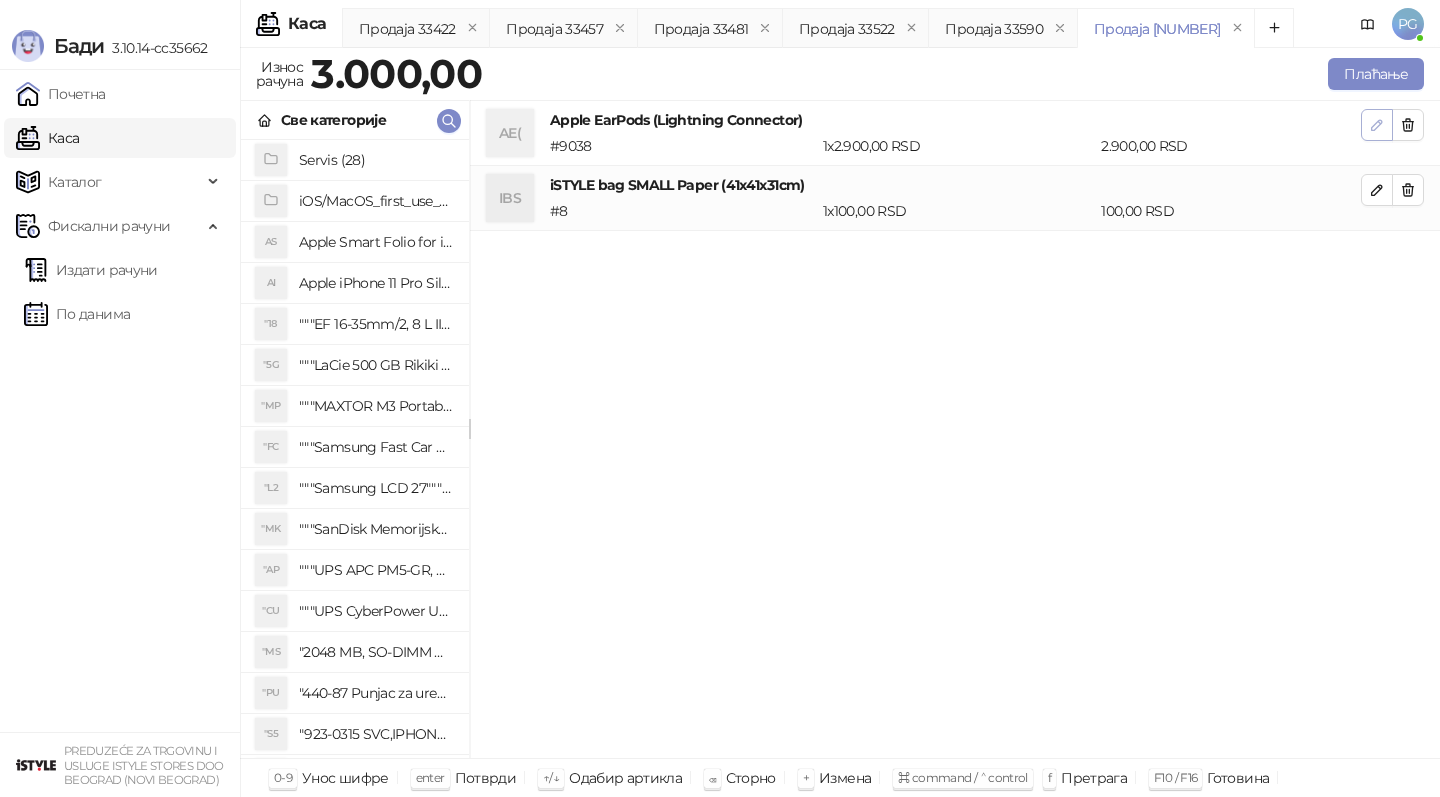 click 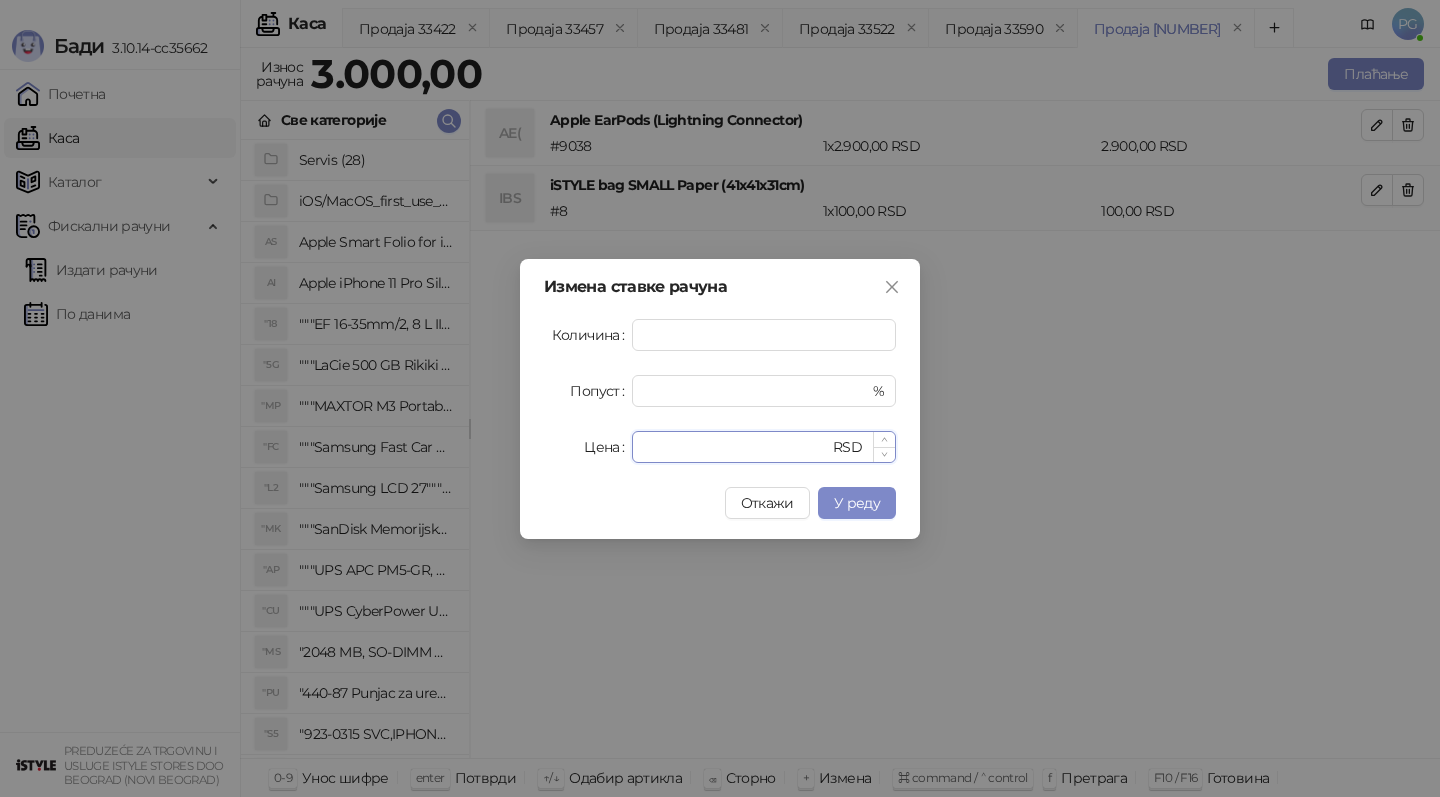 click on "****" at bounding box center [736, 447] 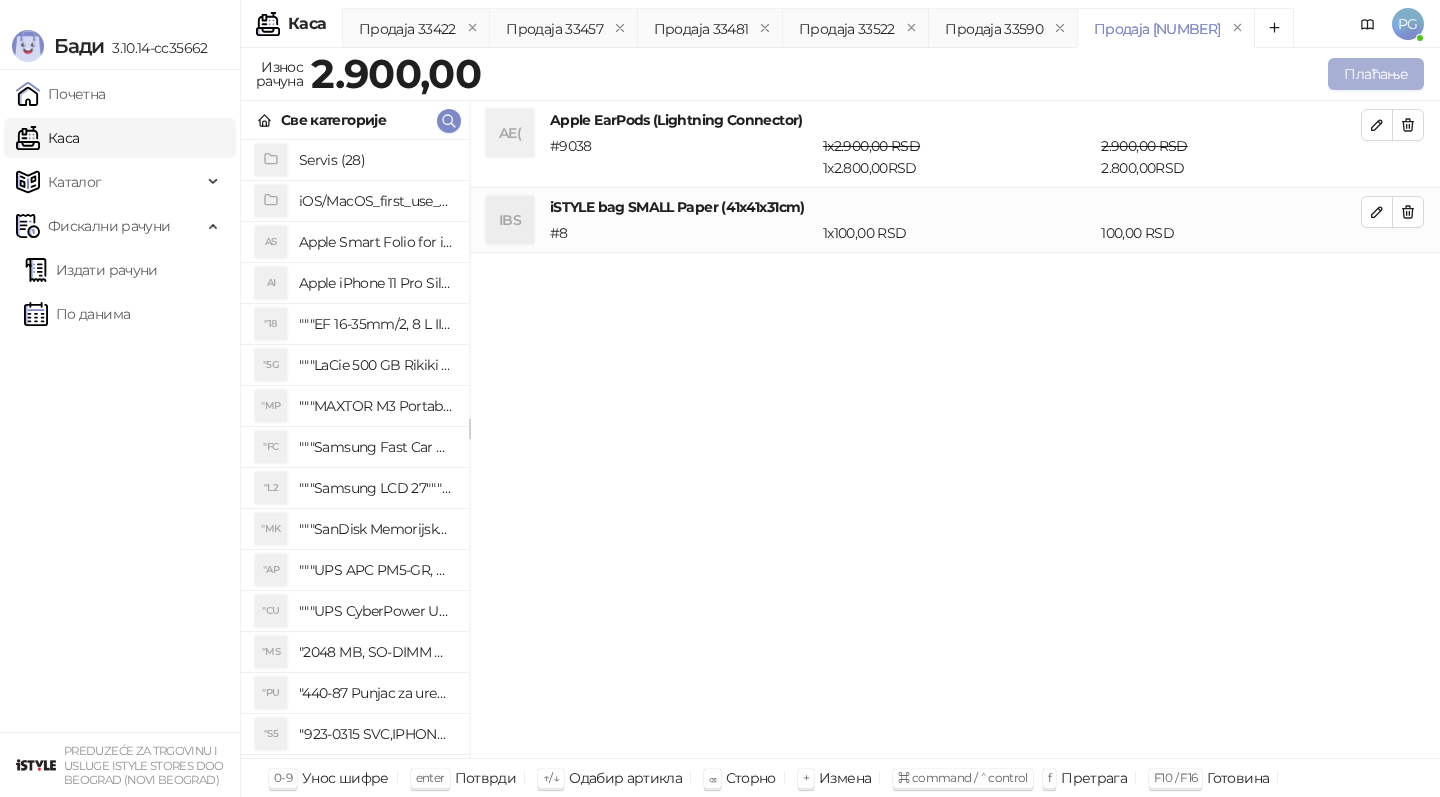click on "Плаћање" at bounding box center [1376, 74] 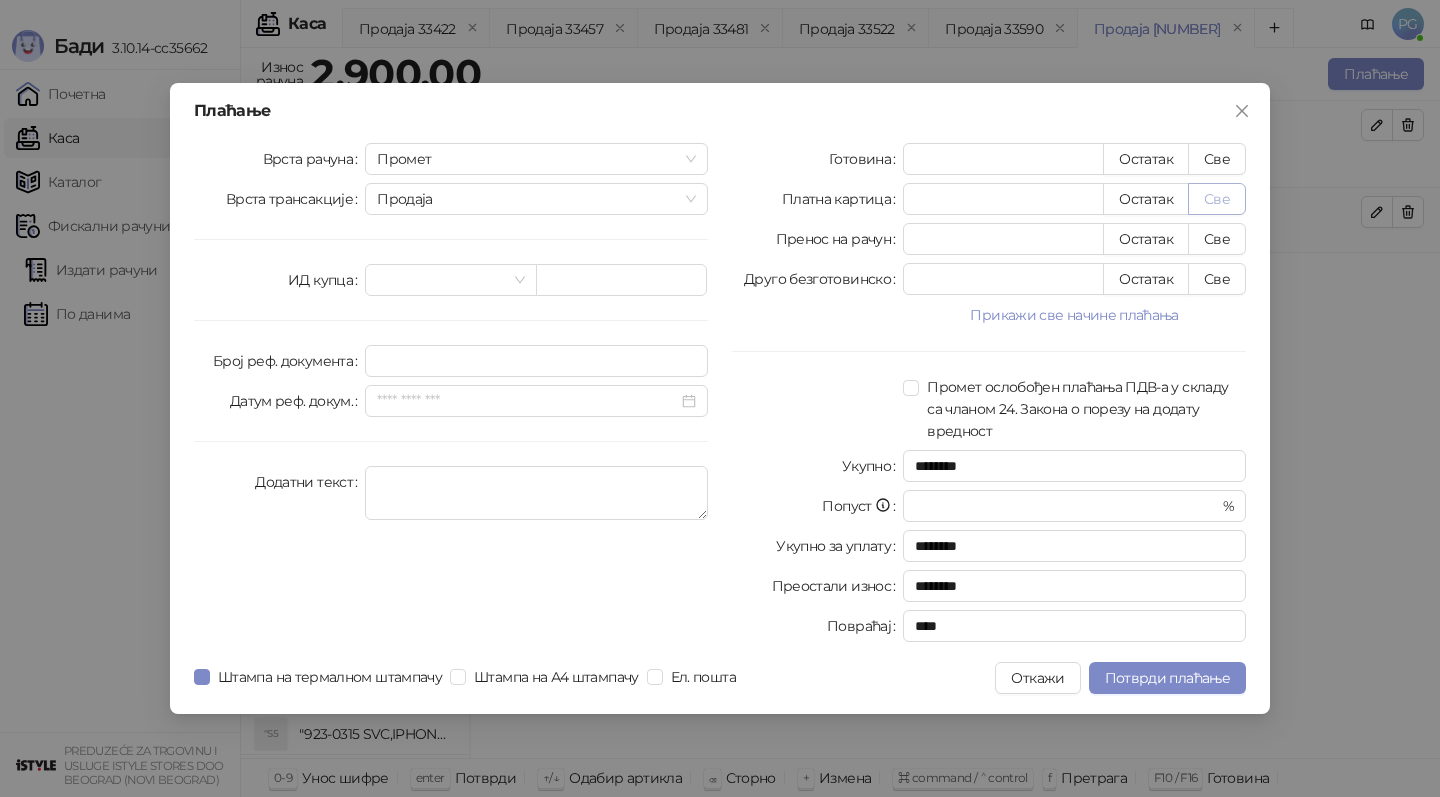 click on "Све" at bounding box center [1217, 199] 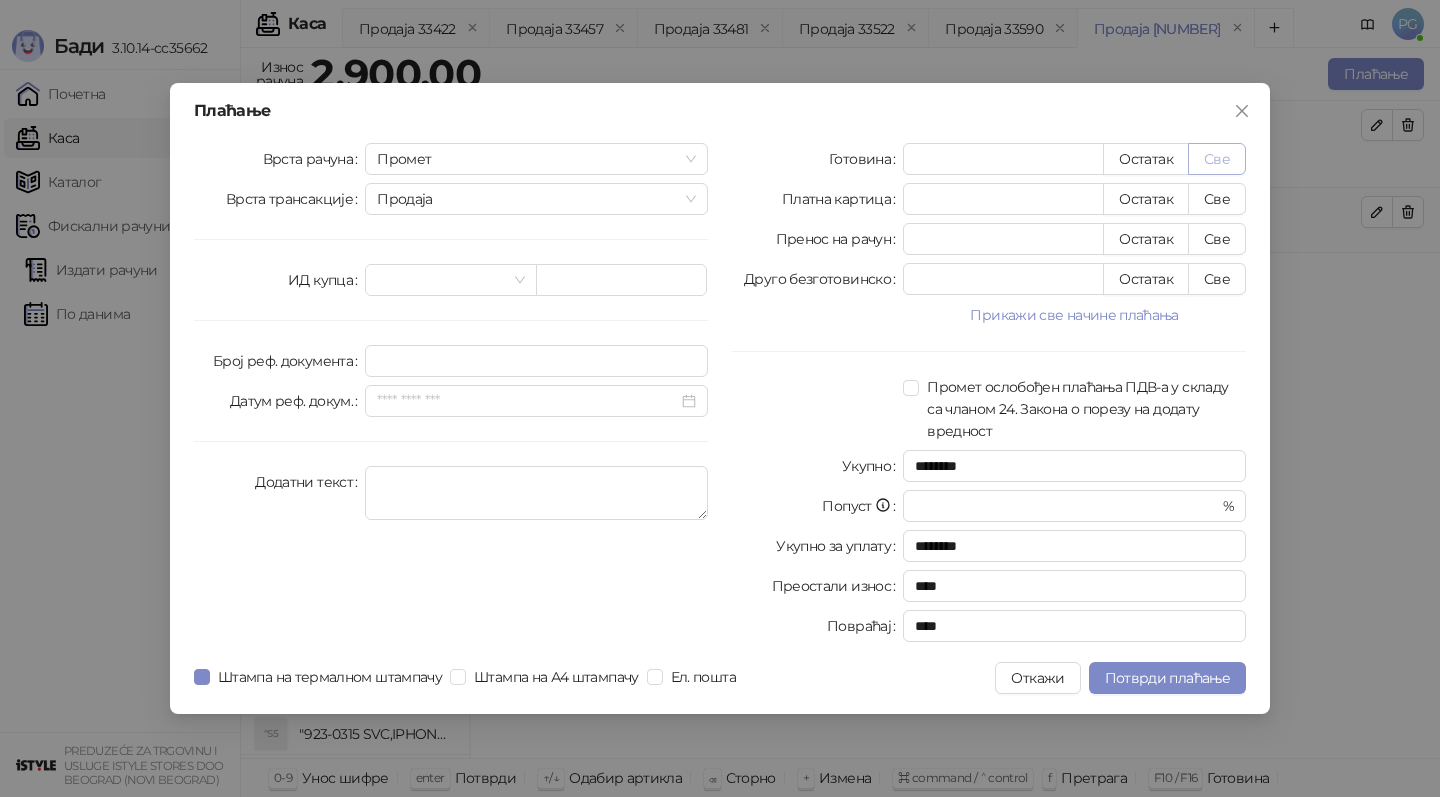 click on "Све" at bounding box center (1217, 159) 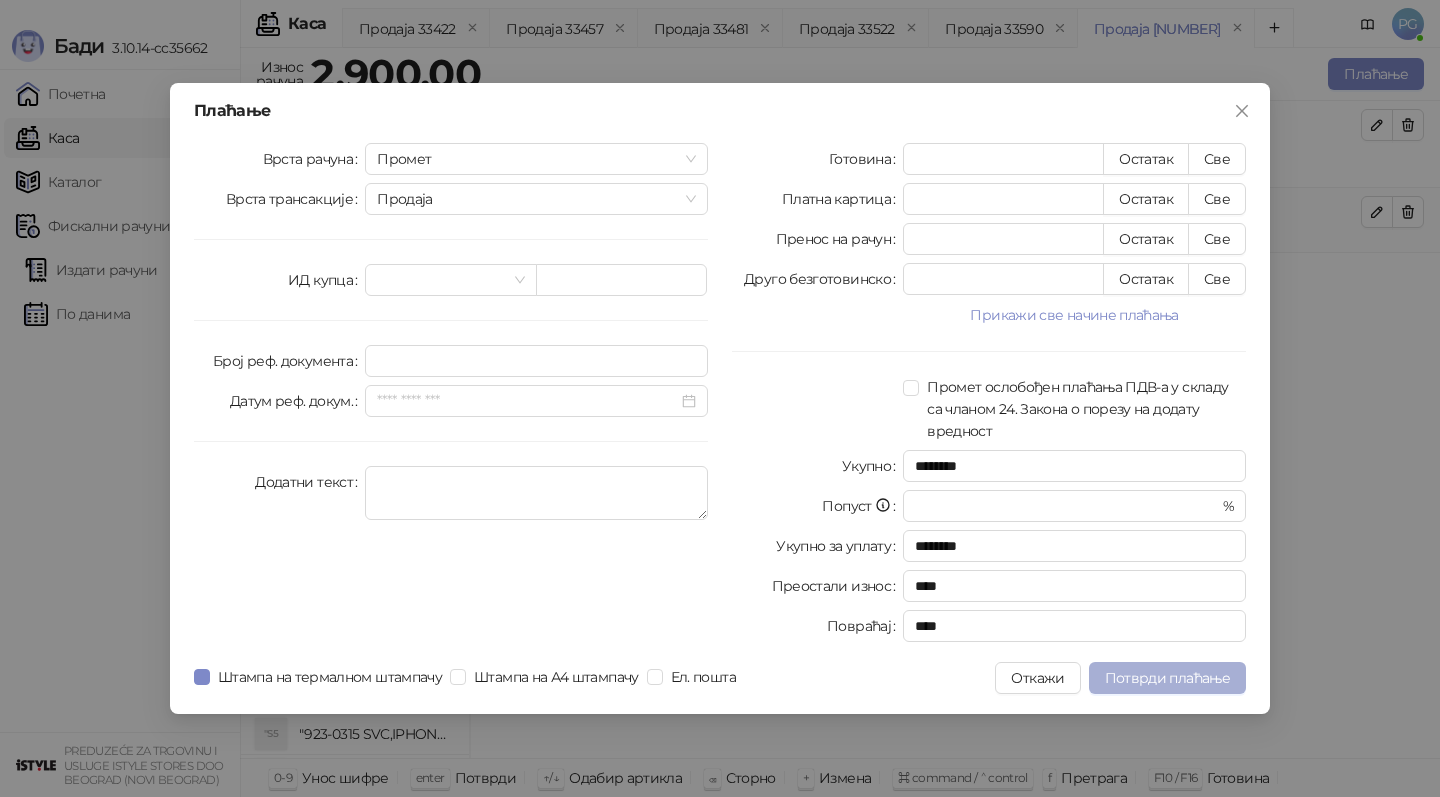 click on "Потврди плаћање" at bounding box center (1167, 678) 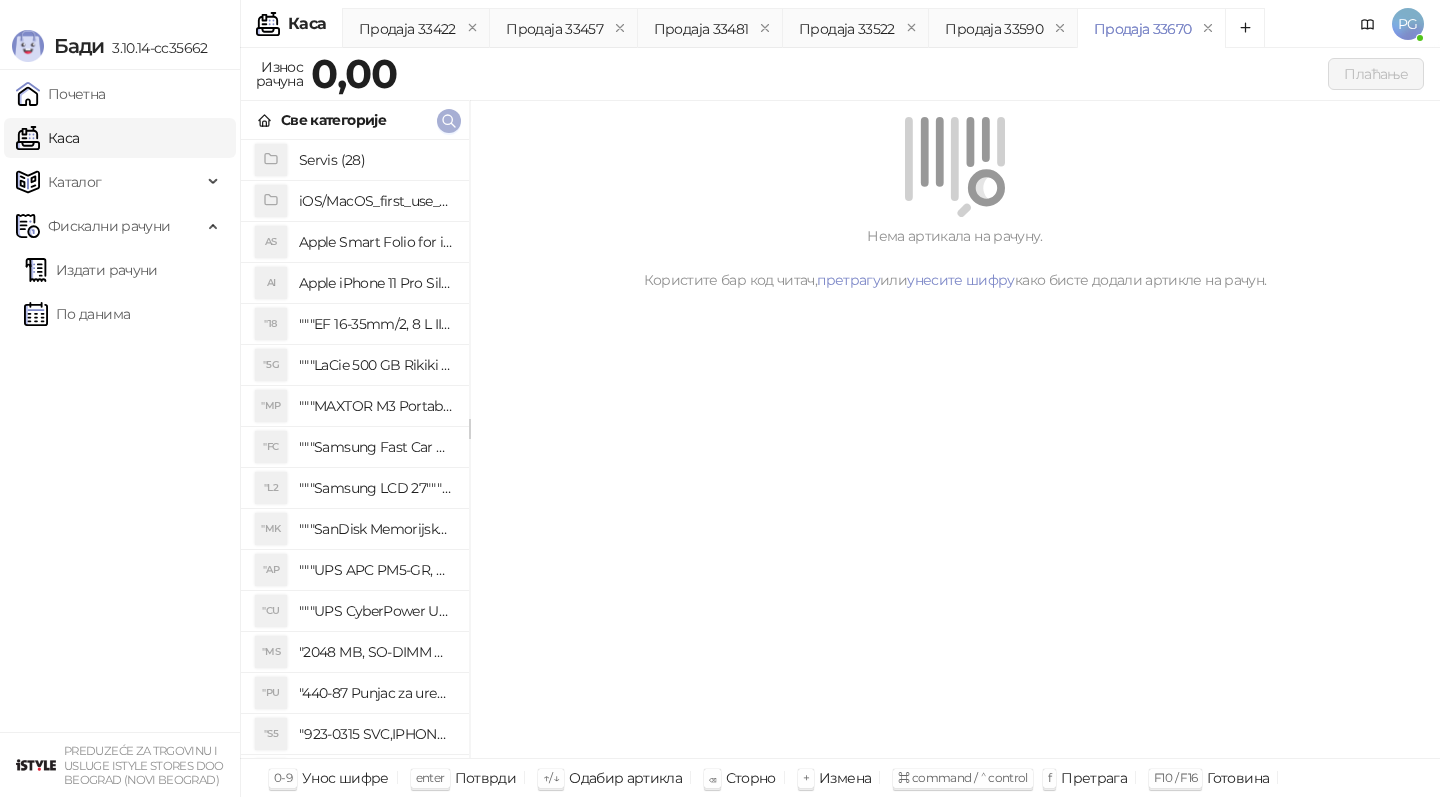 click 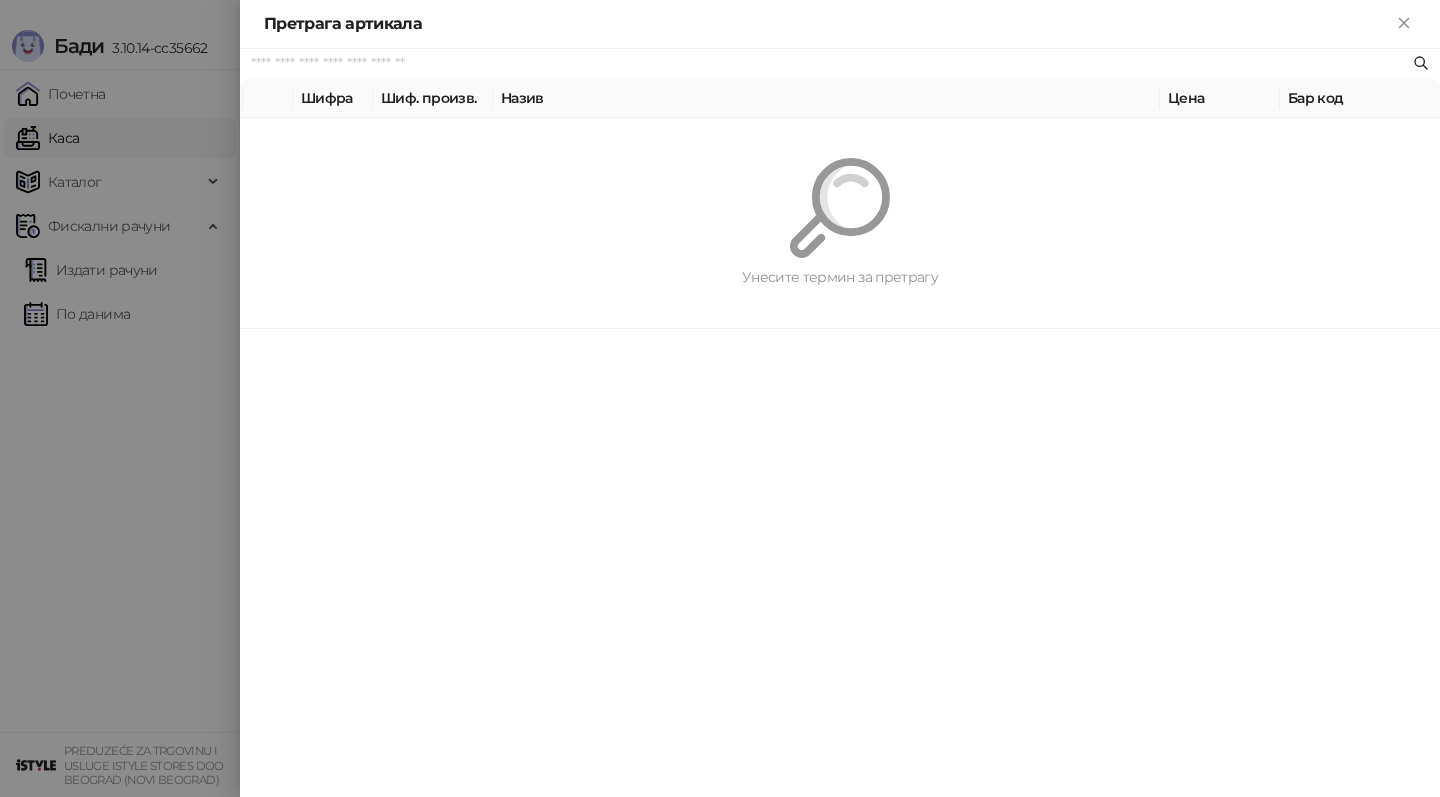 paste on "*********" 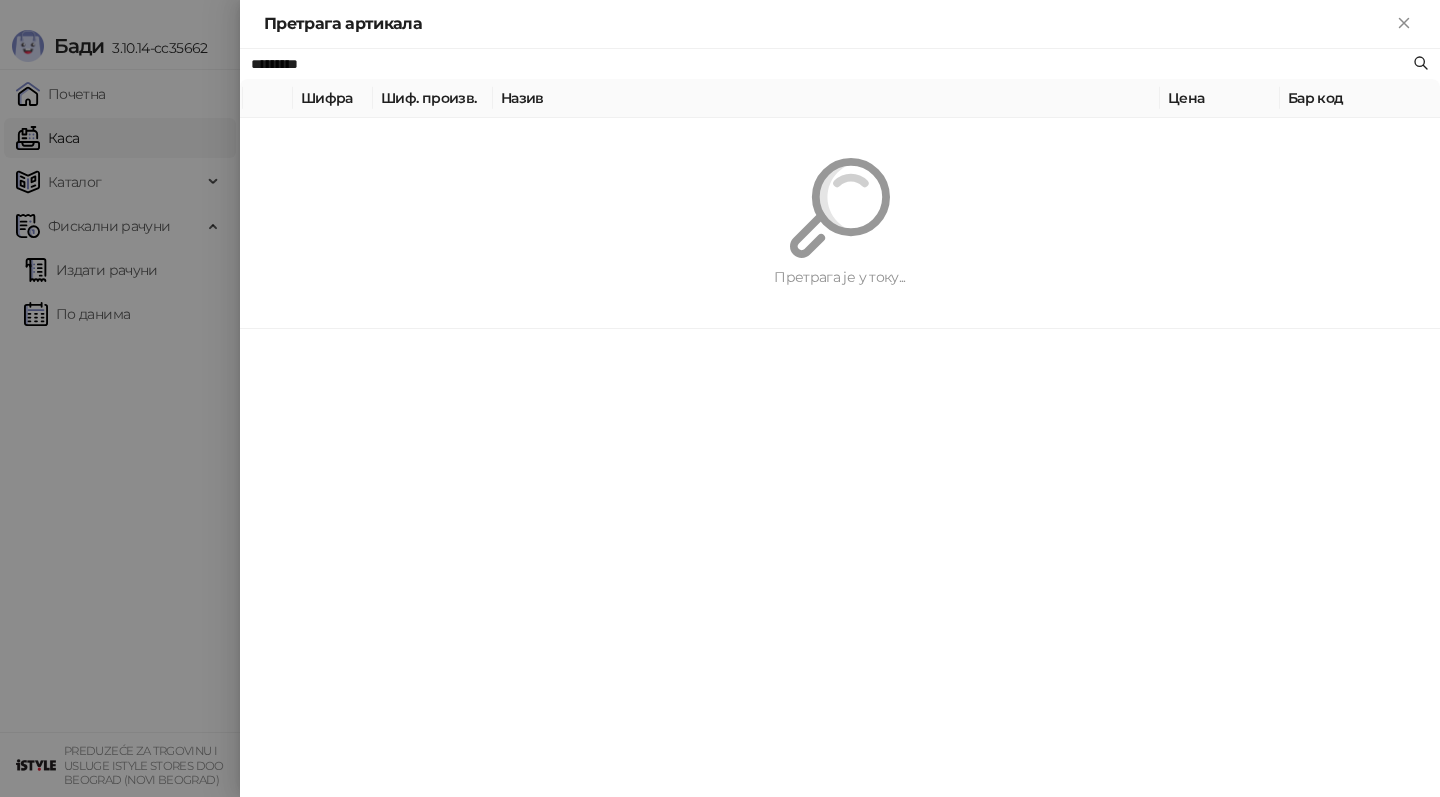 type on "*********" 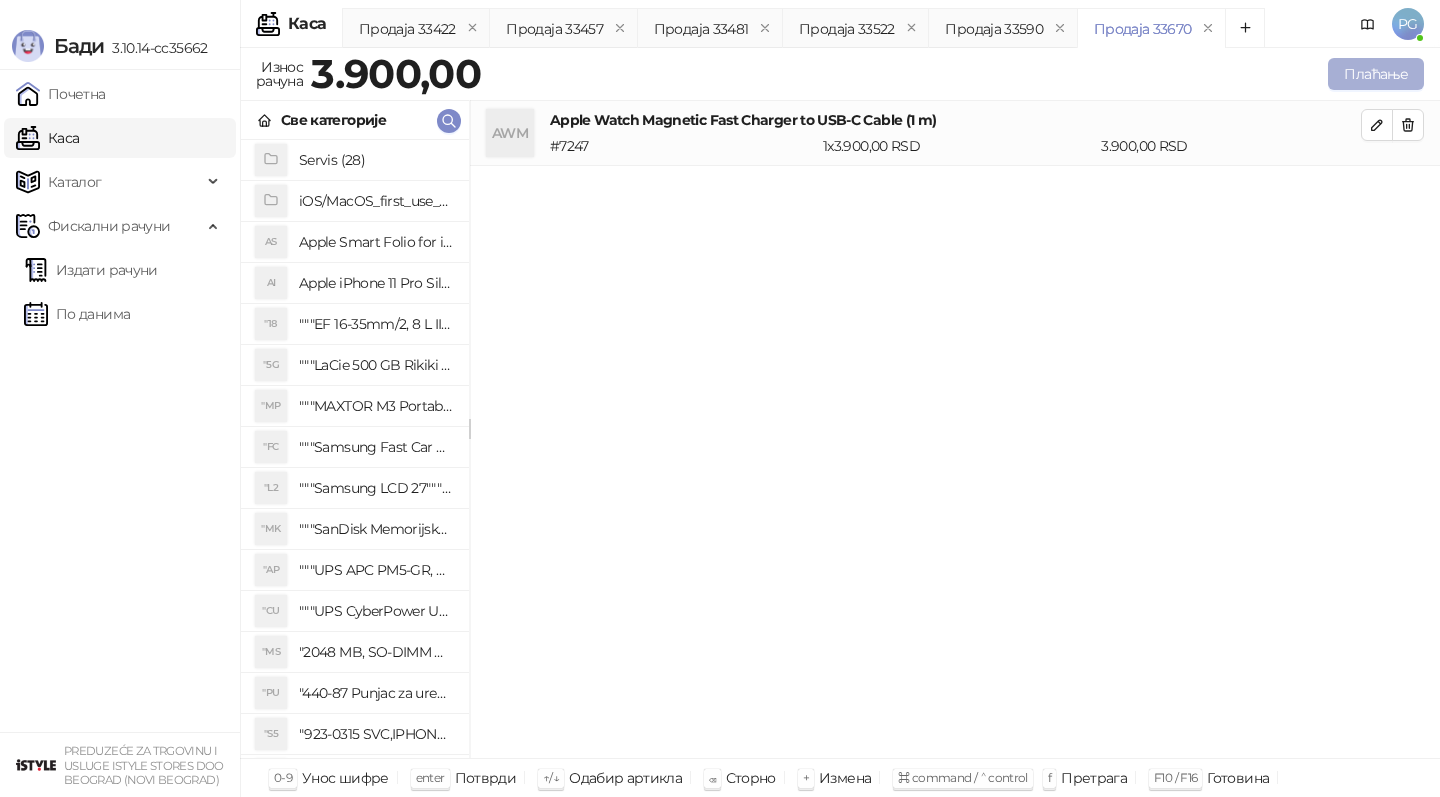 click on "Плаћање" at bounding box center (956, 74) 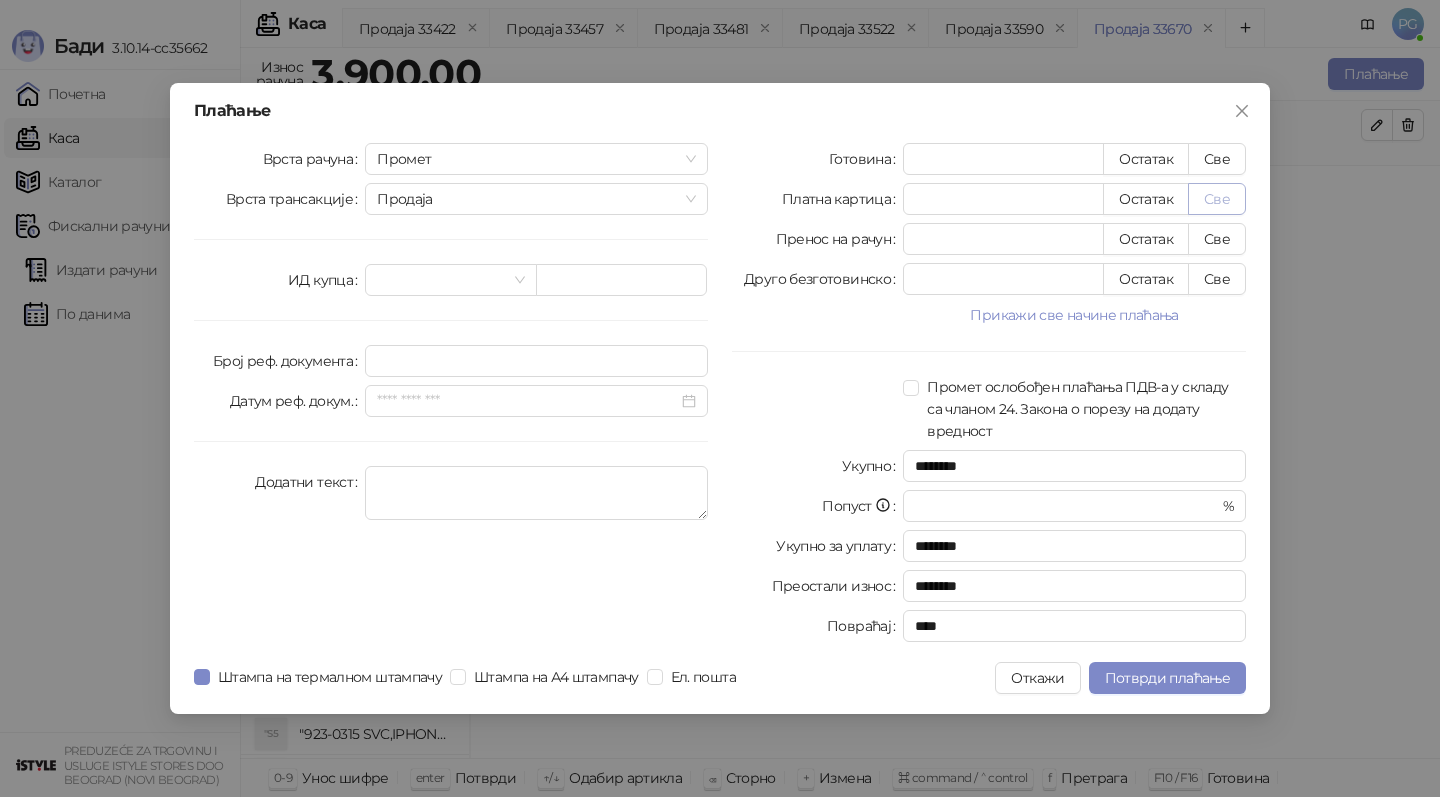 click on "Све" at bounding box center [1217, 199] 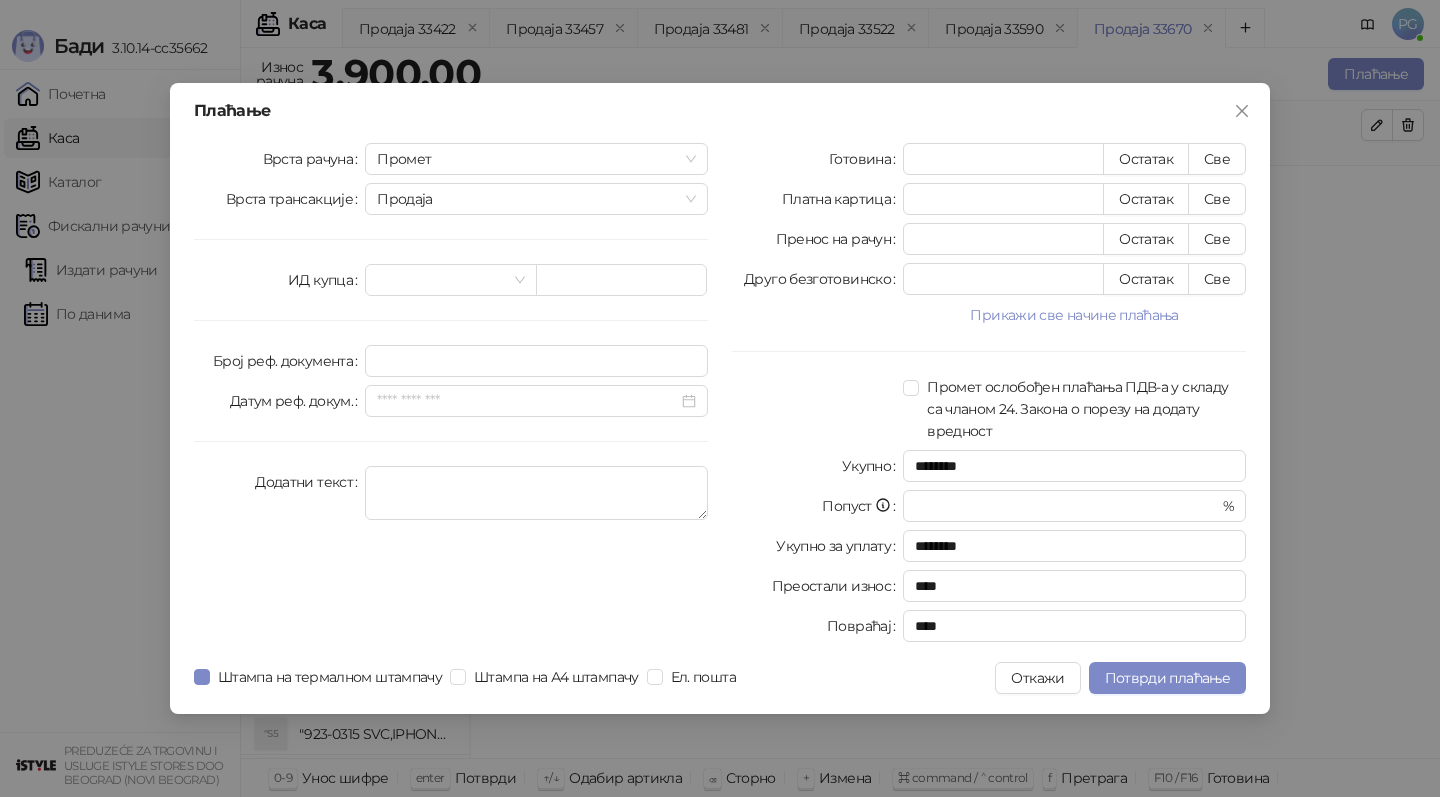 click on "Готовина * Остатак Све Платна картица **** Остатак Све Пренос на рачун * Остатак Све Друго безготовинско * Остатак Све Прикажи све начине плаћања Чек * Остатак Све Ваучер * Остатак Све Инстант плаћање * Остатак Све   Промет ослобођен плаћања ПДВ-а у складу са чланом 24. Закона о порезу на додату вредност Укупно ******** Попуст   * % Укупно за уплату ******** Преостали износ **** Повраћај ****" at bounding box center [989, 396] 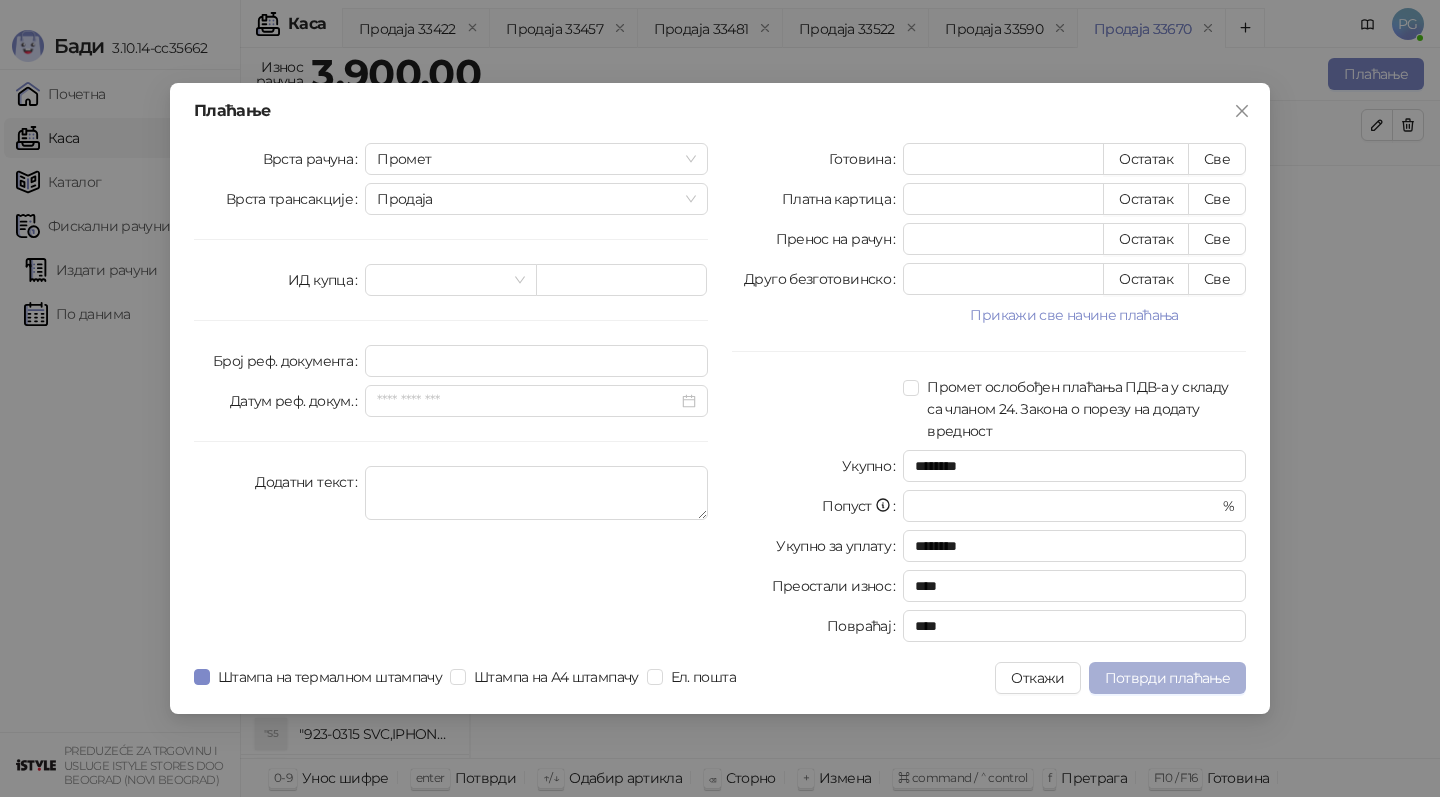 click on "Потврди плаћање" at bounding box center (1167, 678) 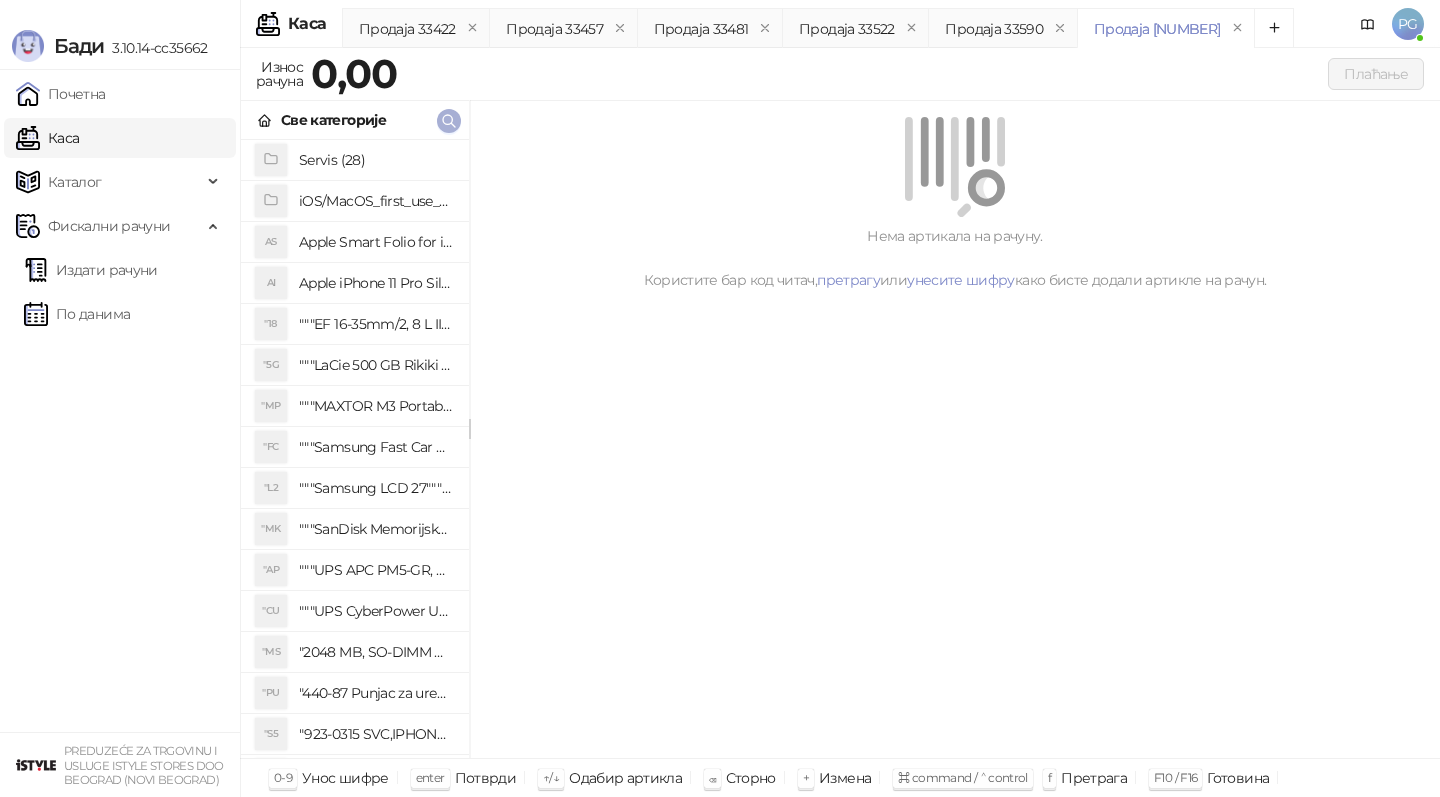 click 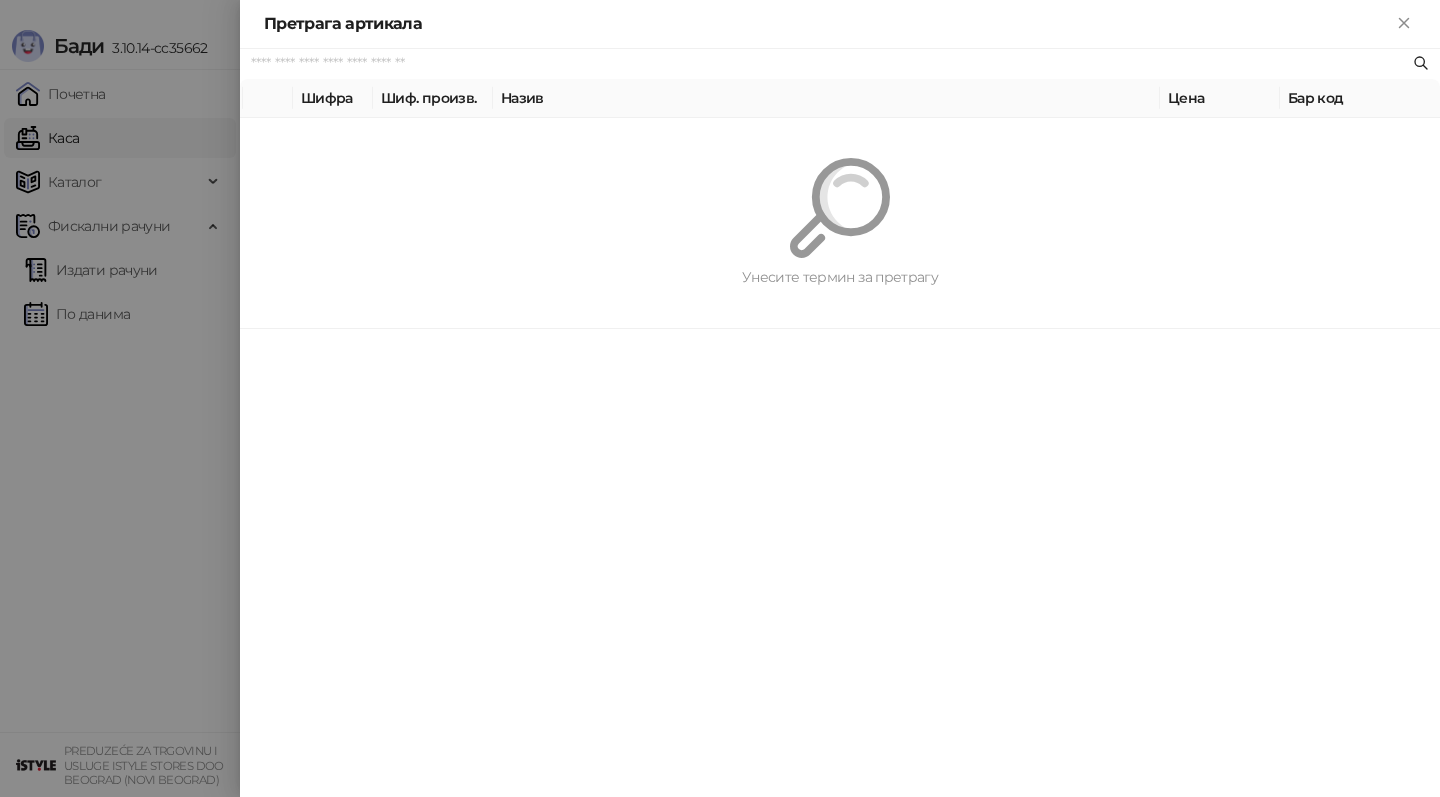 paste on "*********" 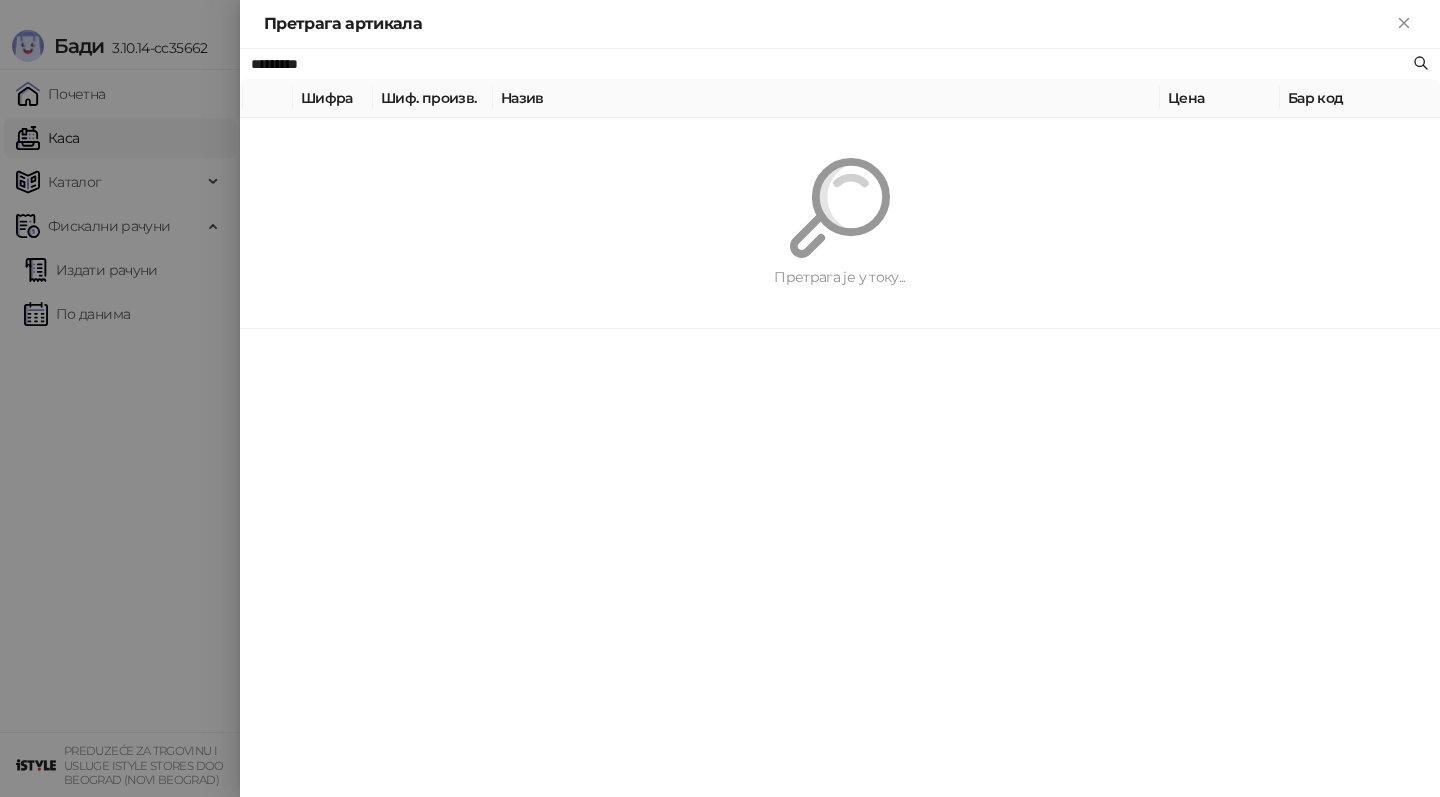 type on "*********" 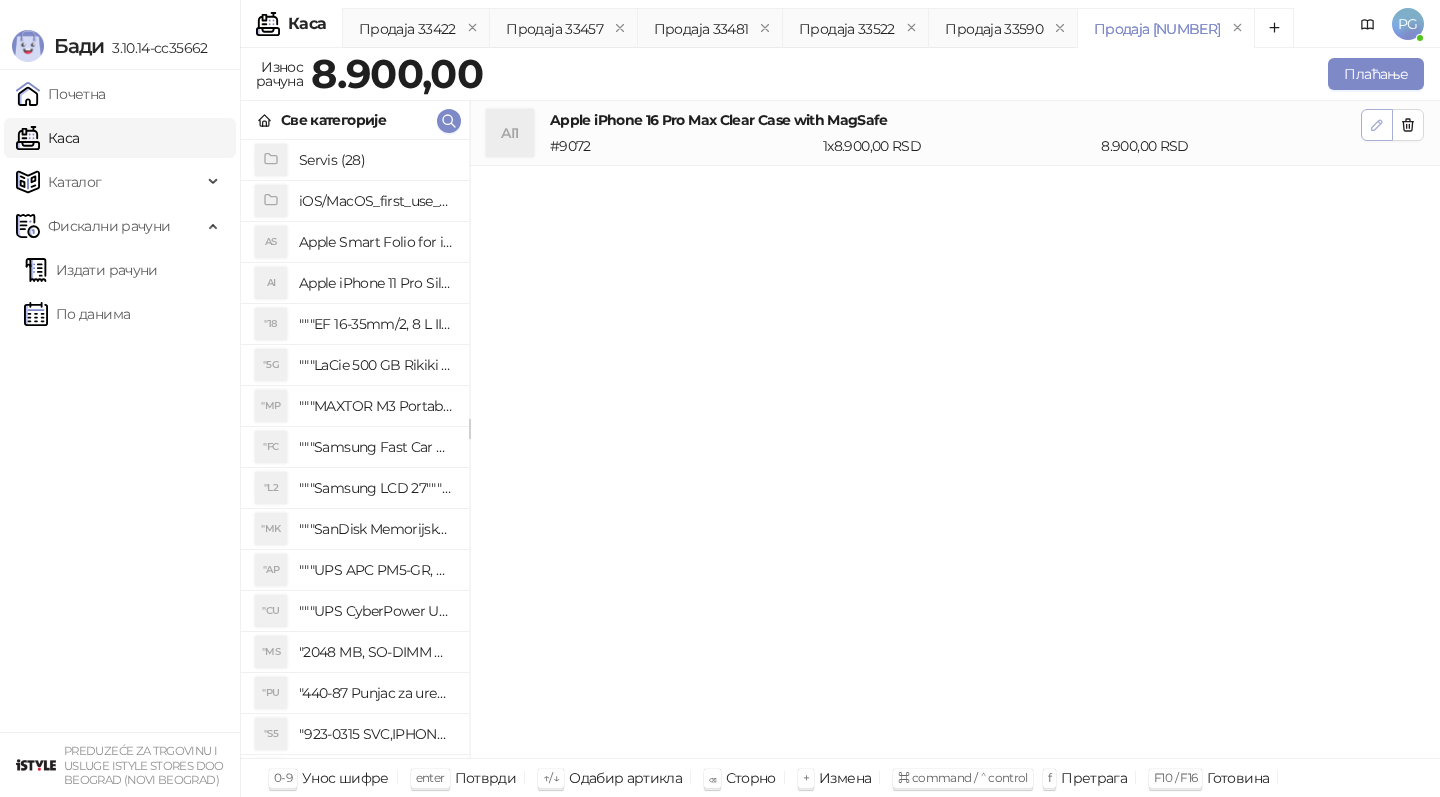 click at bounding box center (1377, 125) 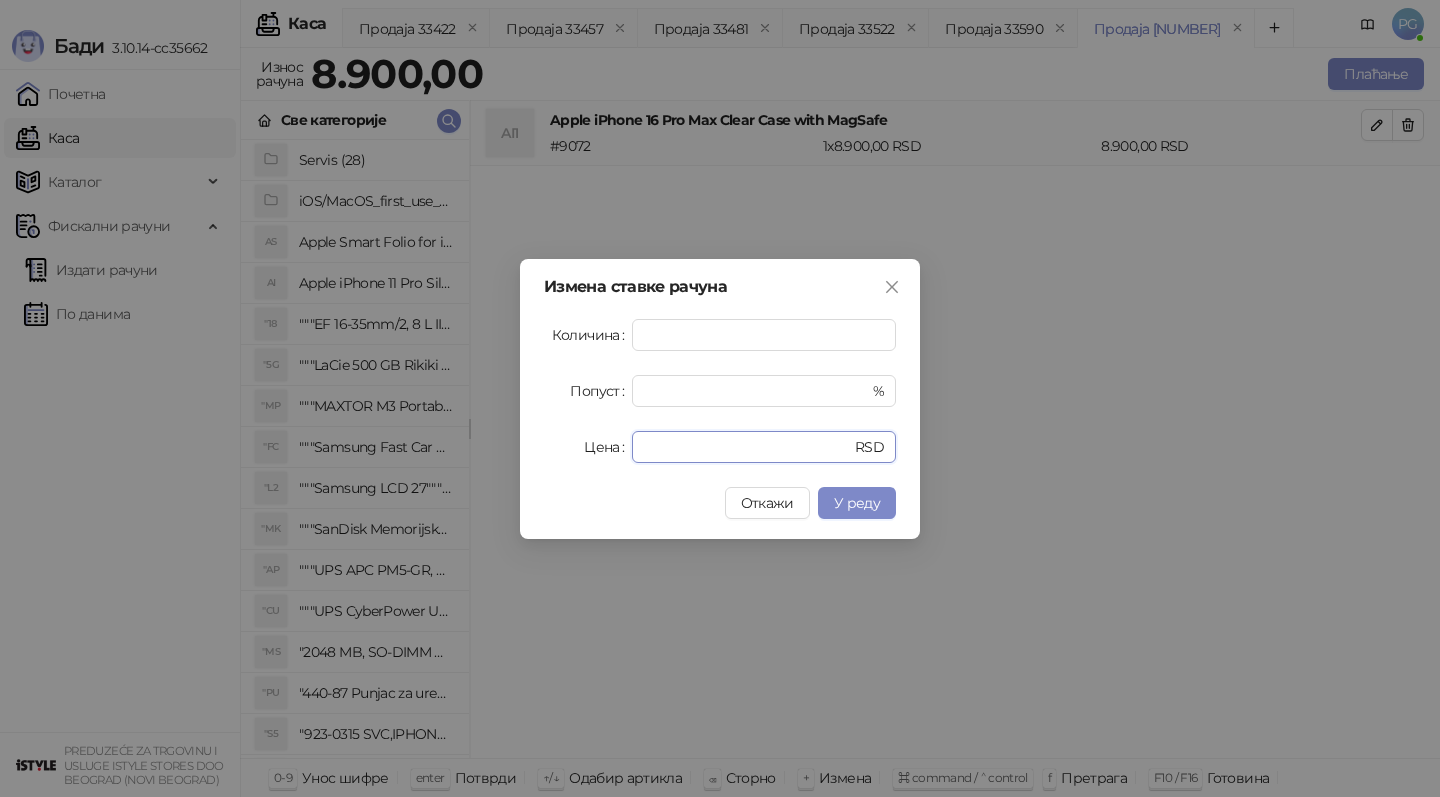 drag, startPoint x: 699, startPoint y: 458, endPoint x: 627, endPoint y: 457, distance: 72.00694 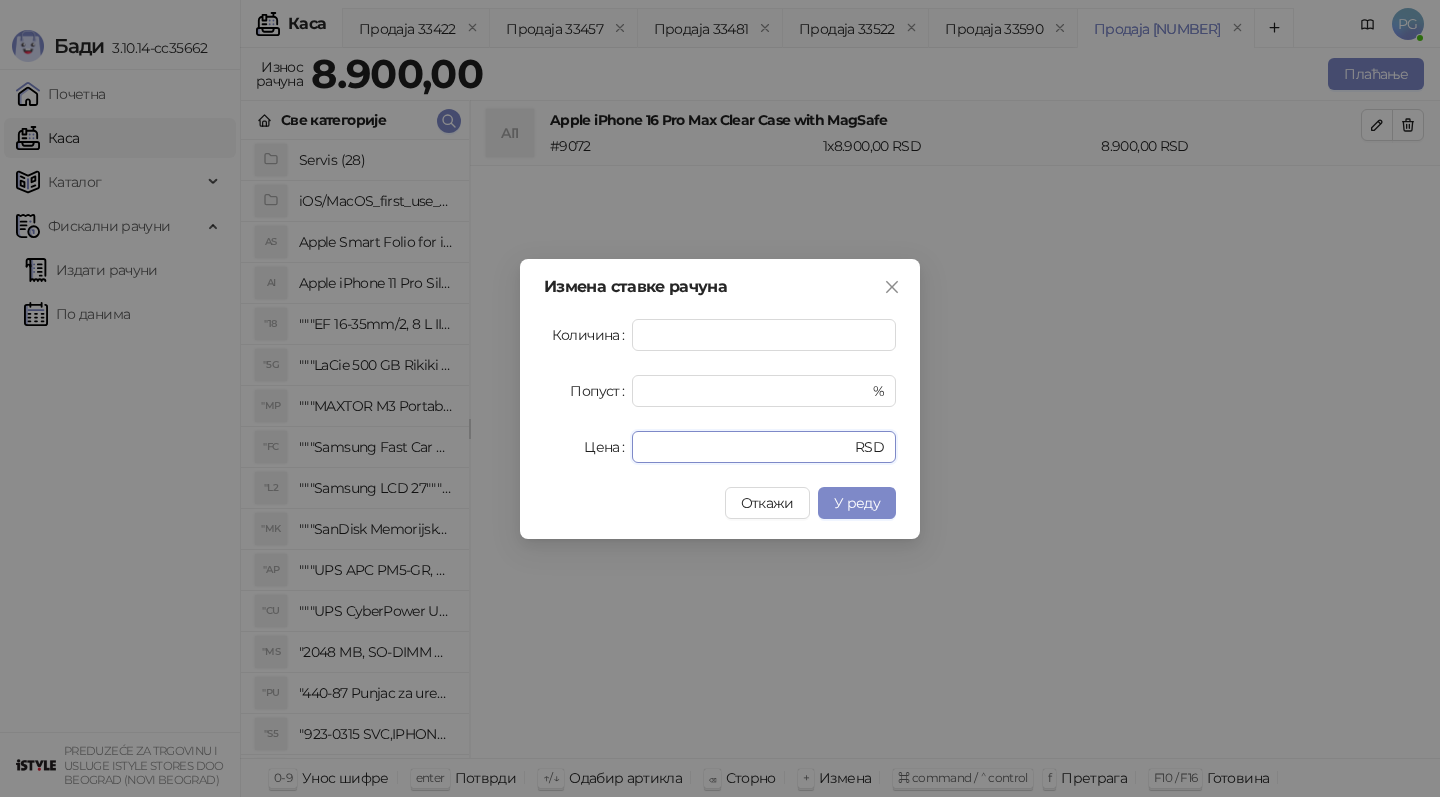 type on "****" 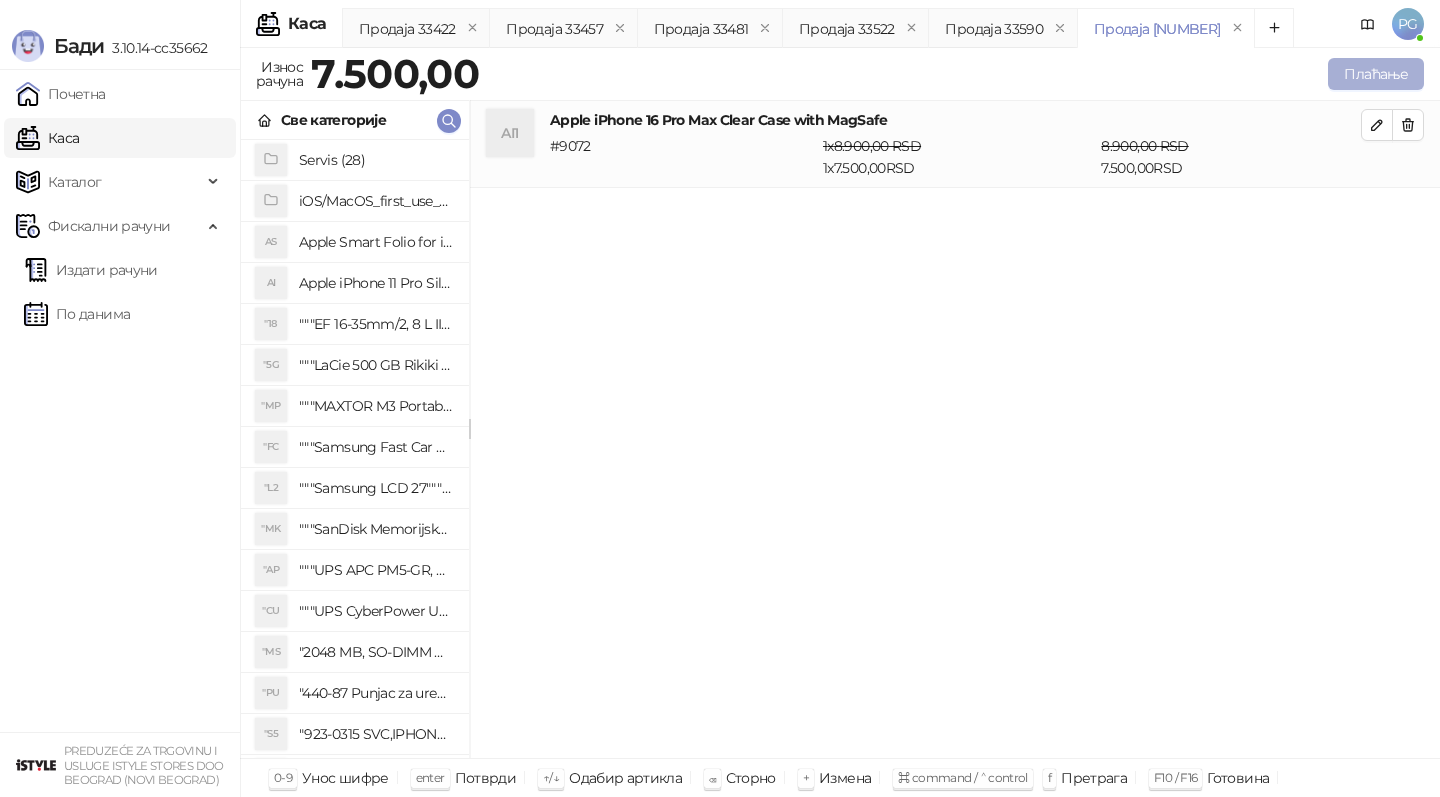 click on "Плаћање" at bounding box center [1376, 74] 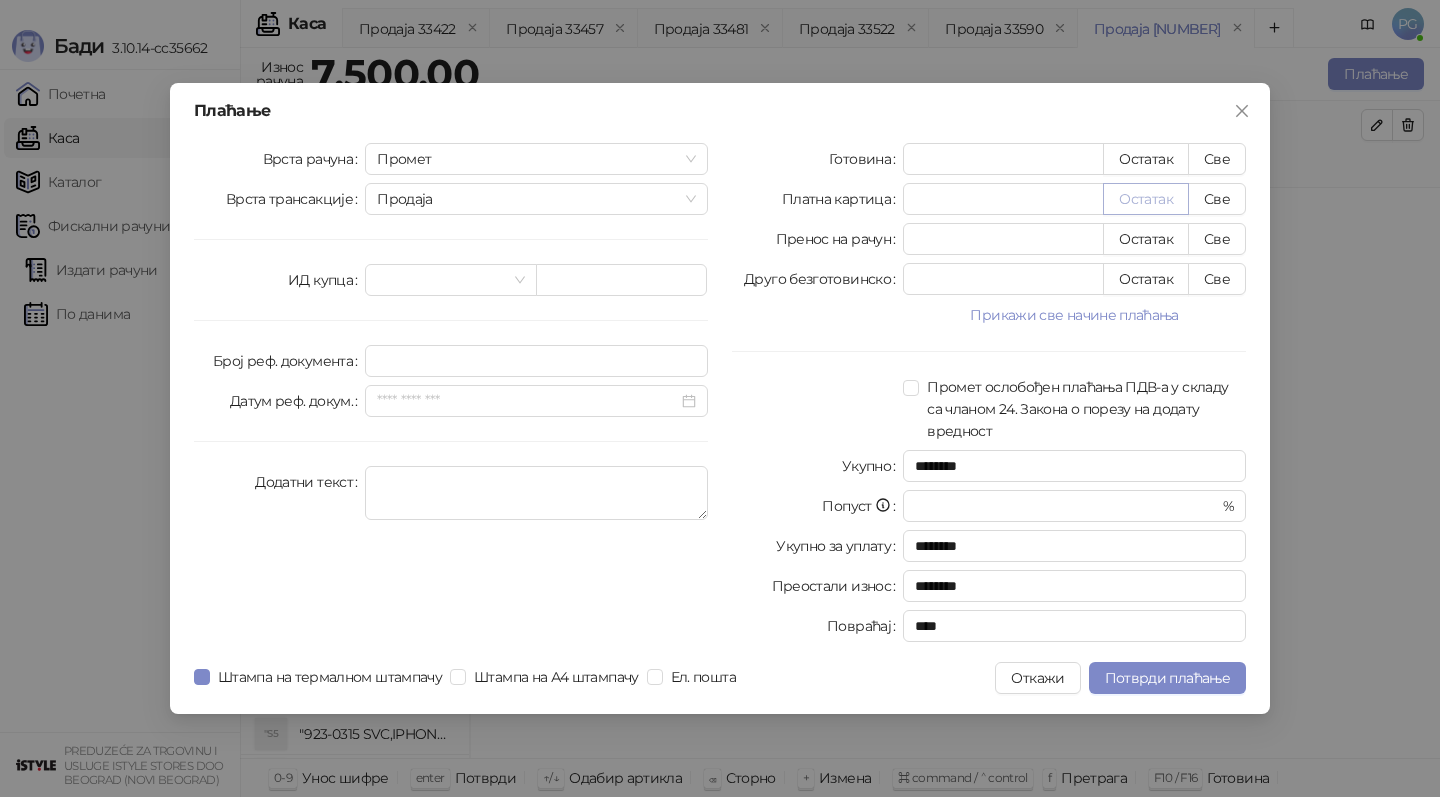 click on "Остатак" at bounding box center [1146, 199] 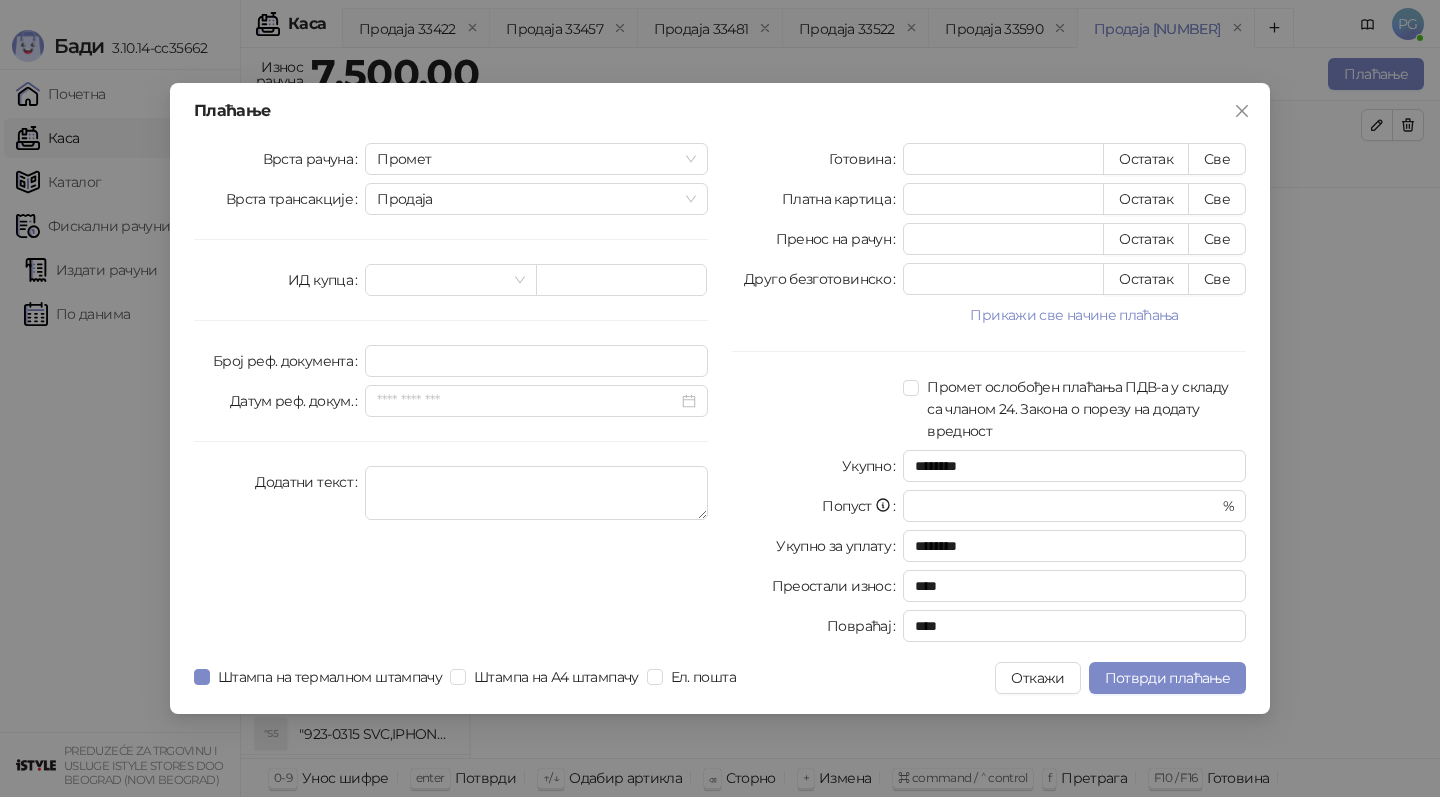 click on "Готовина * Остатак Све Платна картица **** Остатак Све Пренос на рачун * Остатак Све Друго безготовинско * Остатак Све Прикажи све начине плаћања Чек * Остатак Све Ваучер * Остатак Све Инстант плаћање * Остатак Све   Промет ослобођен плаћања ПДВ-а у складу са чланом 24. Закона о порезу на додату вредност Укупно ******** Попуст   * % Укупно за уплату ******** Преостали износ **** Повраћај ****" at bounding box center [989, 396] 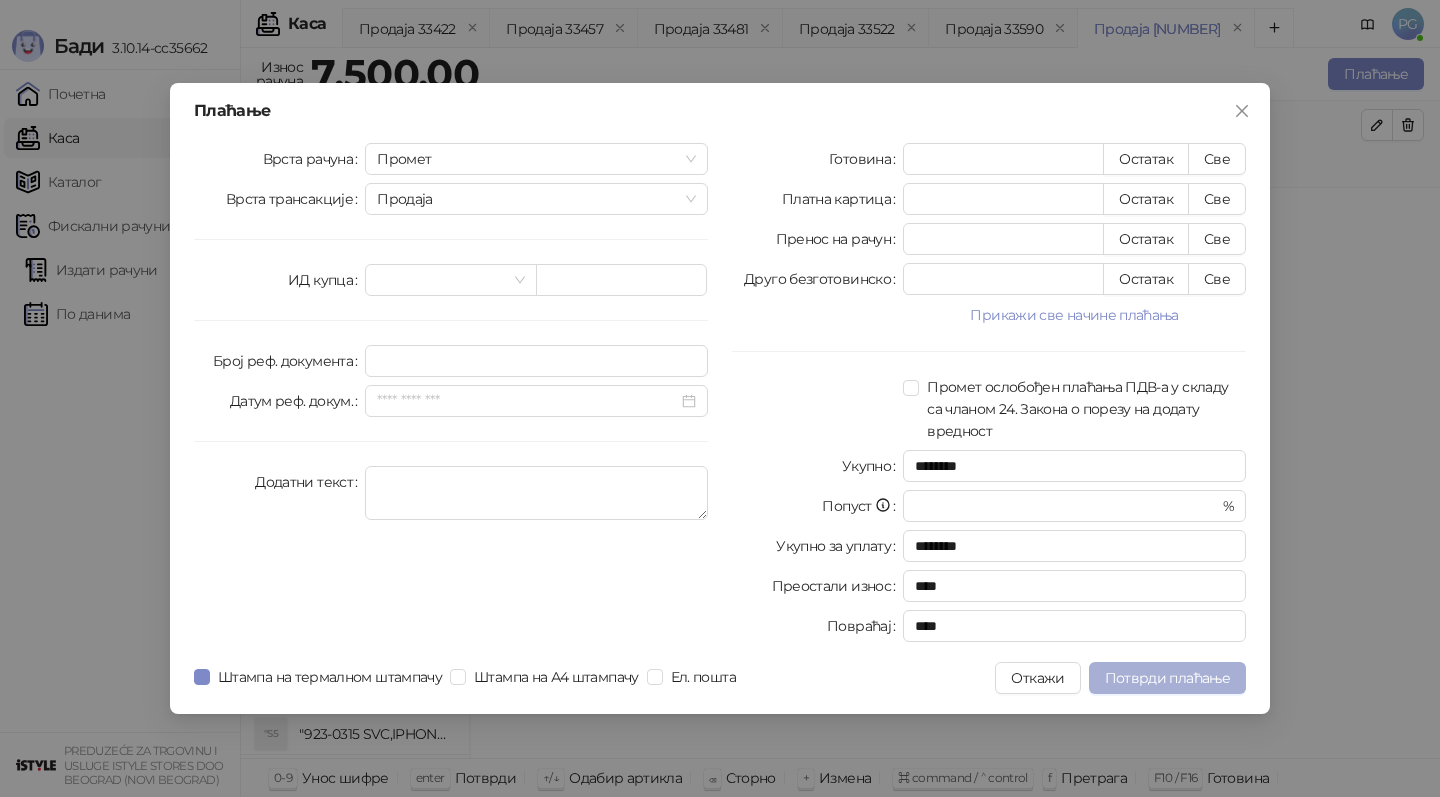 click on "Потврди плаћање" at bounding box center [1167, 678] 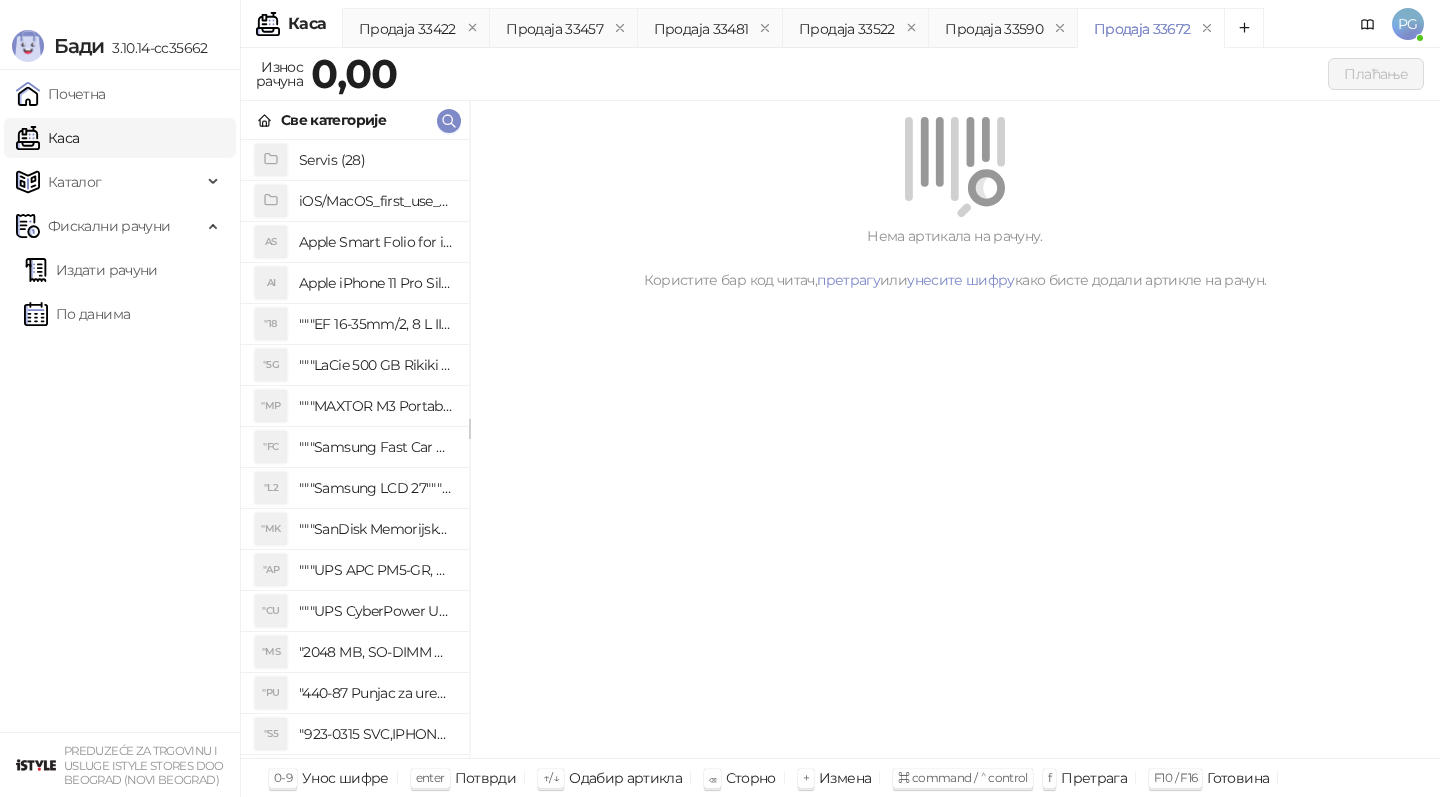 click on "Све категорије" at bounding box center (355, 120) 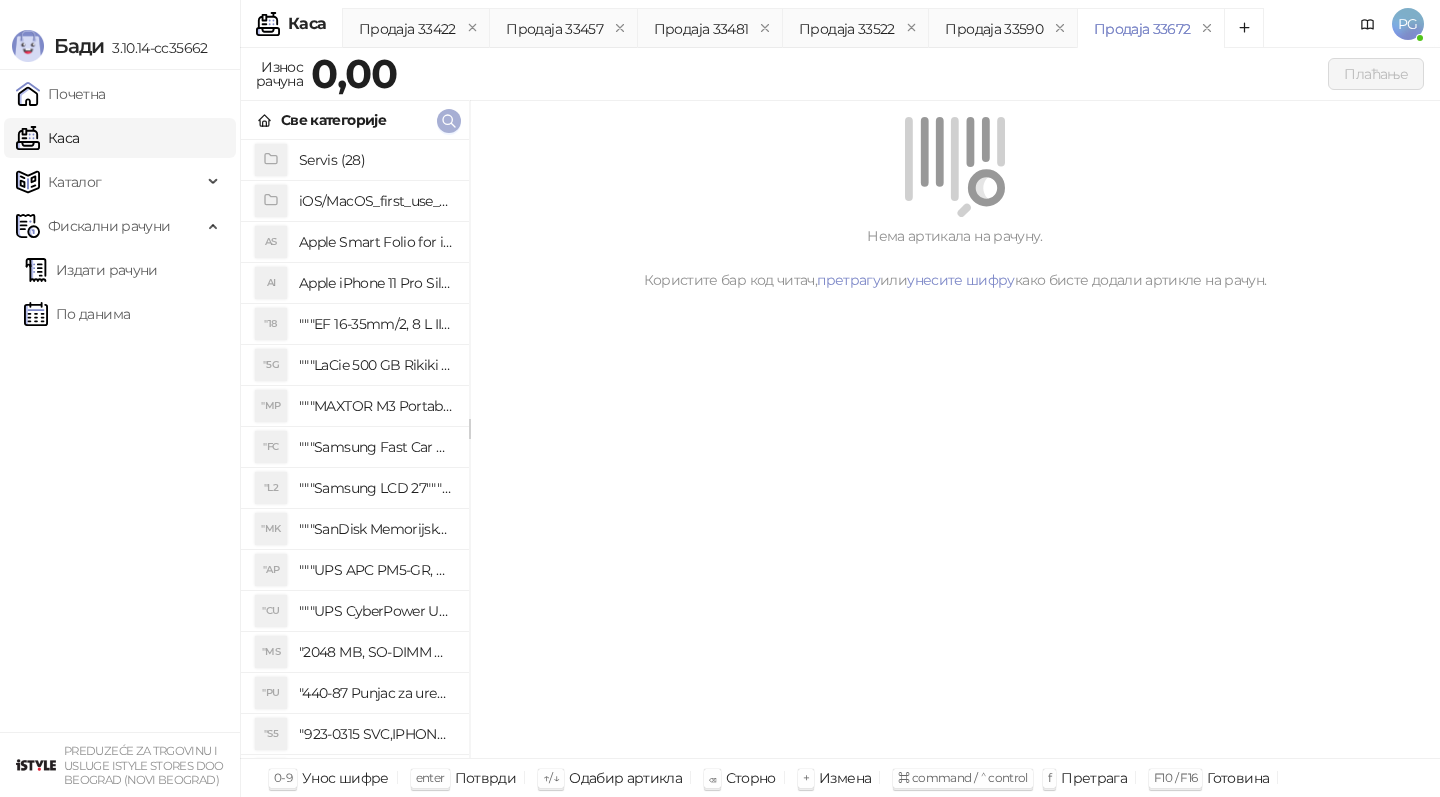 click 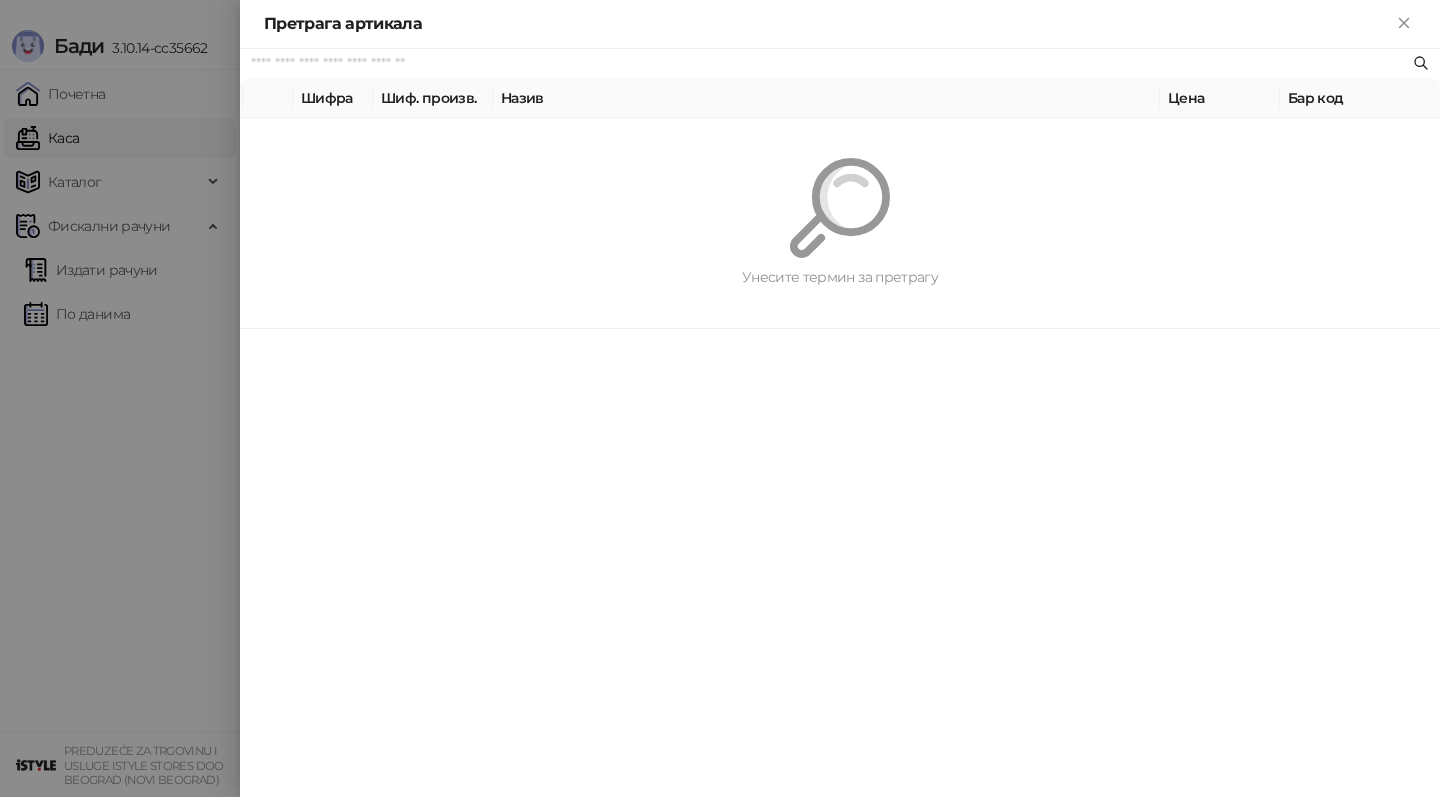 paste on "*********" 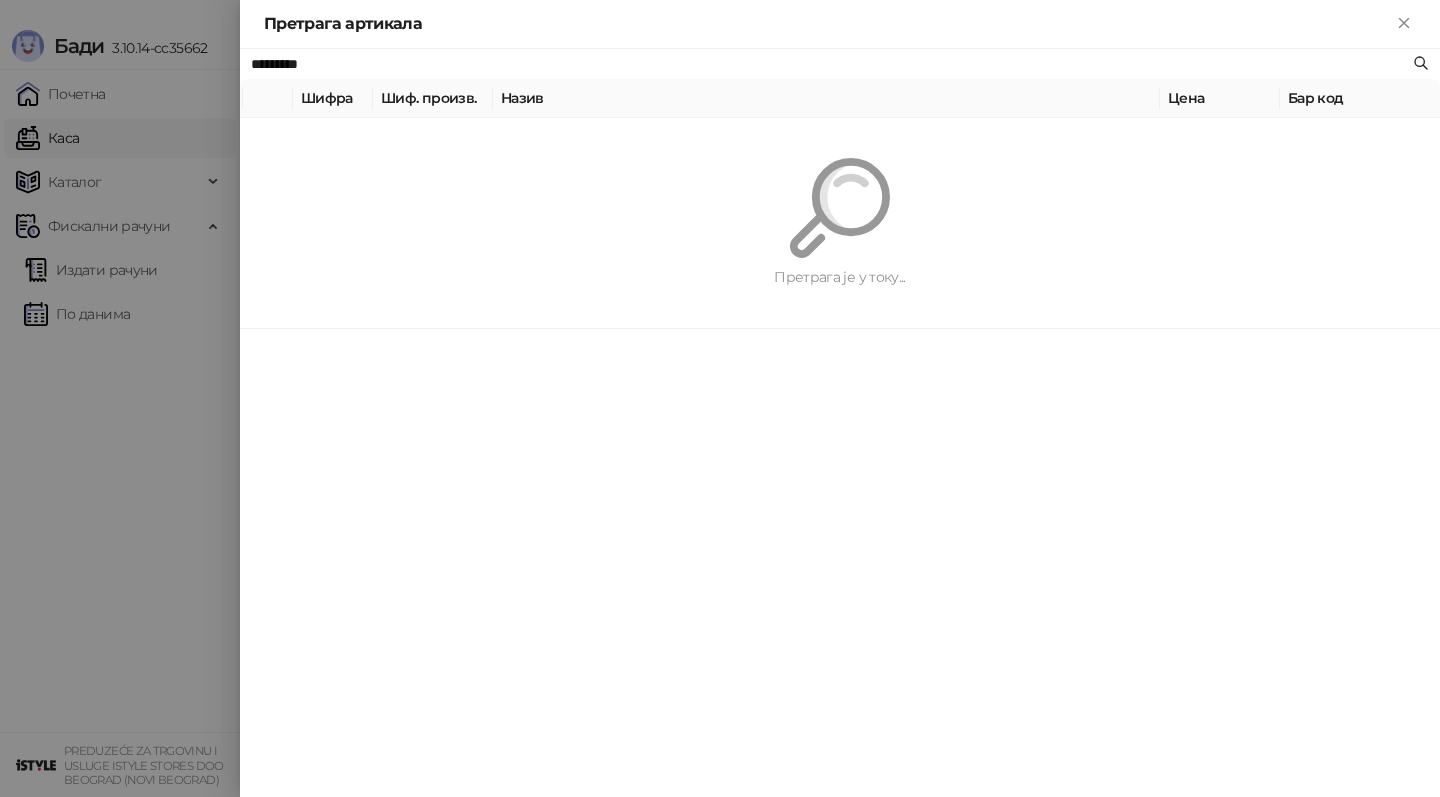 type on "*********" 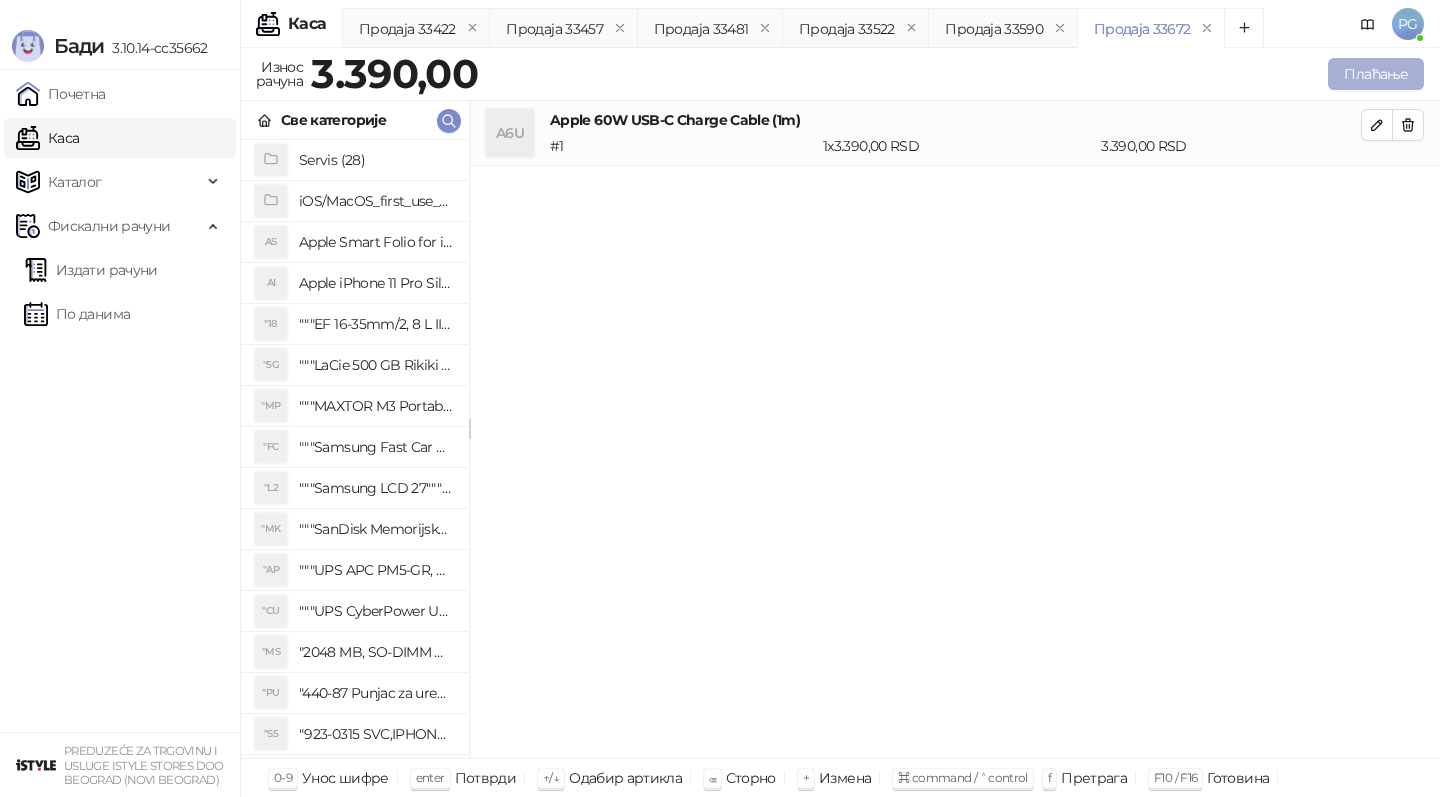 click on "Плаћање" at bounding box center [1376, 74] 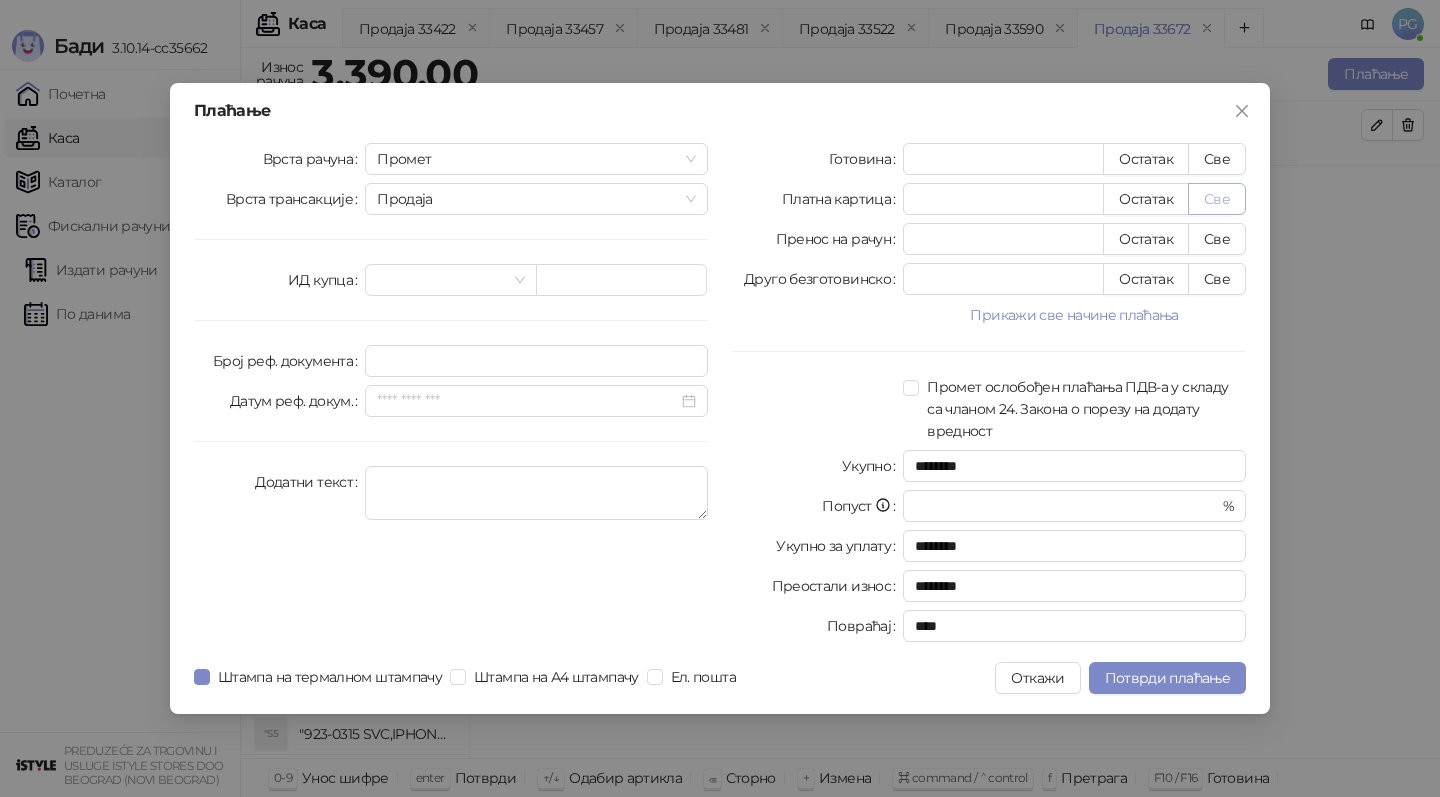 click on "Све" at bounding box center [1217, 199] 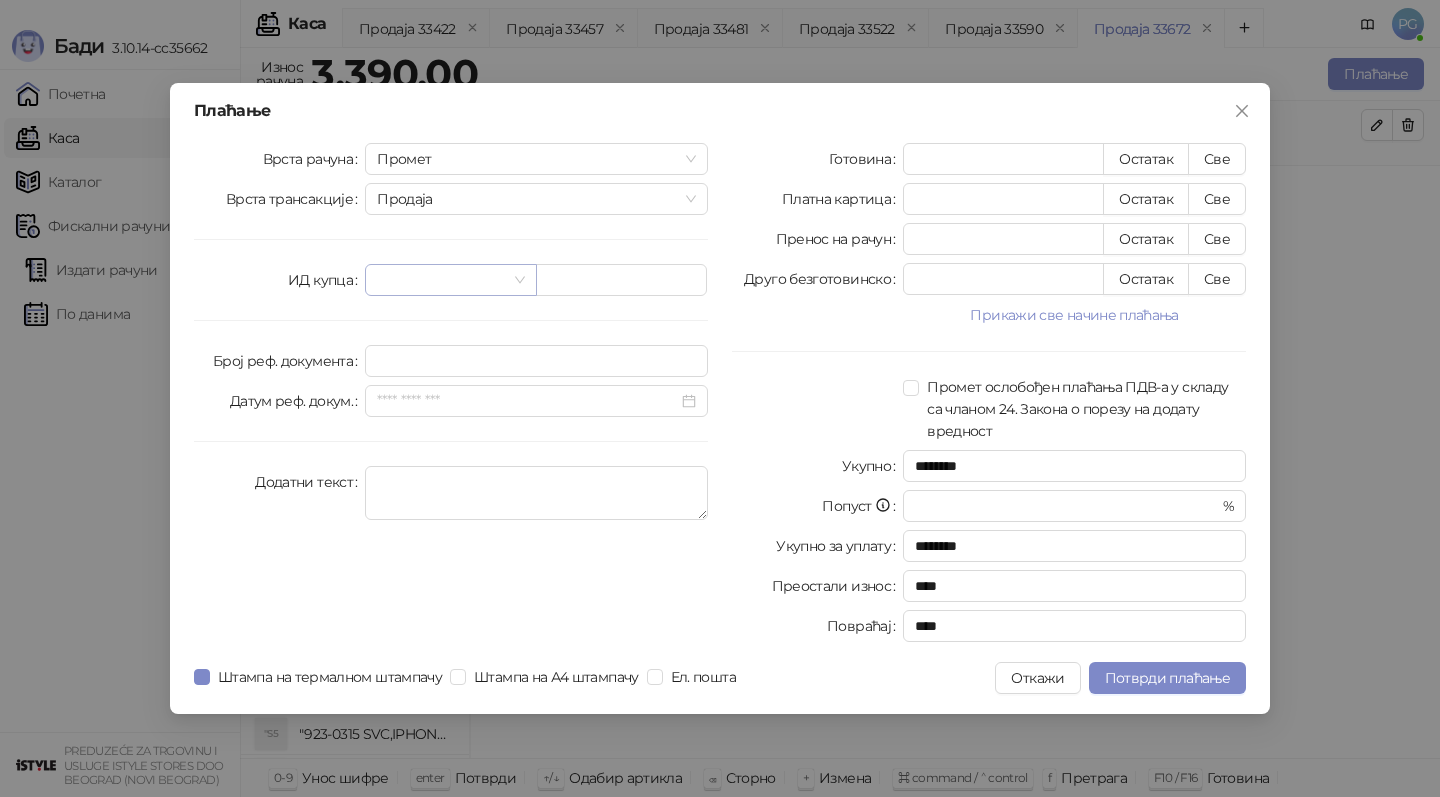 click at bounding box center [450, 280] 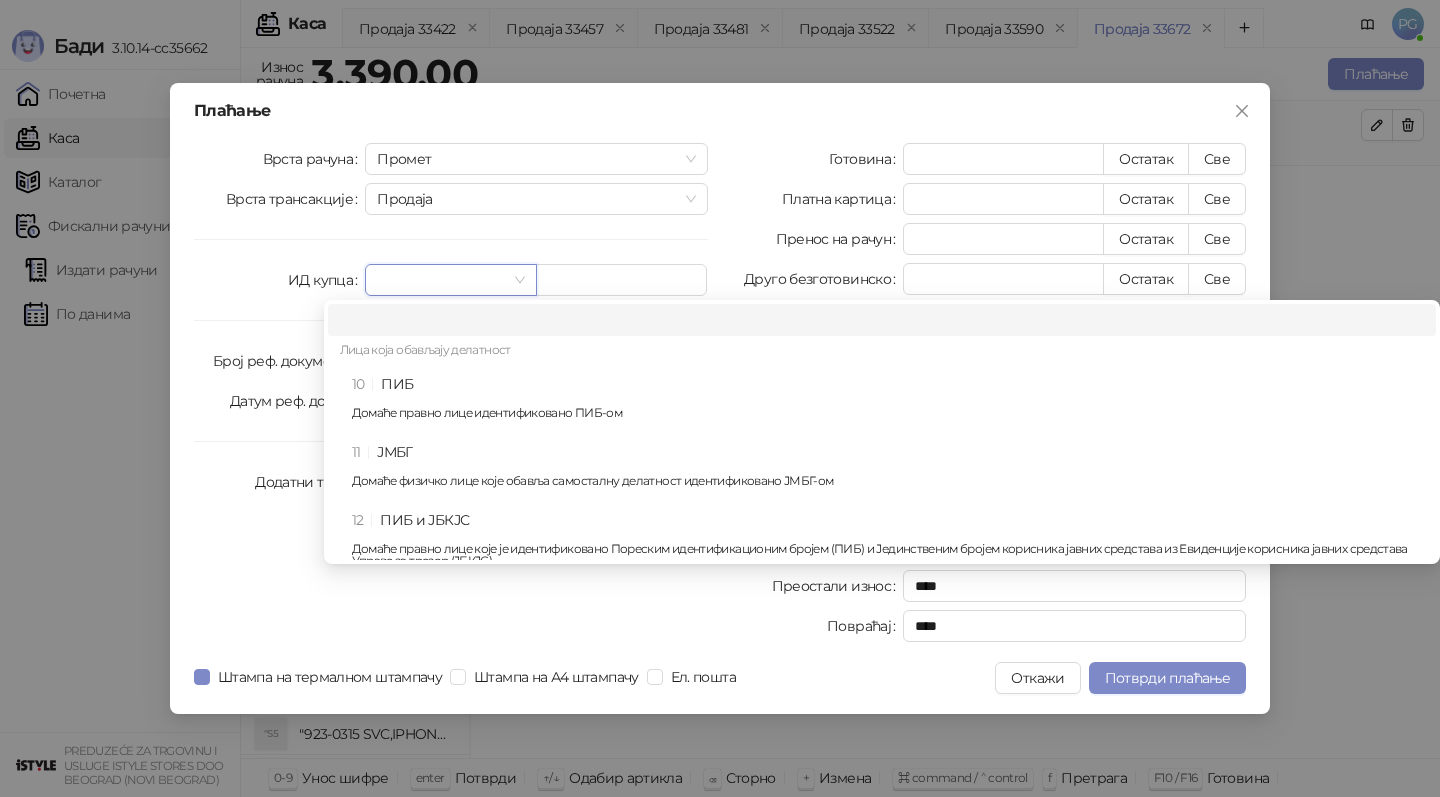 click on "Лица која обављају делатност" at bounding box center (882, 352) 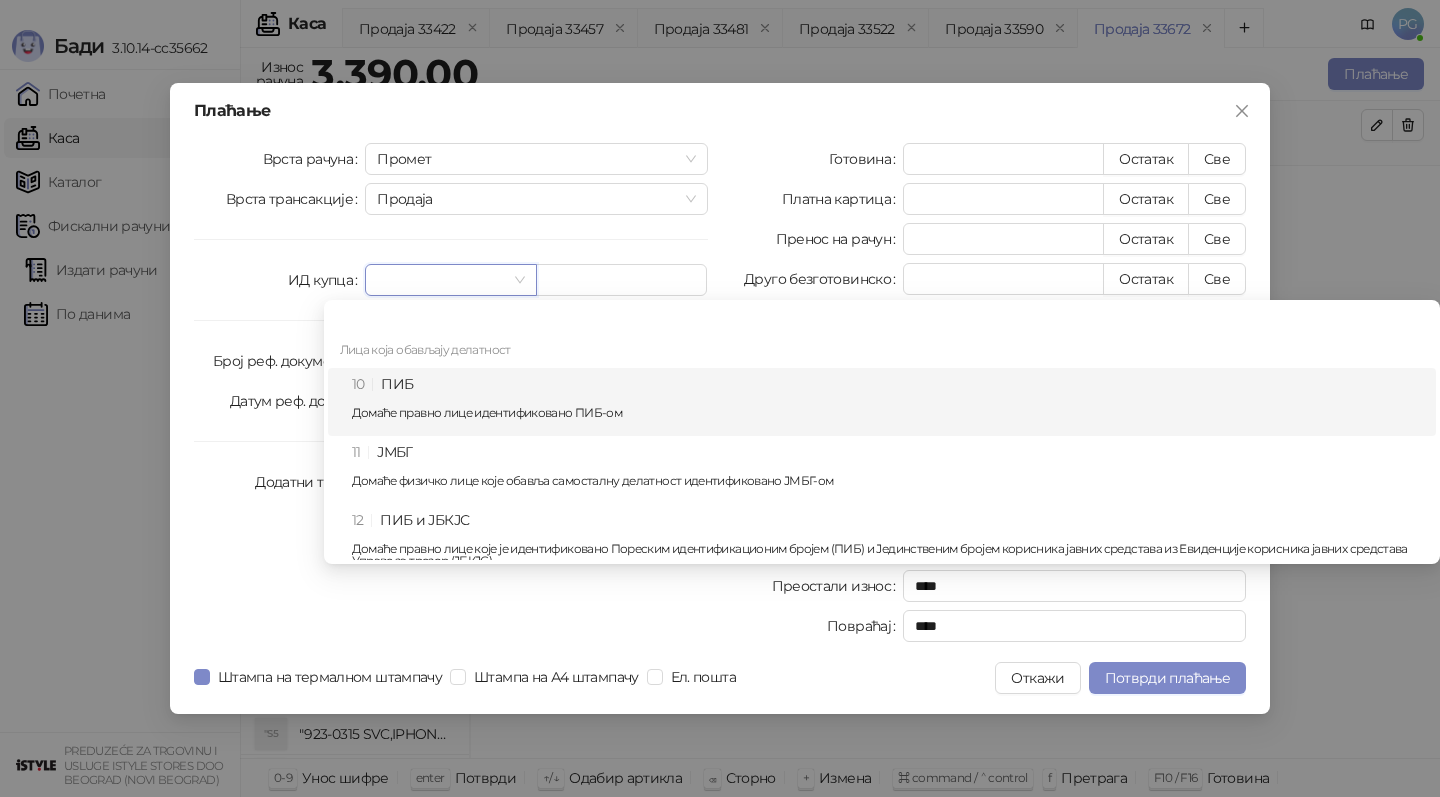 click on "10 ПИБ Домаће правно лице идентификовано ПИБ-ом" at bounding box center [882, 402] 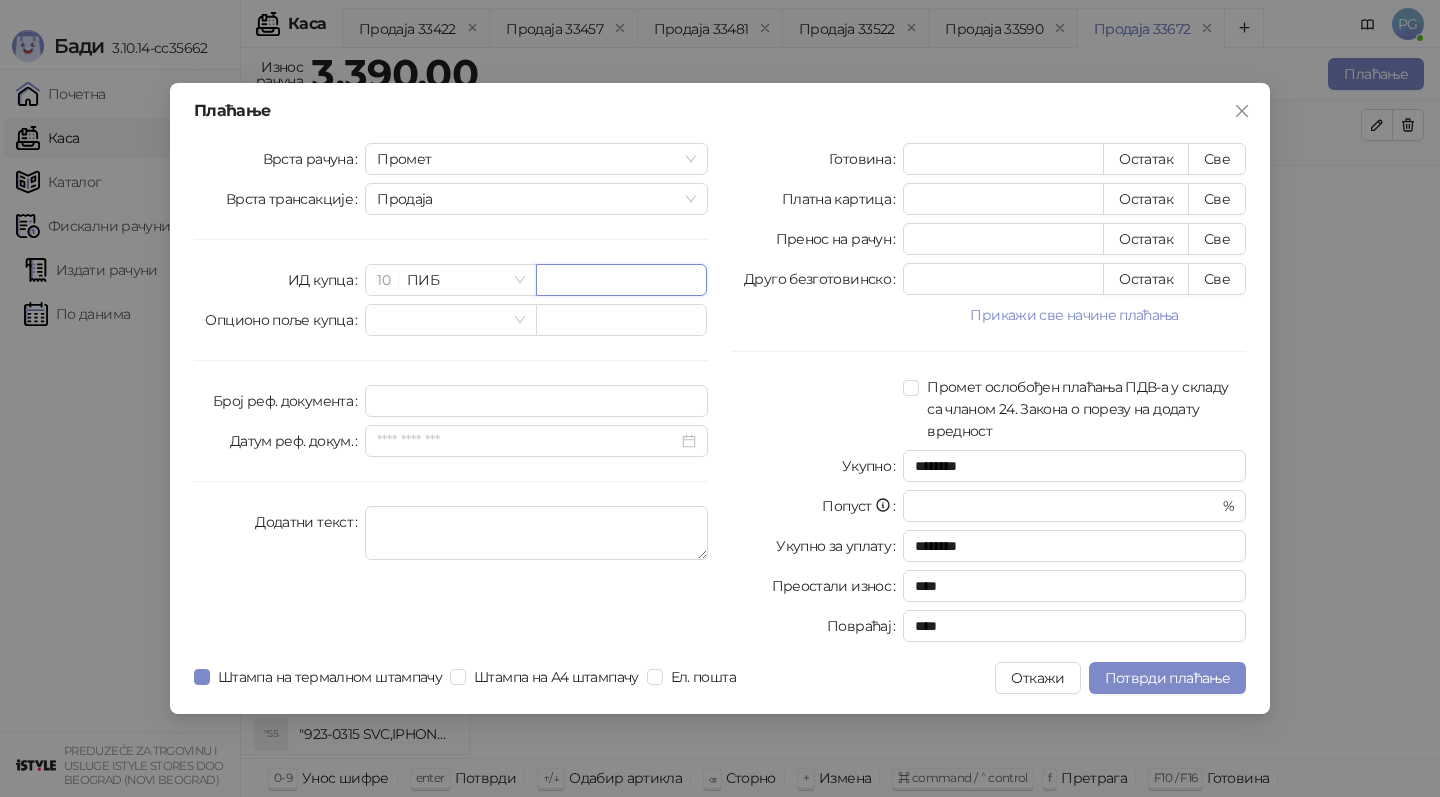 click at bounding box center [621, 280] 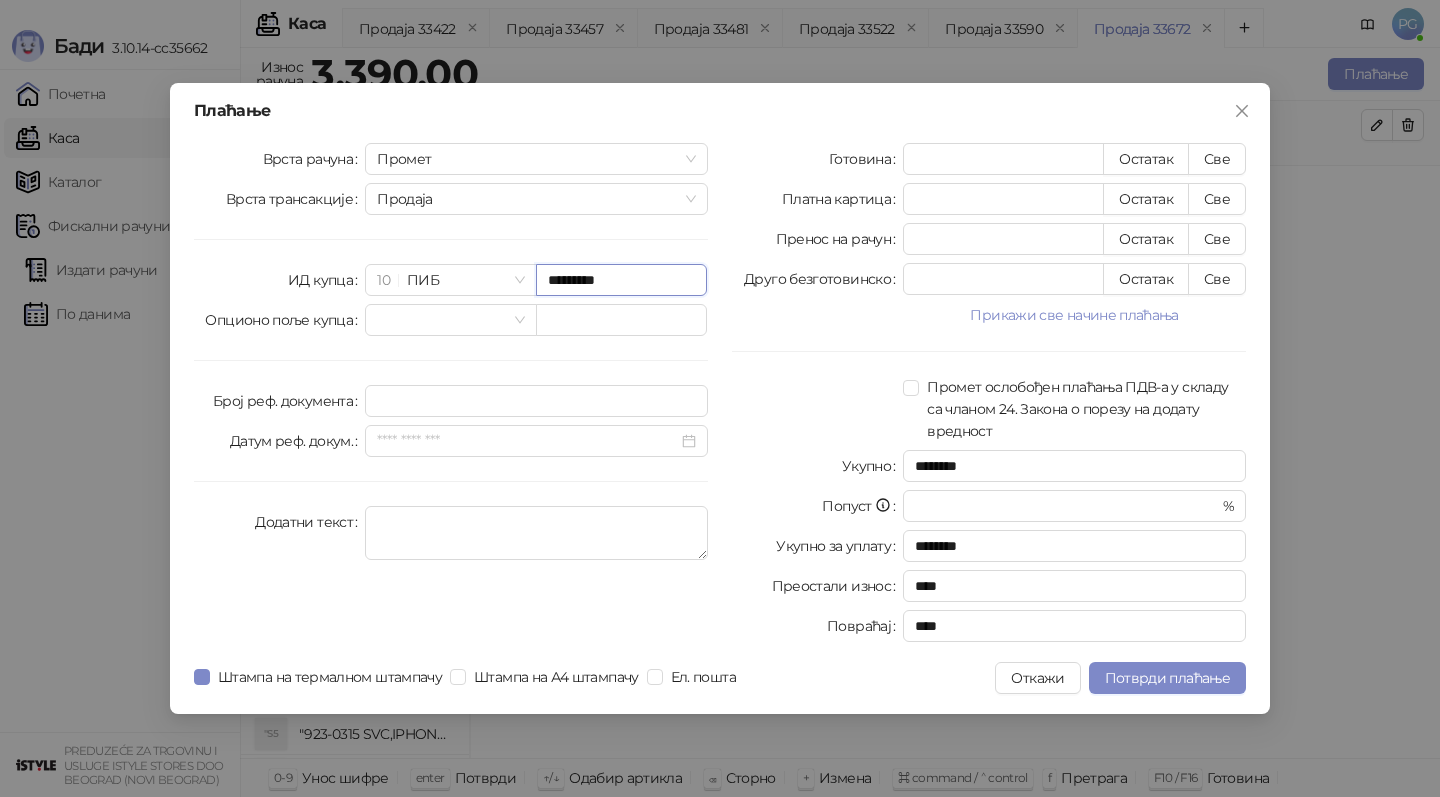 type on "*********" 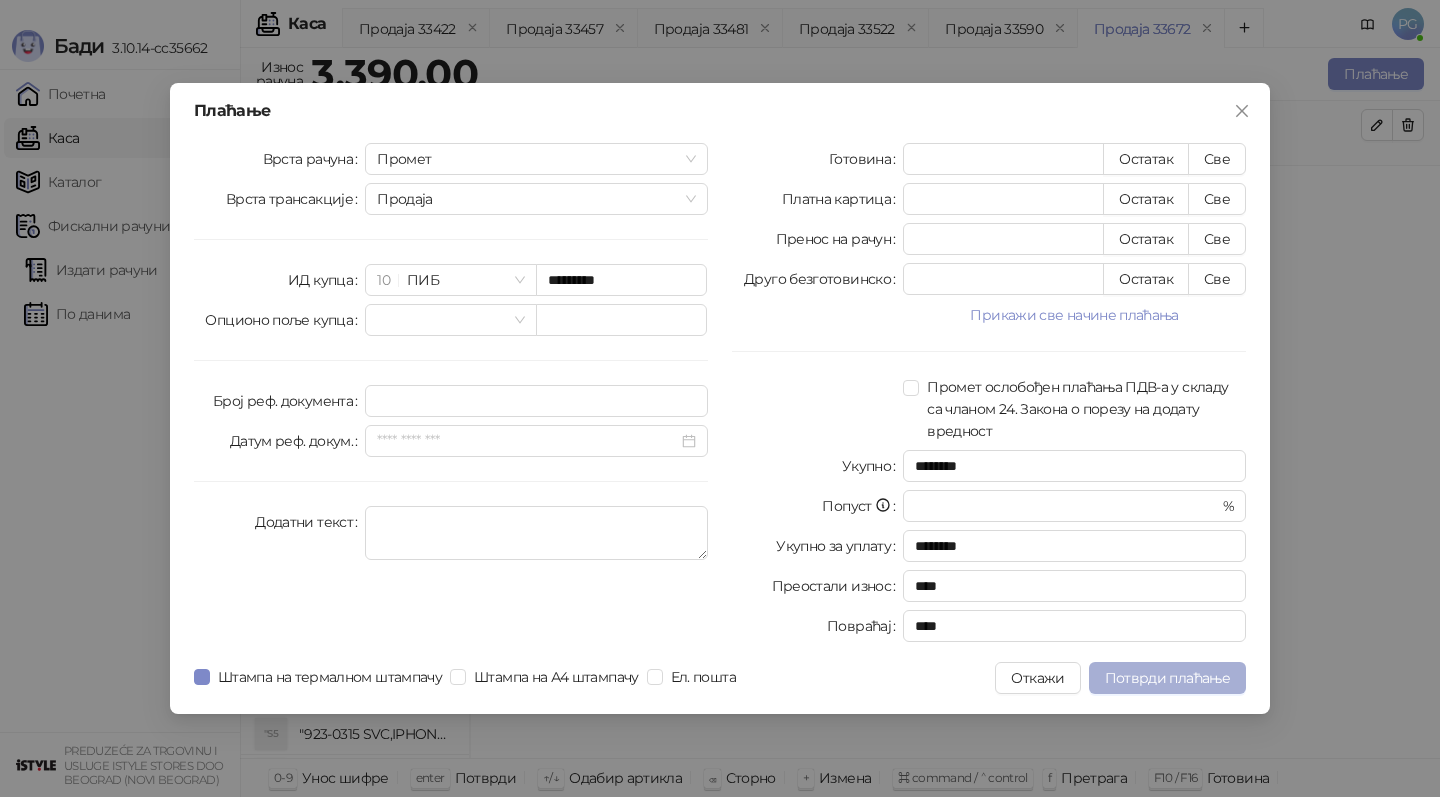 click on "Потврди плаћање" at bounding box center [1167, 678] 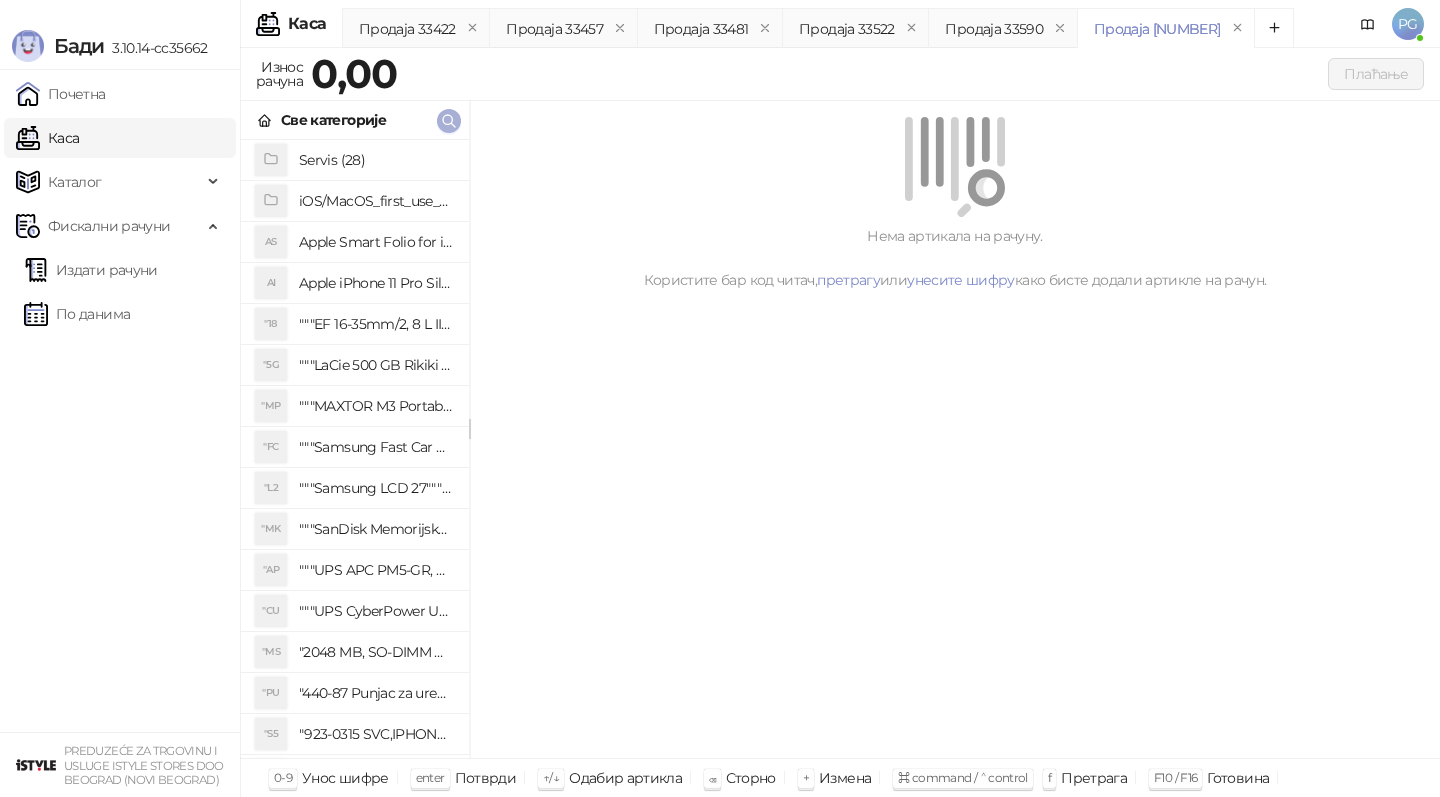 click 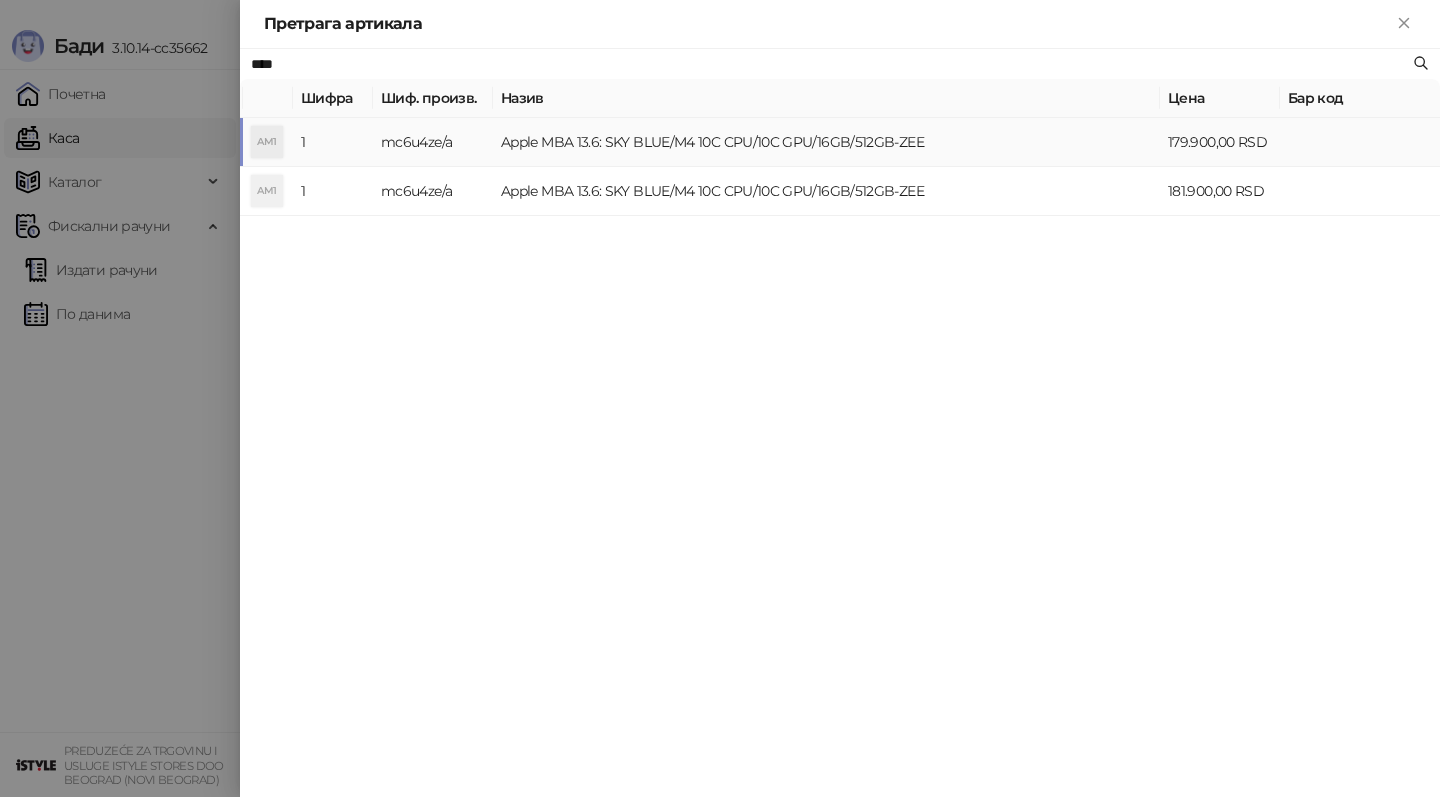 type on "****" 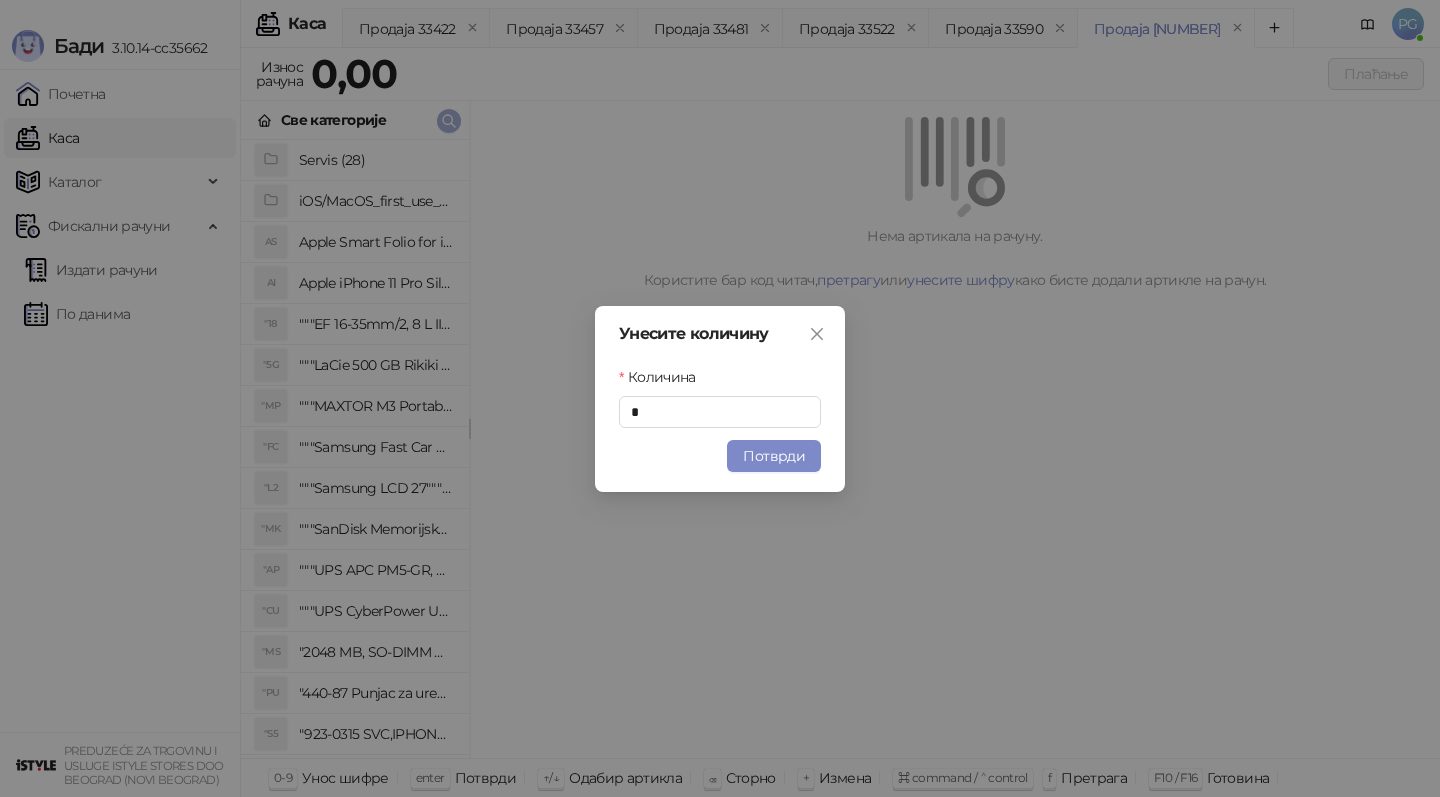 type 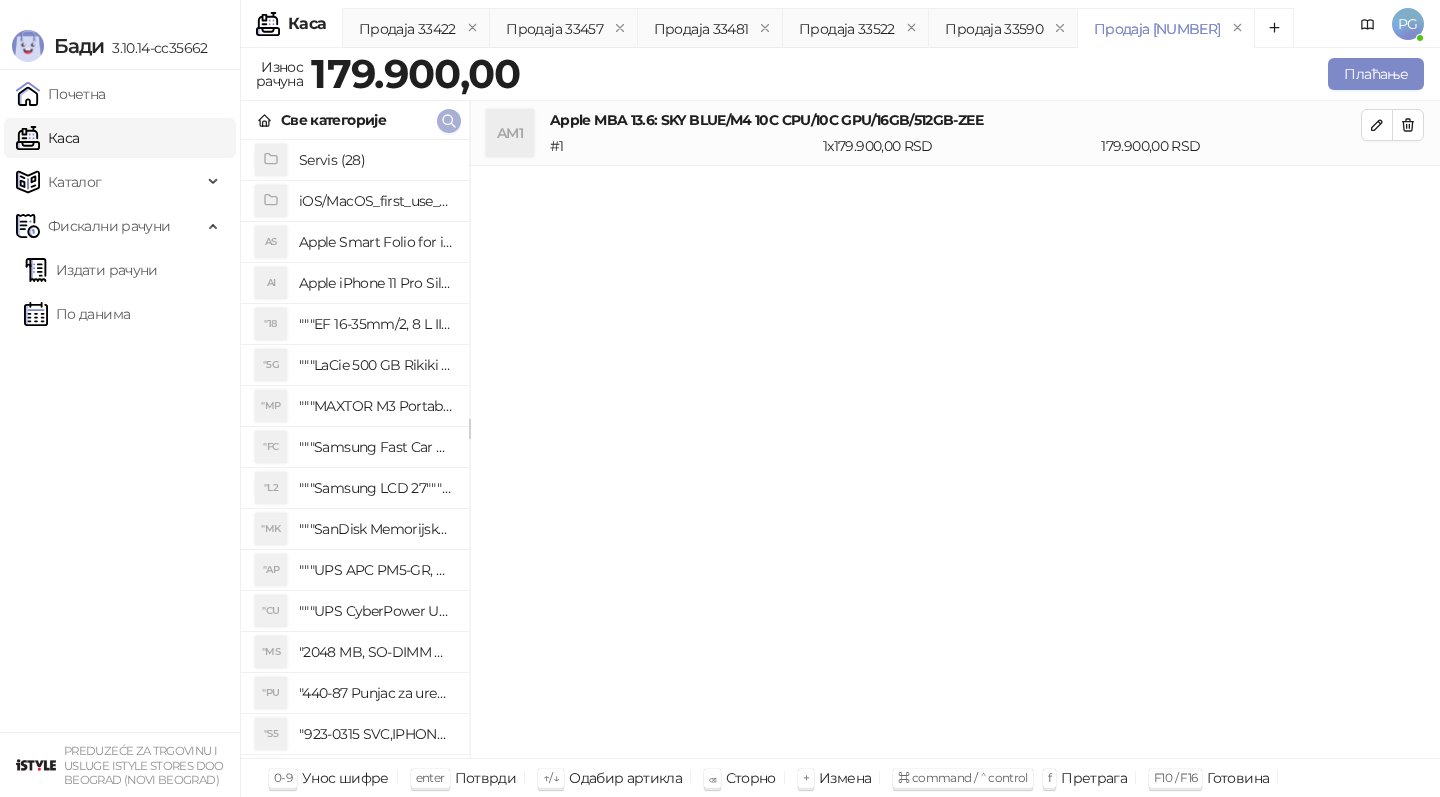 click 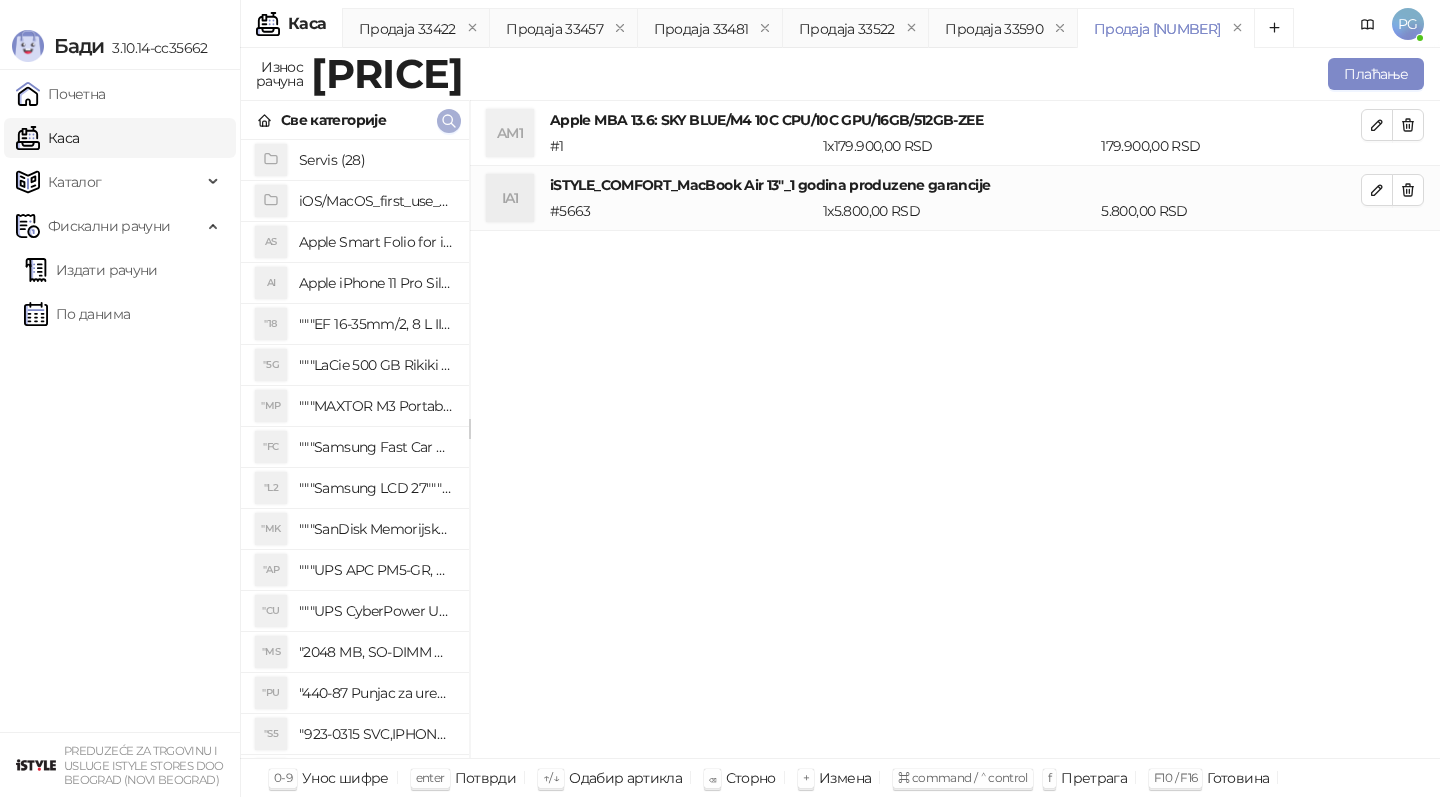 click 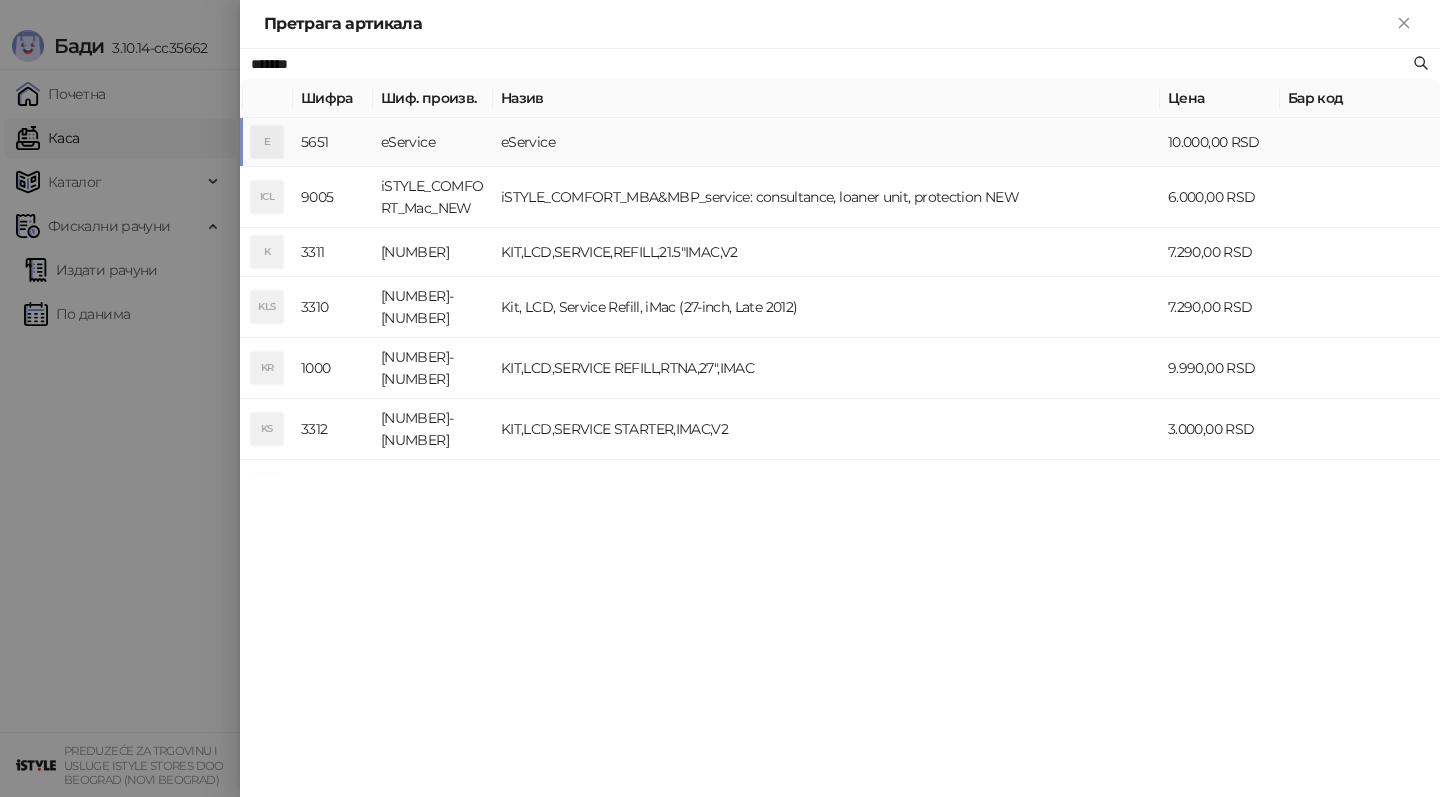 type on "*******" 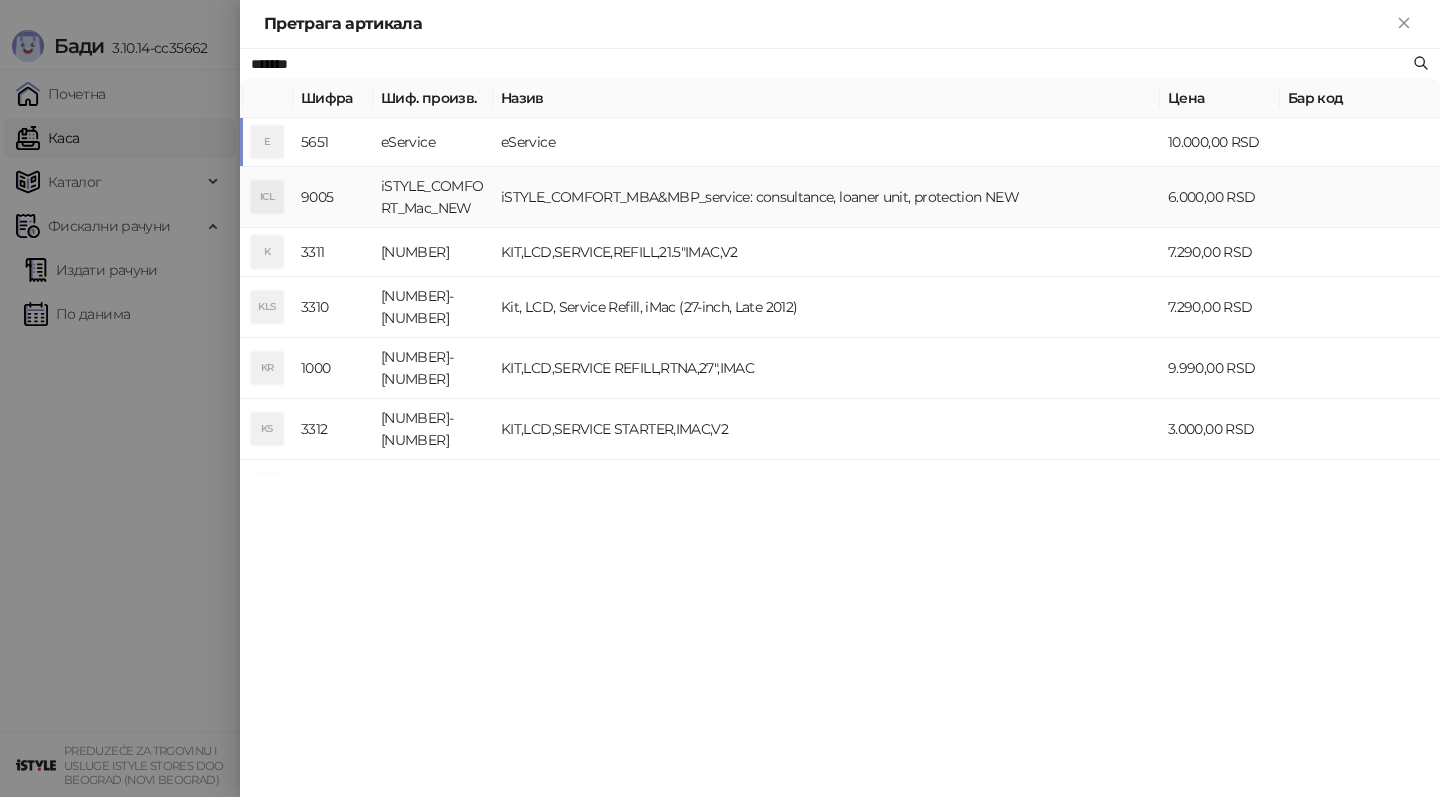 click on "iSTYLE_COMFORT_MBA&MBP_service: consultance, loaner unit, protection NEW" at bounding box center (826, 197) 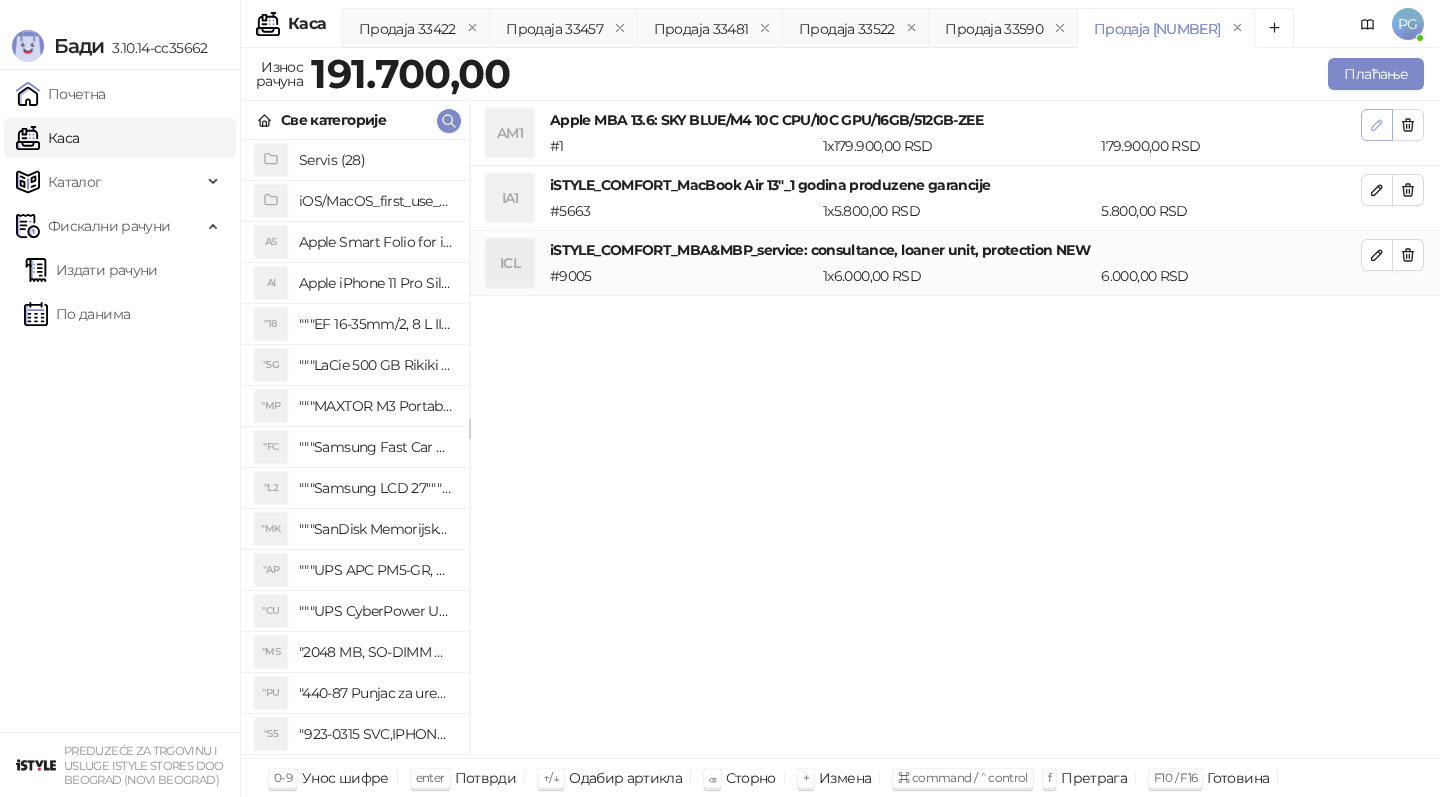 click at bounding box center [1377, 125] 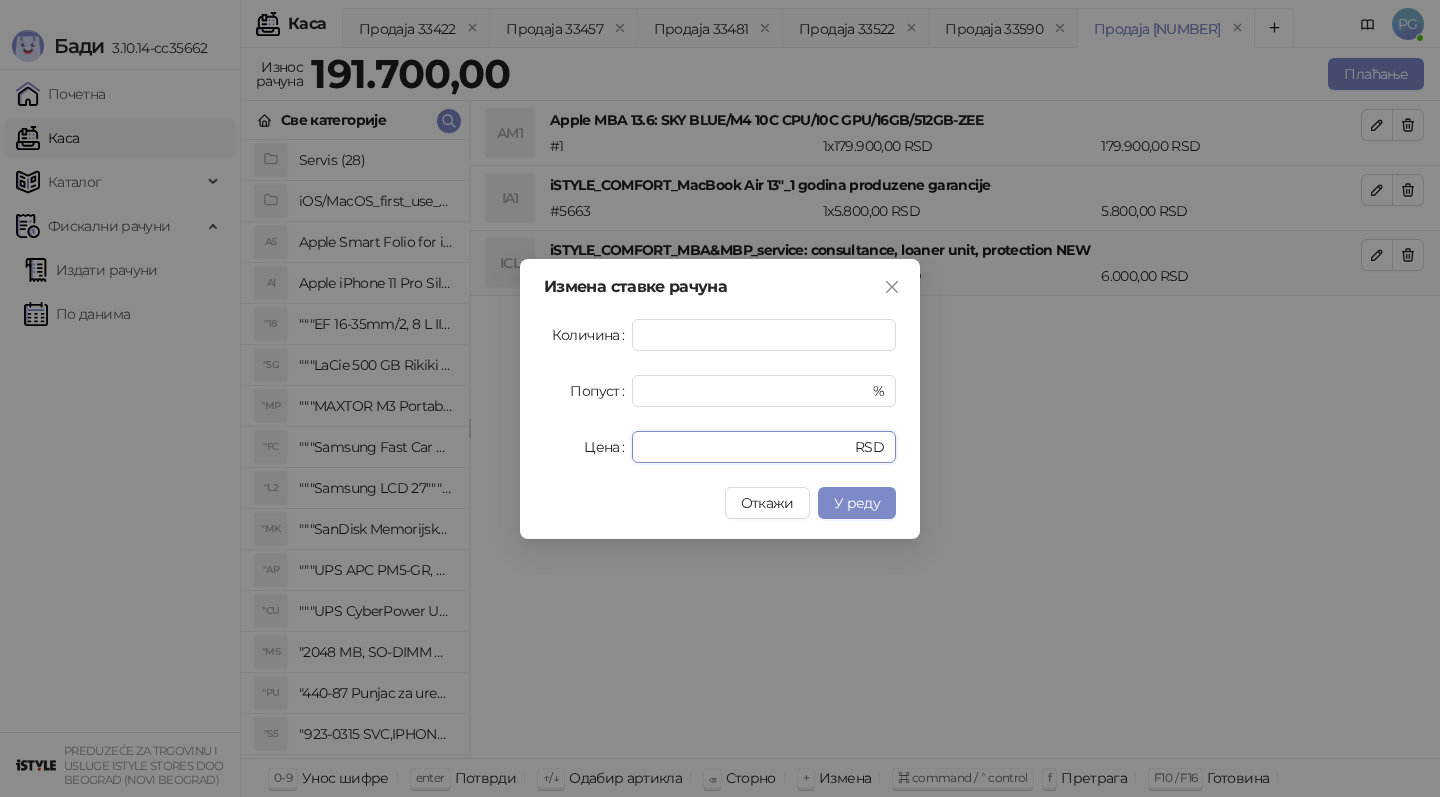 drag, startPoint x: 701, startPoint y: 447, endPoint x: 495, endPoint y: 447, distance: 206 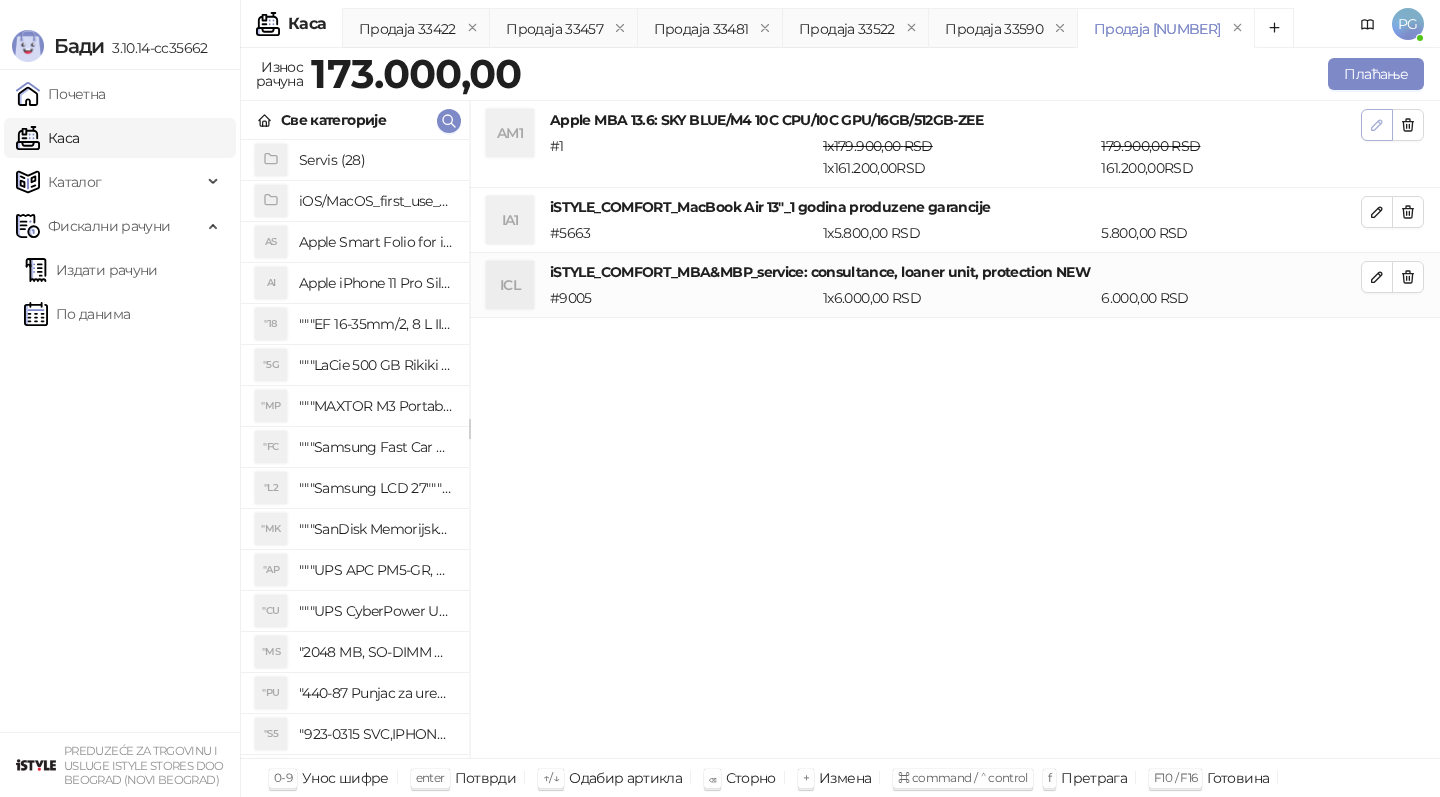 click 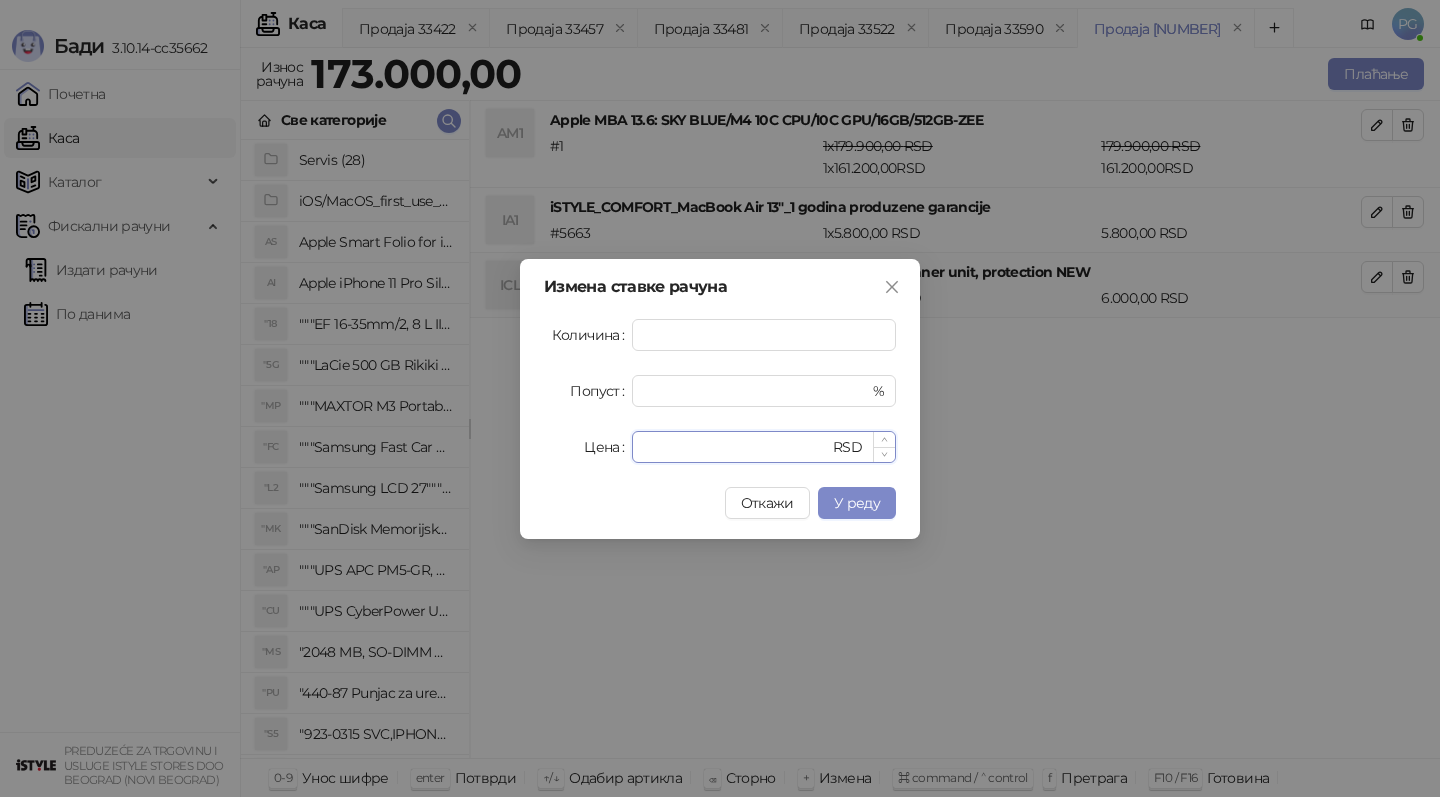 click on "******" at bounding box center (736, 447) 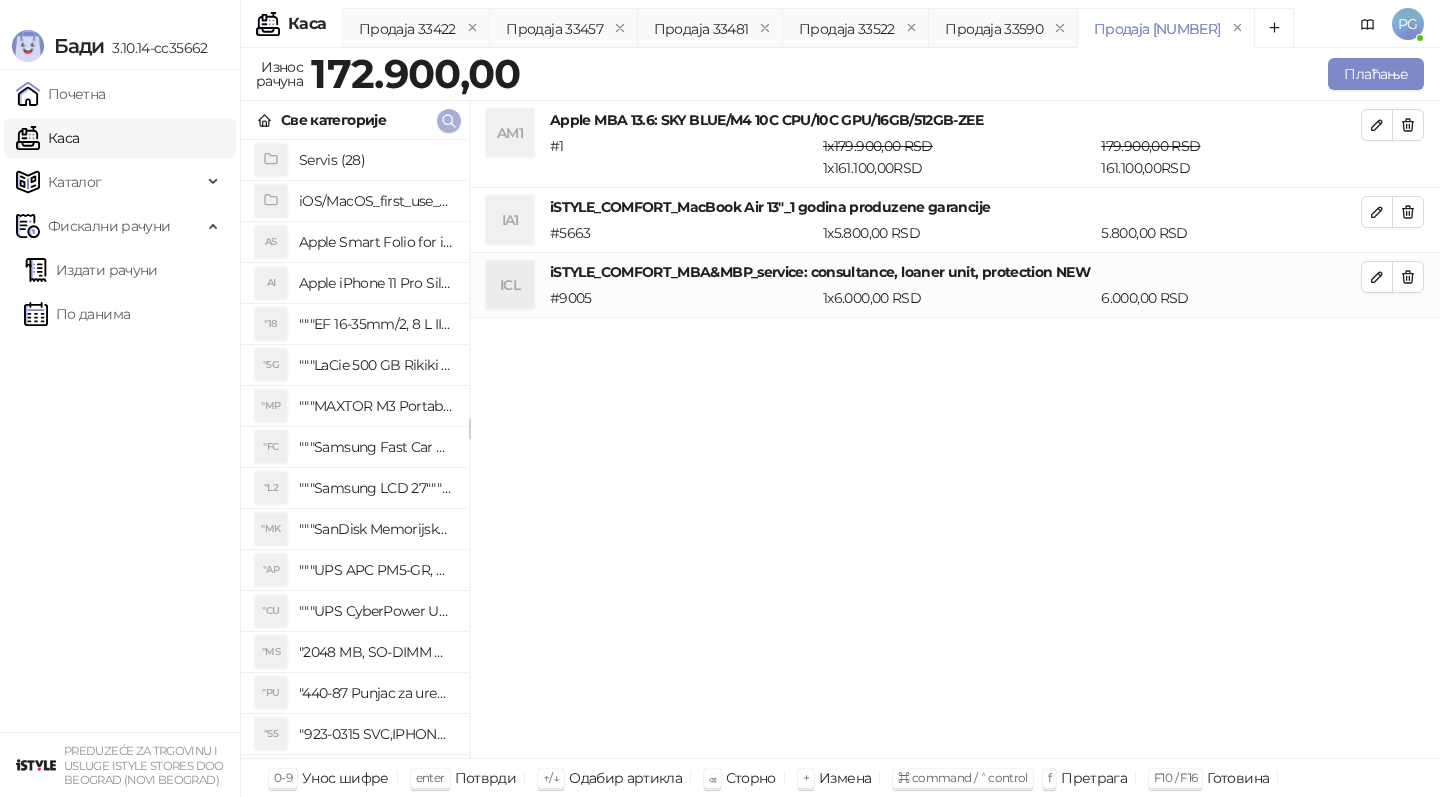 click 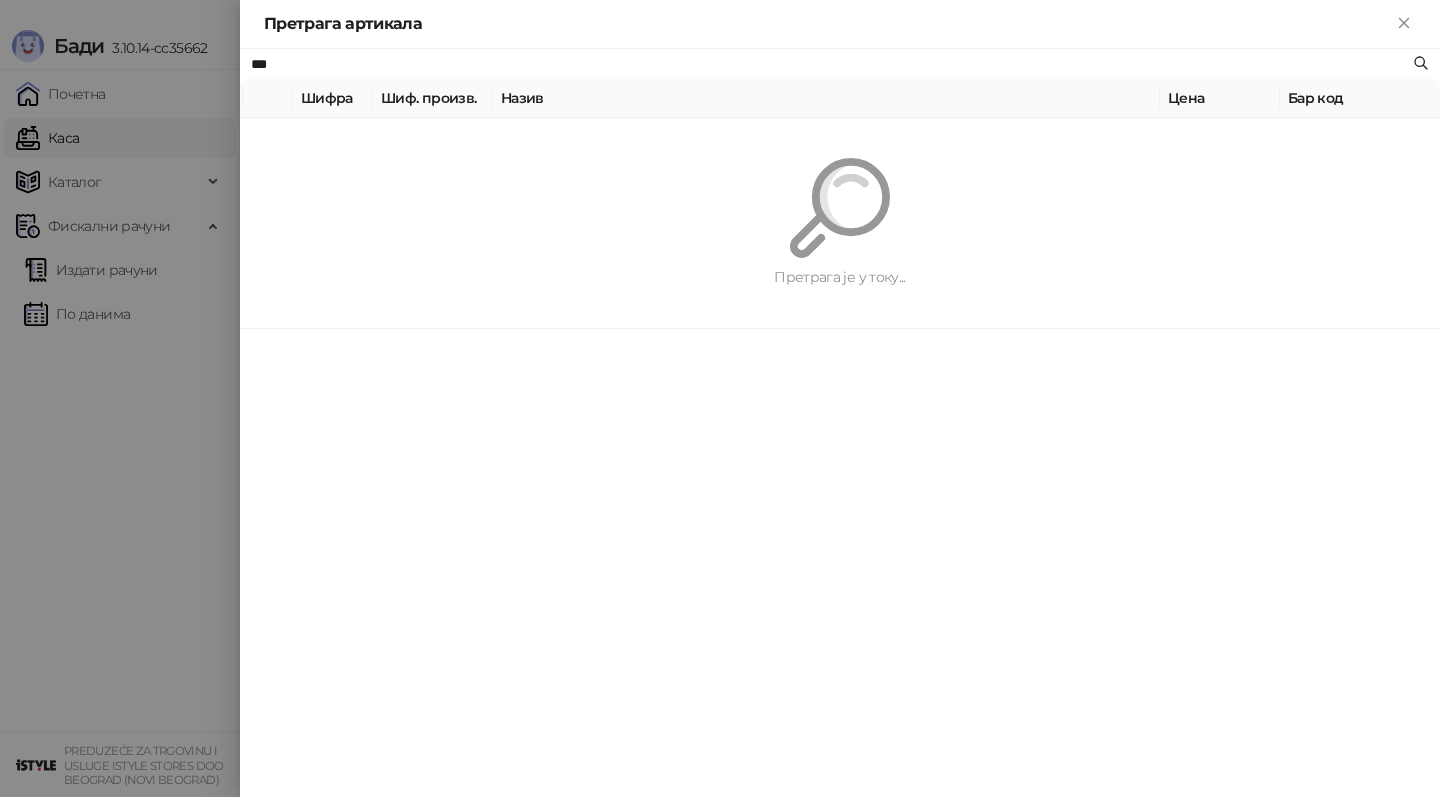 type on "***" 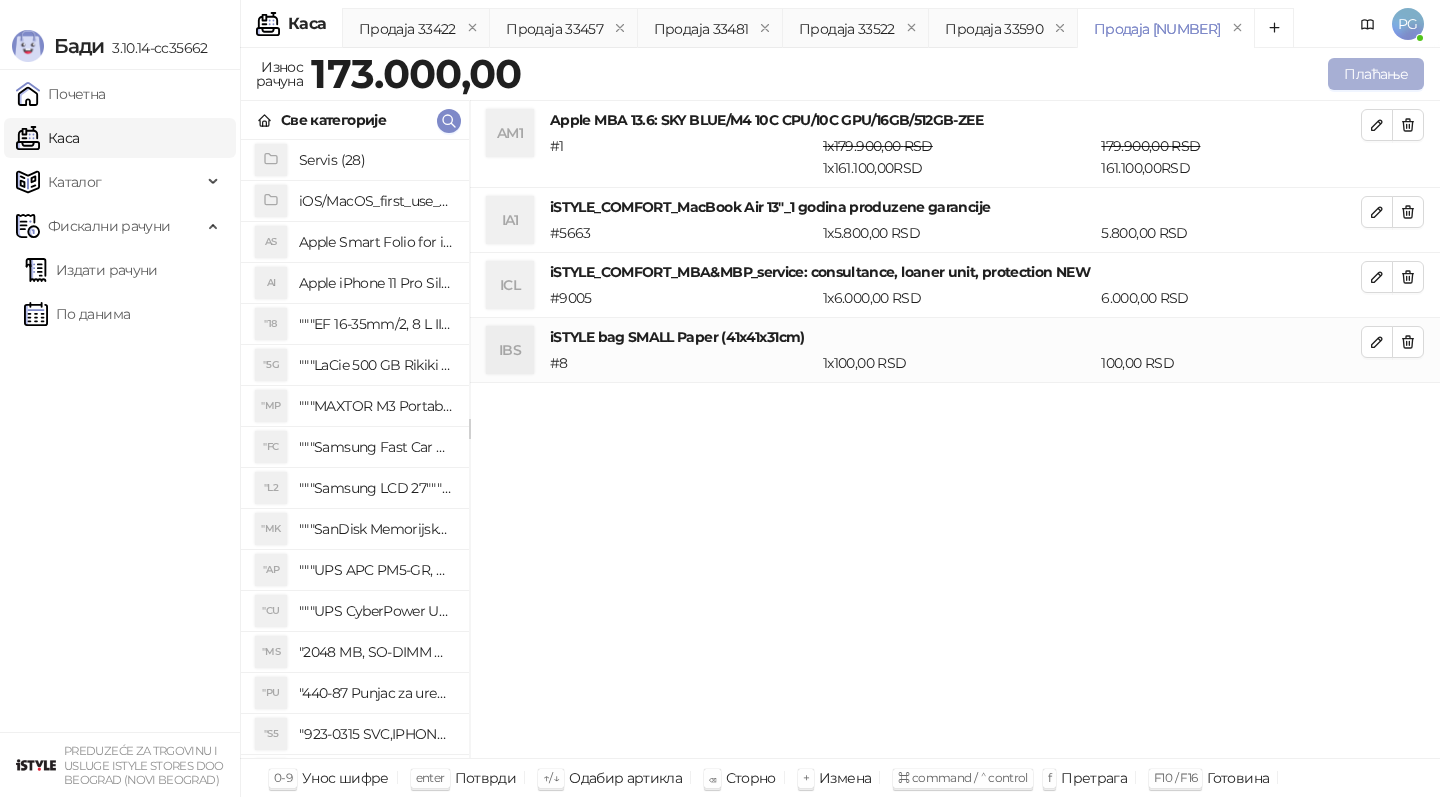 click on "Плаћање" at bounding box center (1376, 74) 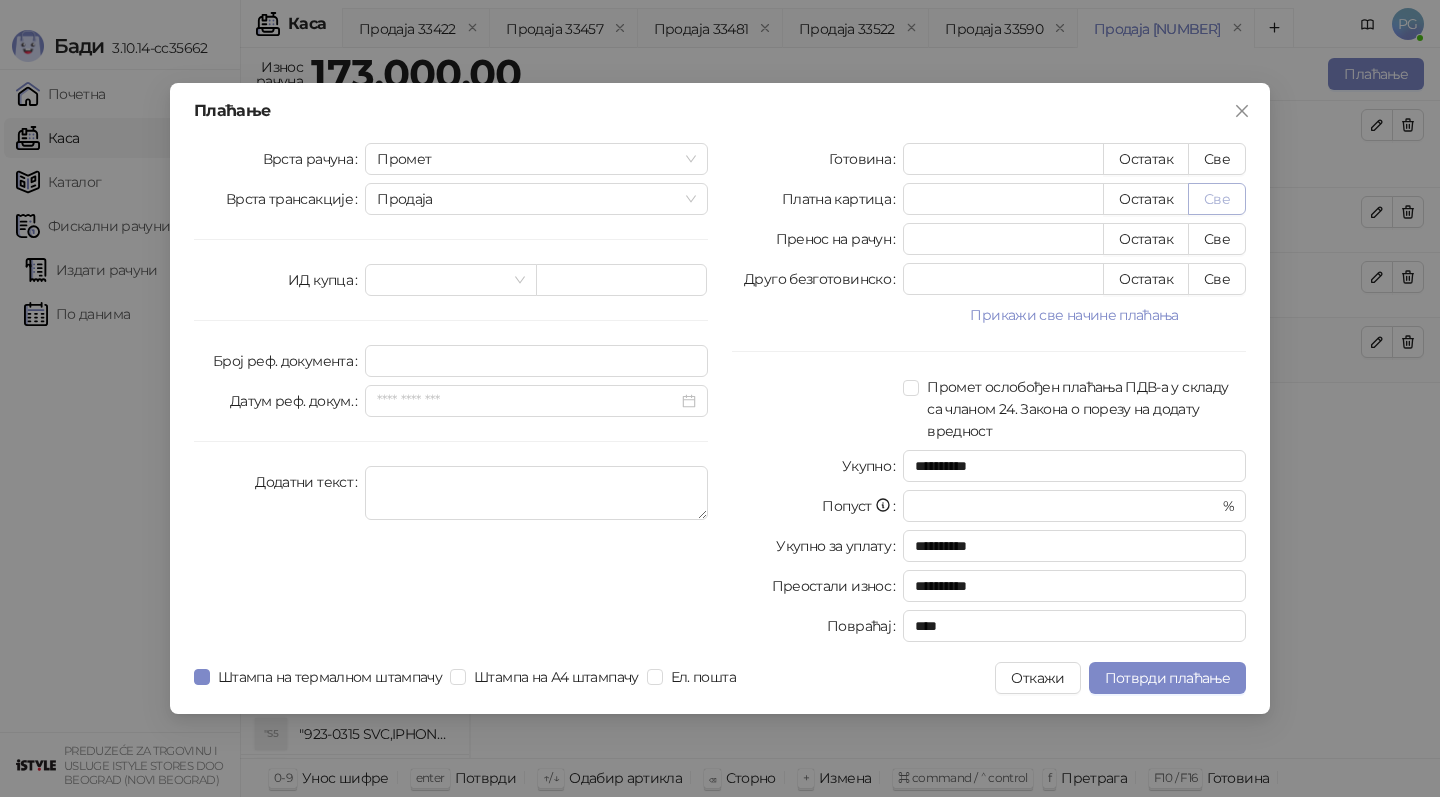 click on "Све" at bounding box center (1217, 199) 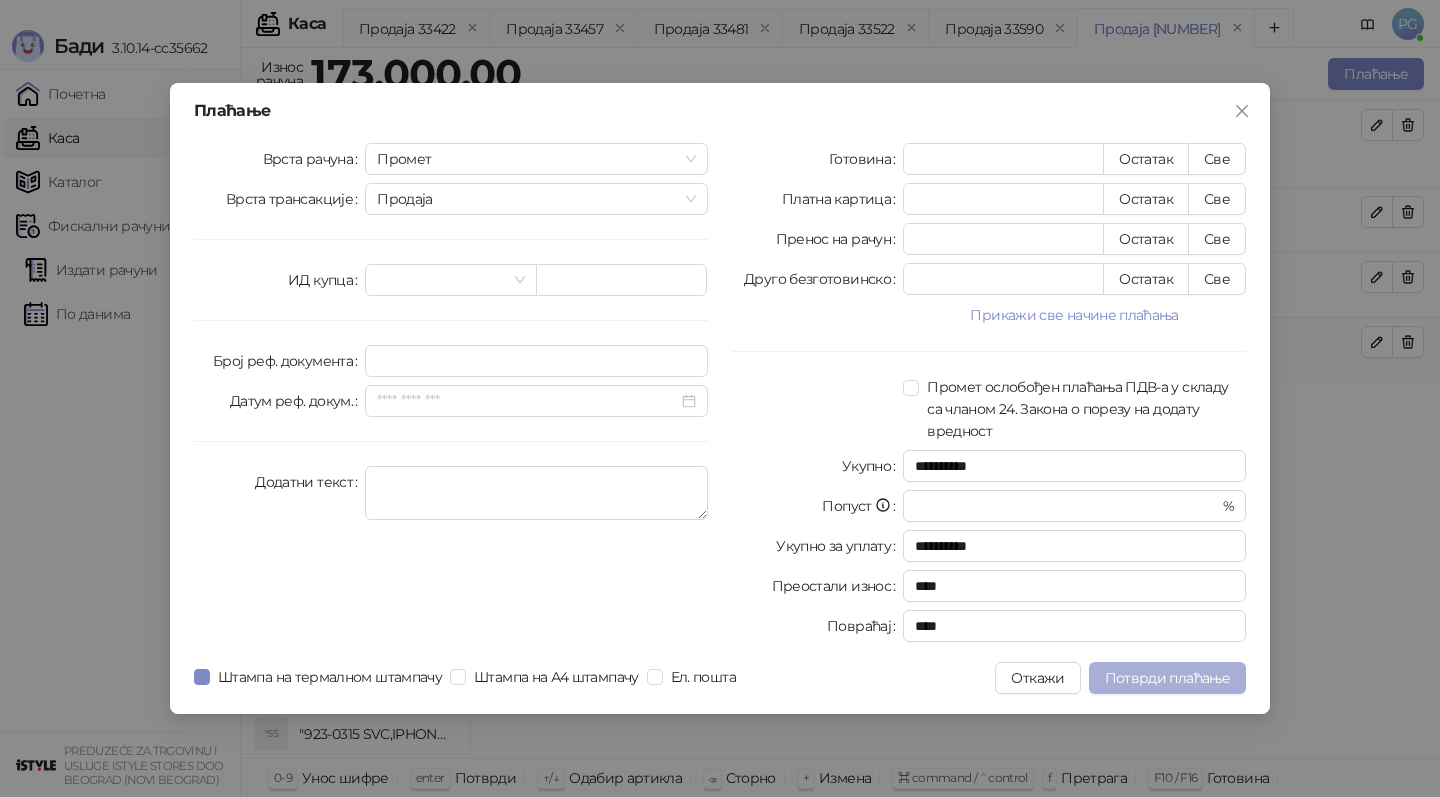 click on "Потврди плаћање" at bounding box center (1167, 678) 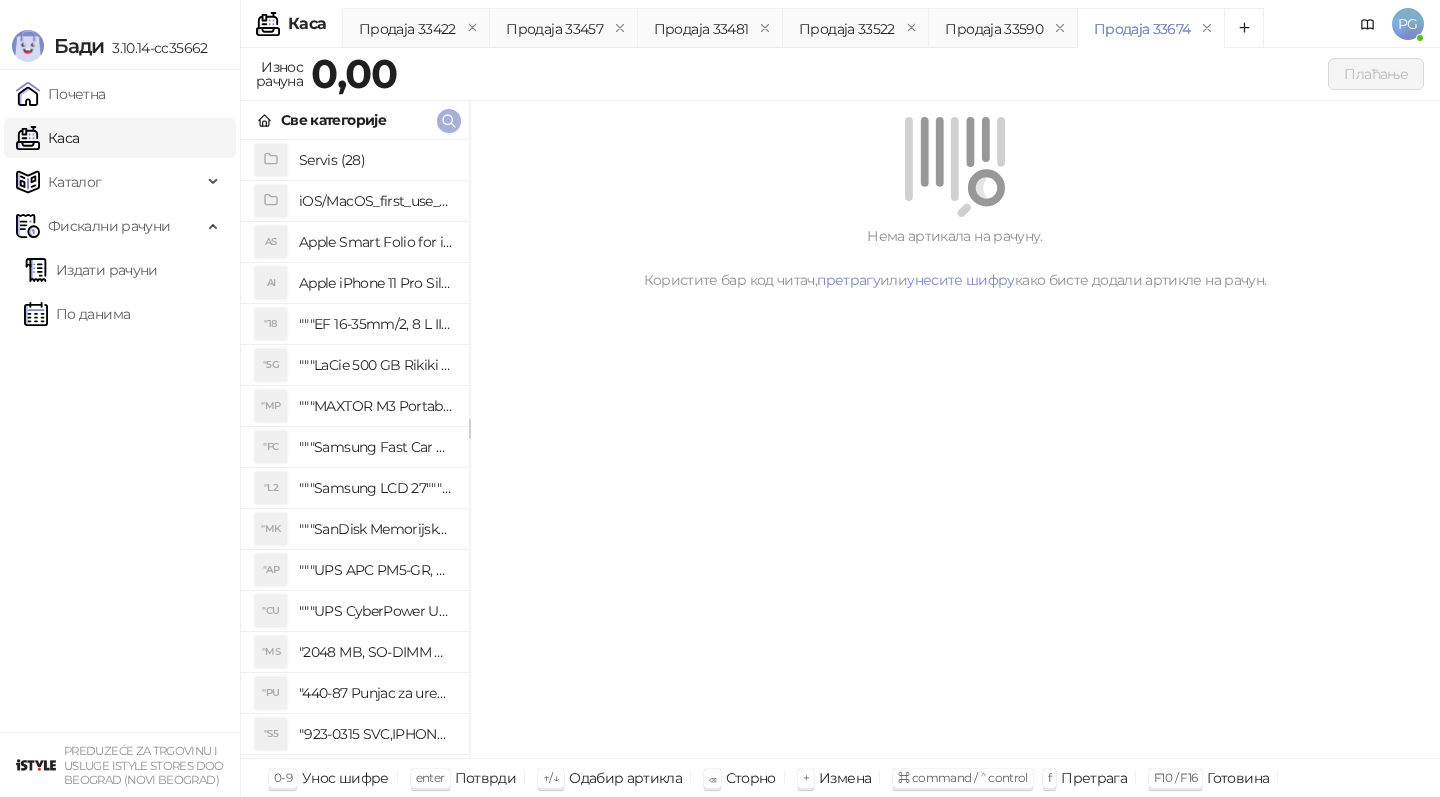 click 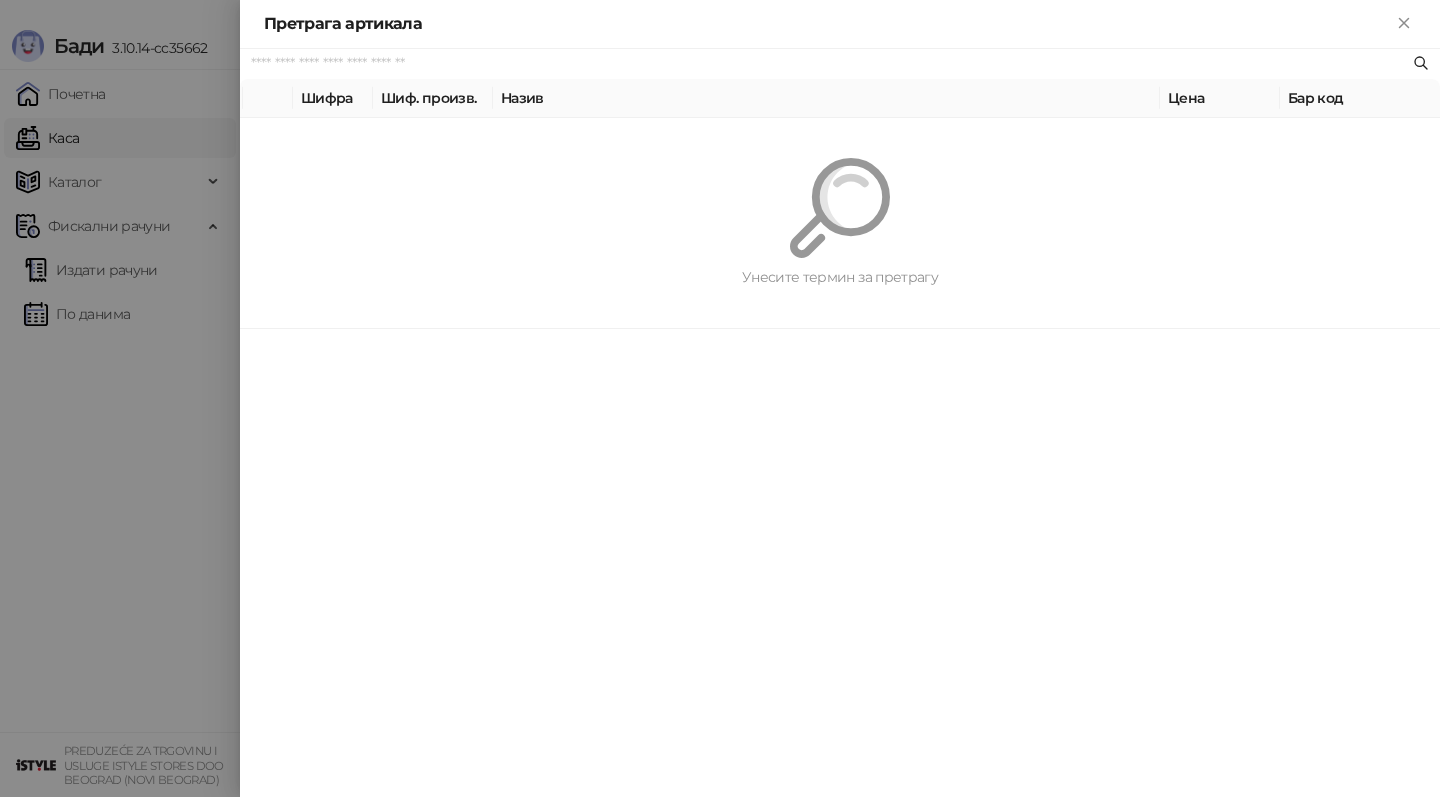 paste on "*********" 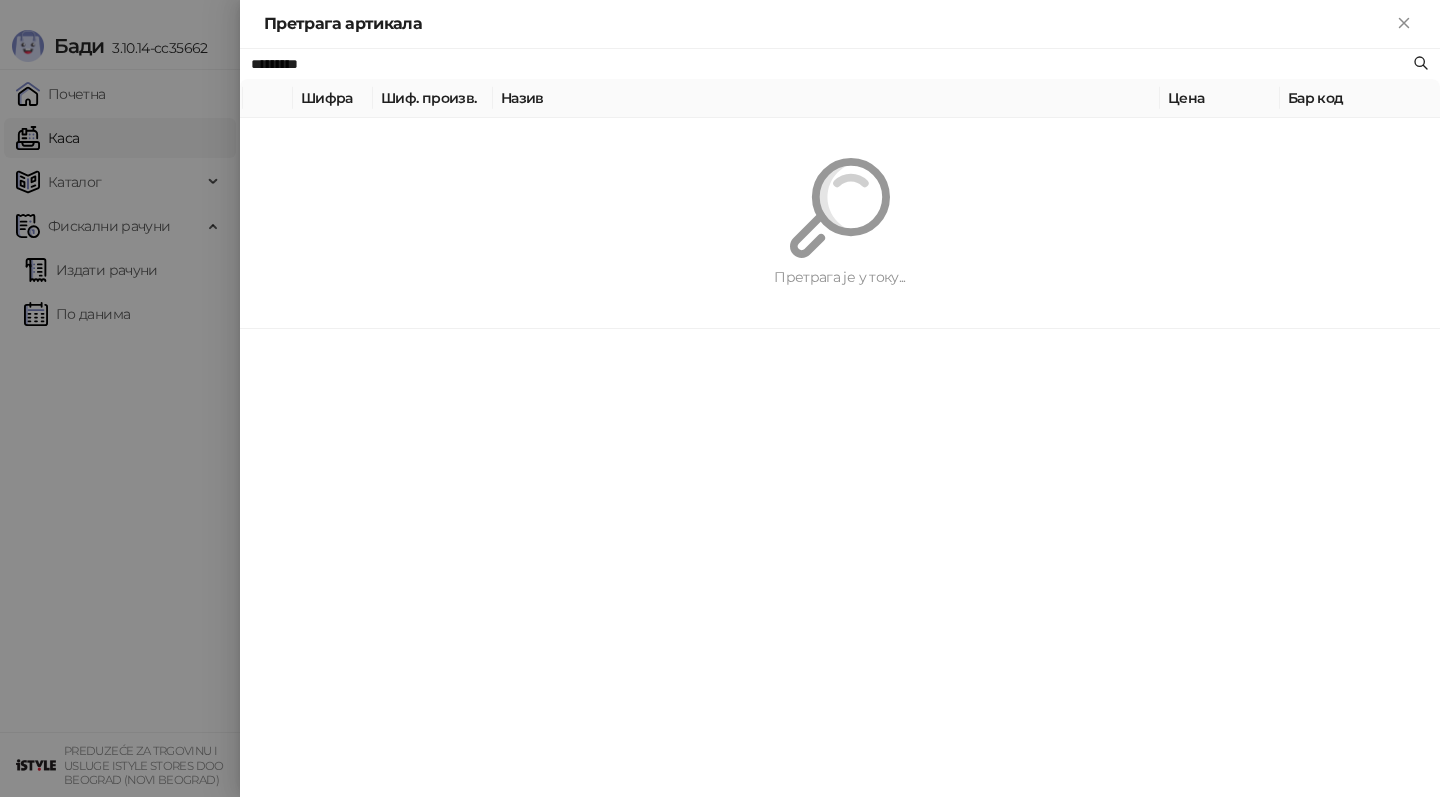 type on "*********" 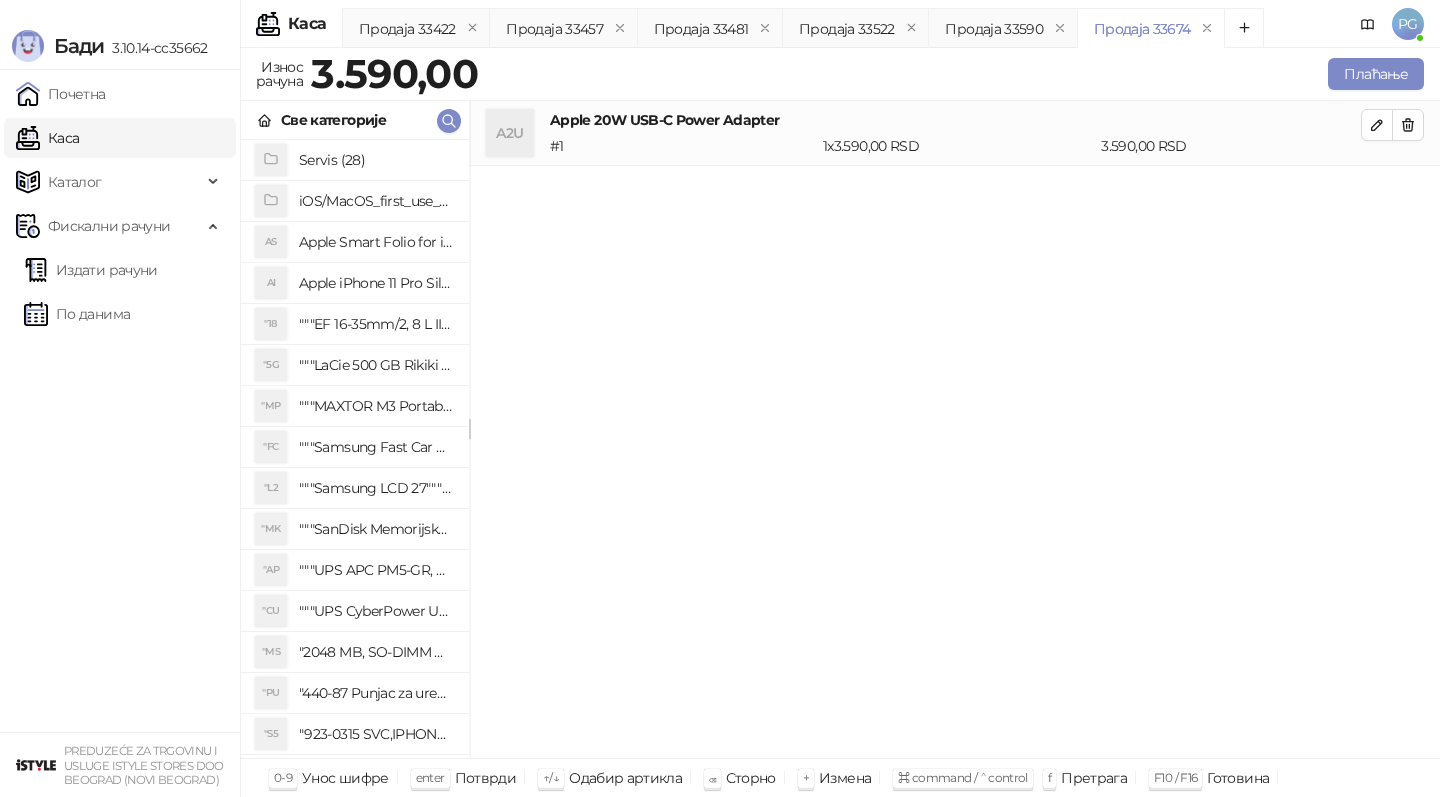 click on "Плаћање" at bounding box center (955, 74) 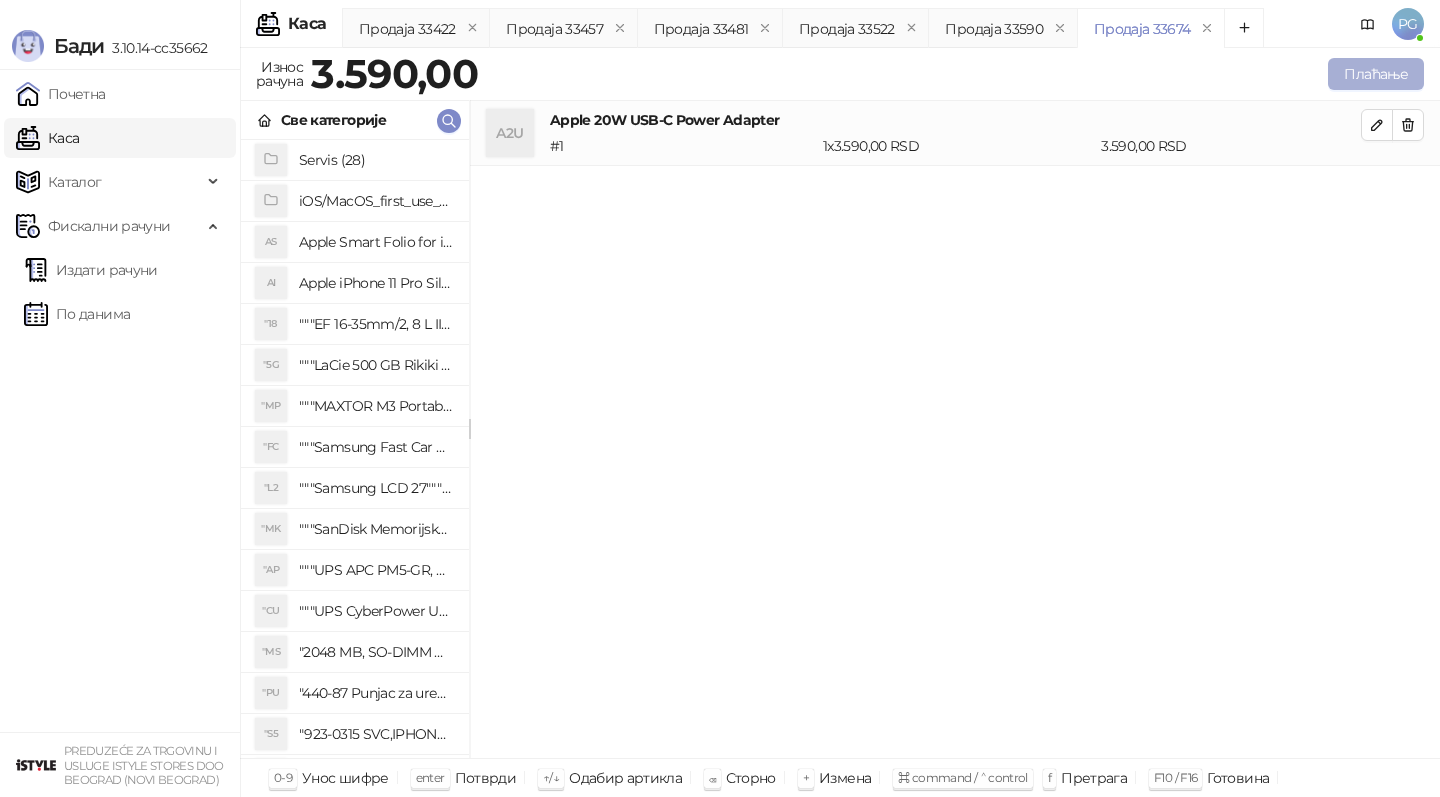 click on "Плаћање" at bounding box center [1376, 74] 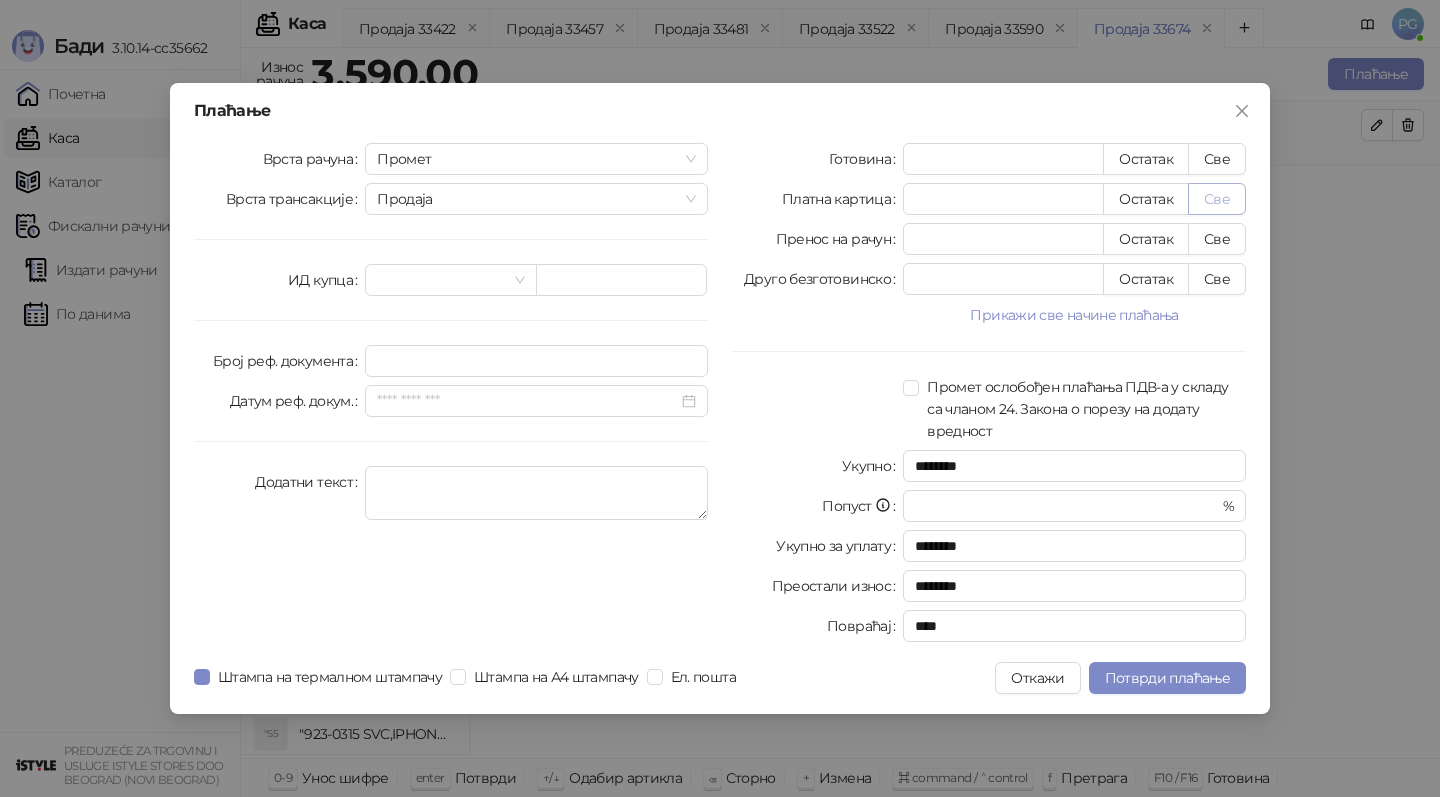 click on "Све" at bounding box center [1217, 199] 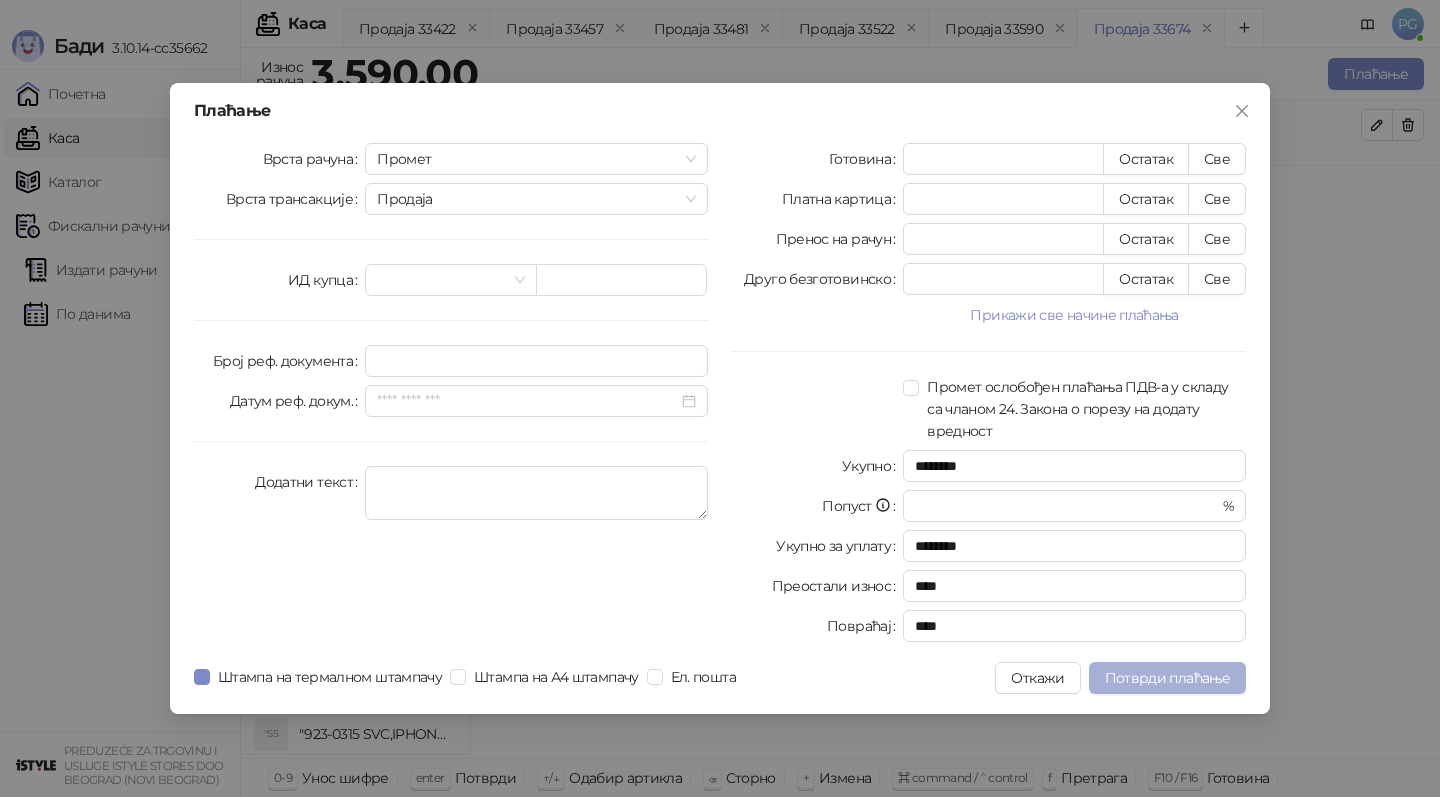 click on "Потврди плаћање" at bounding box center [1167, 678] 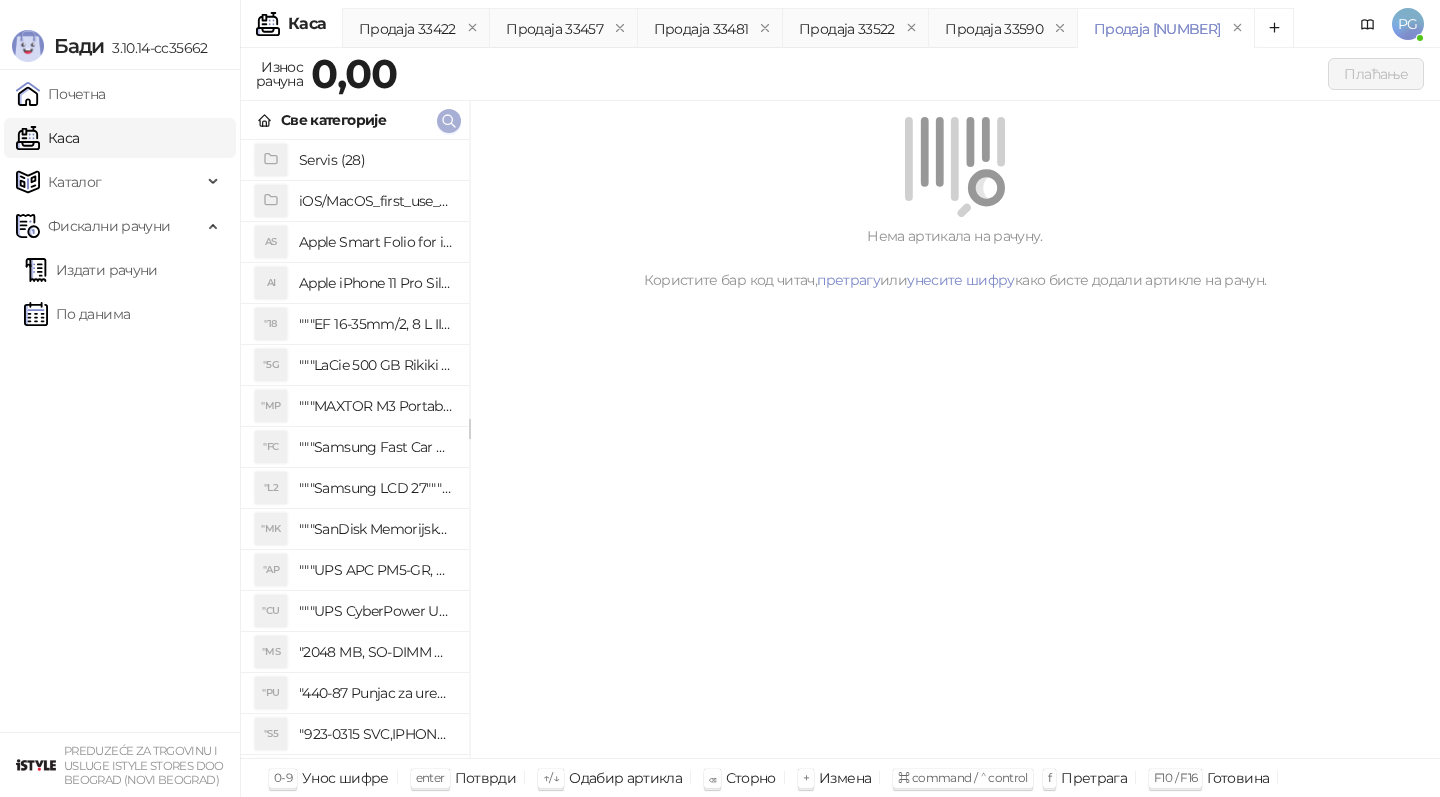 click 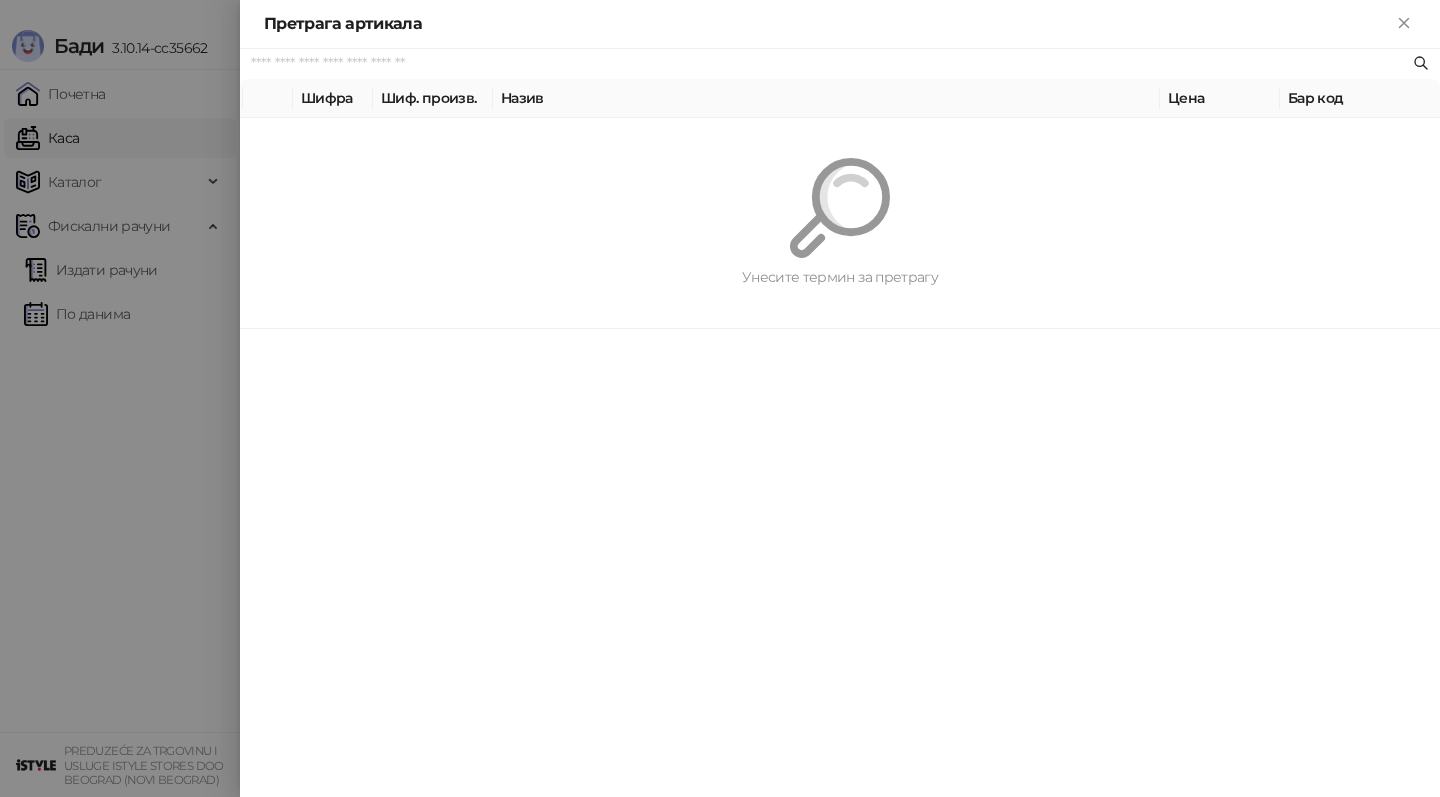 paste on "*********" 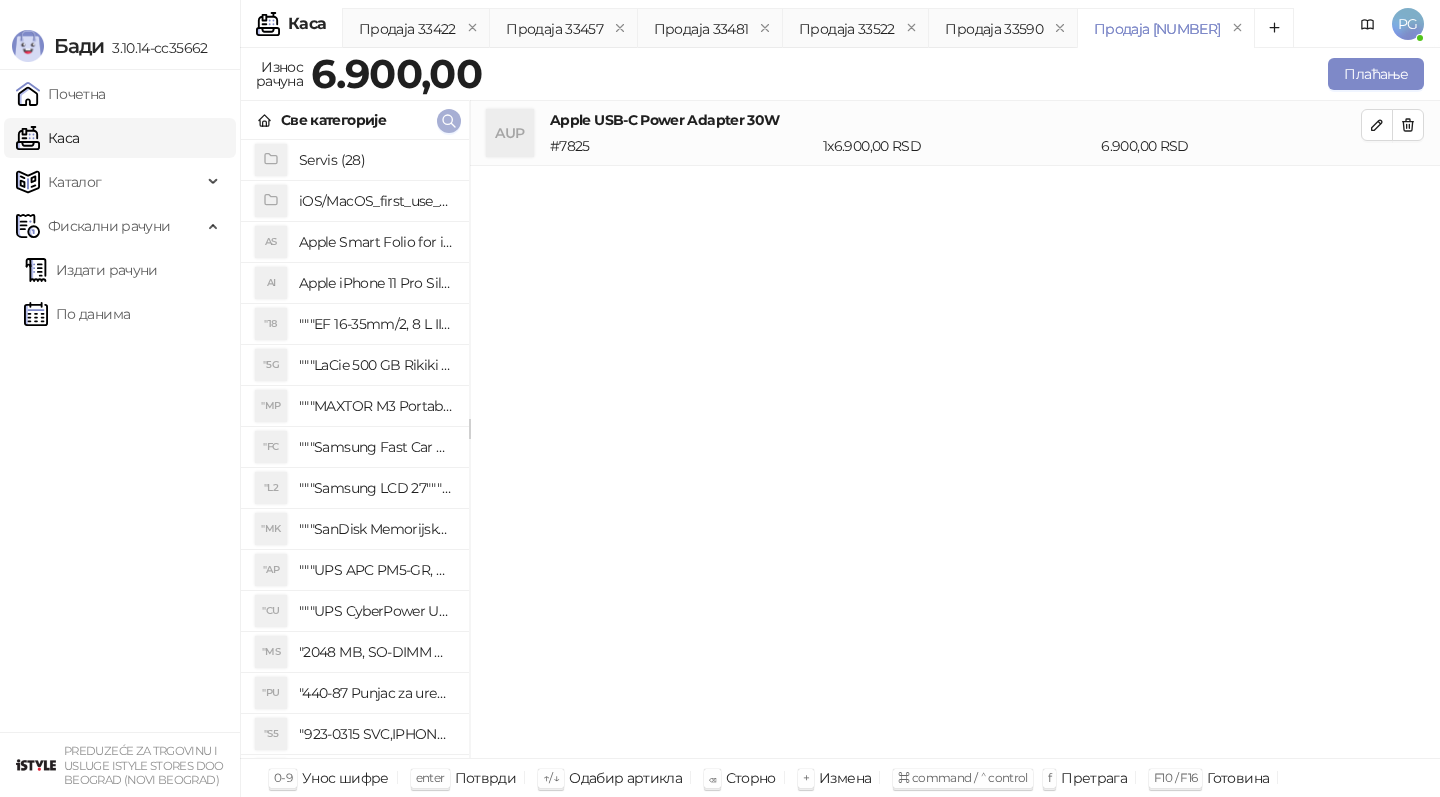 click 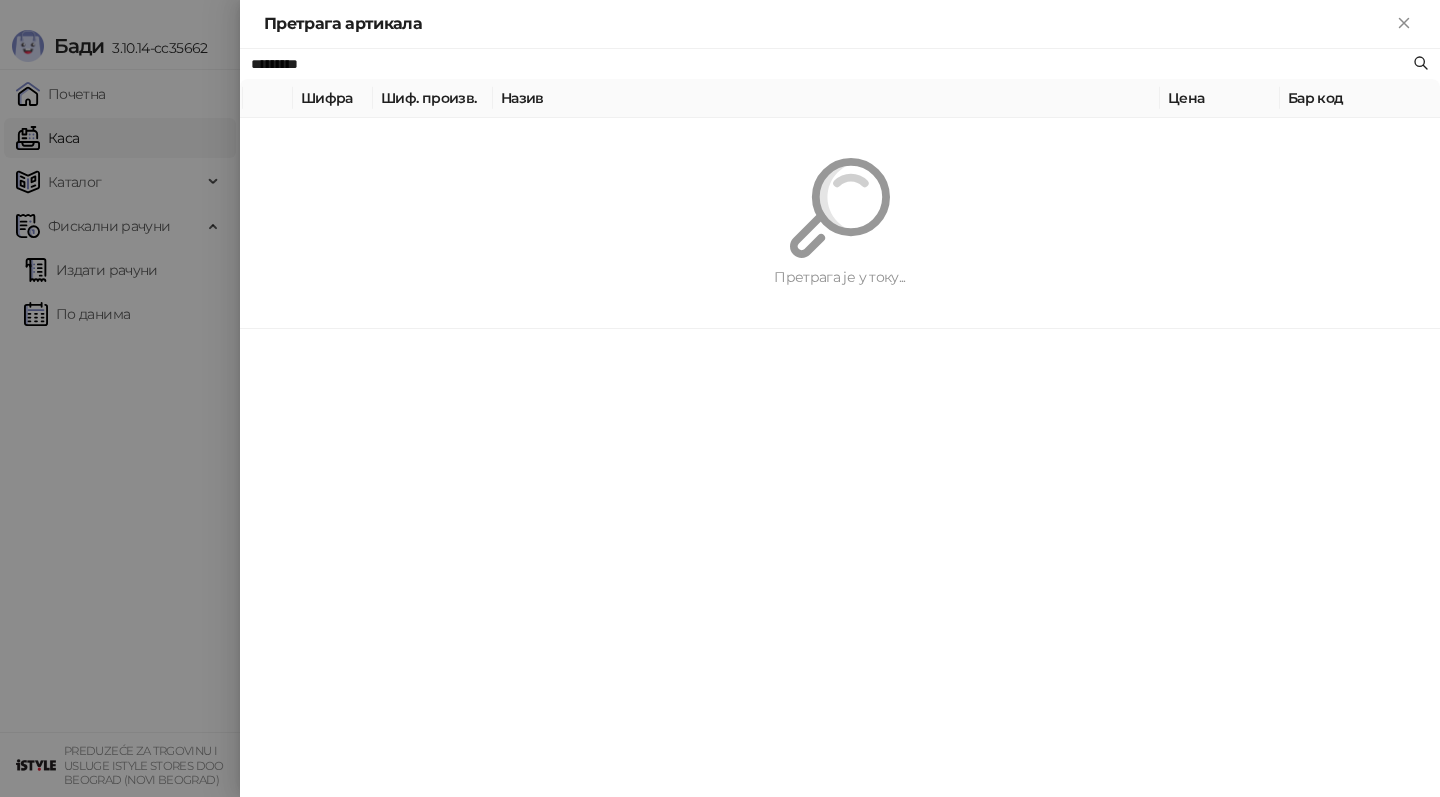 paste 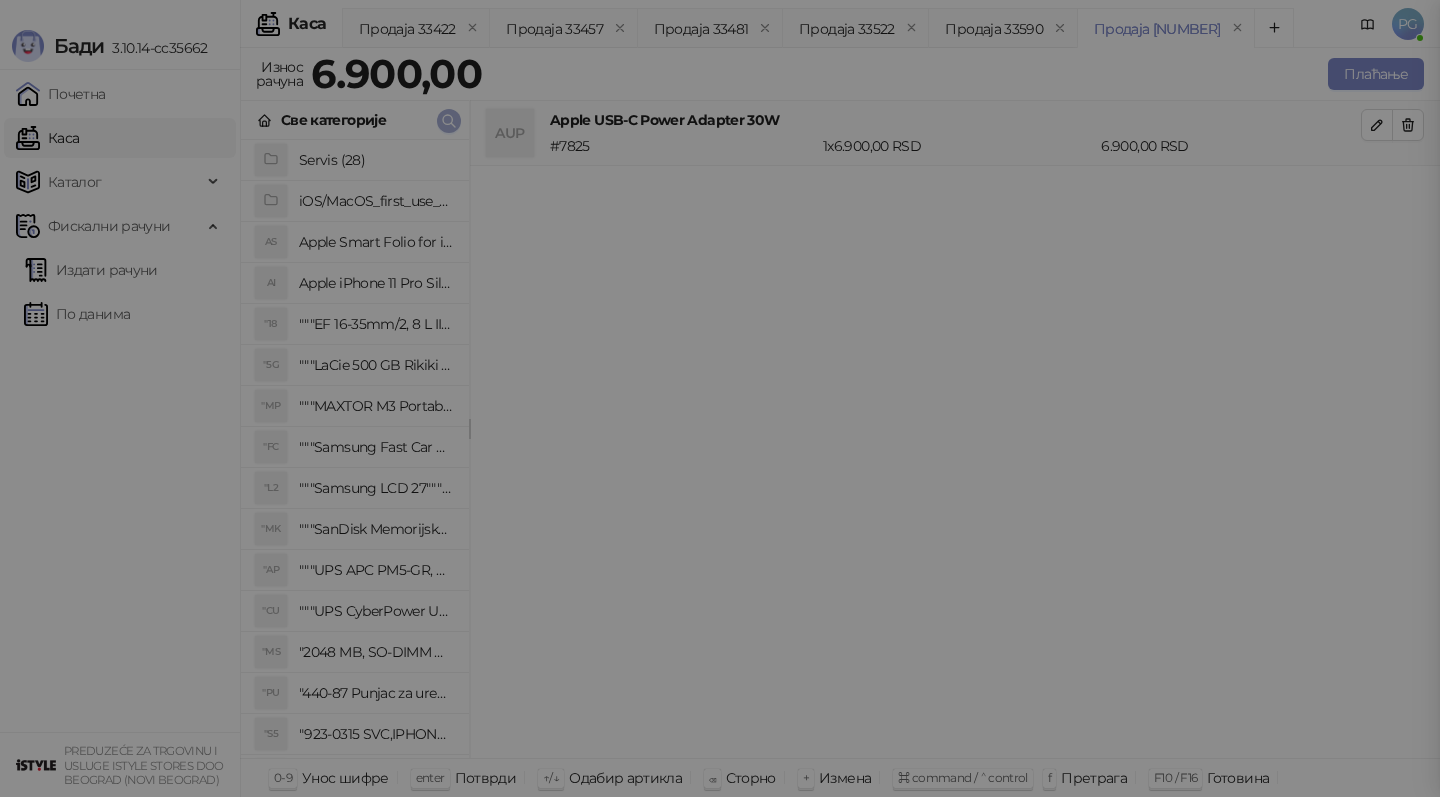 type 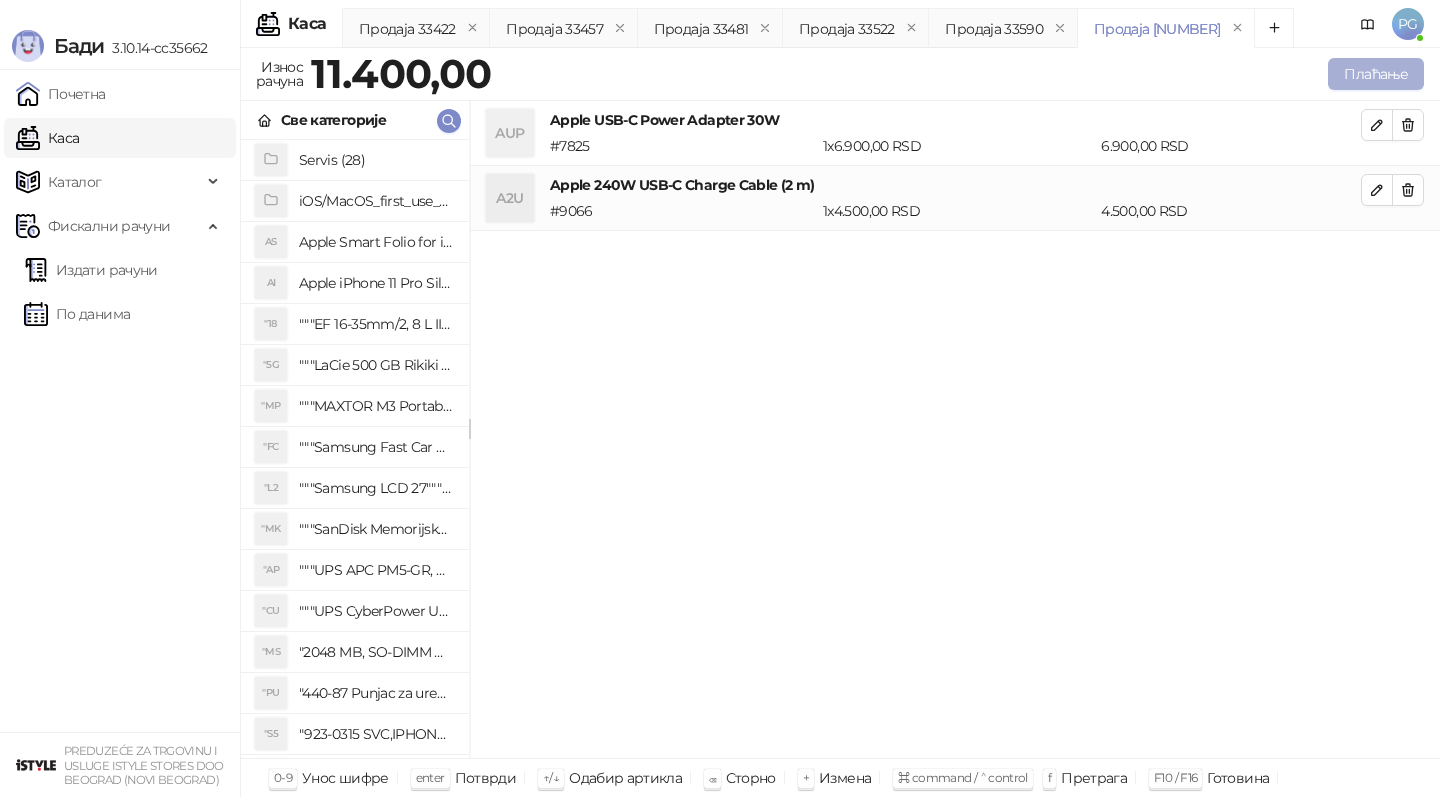 click on "Плаћање" at bounding box center [1376, 74] 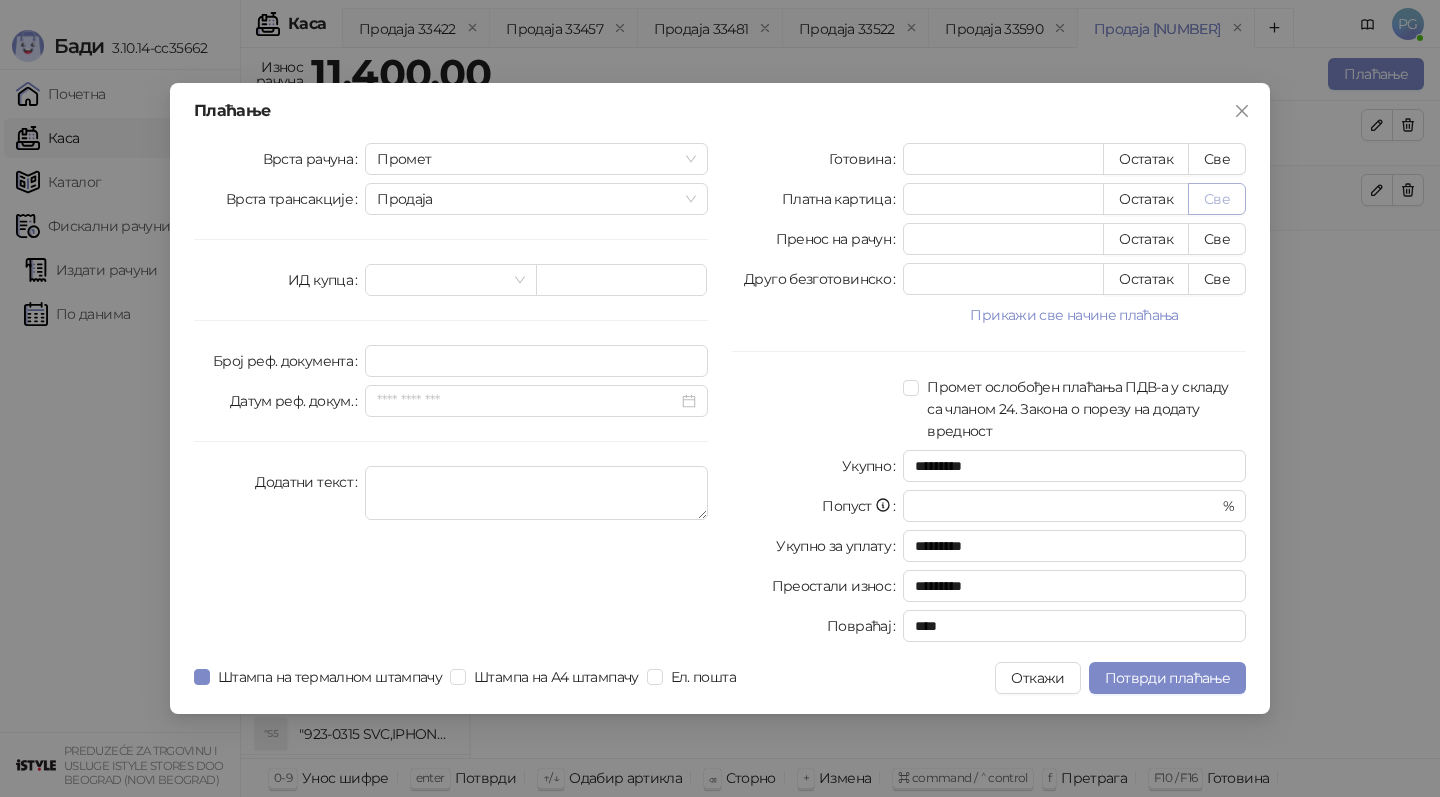 click on "Све" at bounding box center [1217, 199] 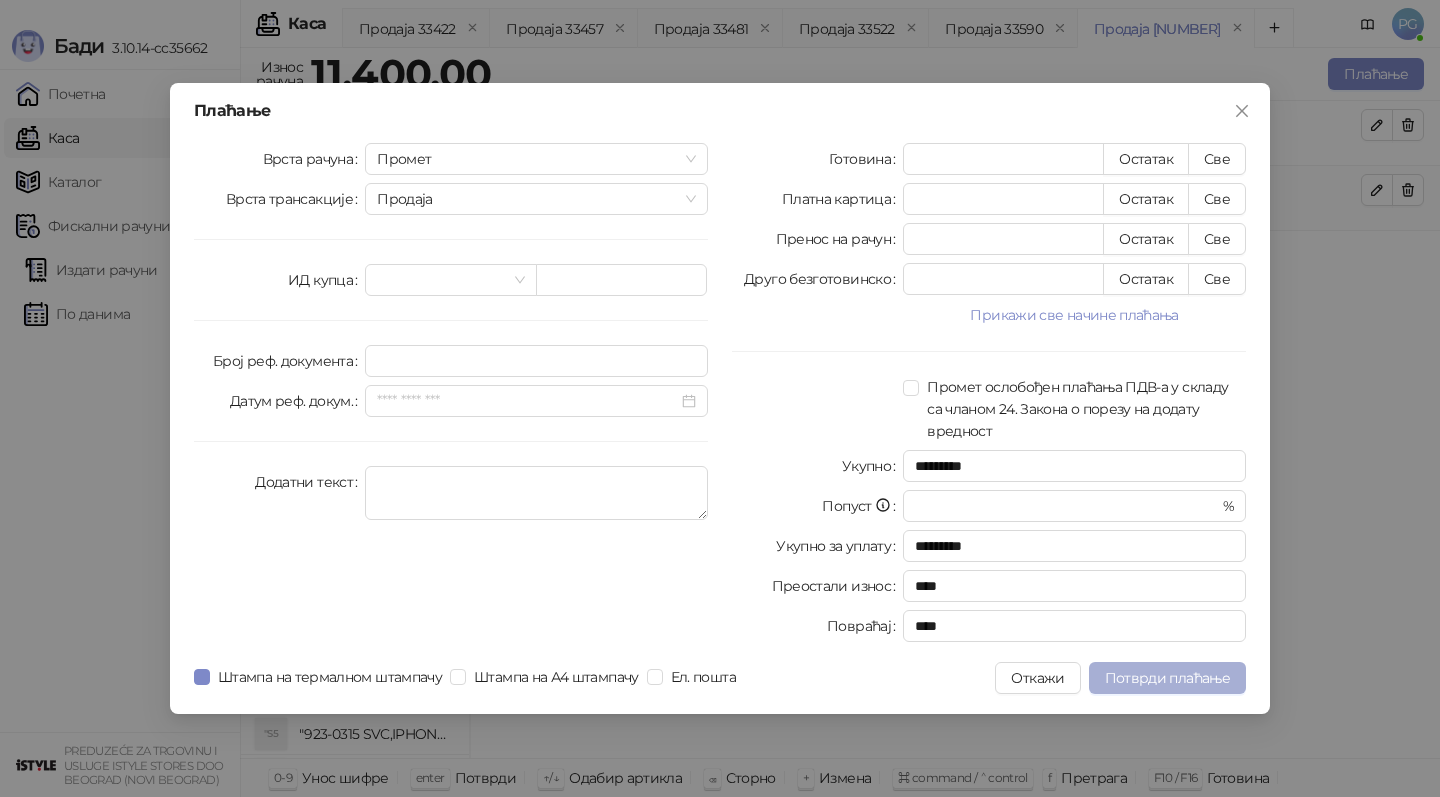 click on "Потврди плаћање" at bounding box center [1167, 678] 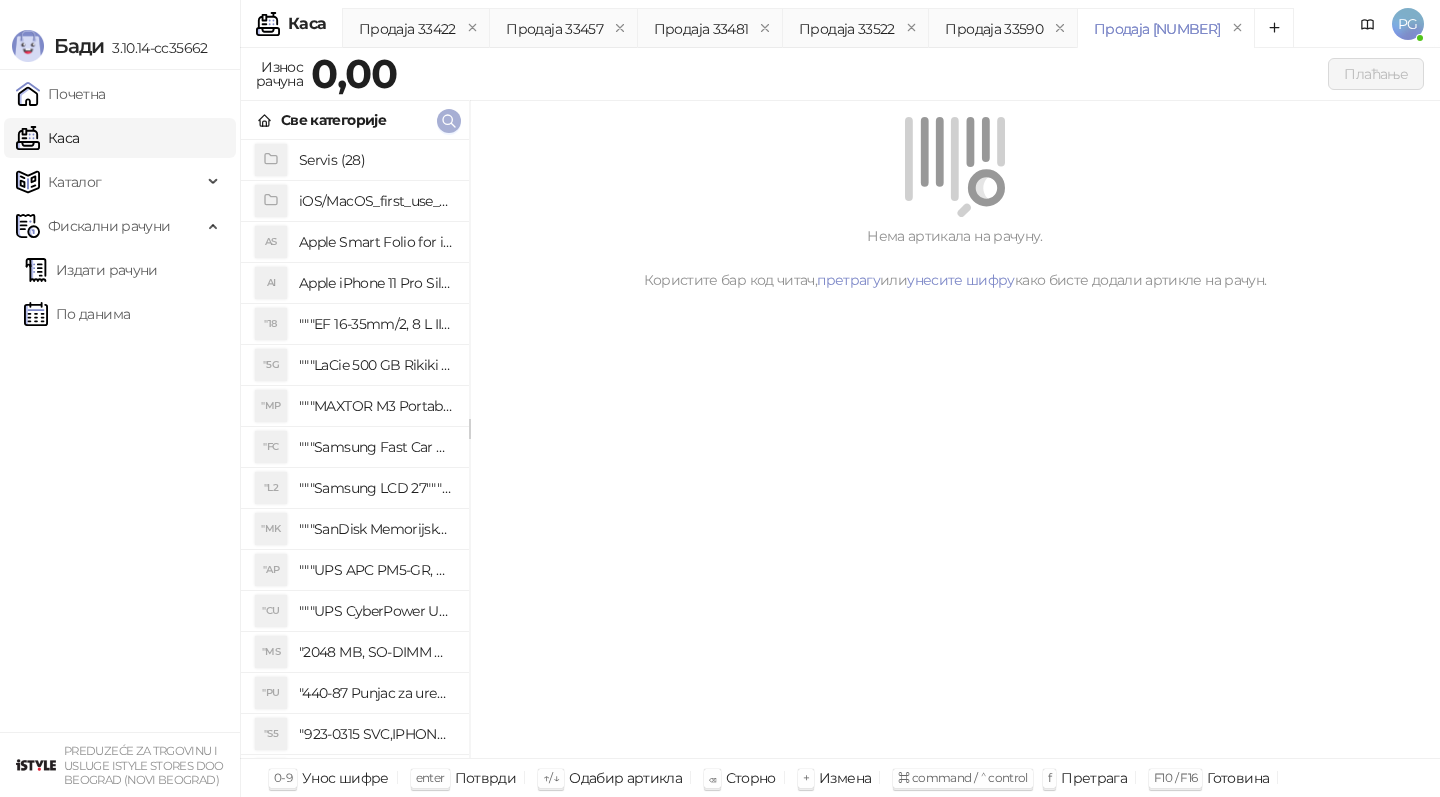 click at bounding box center (449, 121) 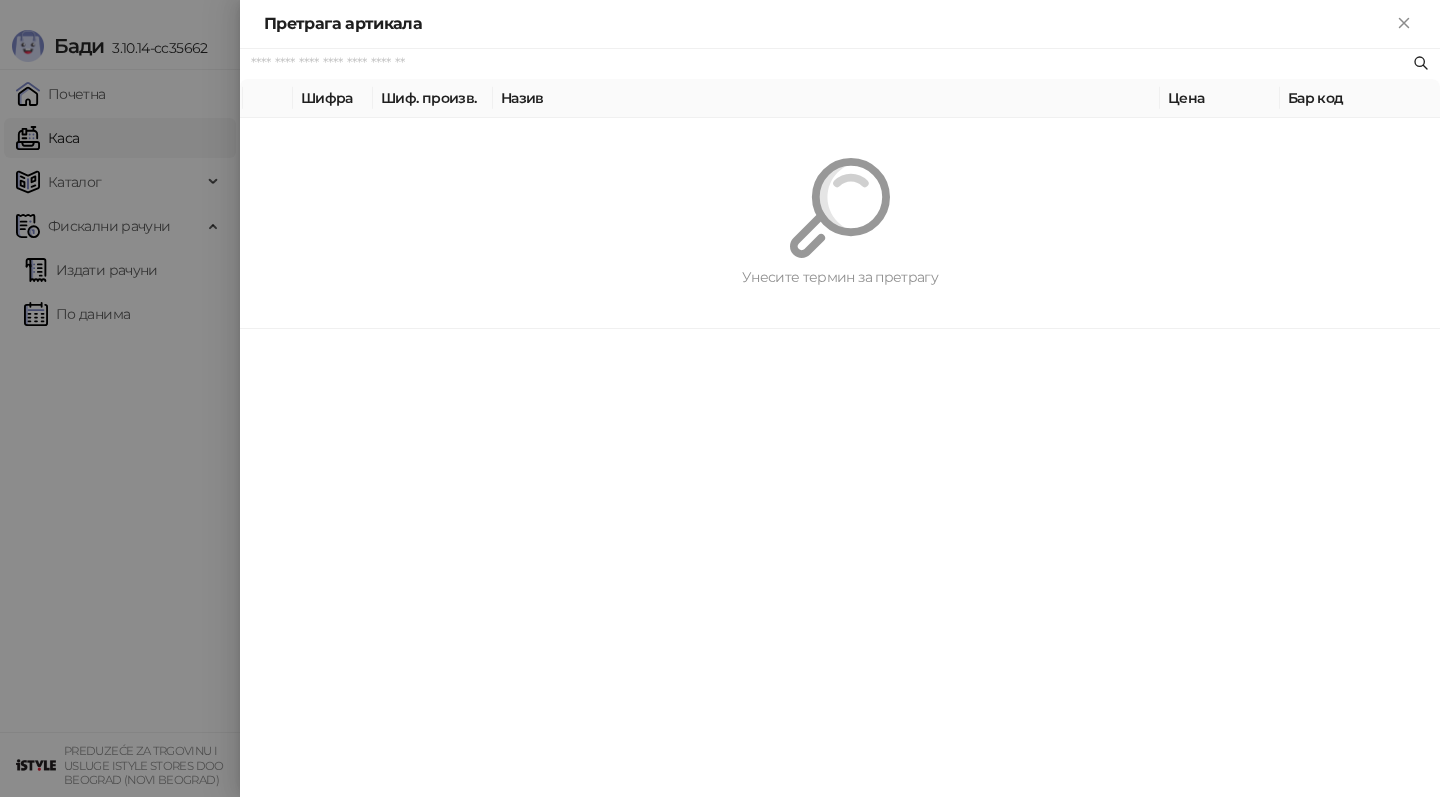paste on "*********" 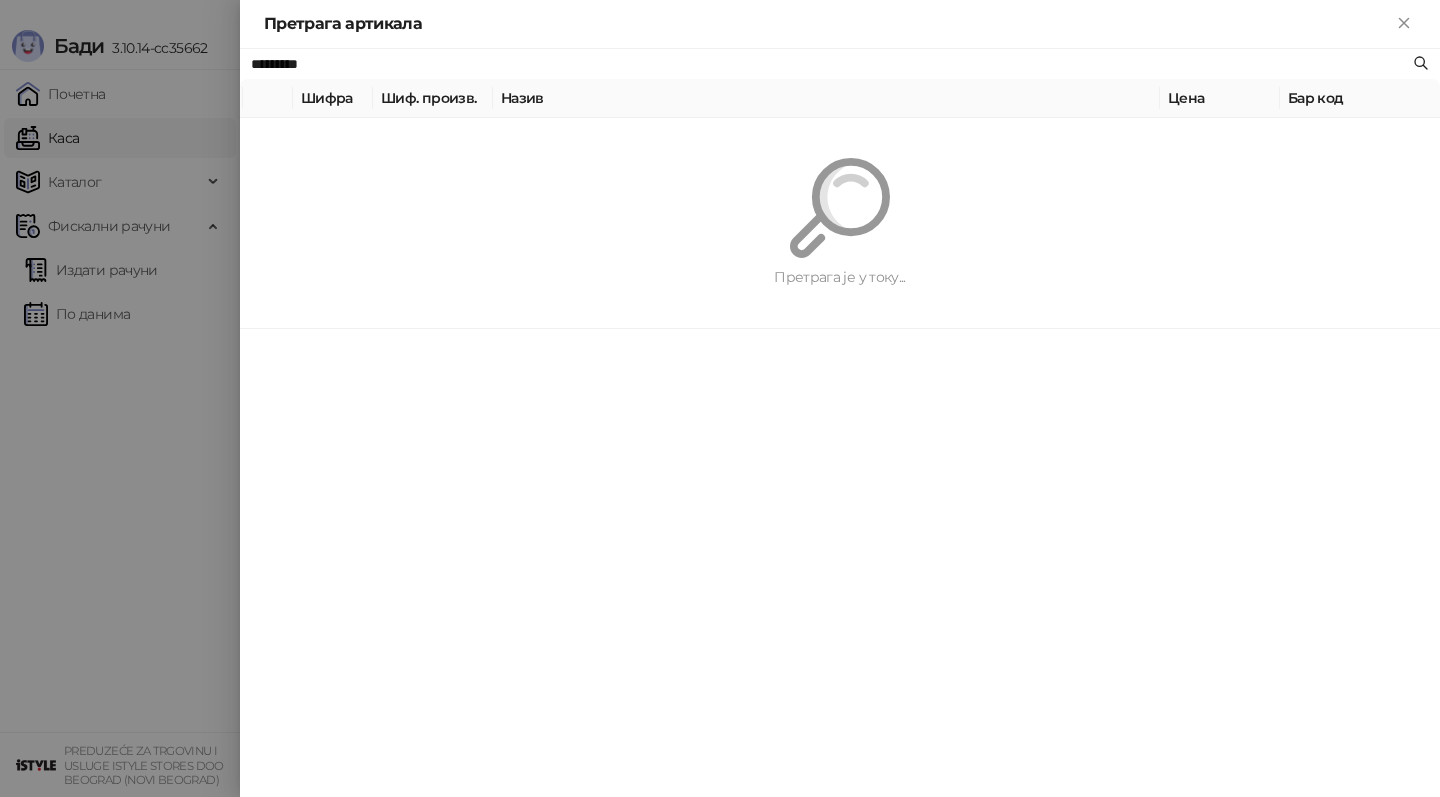 type on "*********" 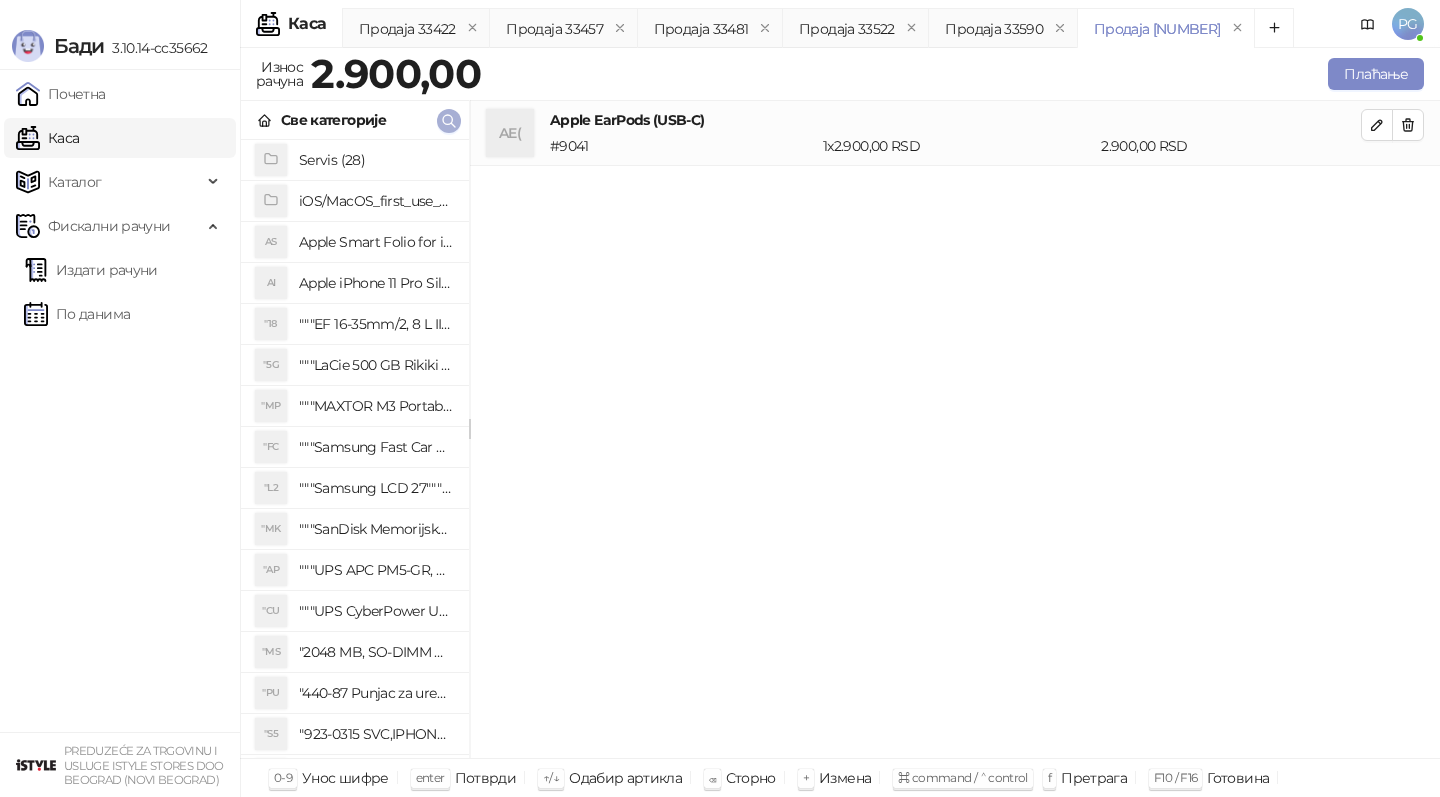 click 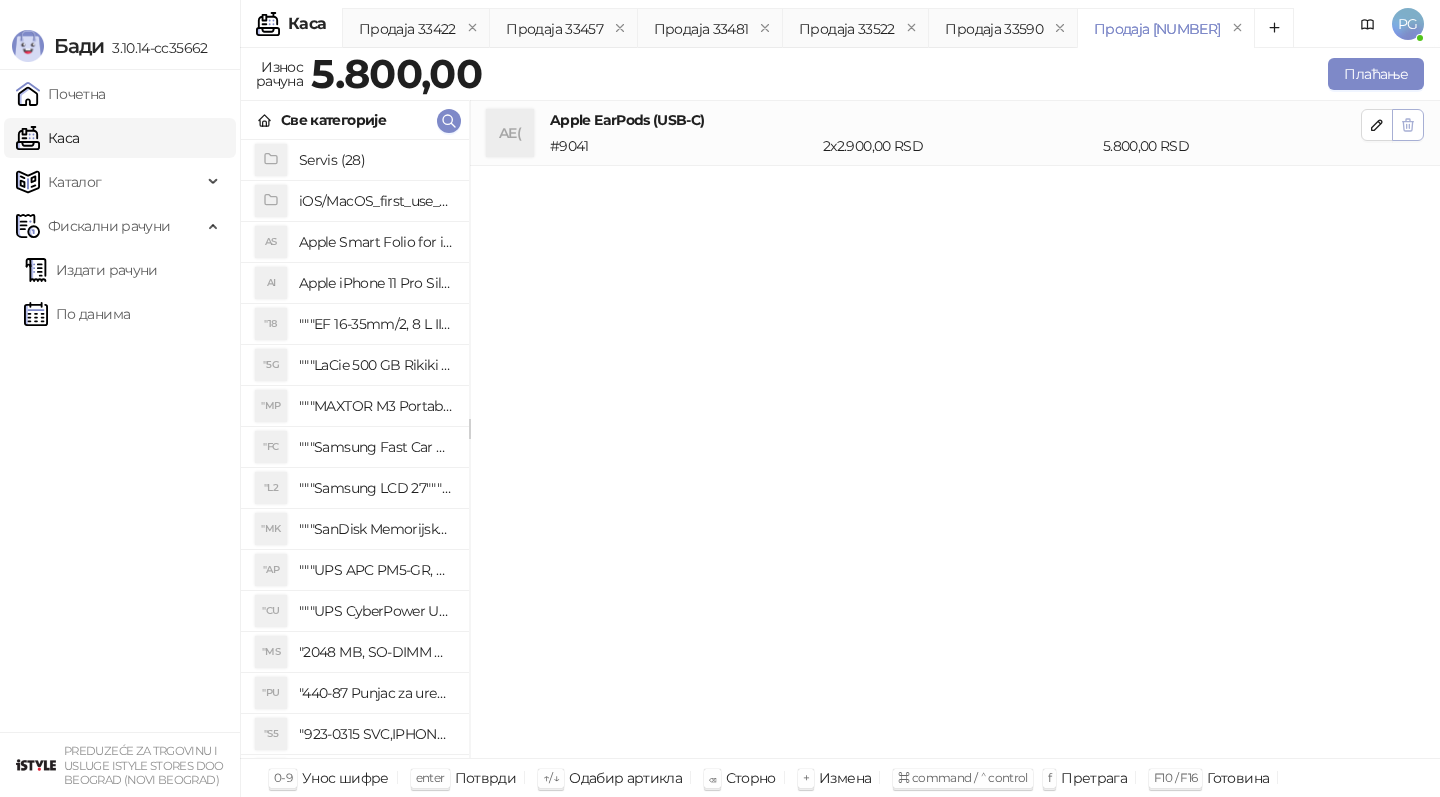 click at bounding box center [1408, 125] 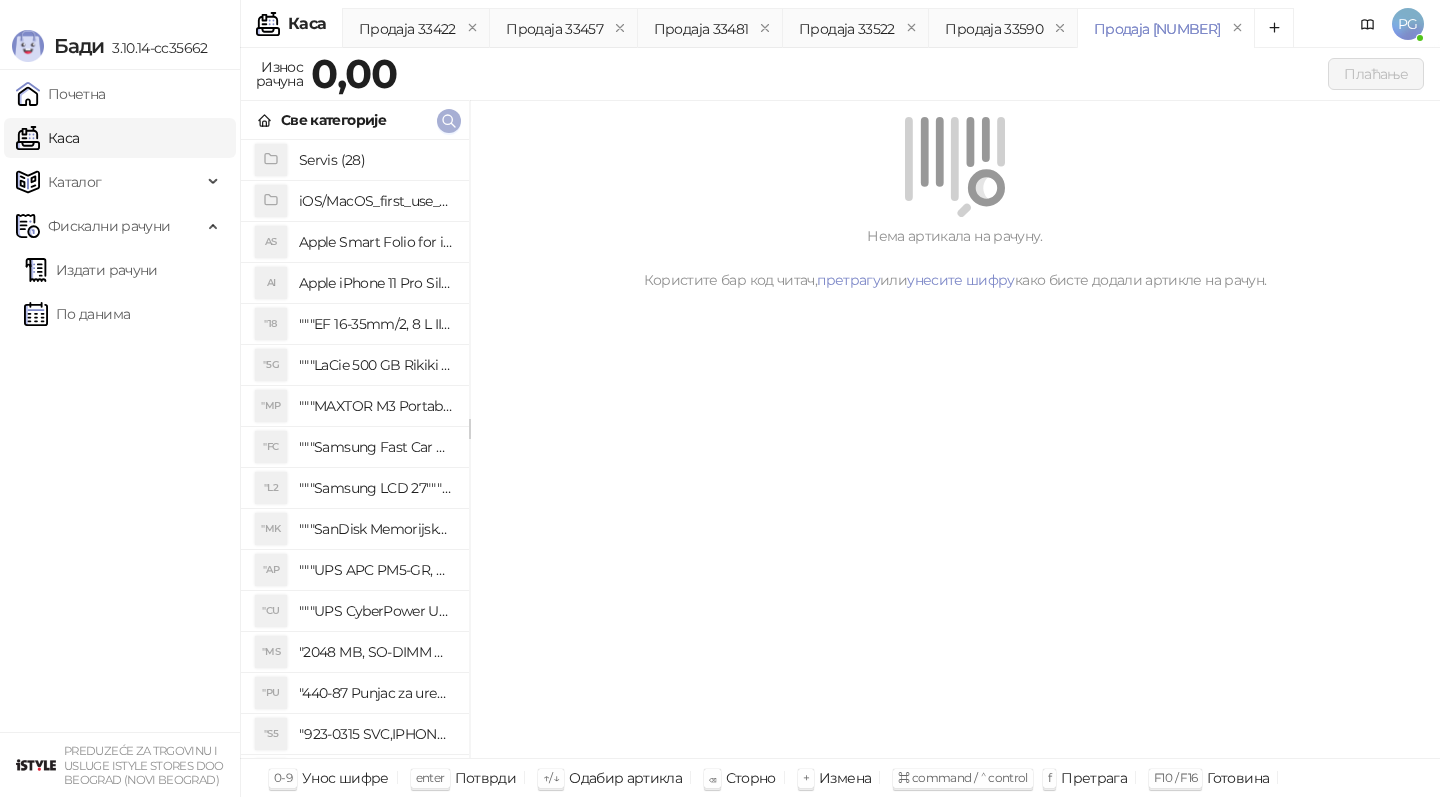 click 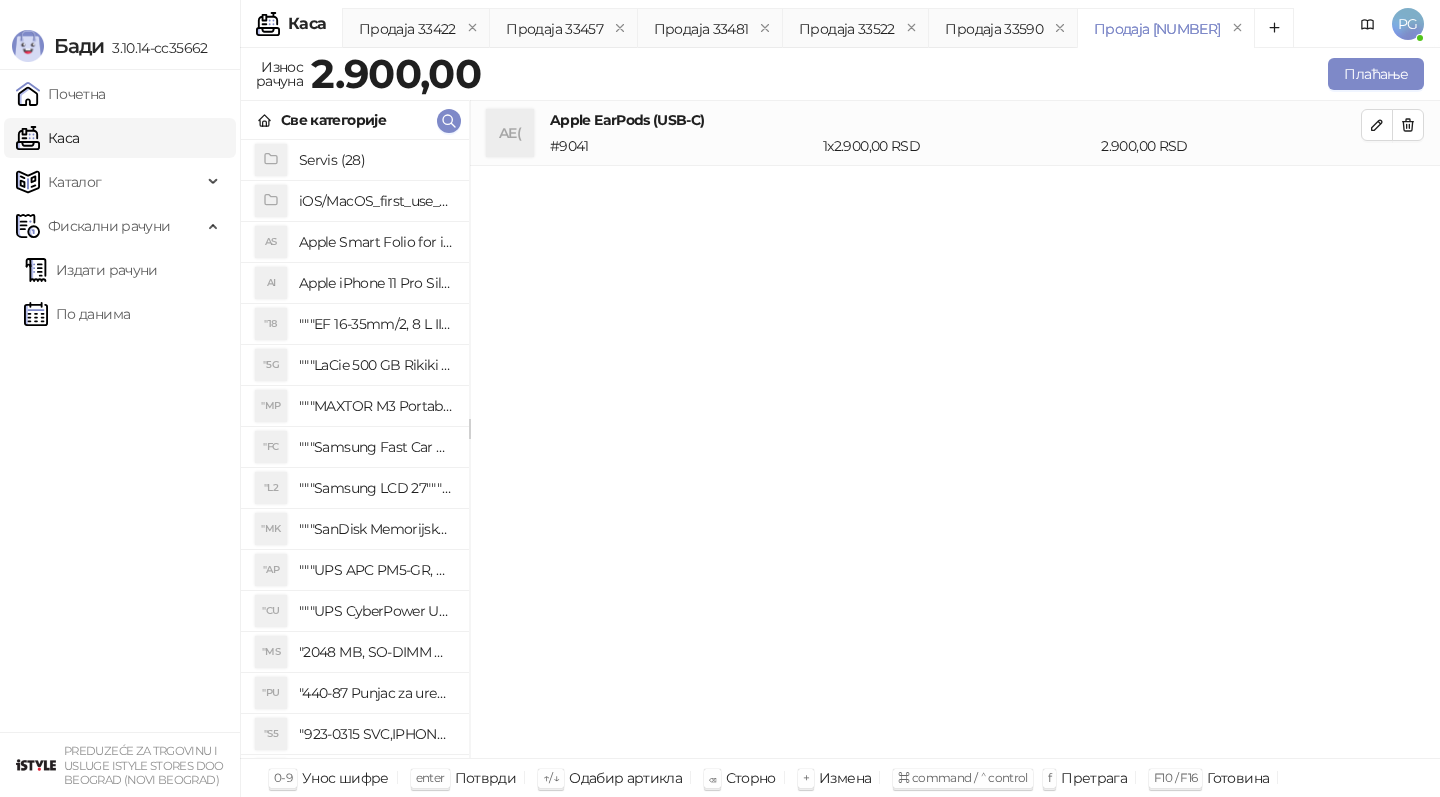click on "Износ рачуна [PRICE] Плаћање" at bounding box center (840, 77) 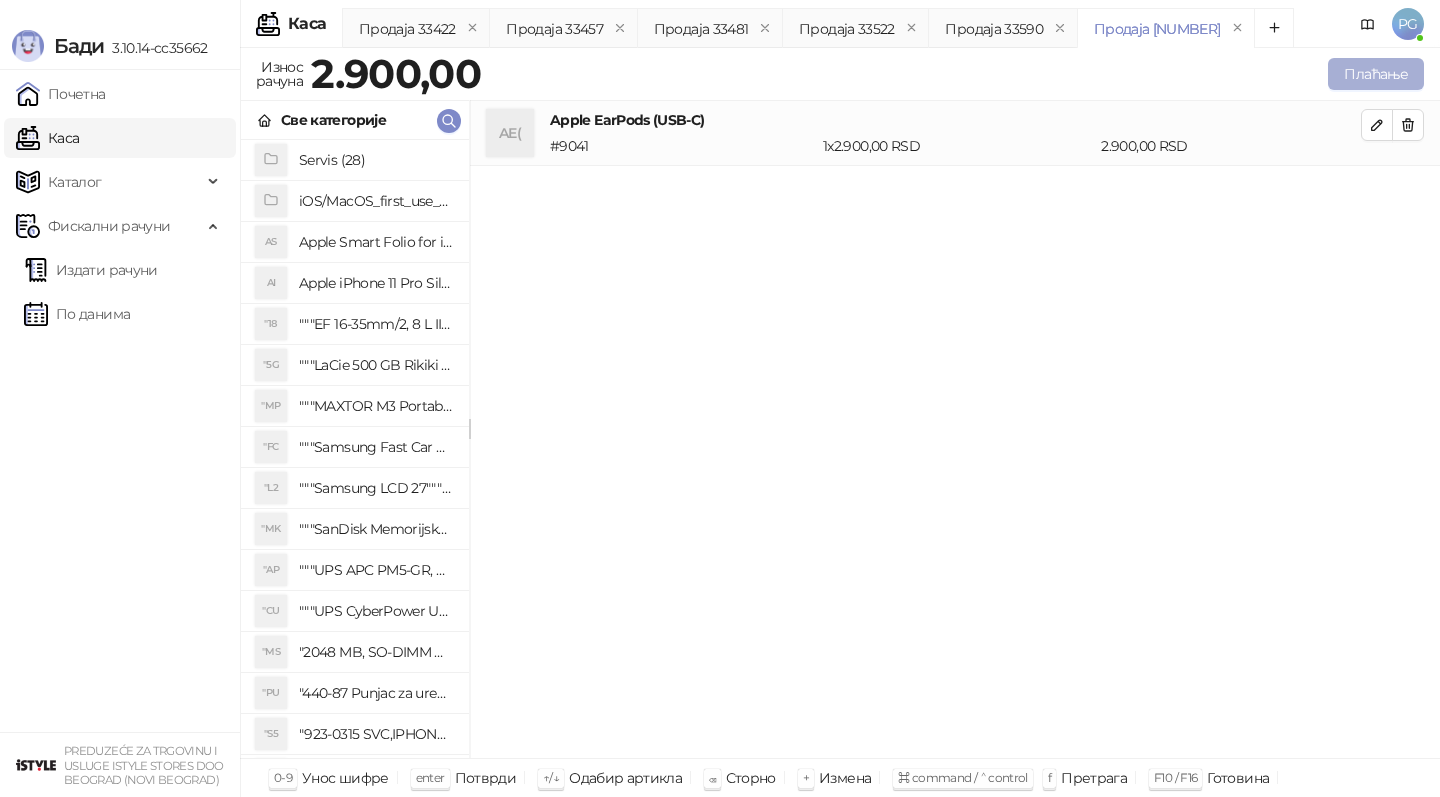 click on "Плаћање" at bounding box center [1376, 74] 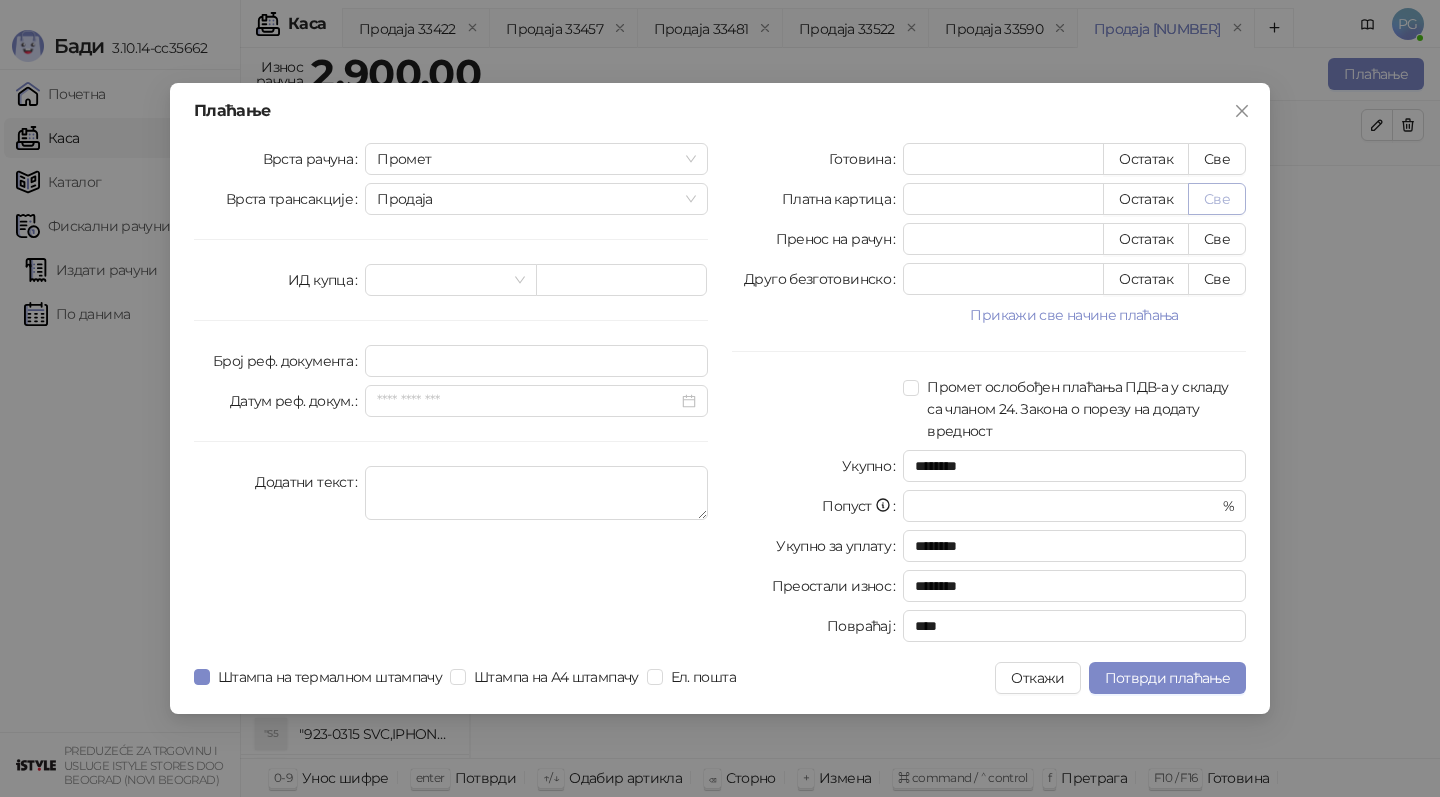click on "Све" at bounding box center [1217, 199] 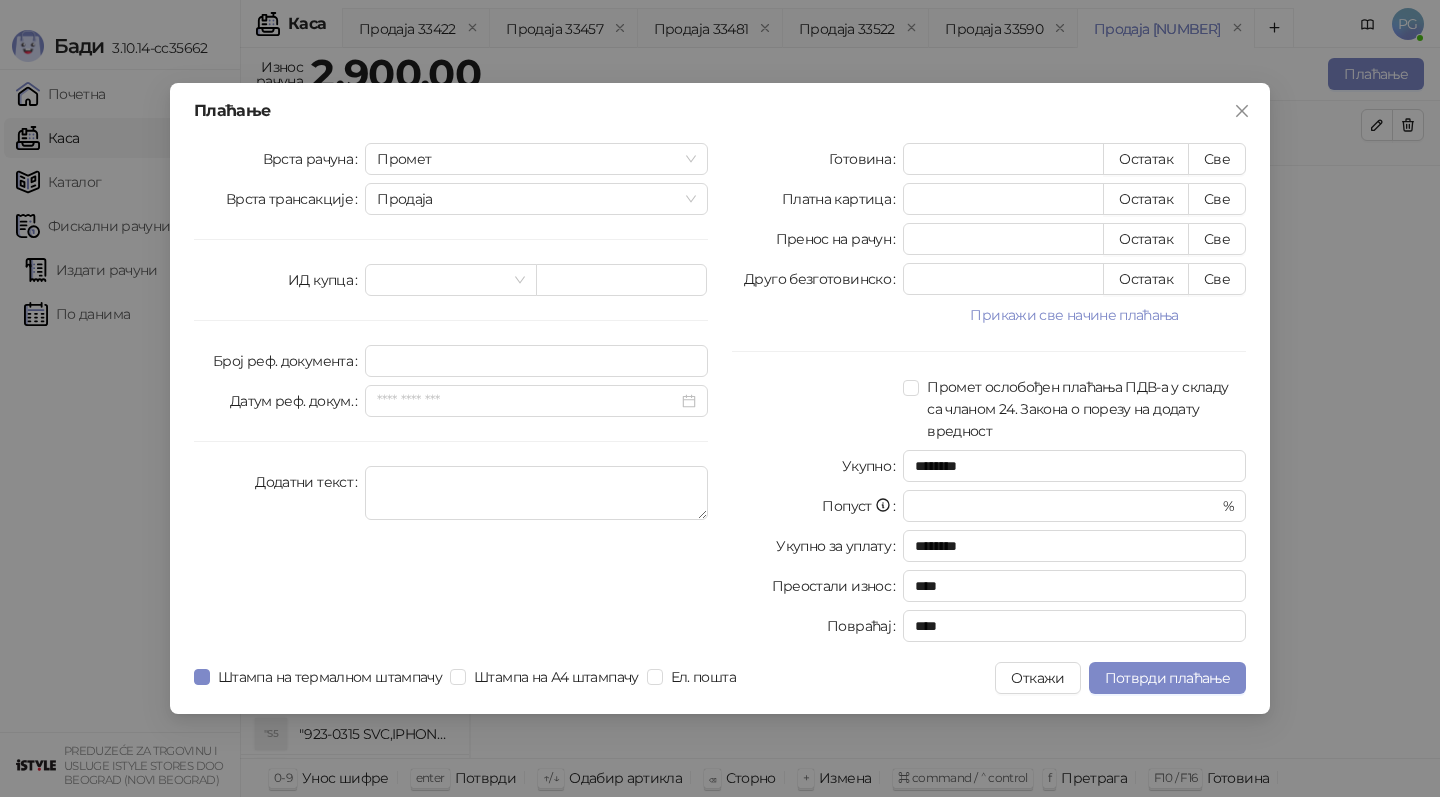 click on "Плаћање Врста рачуна Промет Врста трансакције Продаја ИД купца Број реф. документа Датум реф. докум. Додатни текст Готовина * Остатак Све Платна картица **** Остатак Све Пренос на рачун * Остатак Све Друго безготовинско * Остатак Све Прикажи све начине плаћања Чек * Остатак Све Ваучер * Остатак Све Инстант плаћање * Остатак Све   Промет ослобођен плаћања ПДВ-а у складу са чланом 24. Закона о порезу на додату вредност Укупно ******** Попуст   * % Укупно за уплату ******** Преостали износ **** Повраћај **** Штампа на термалном штампачу Штампа на А4 штампачу Ел. пошта Откажи" at bounding box center (720, 398) 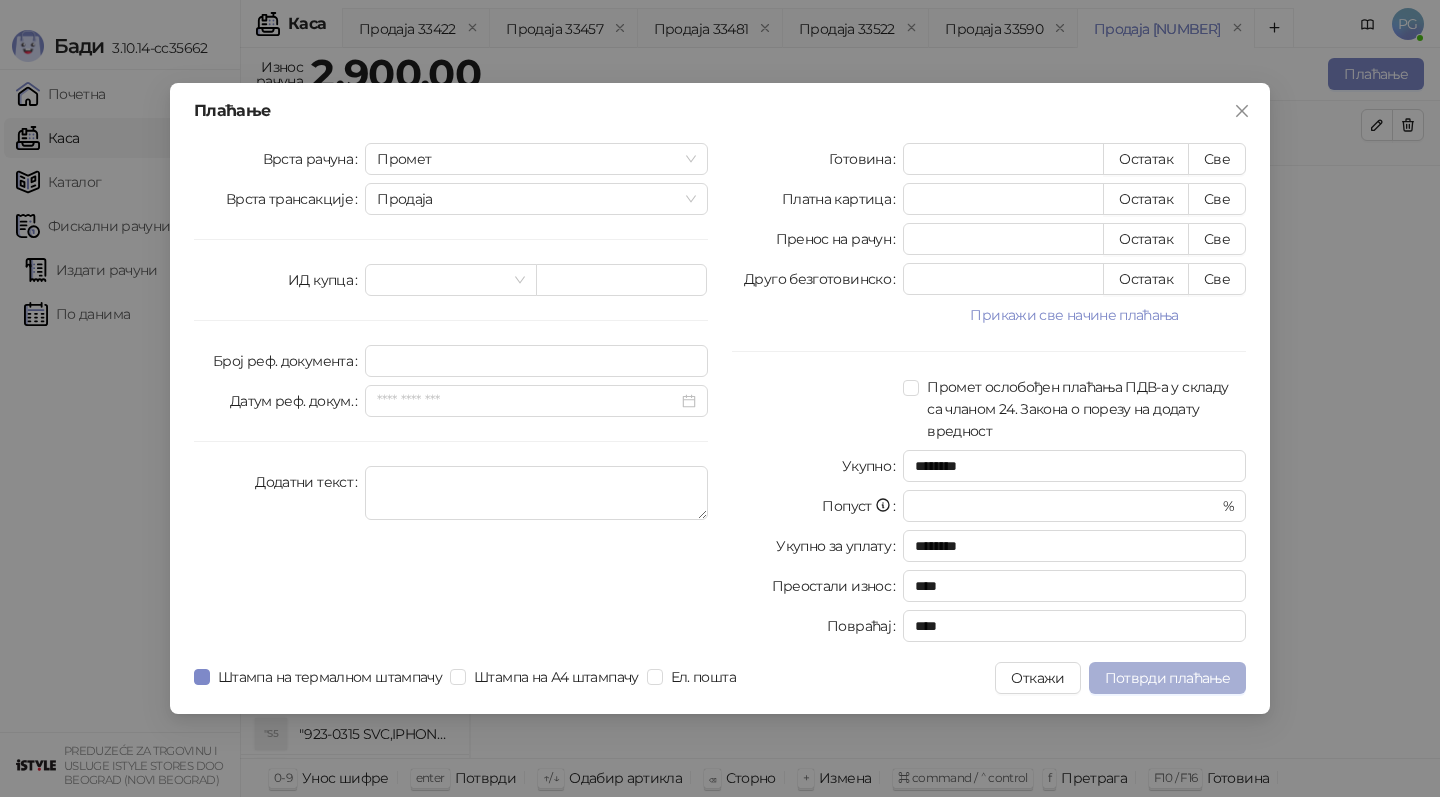 click on "Потврди плаћање" at bounding box center [1167, 678] 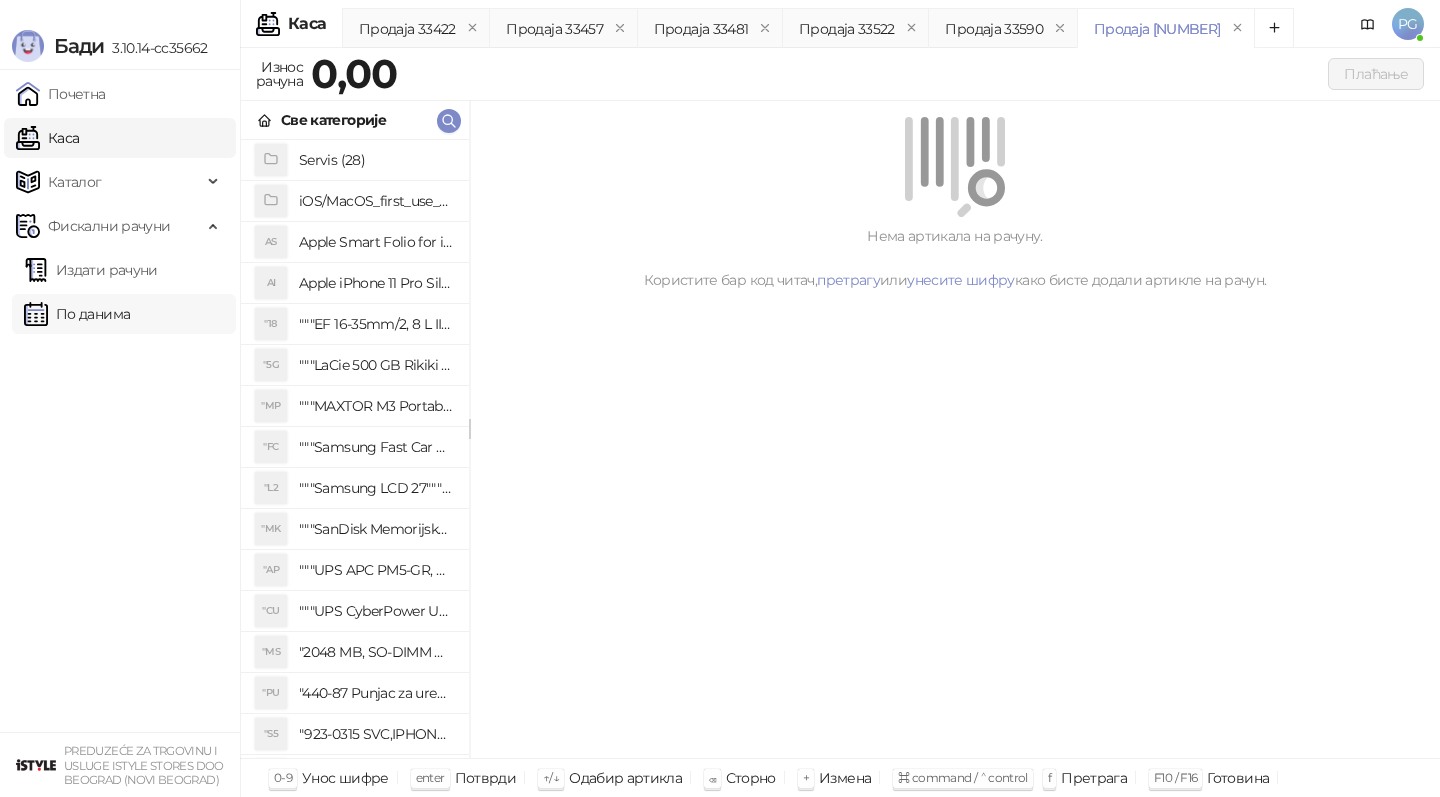 click on "По данима" at bounding box center (77, 314) 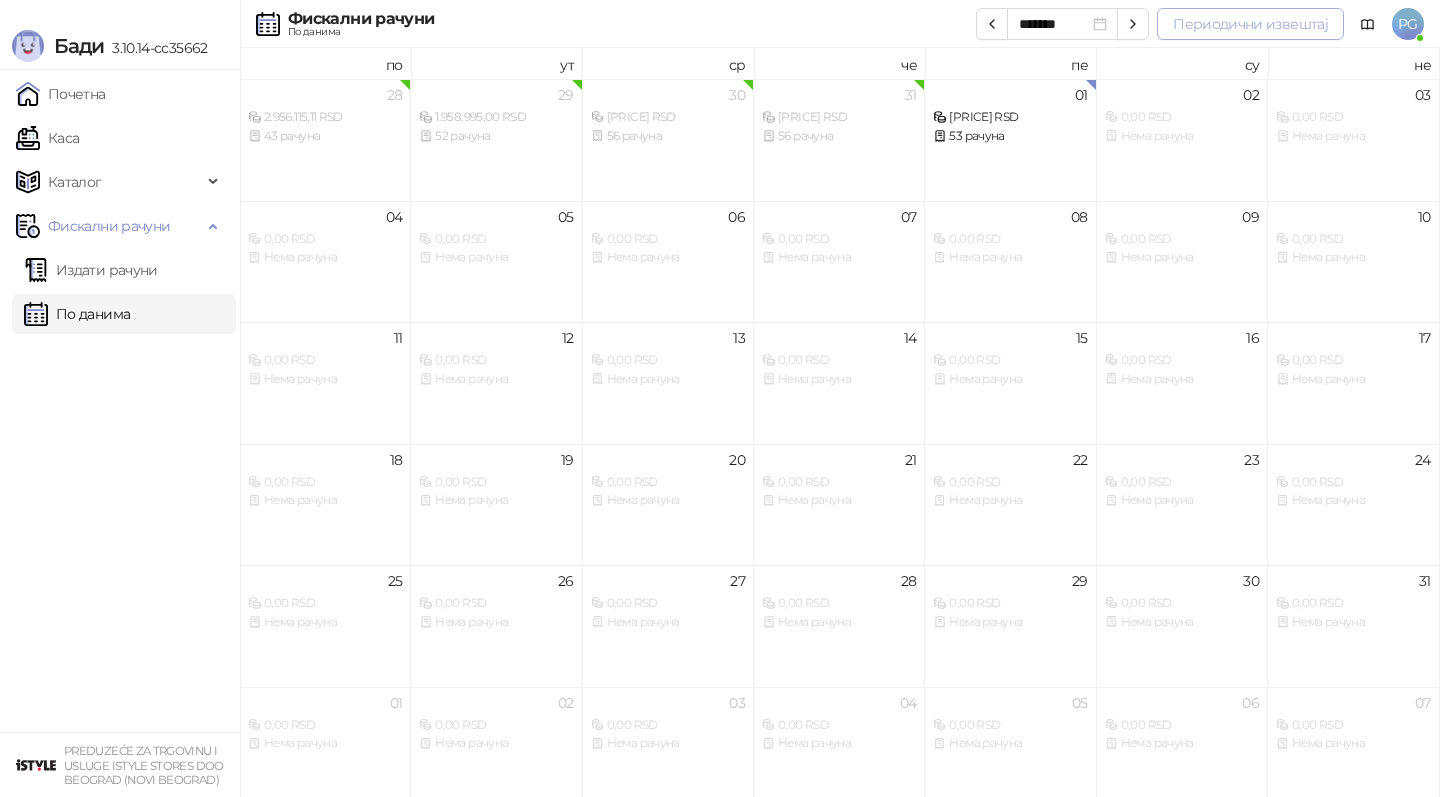 click on "Периодични извештај" at bounding box center (1250, 24) 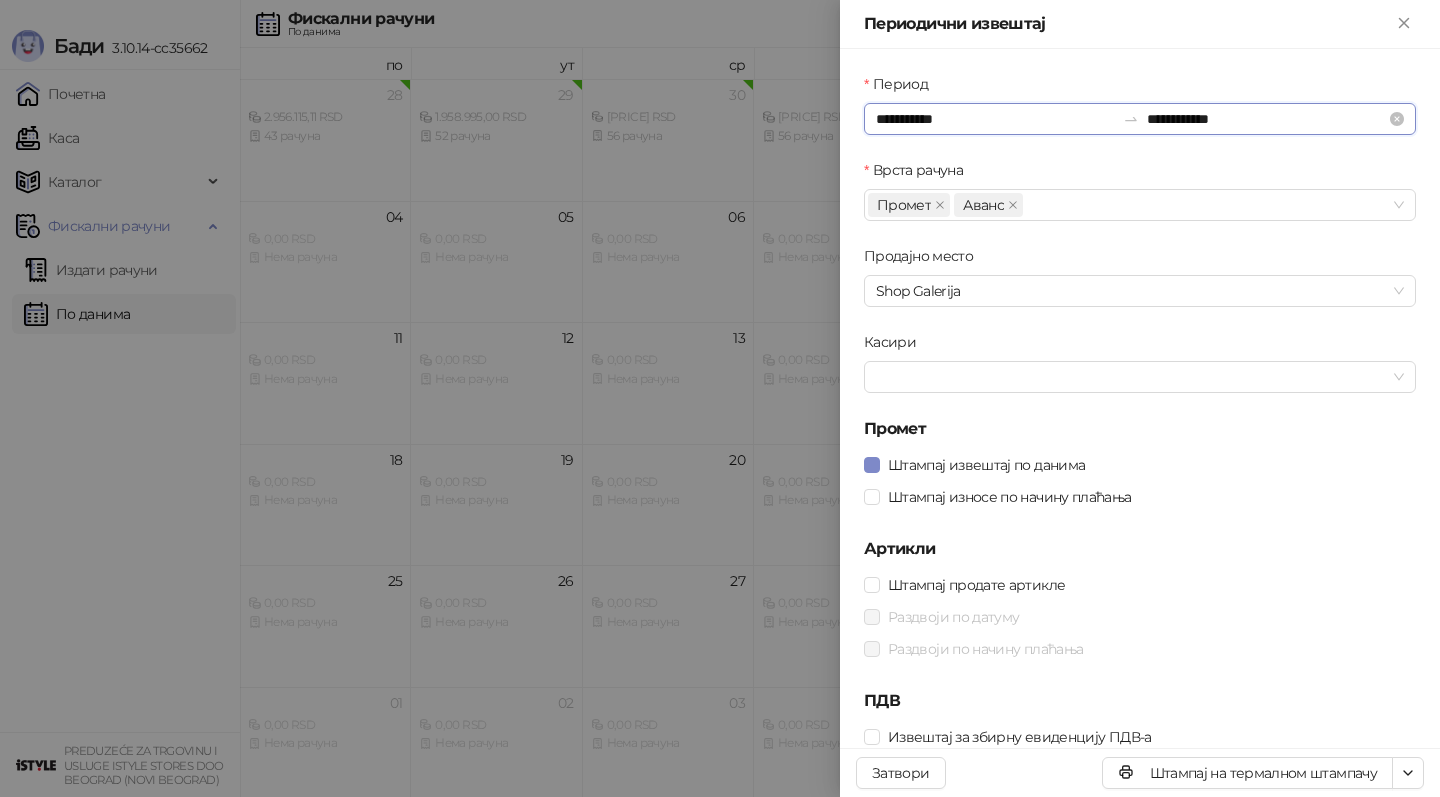 click on "**********" at bounding box center (1266, 119) 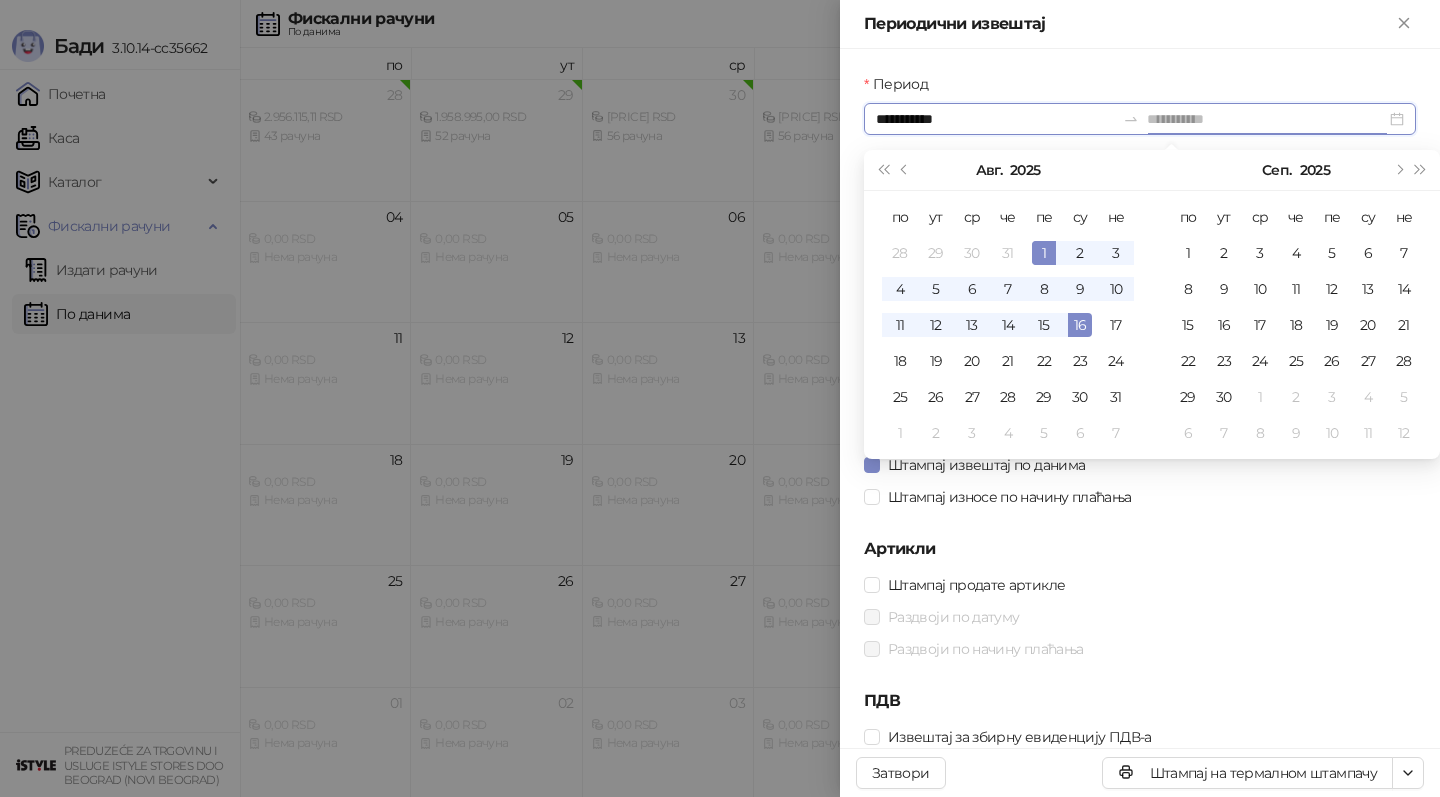type on "**********" 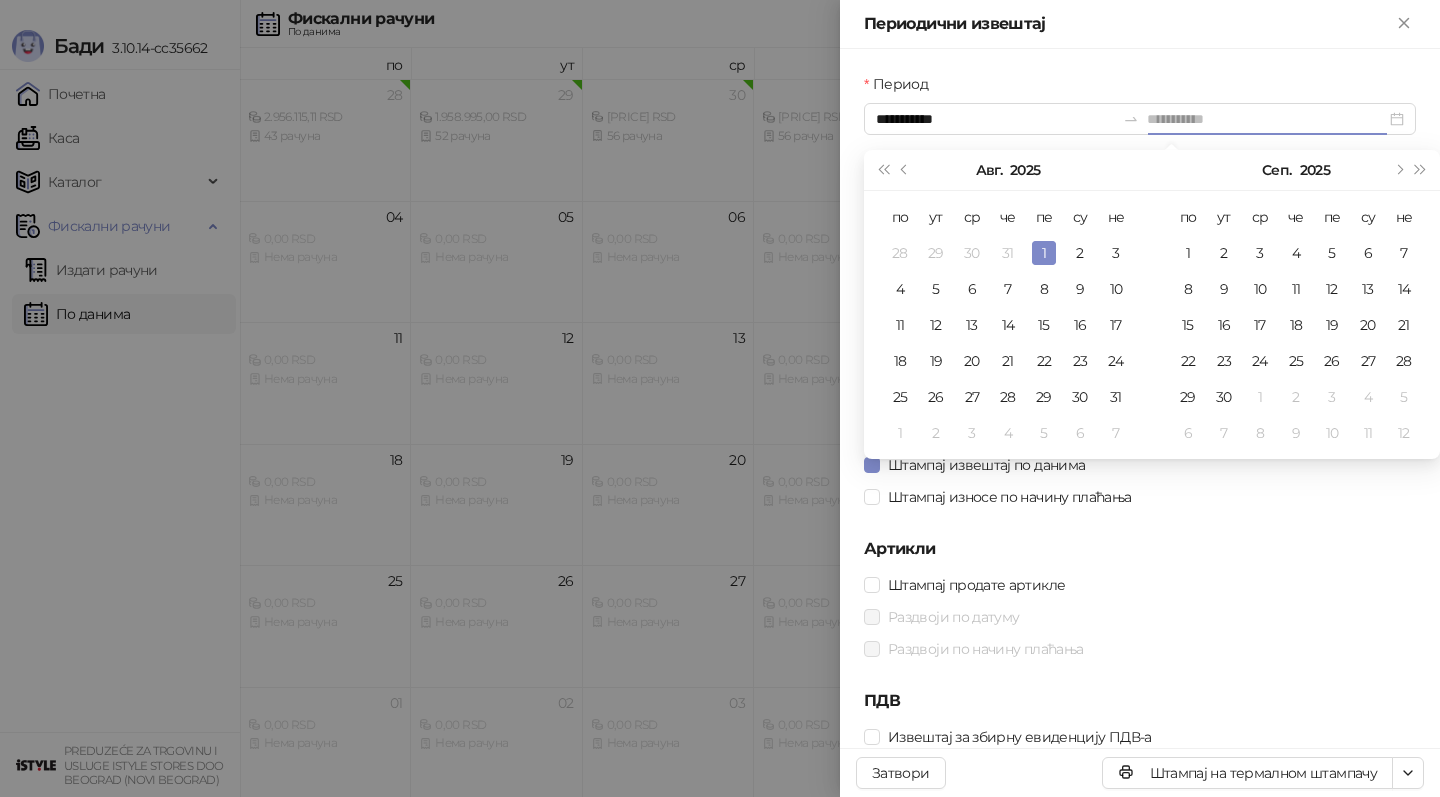 click on "1" at bounding box center (1044, 253) 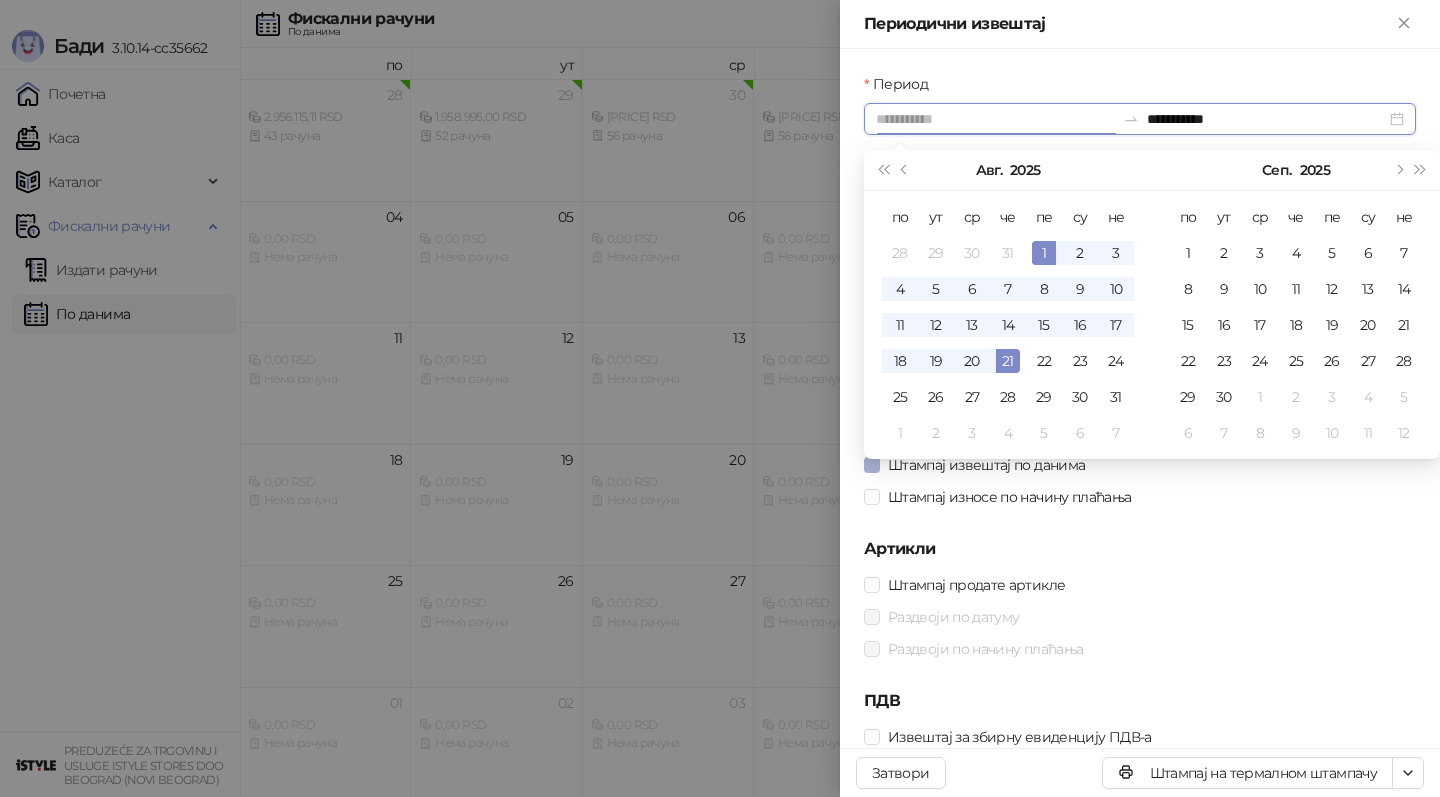 type on "**********" 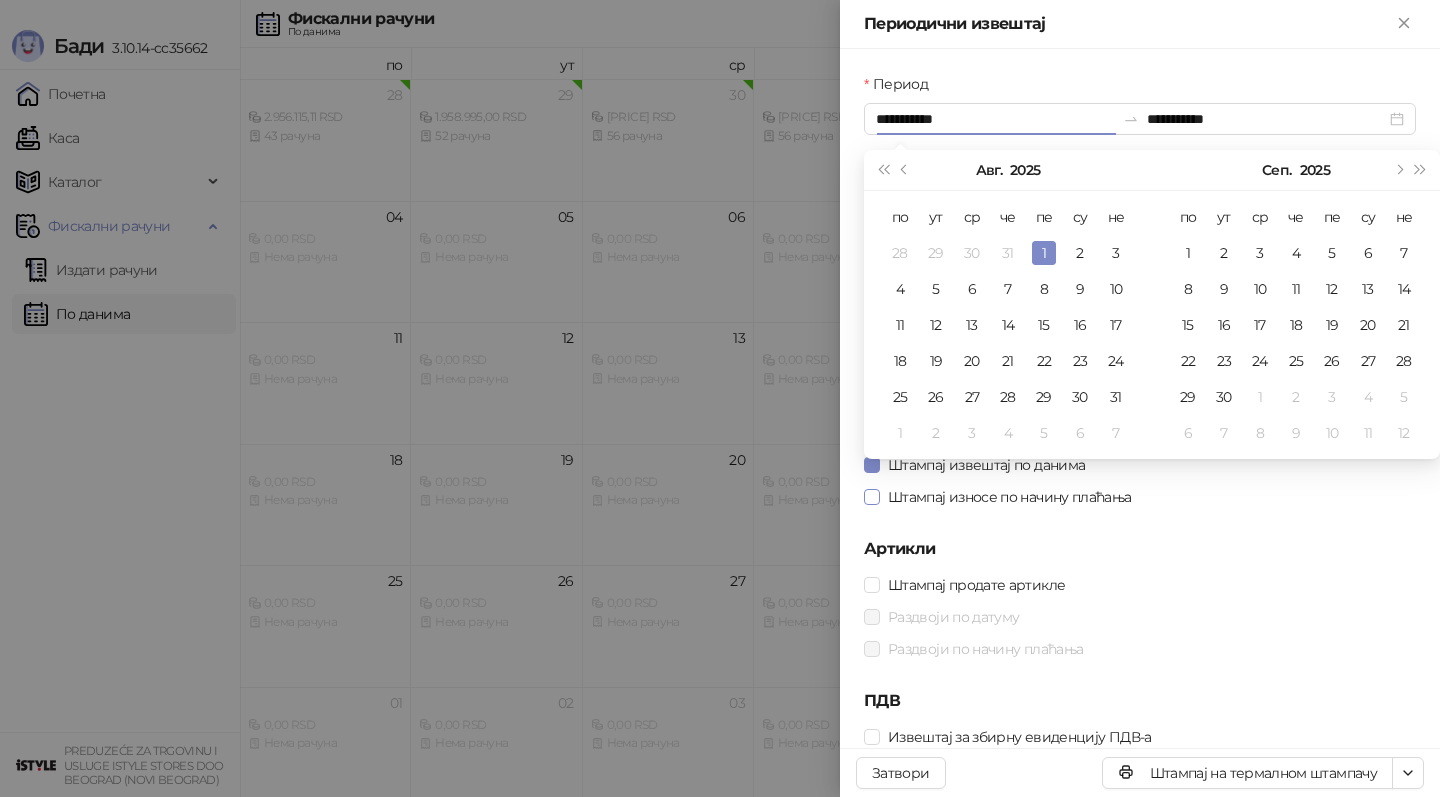 click on "Штампај износе по начину плаћања" at bounding box center [1010, 497] 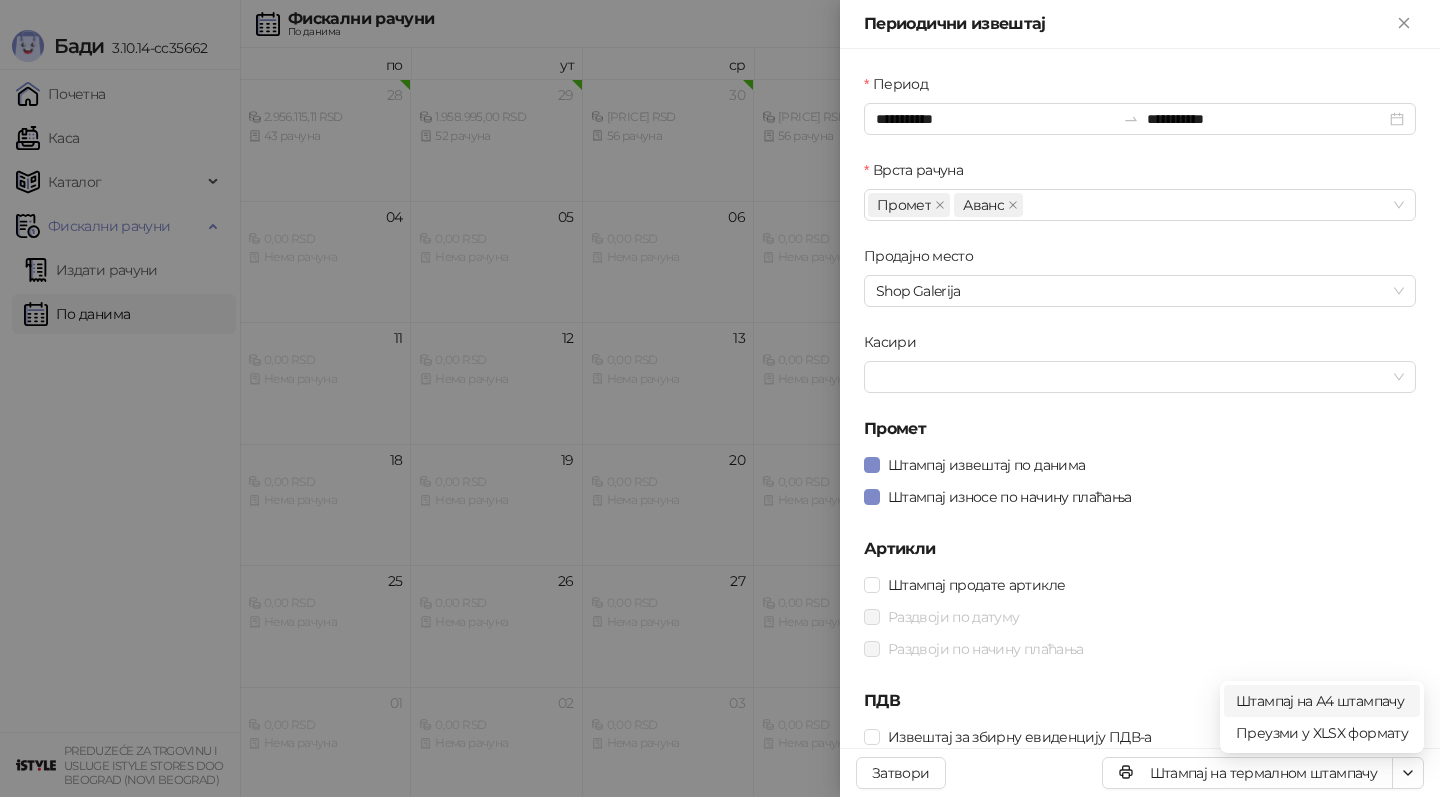 click on "Штампај на А4 штампачу" at bounding box center [1322, 701] 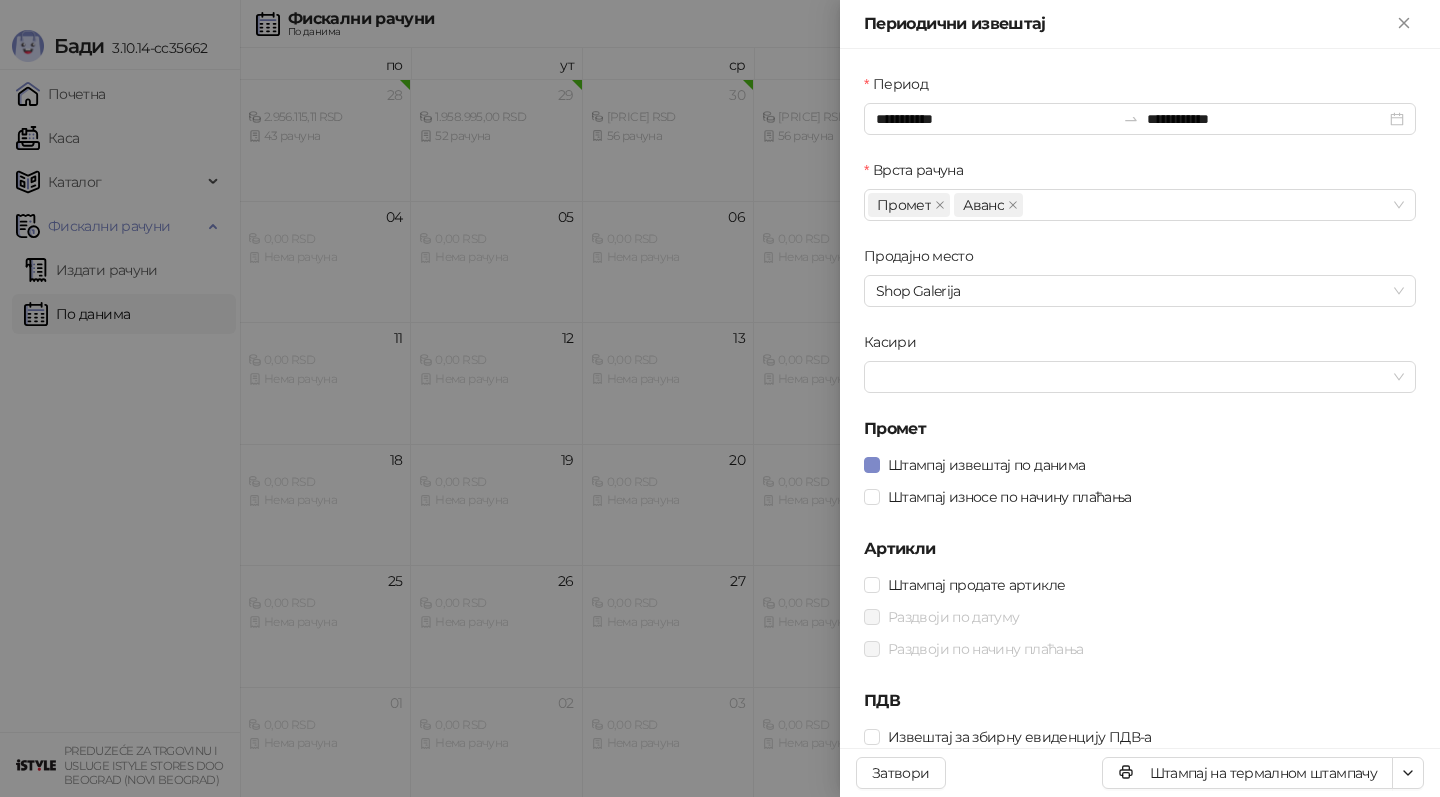 drag, startPoint x: 1007, startPoint y: 374, endPoint x: 807, endPoint y: 374, distance: 200 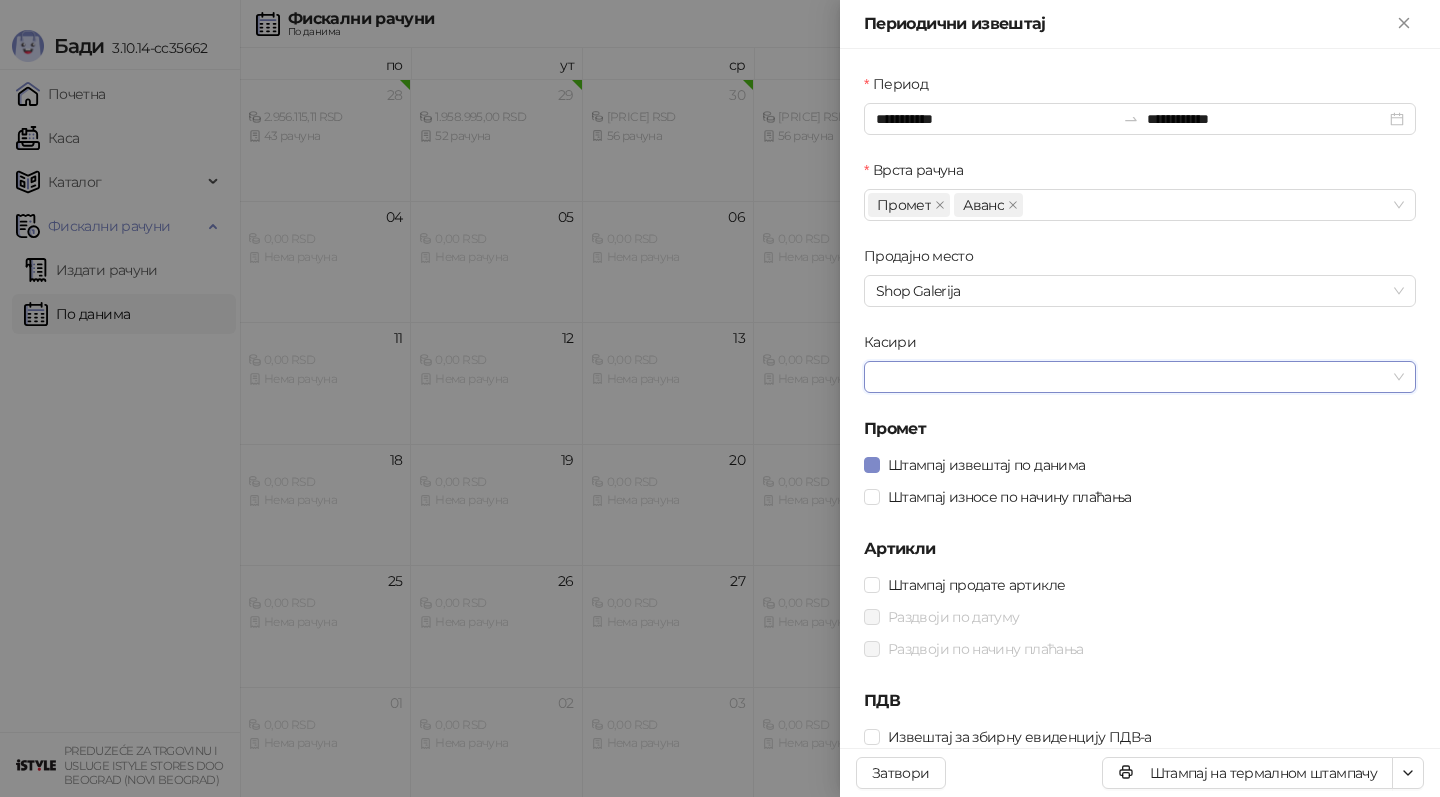 click at bounding box center (720, 398) 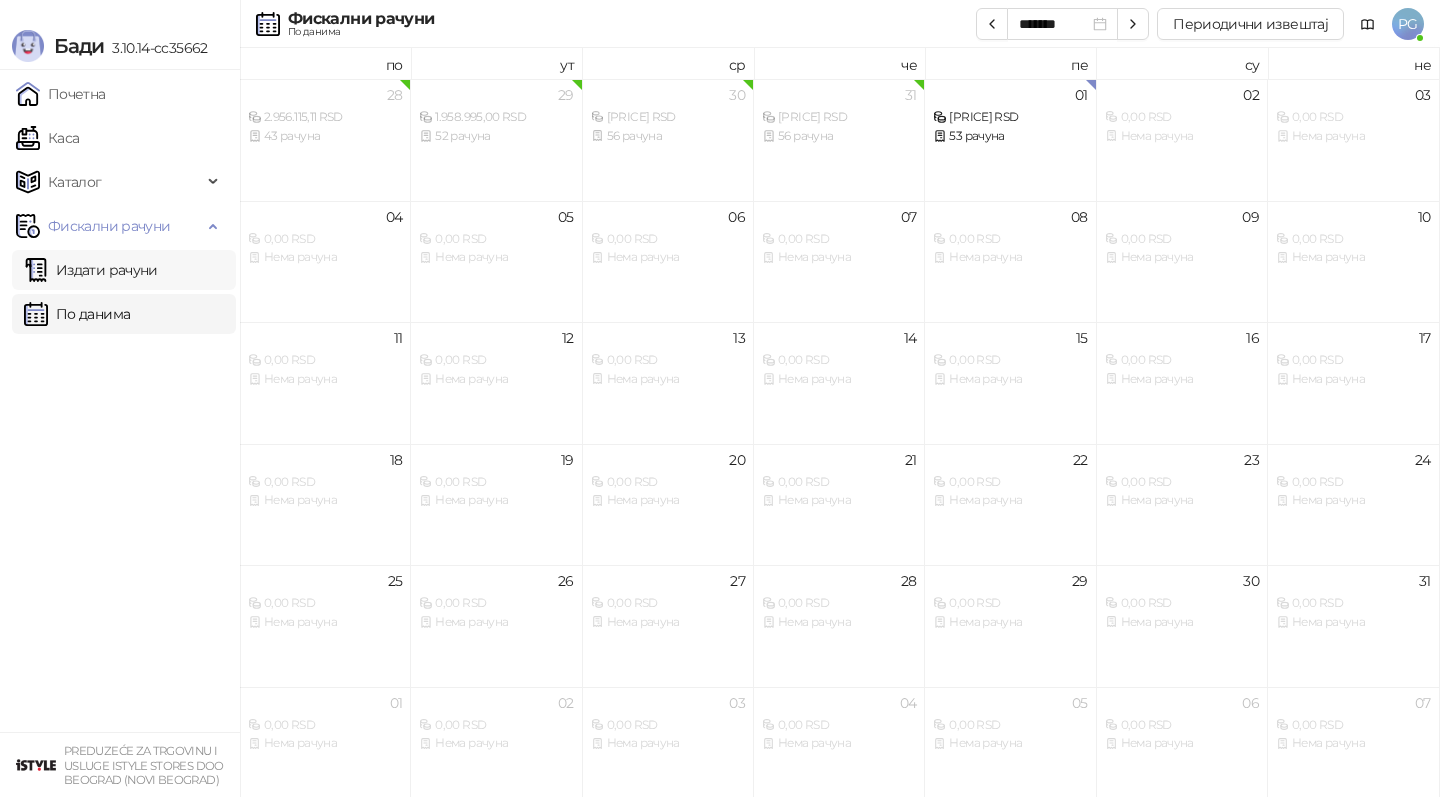 click on "Издати рачуни" at bounding box center (91, 270) 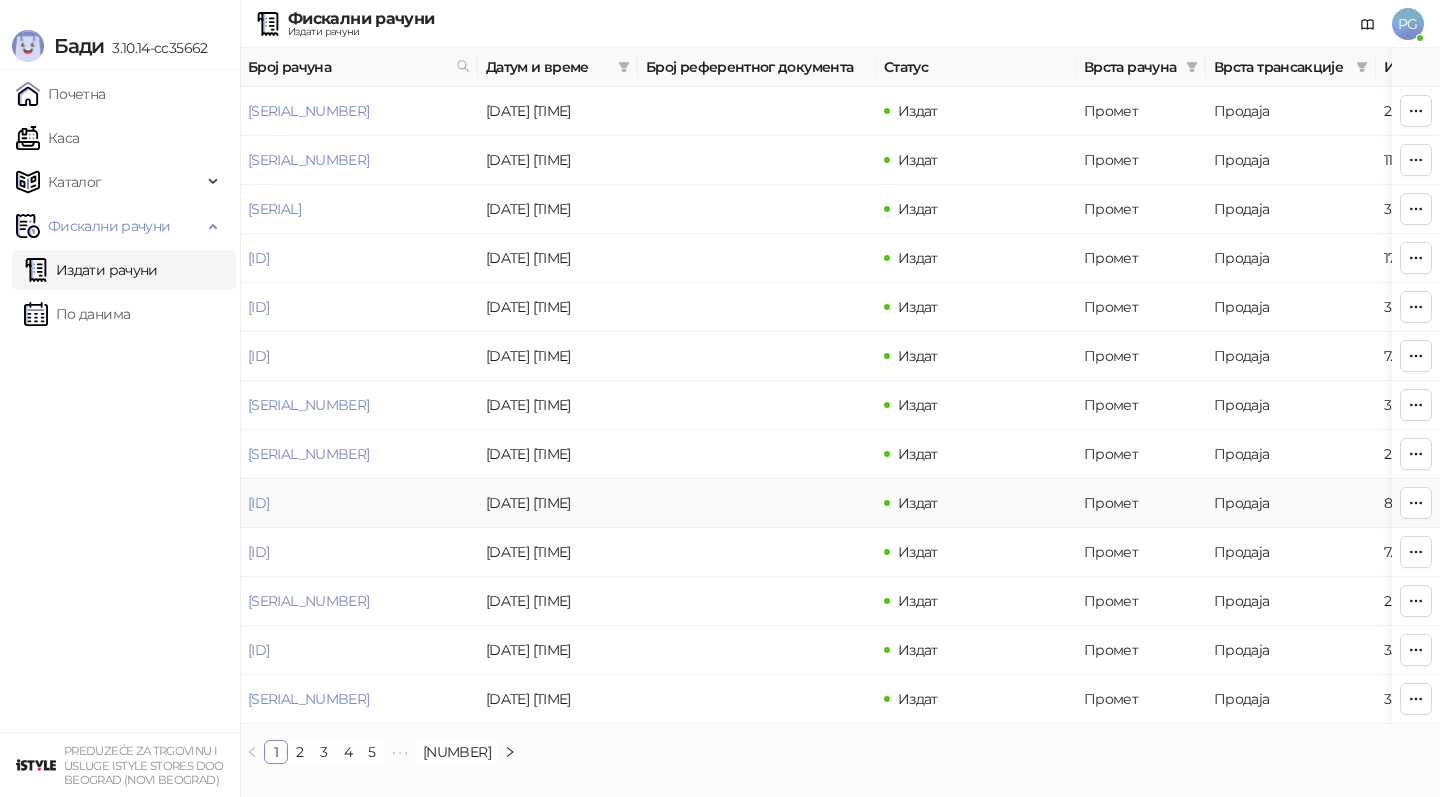 click on "[ID]" at bounding box center (359, 503) 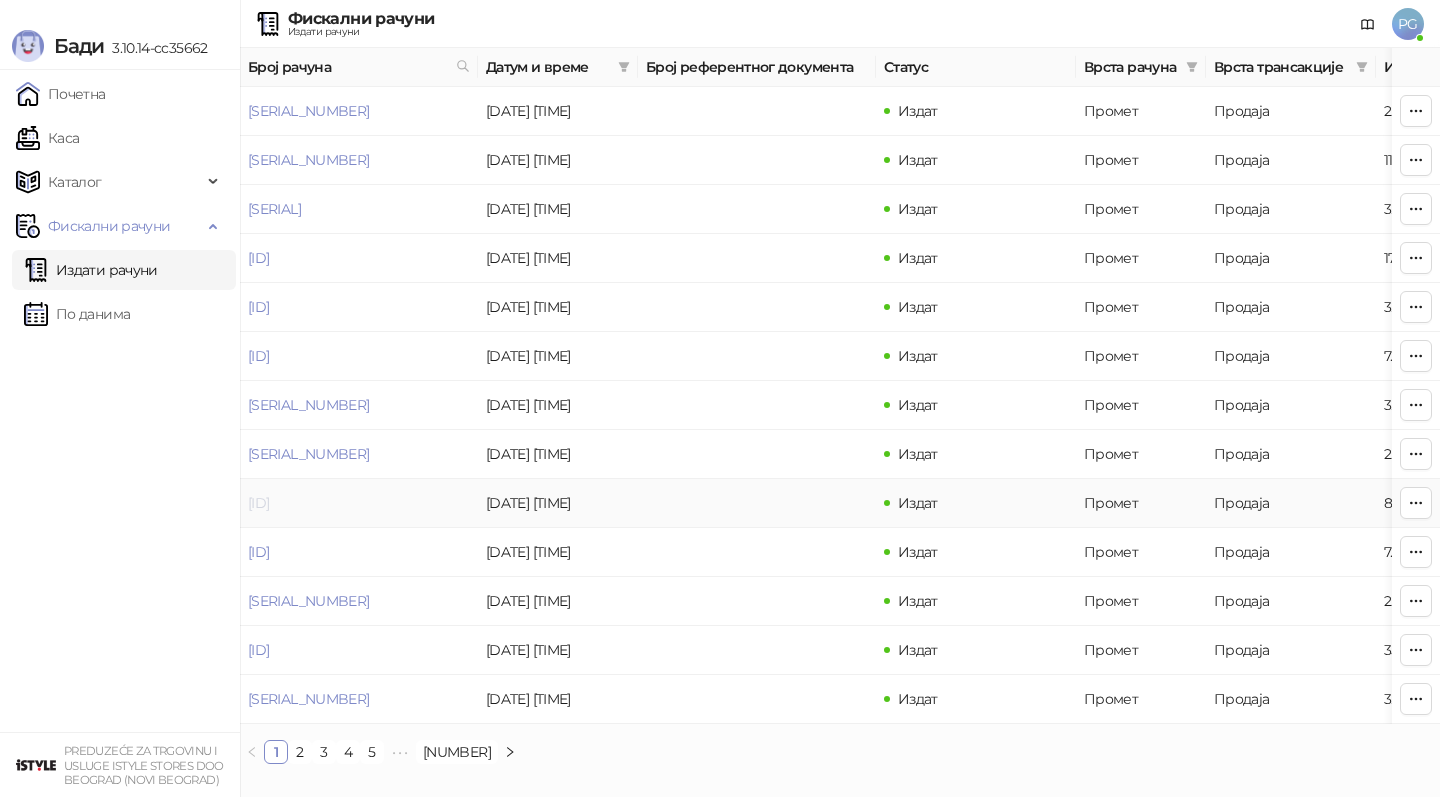 click on "[ID]" at bounding box center [258, 503] 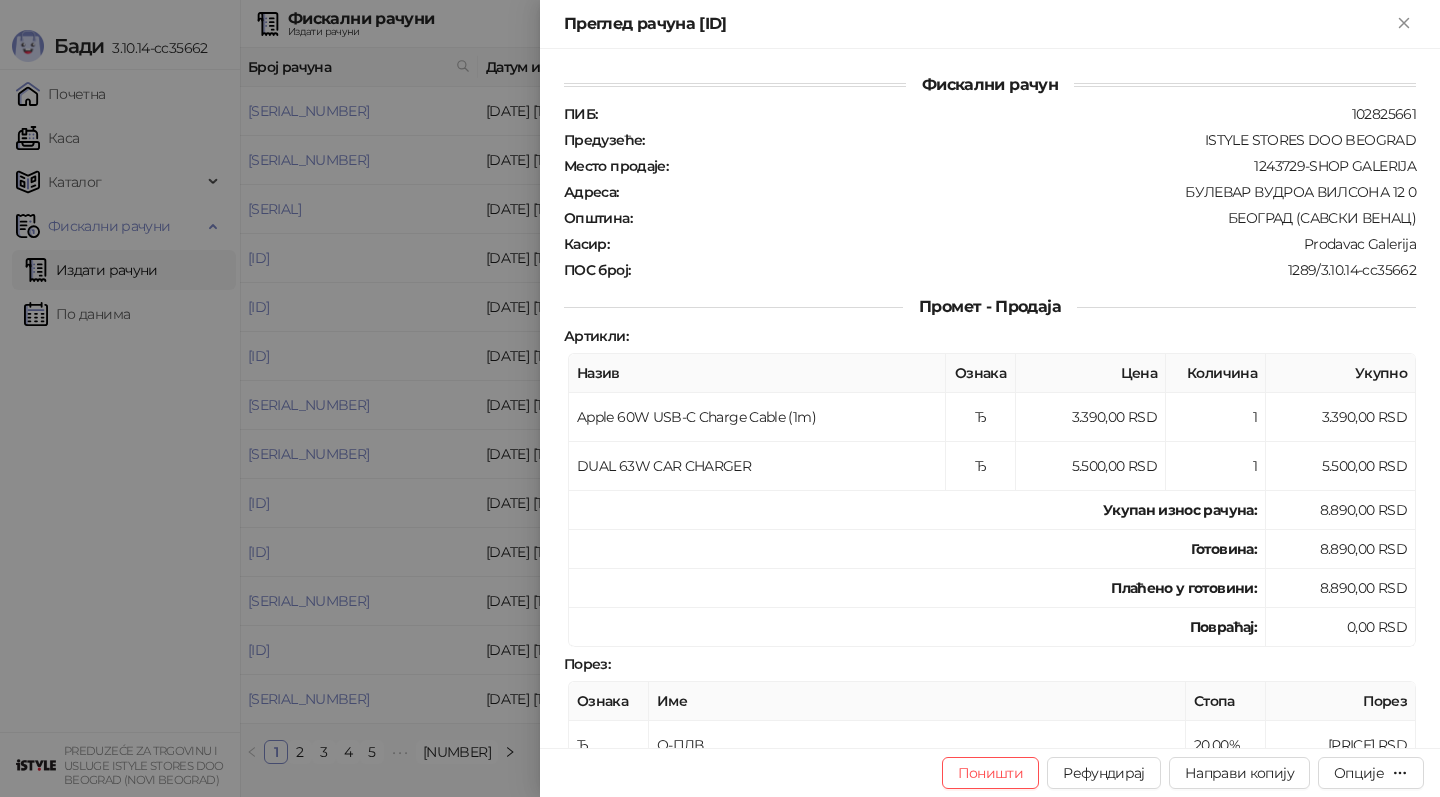 click at bounding box center [720, 398] 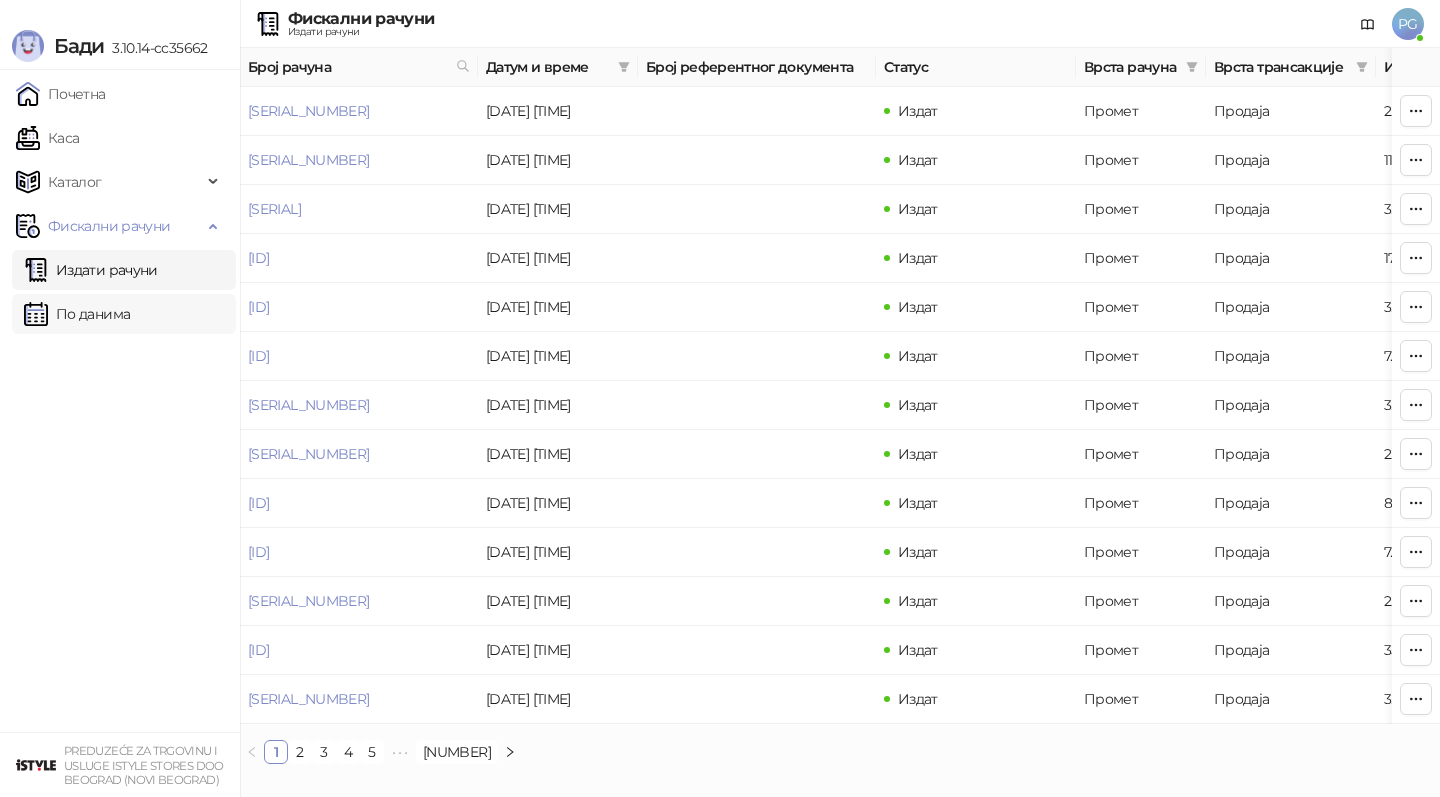 click on "По данима" at bounding box center (77, 314) 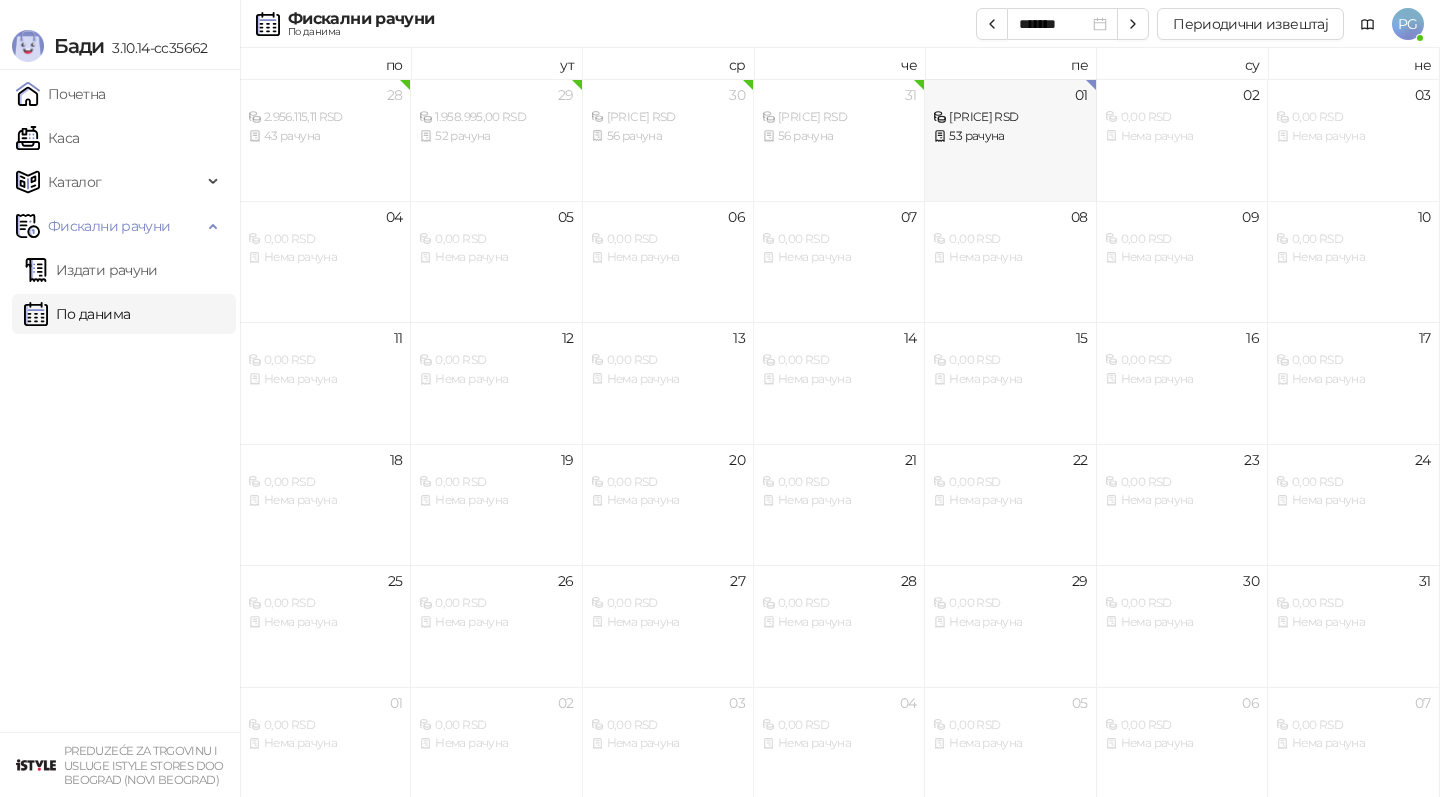 click on "[PRICE] RSD [NUMBER] рачуна" at bounding box center (1010, 140) 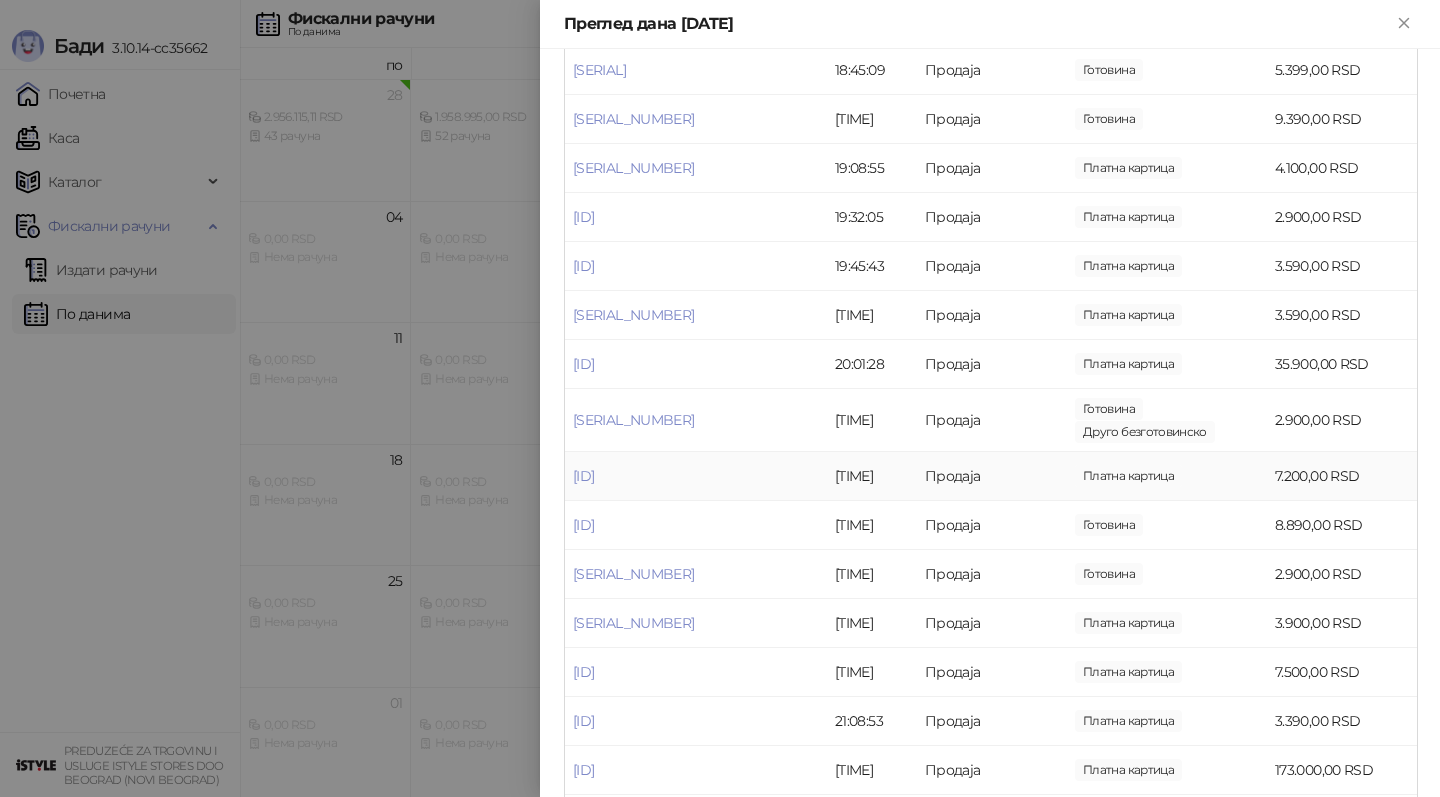 scroll, scrollTop: 2083, scrollLeft: 0, axis: vertical 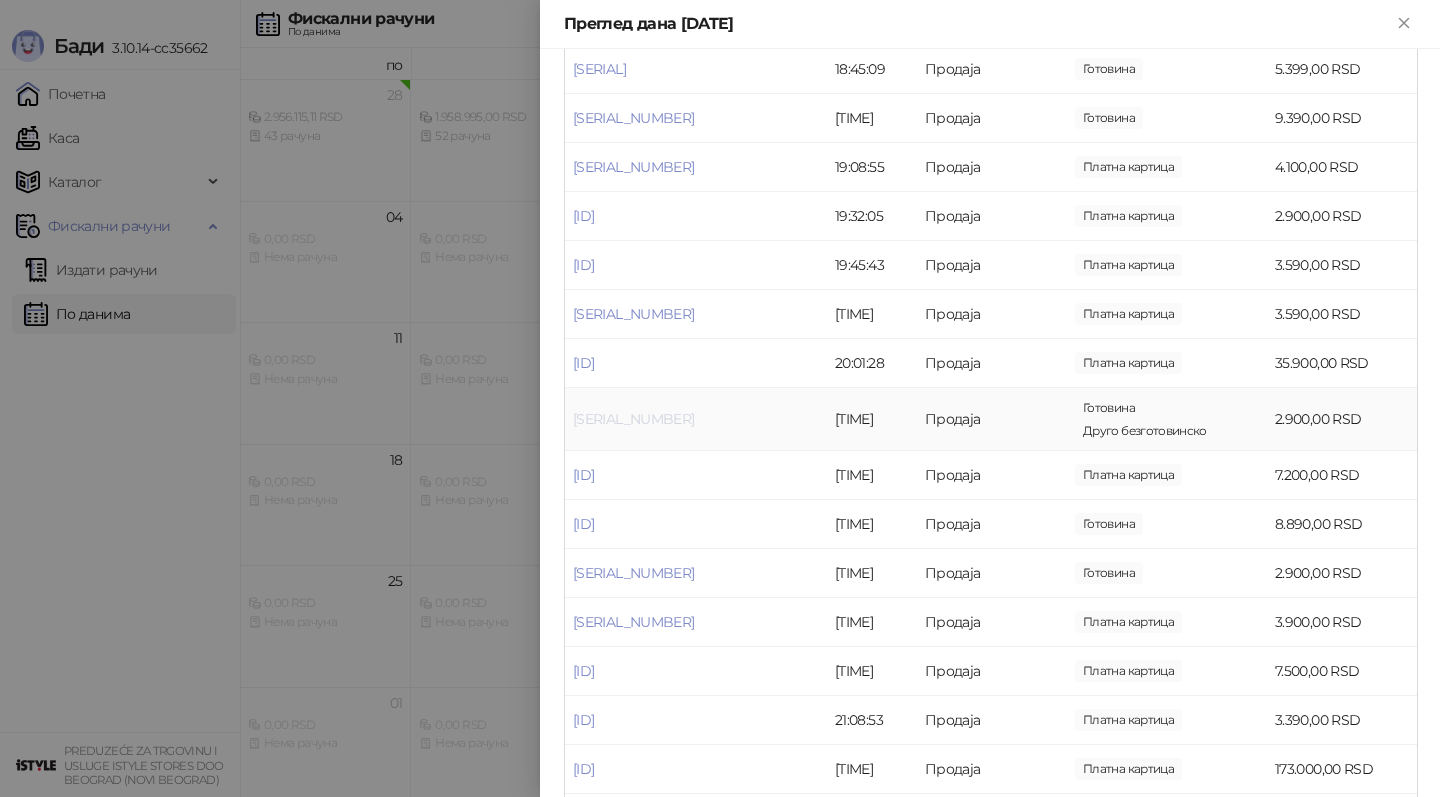 click on "[SERIAL_NUMBER]" at bounding box center (633, 419) 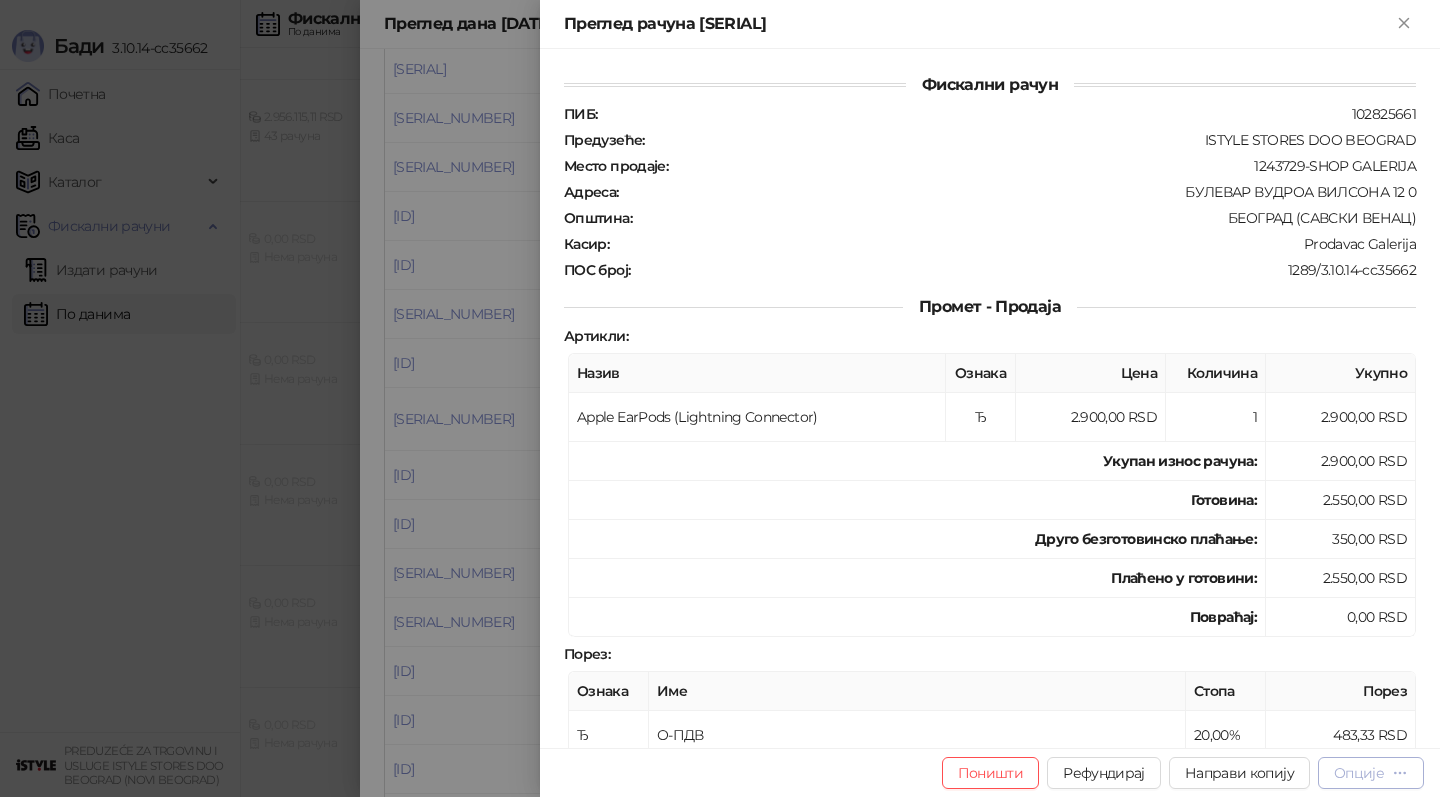 click on "Опције" at bounding box center [1371, 772] 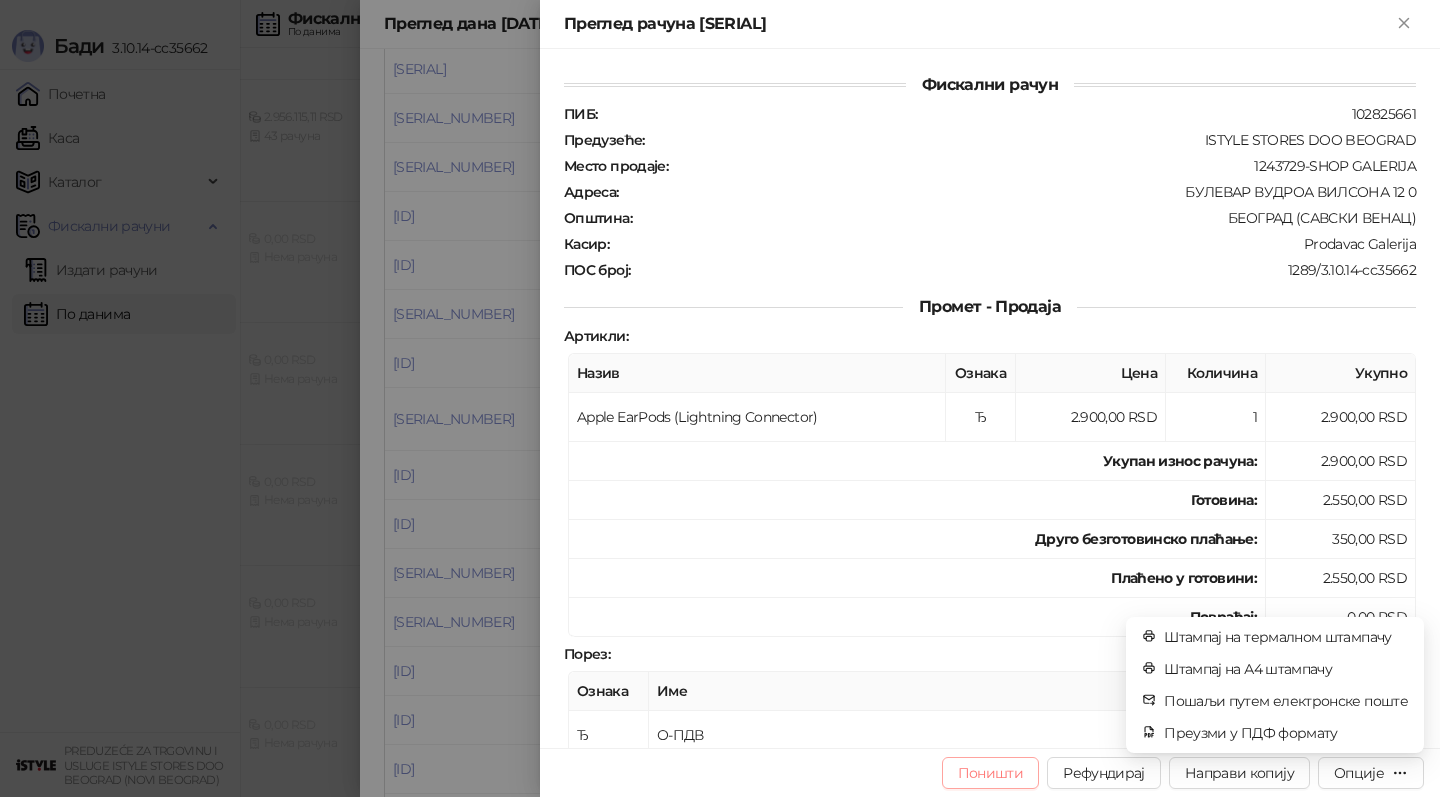 click on "Поништи" at bounding box center [991, 773] 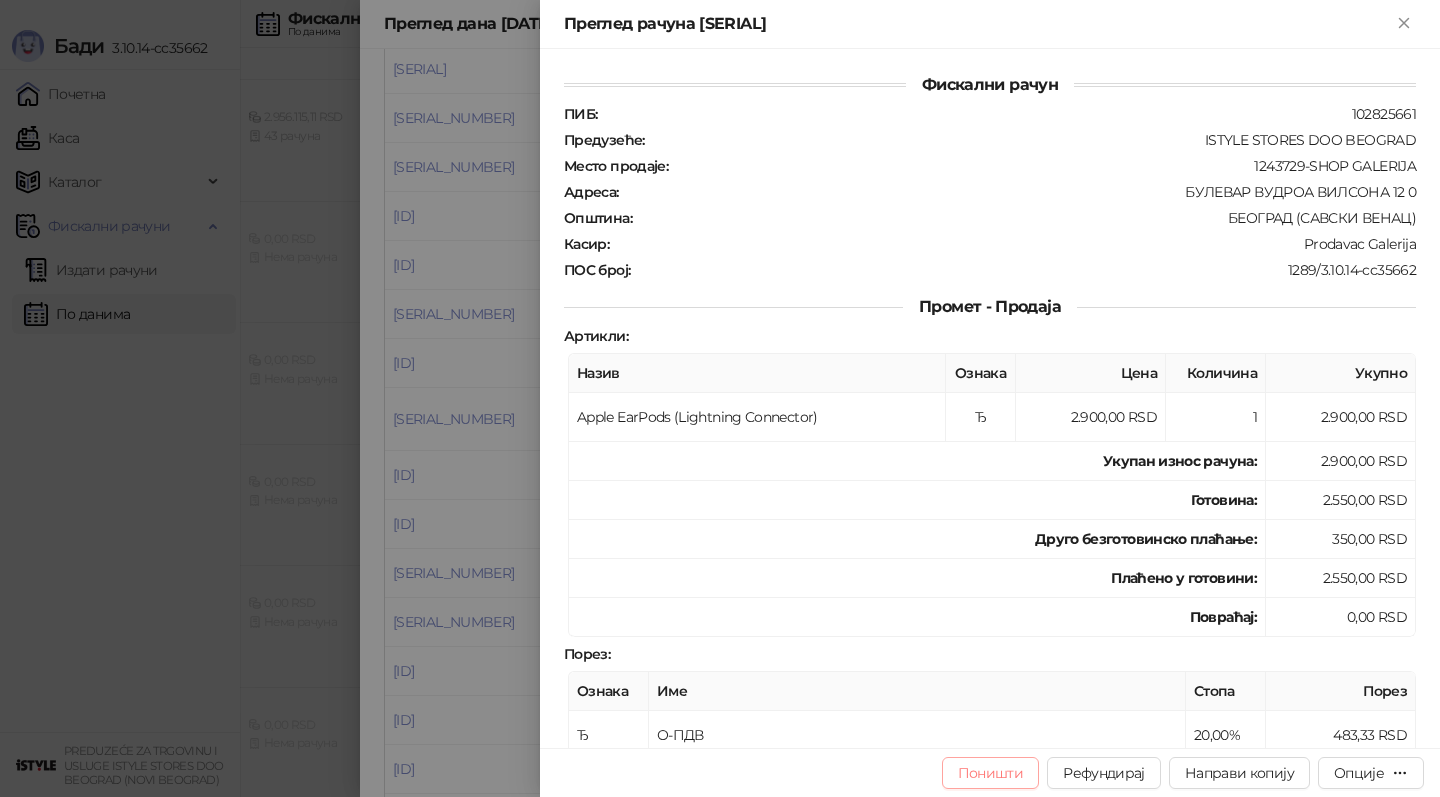 type on "**********" 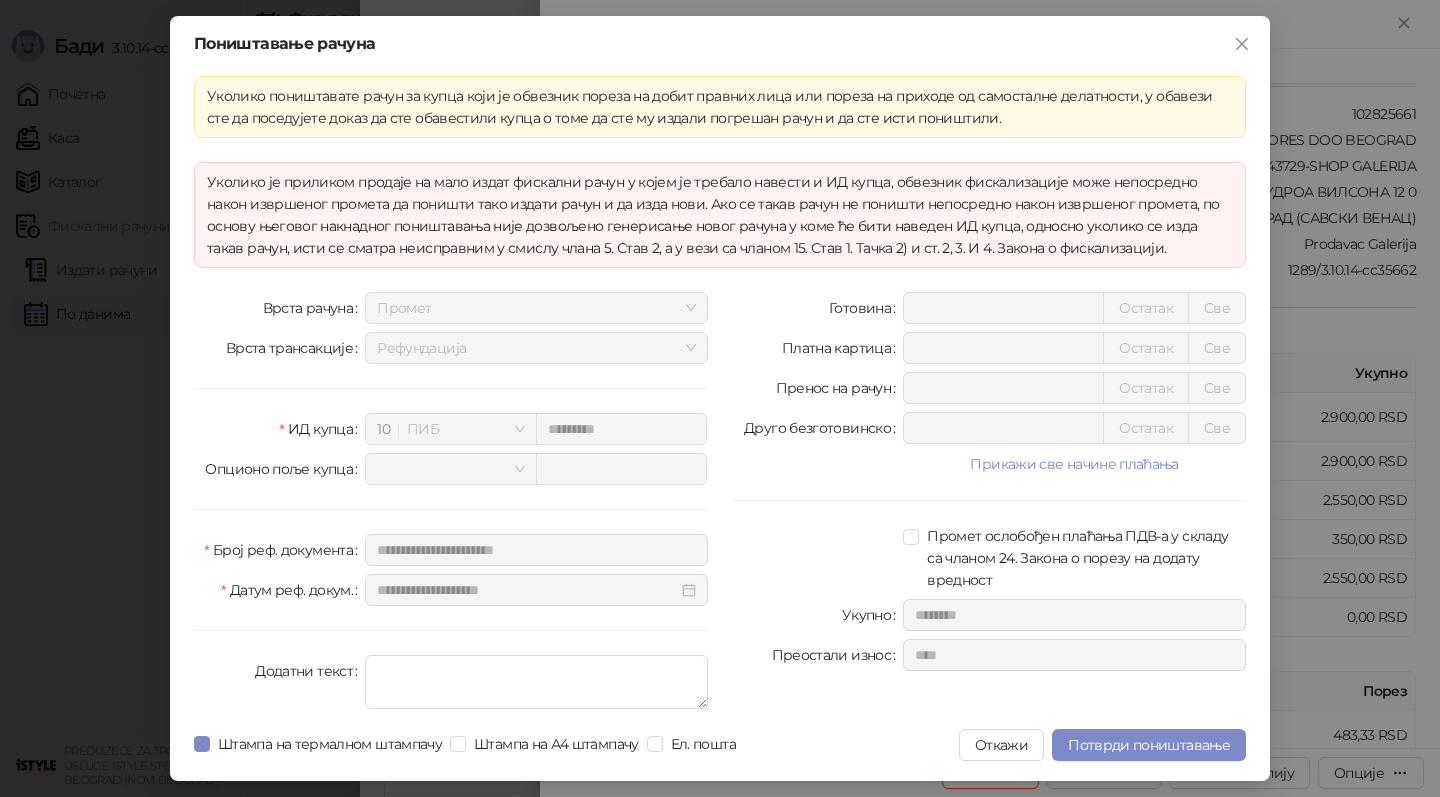 drag, startPoint x: 1114, startPoint y: 749, endPoint x: 1122, endPoint y: 708, distance: 41.773197 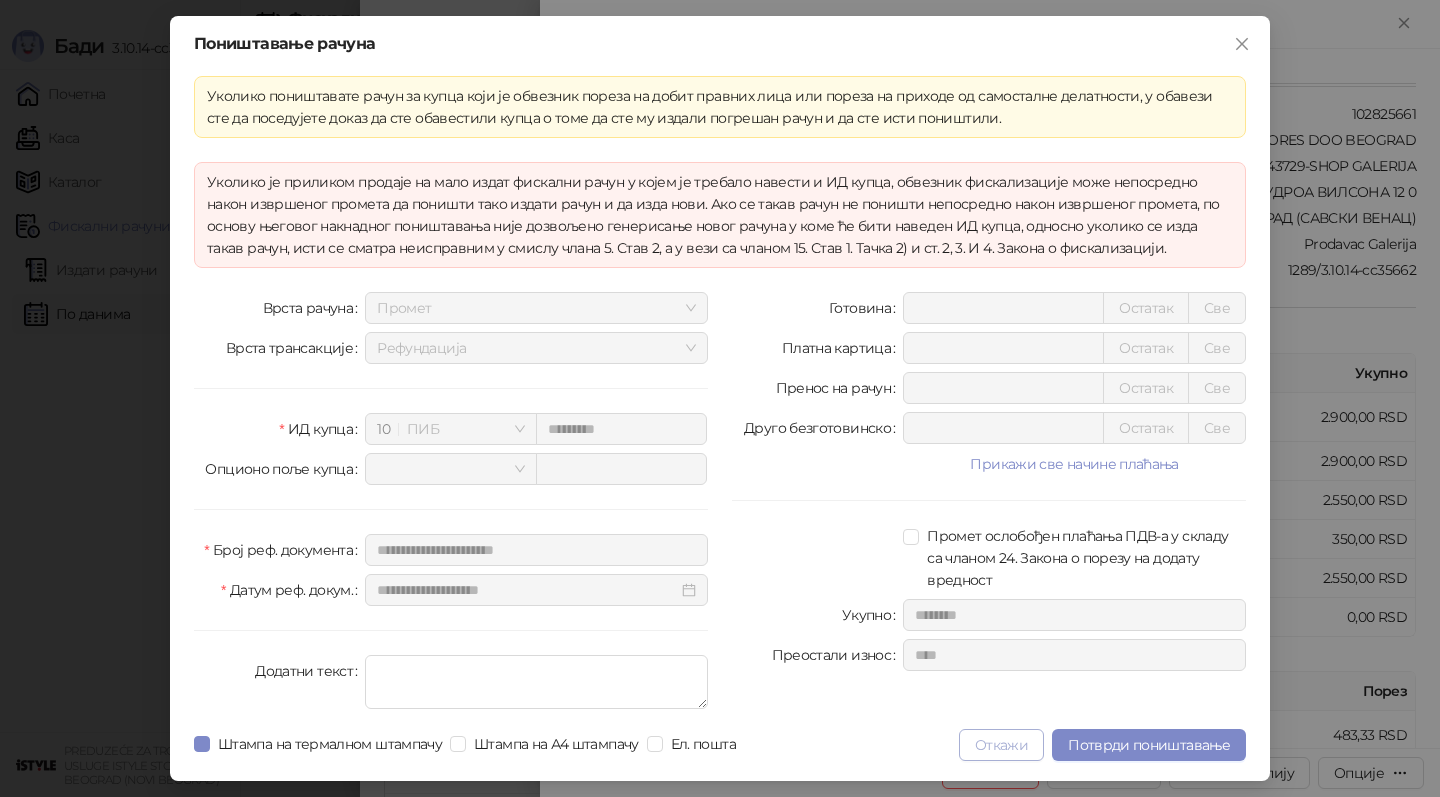 click on "Откажи" at bounding box center [1001, 745] 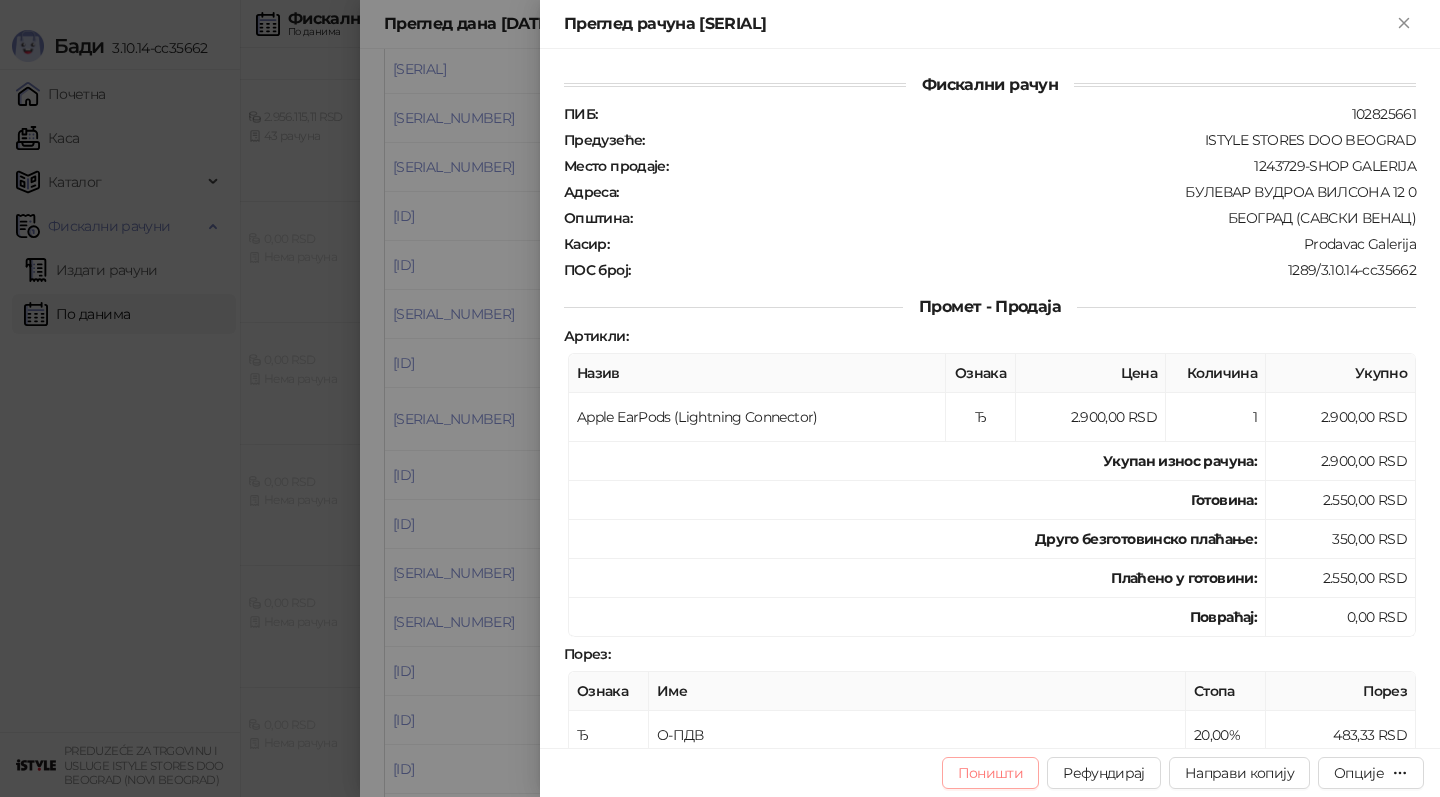 click on "Поништи" at bounding box center [991, 773] 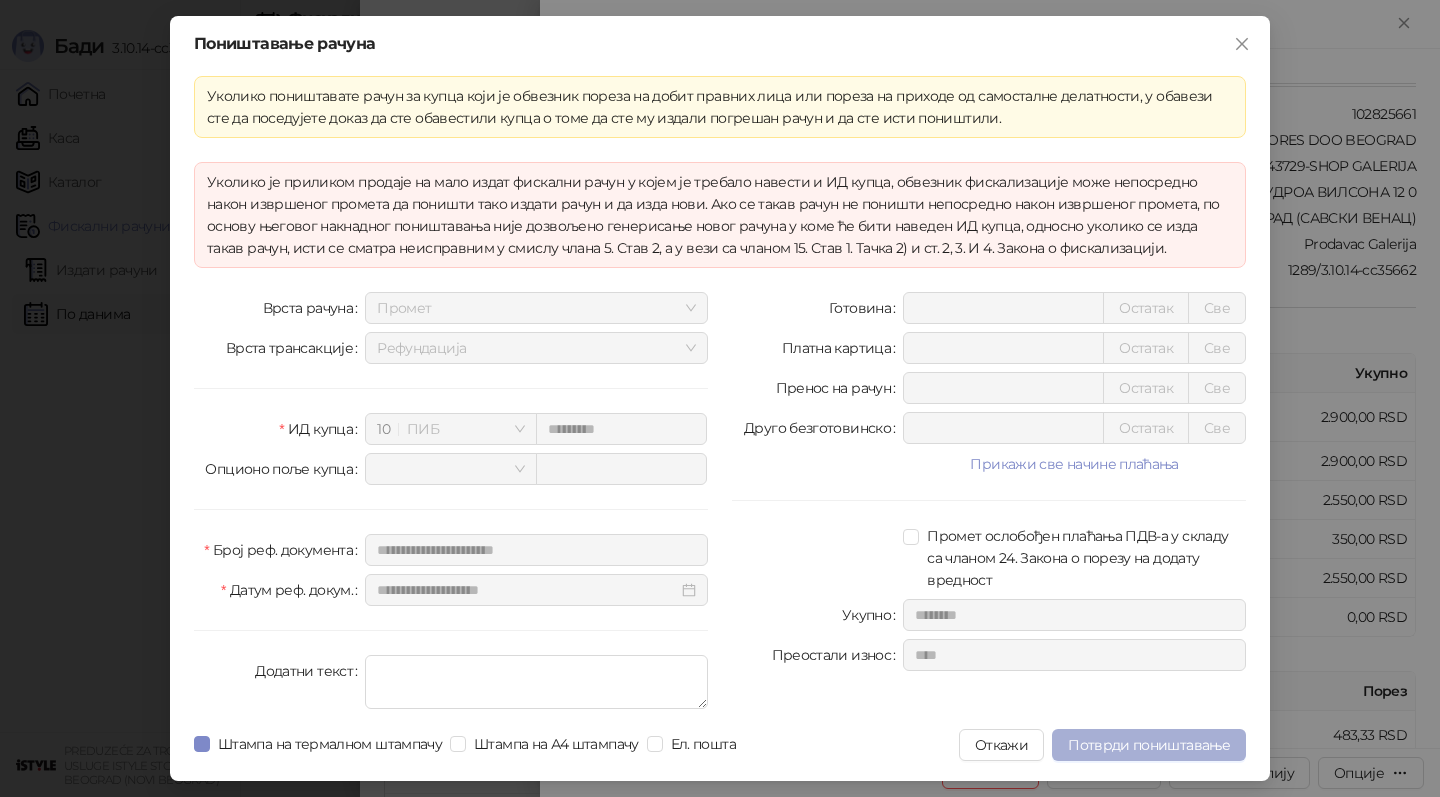 click on "Потврди поништавање" at bounding box center [1149, 745] 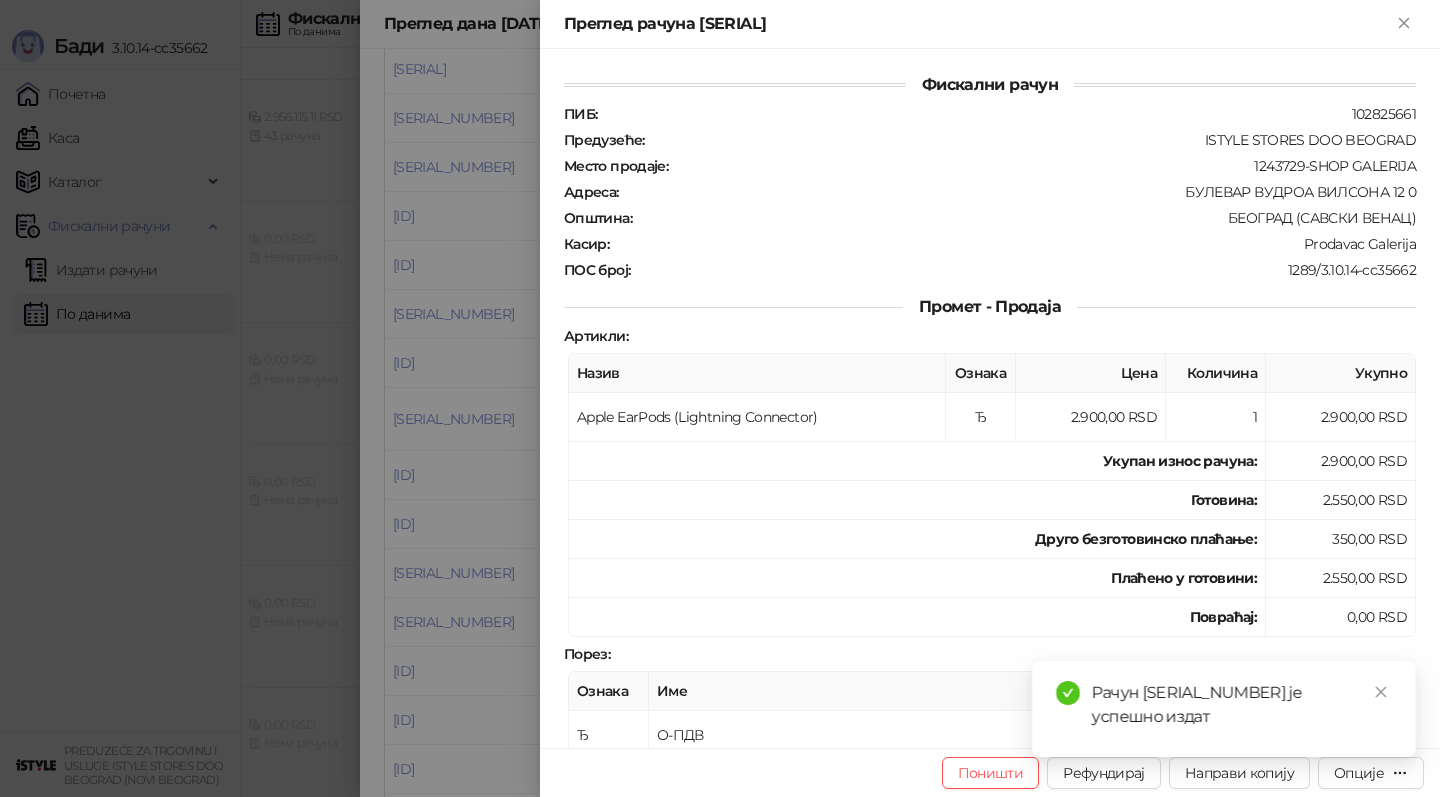 click at bounding box center (720, 398) 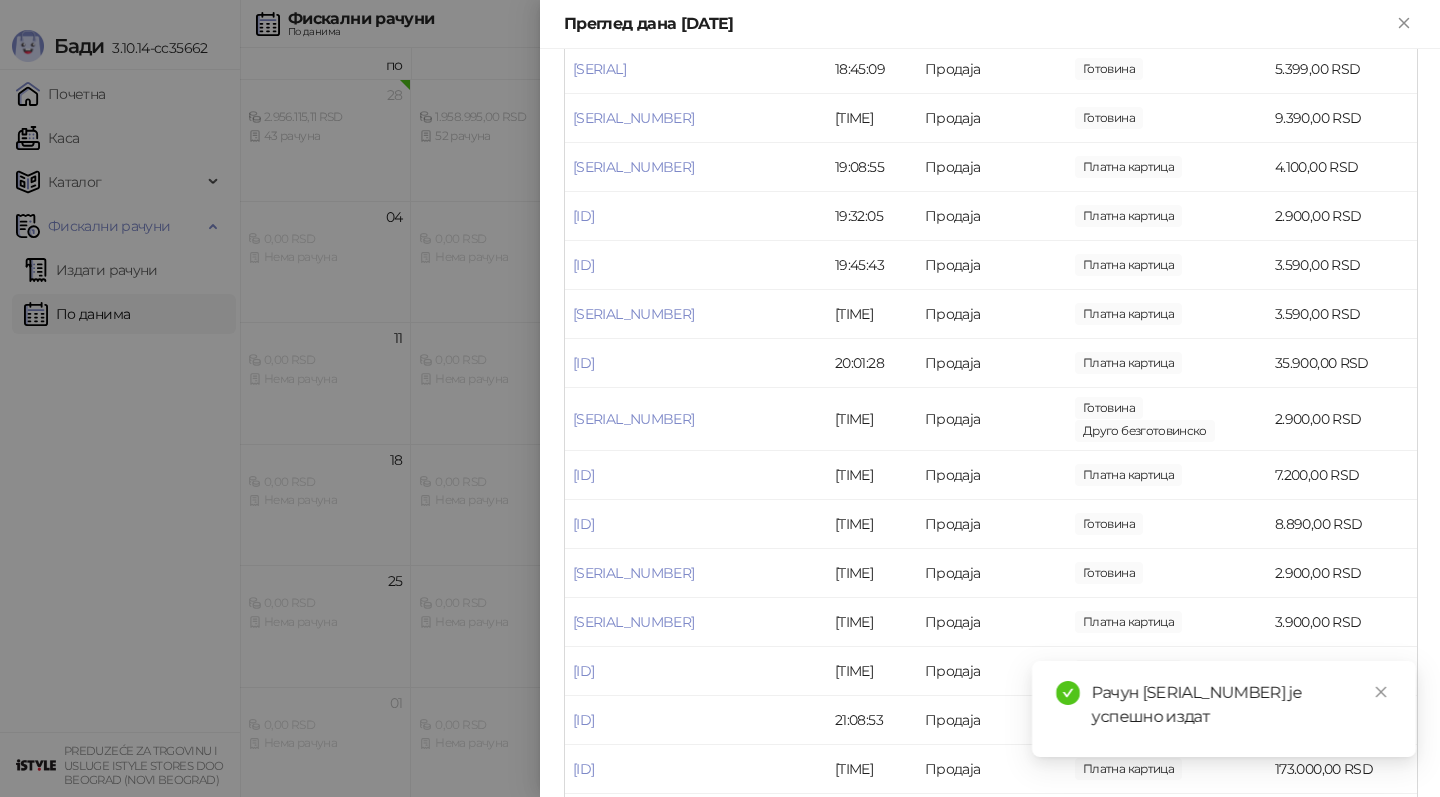 click at bounding box center (720, 398) 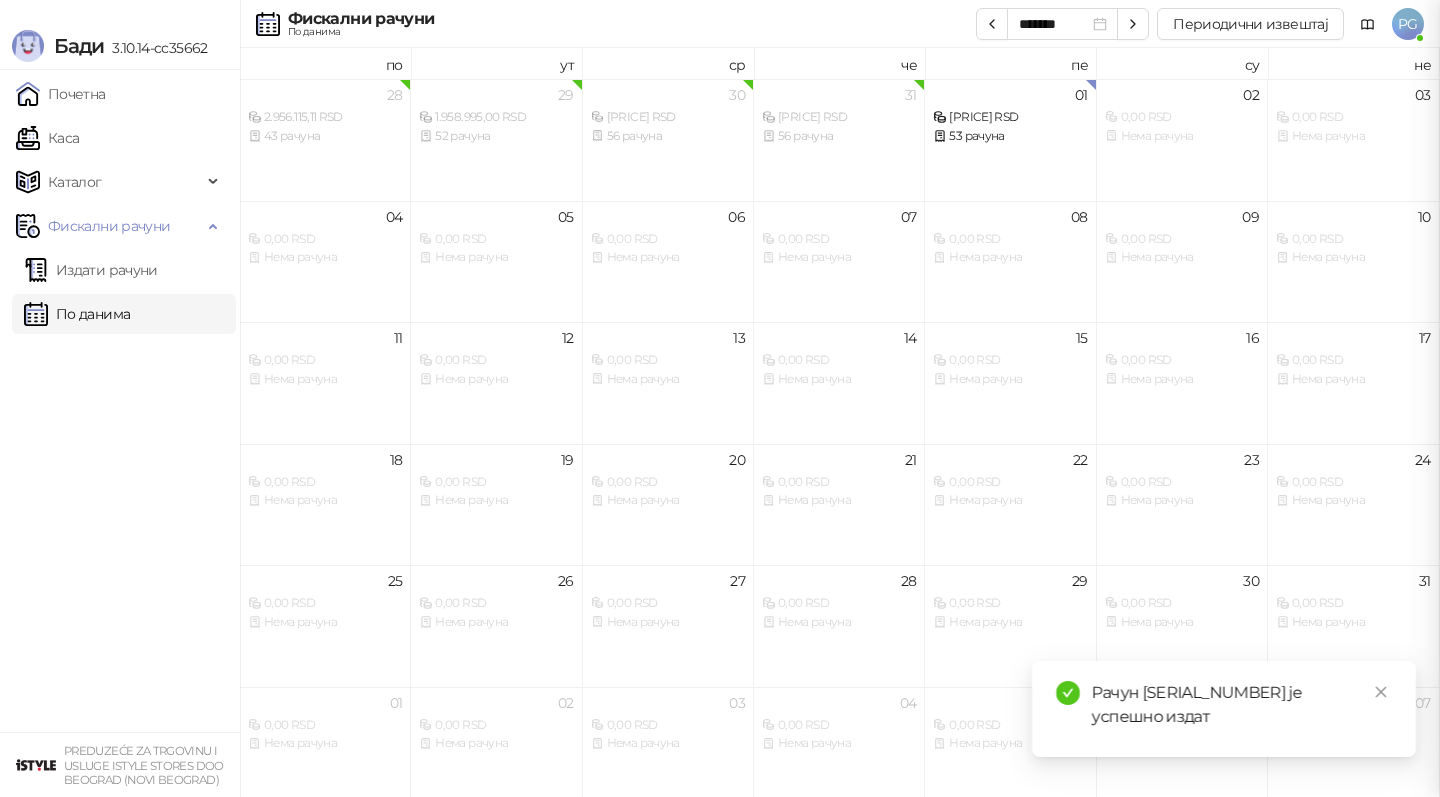 scroll, scrollTop: 0, scrollLeft: 0, axis: both 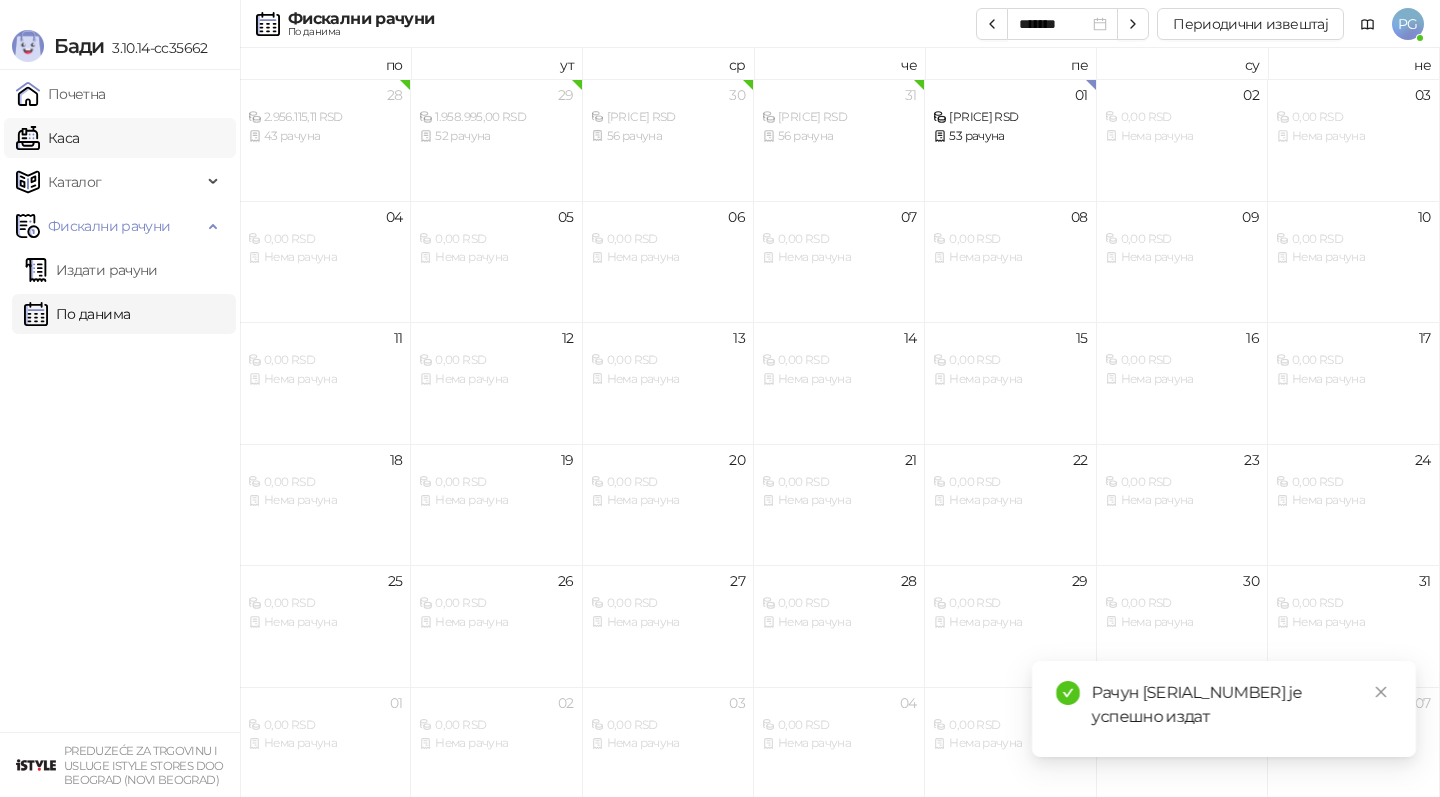 click on "Каса" at bounding box center (47, 138) 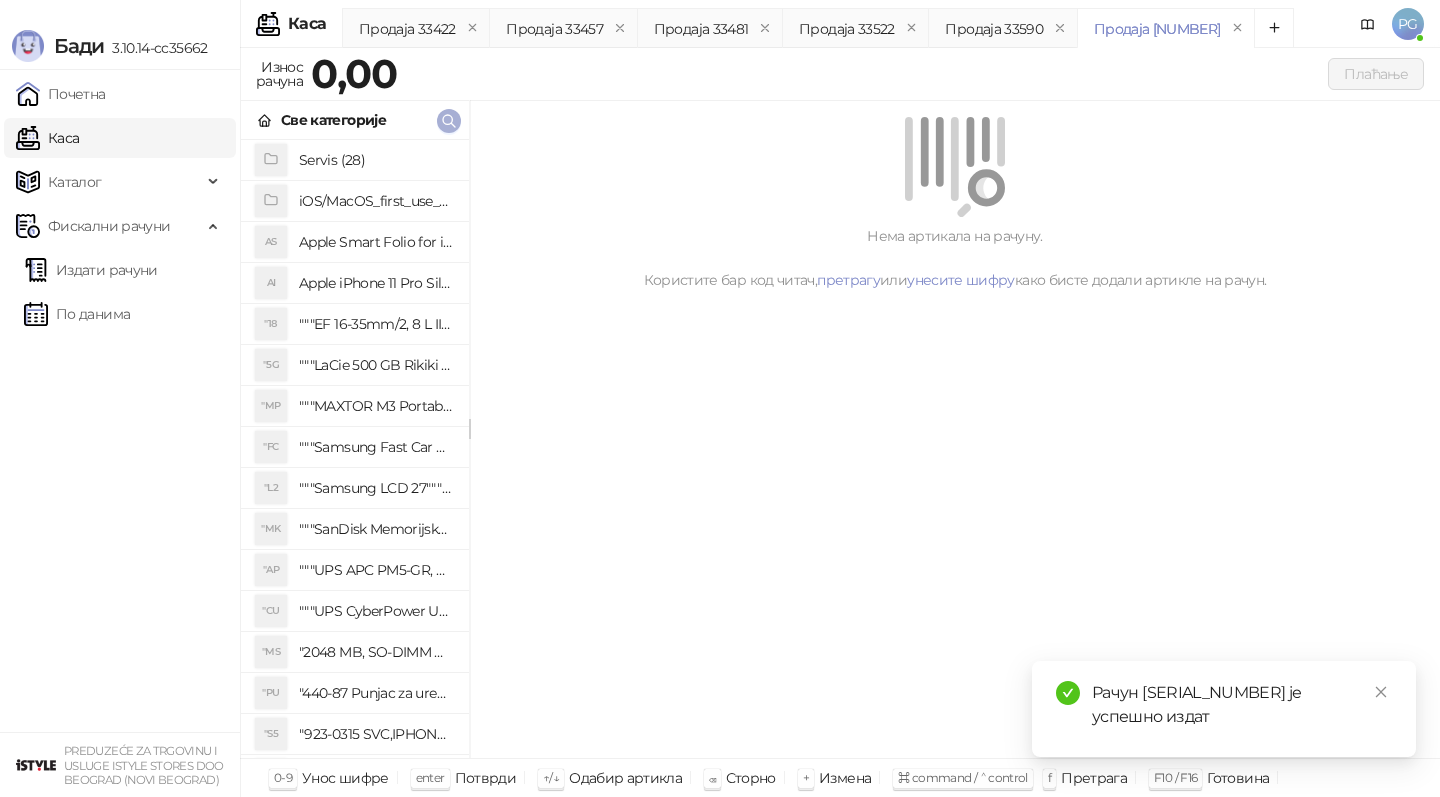 click 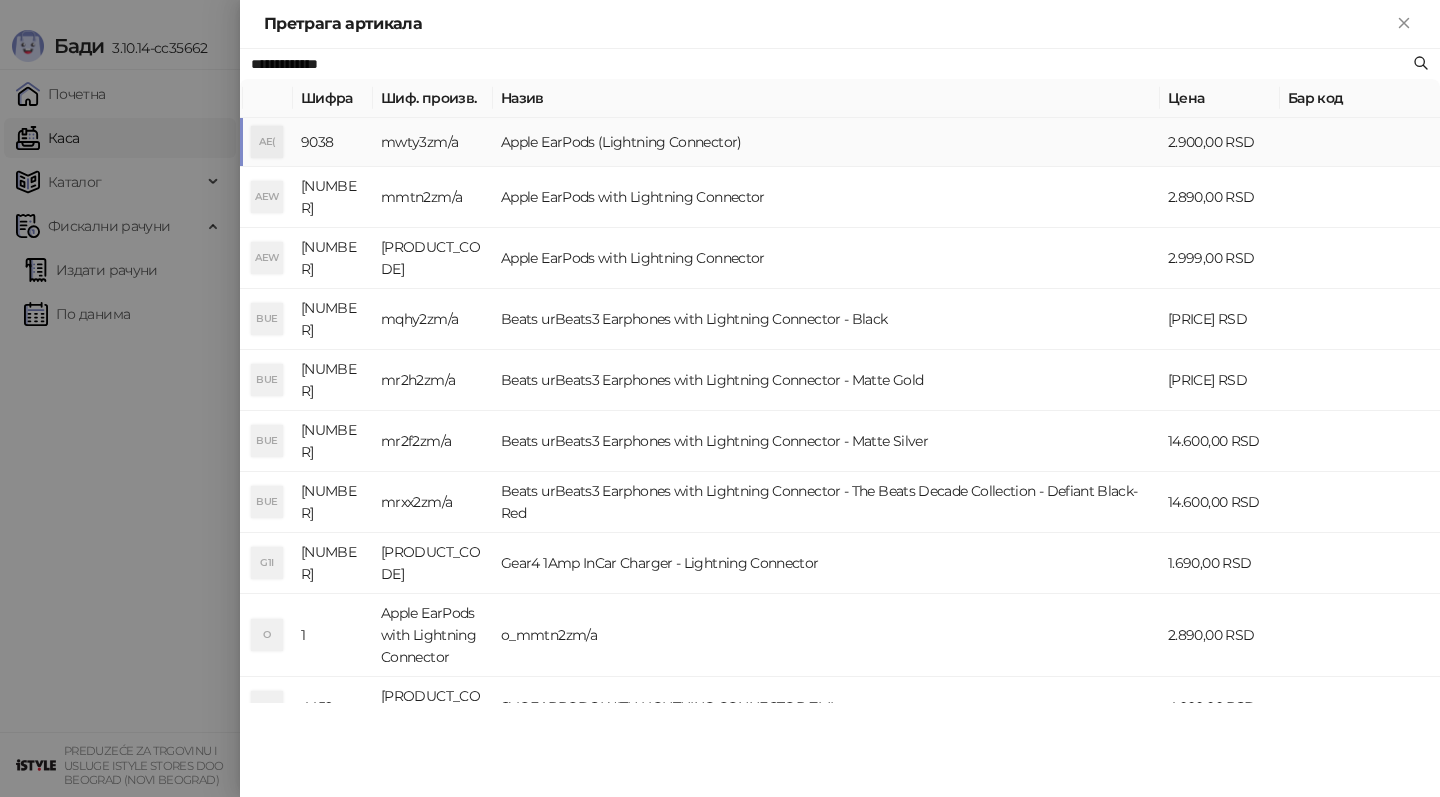 type on "**********" 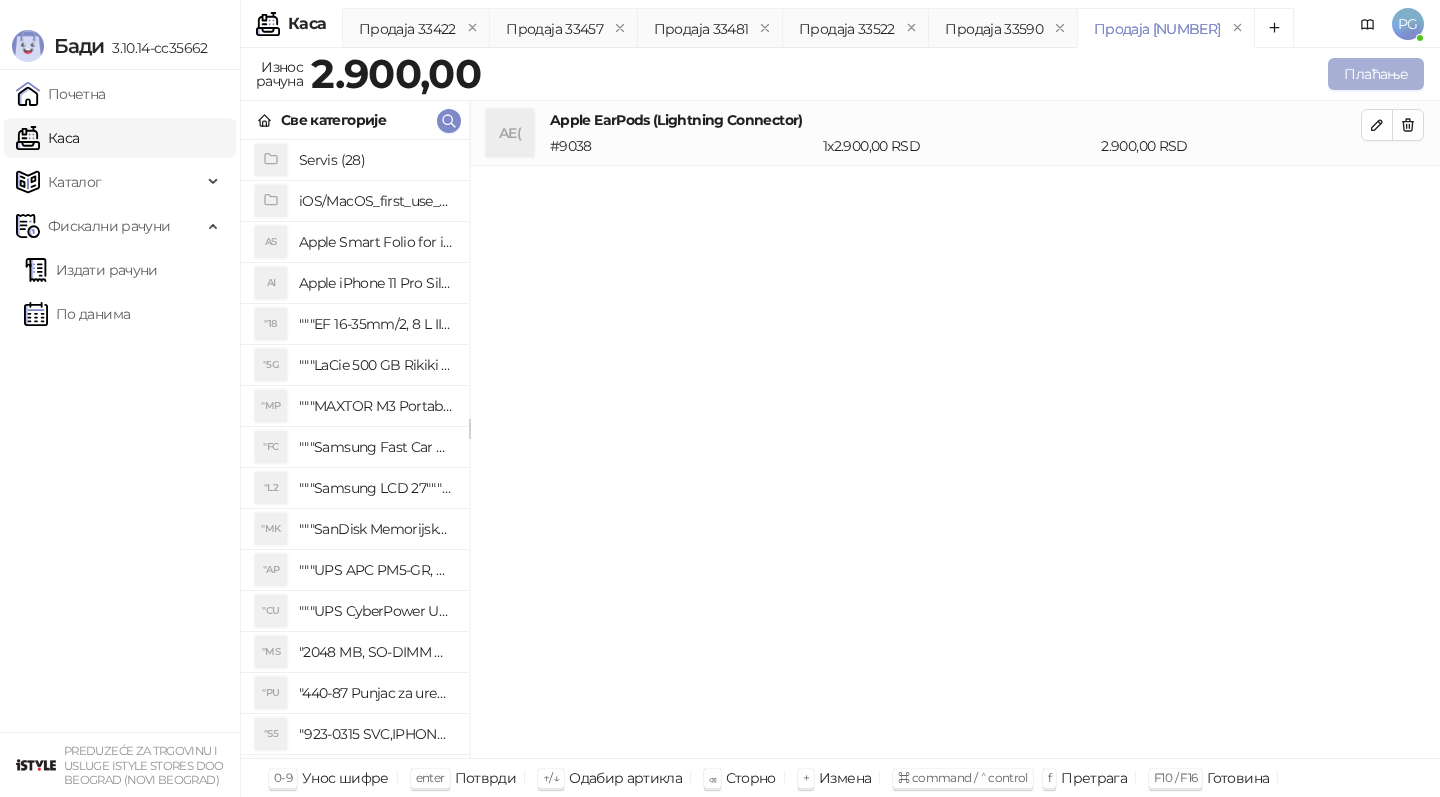 click on "Плаћање" at bounding box center (1376, 74) 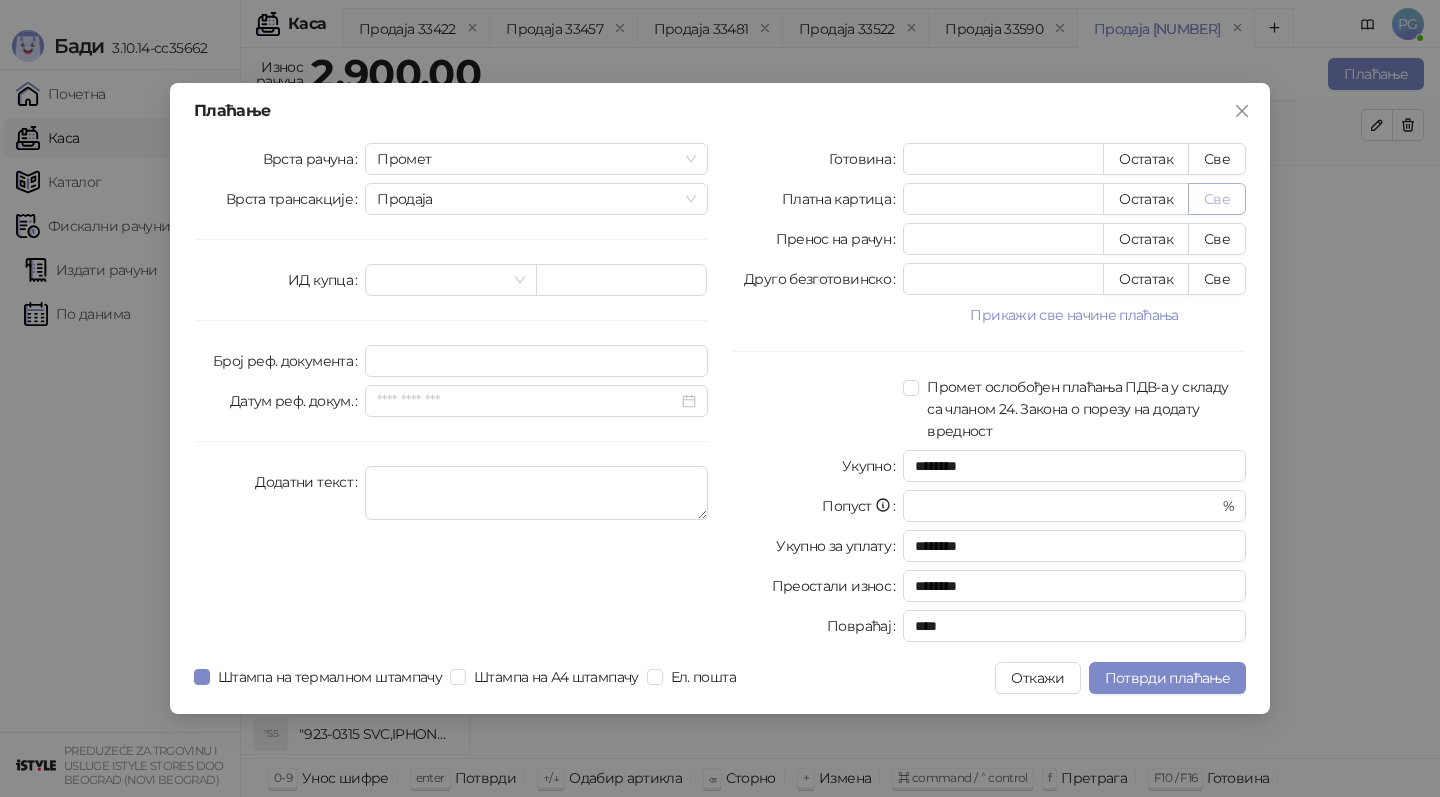 click on "Све" at bounding box center [1217, 199] 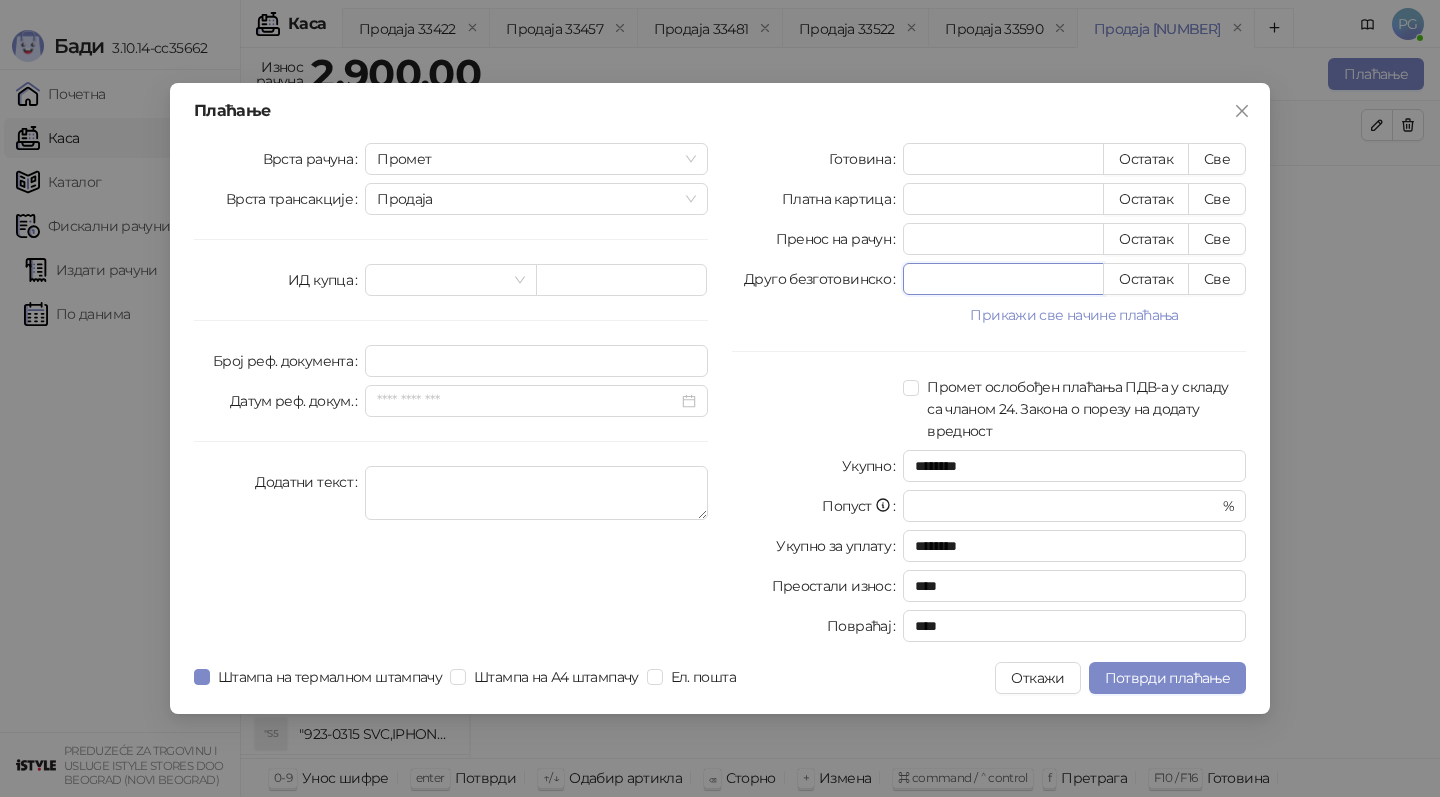 drag, startPoint x: 976, startPoint y: 281, endPoint x: 817, endPoint y: 281, distance: 159 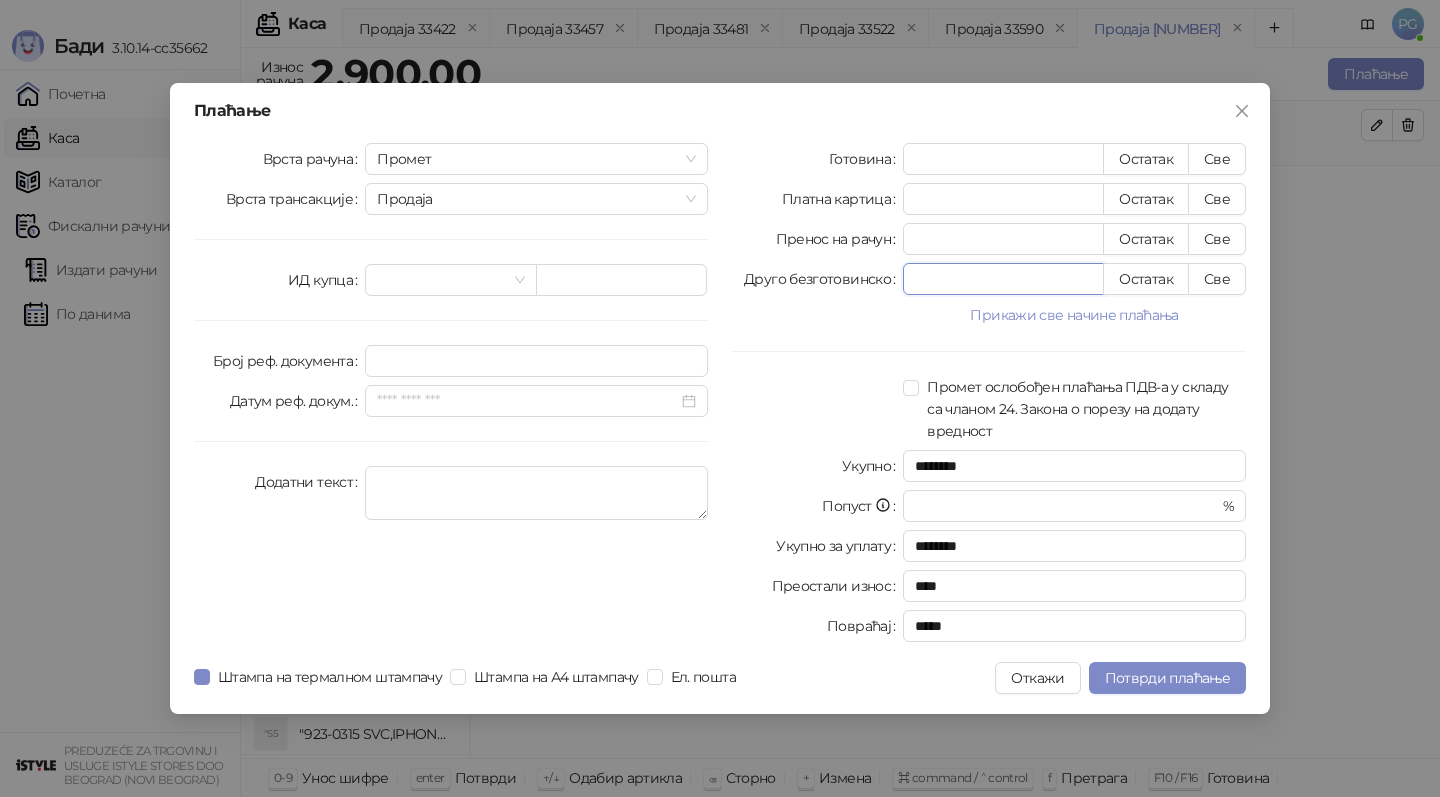 type on "***" 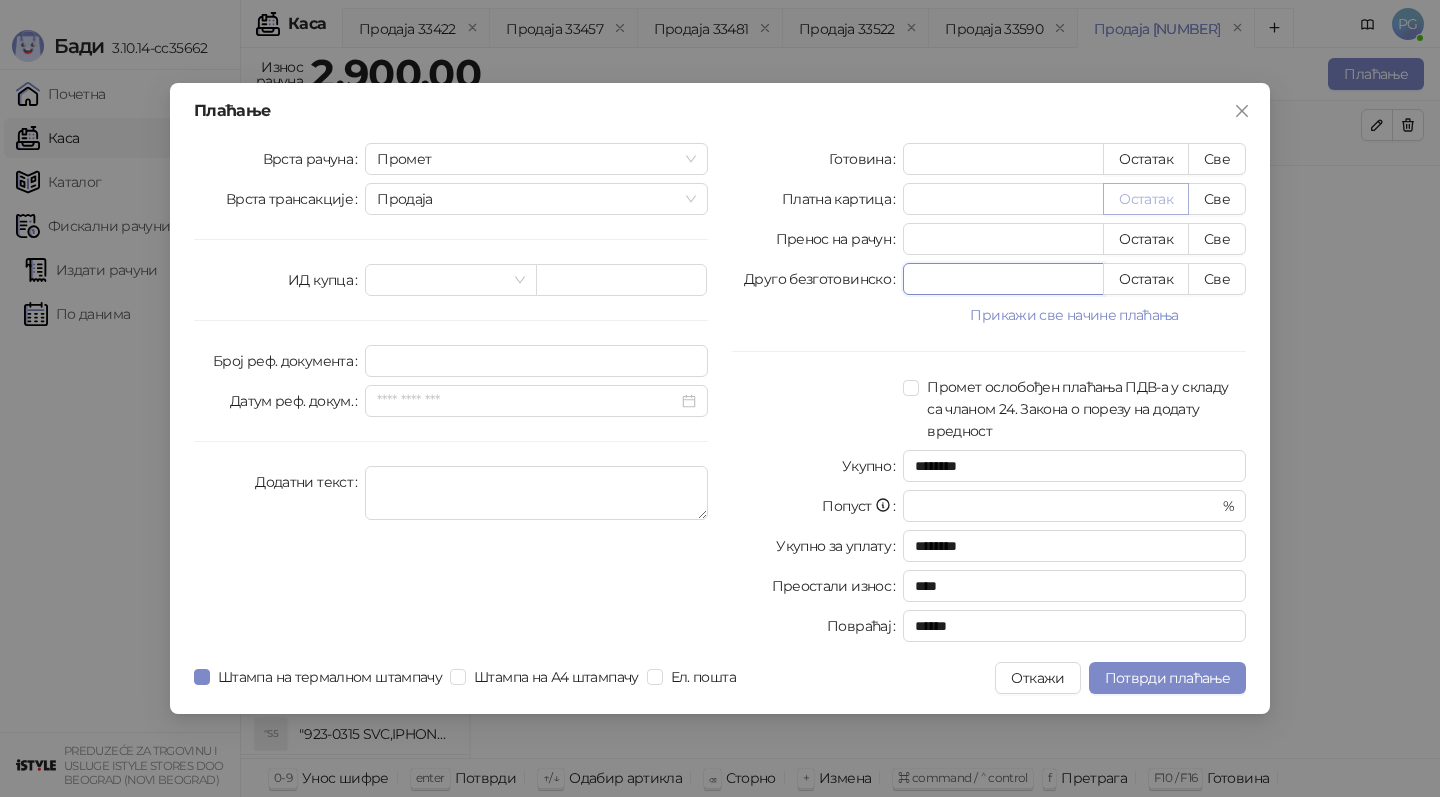 type on "***" 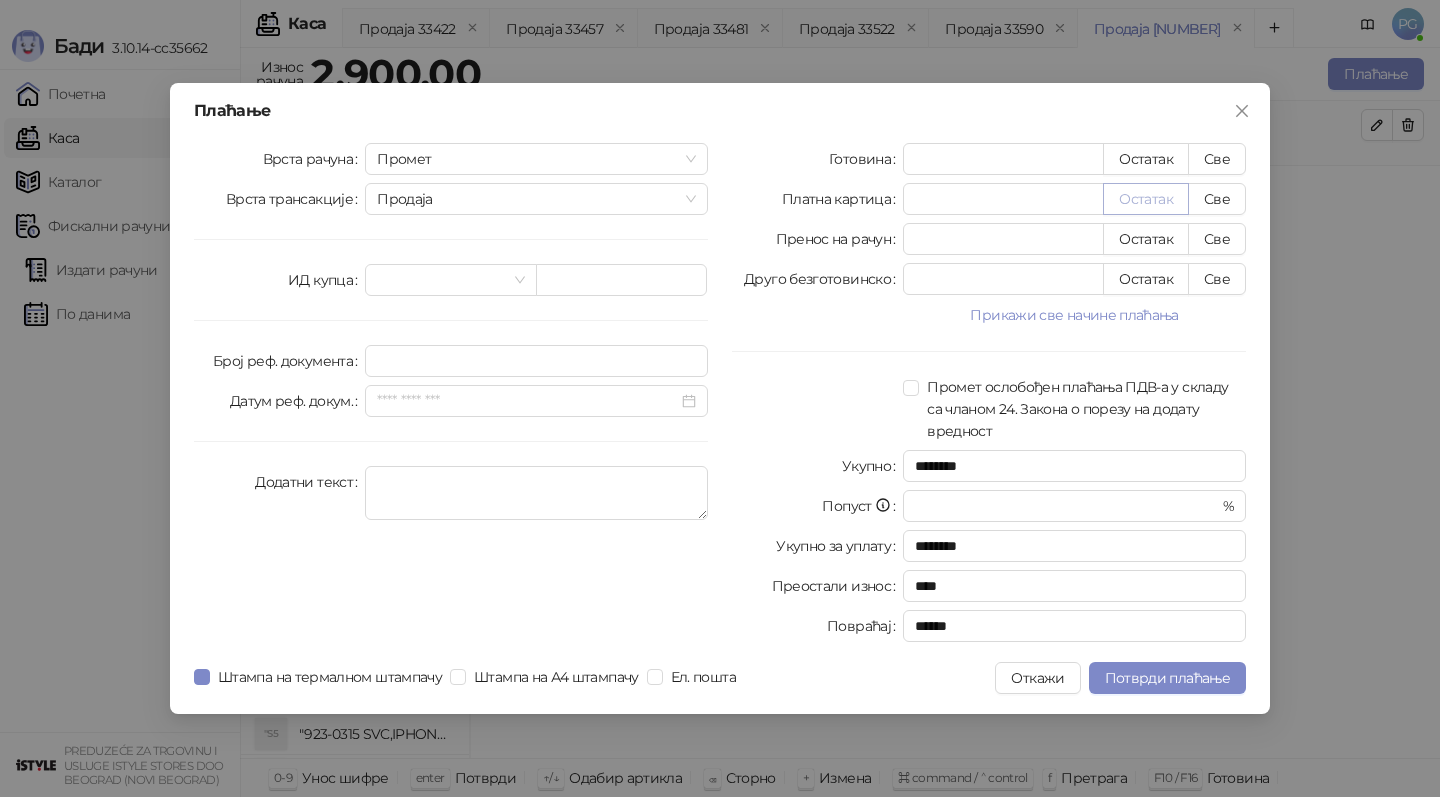 click on "Остатак" at bounding box center [1146, 199] 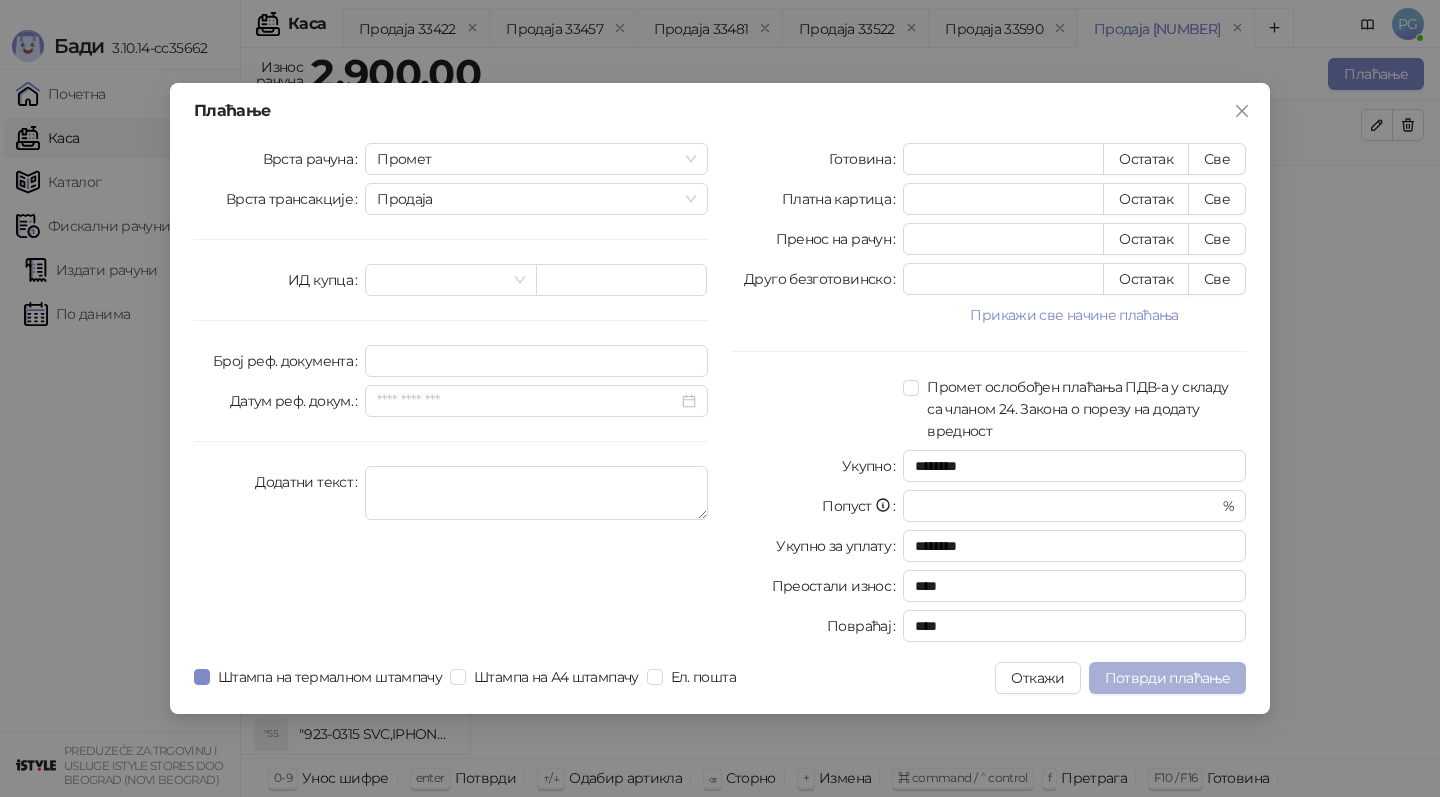 click on "Потврди плаћање" at bounding box center [1167, 678] 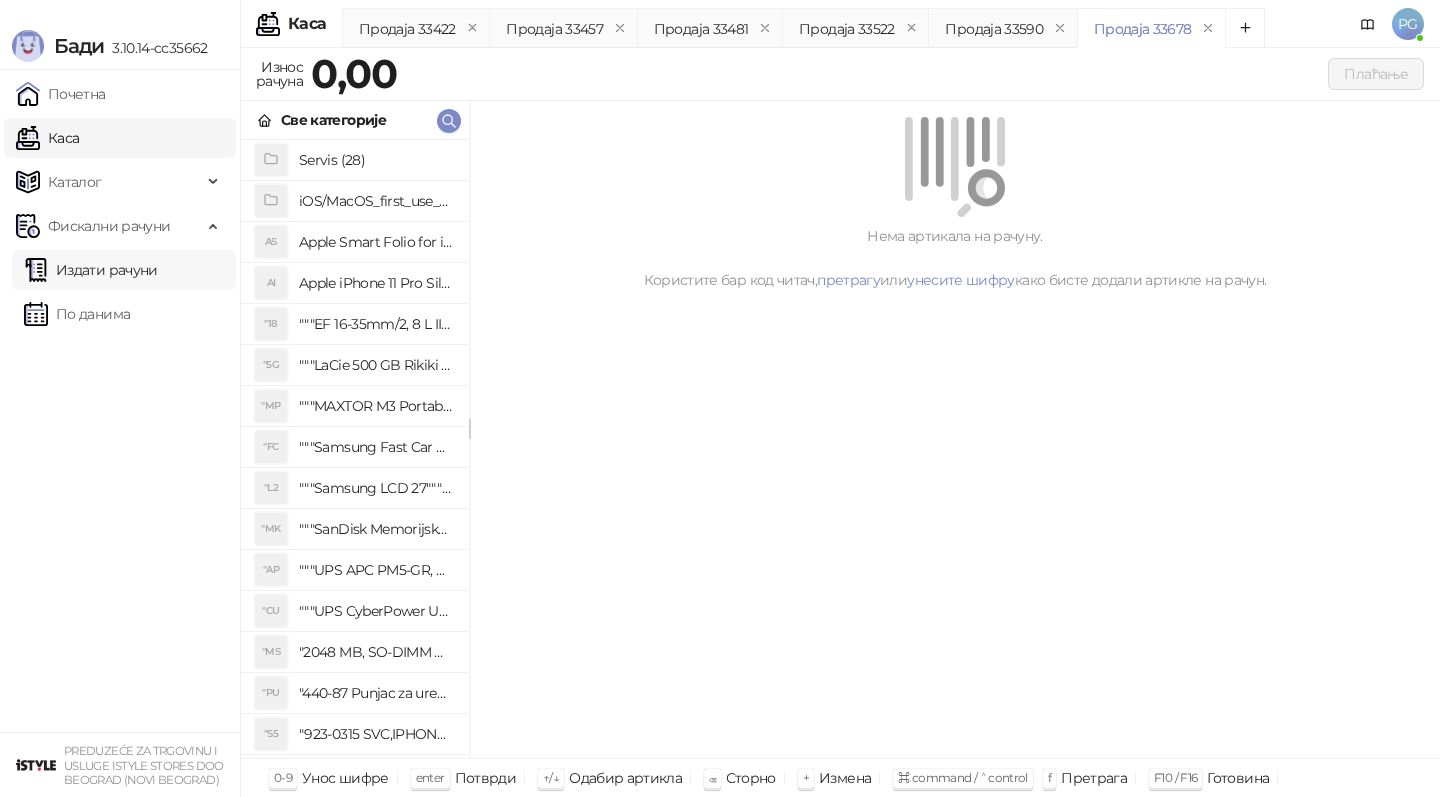 click on "Издати рачуни" at bounding box center [91, 270] 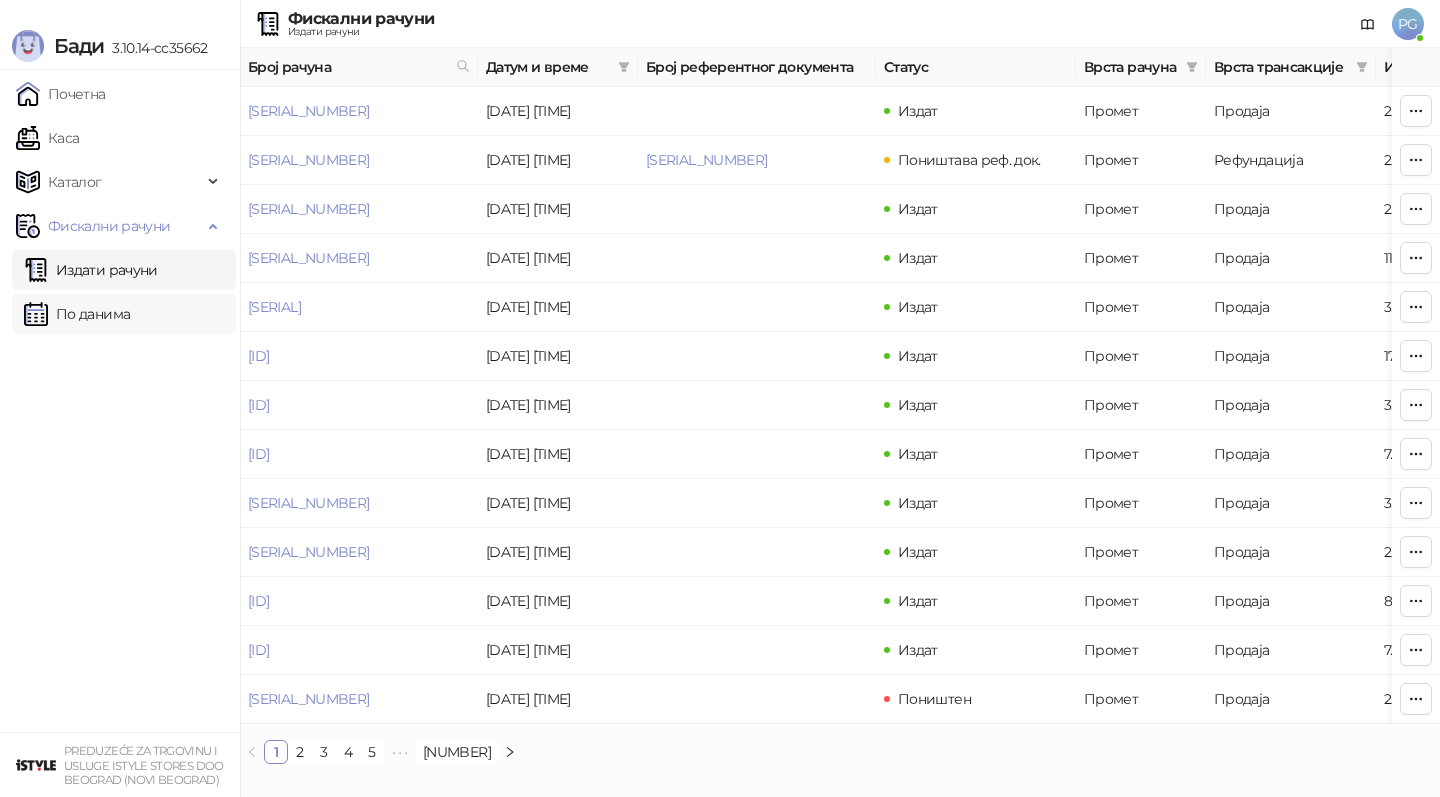 click on "По данима" at bounding box center (77, 314) 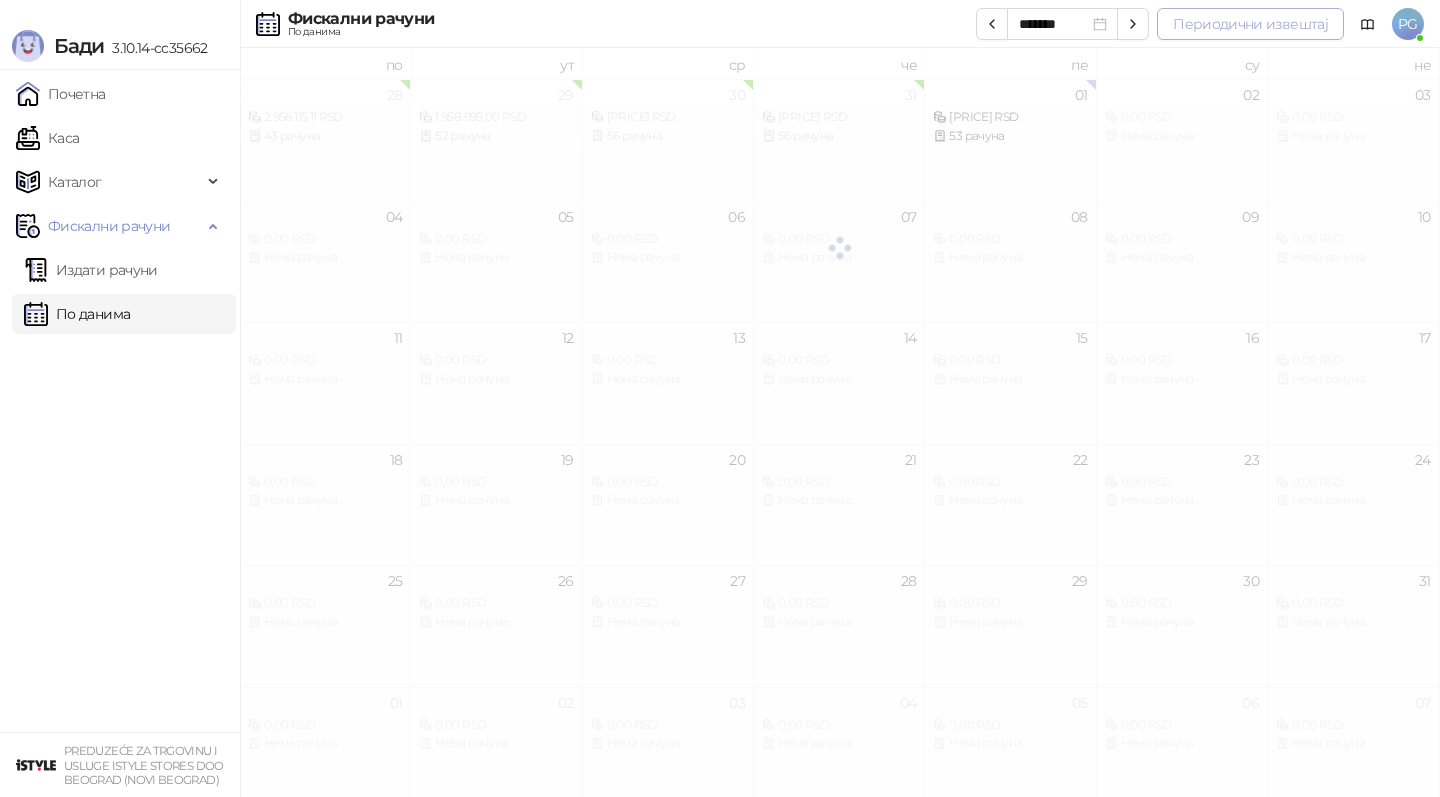 click on "Периодични извештај" at bounding box center [1250, 24] 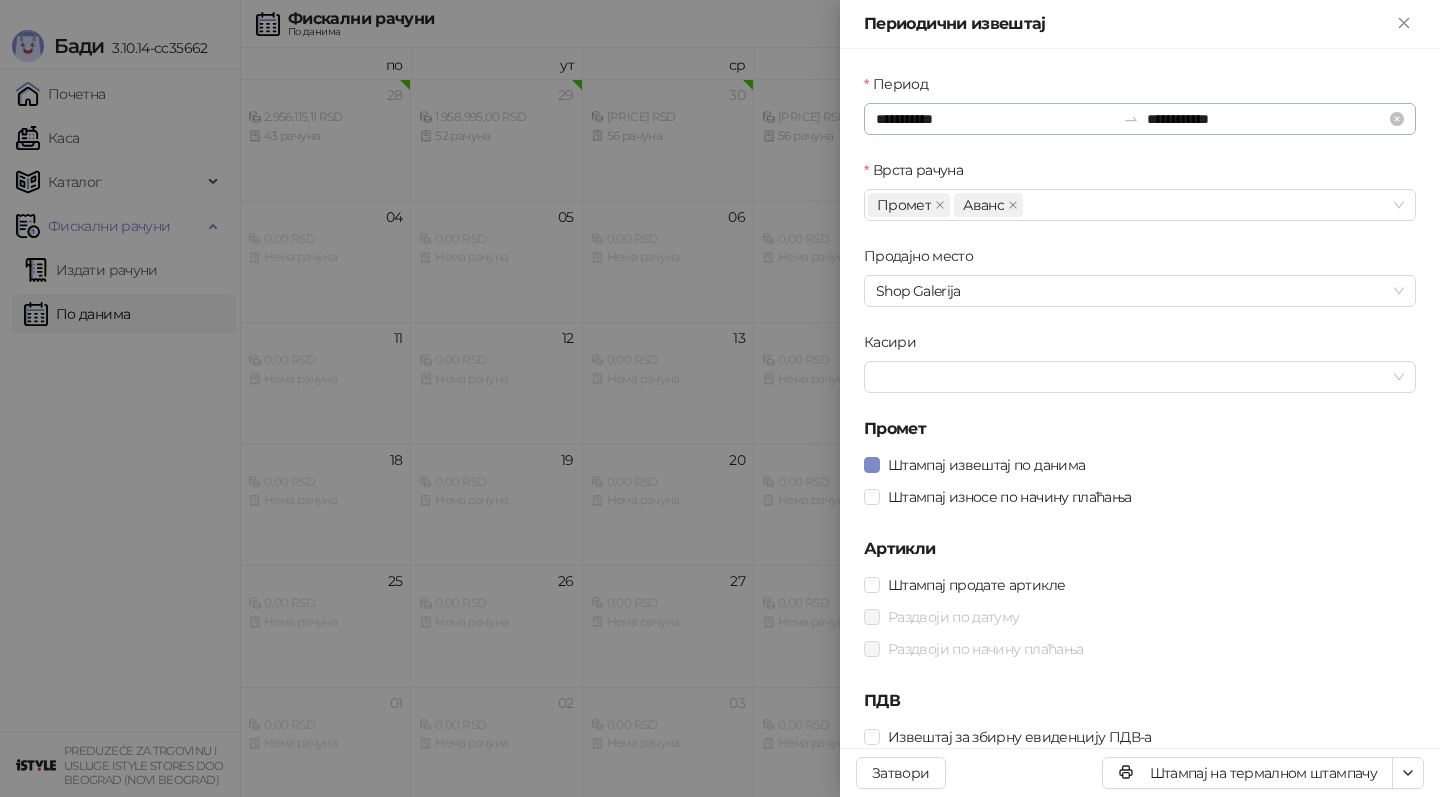 click on "**********" at bounding box center (1140, 119) 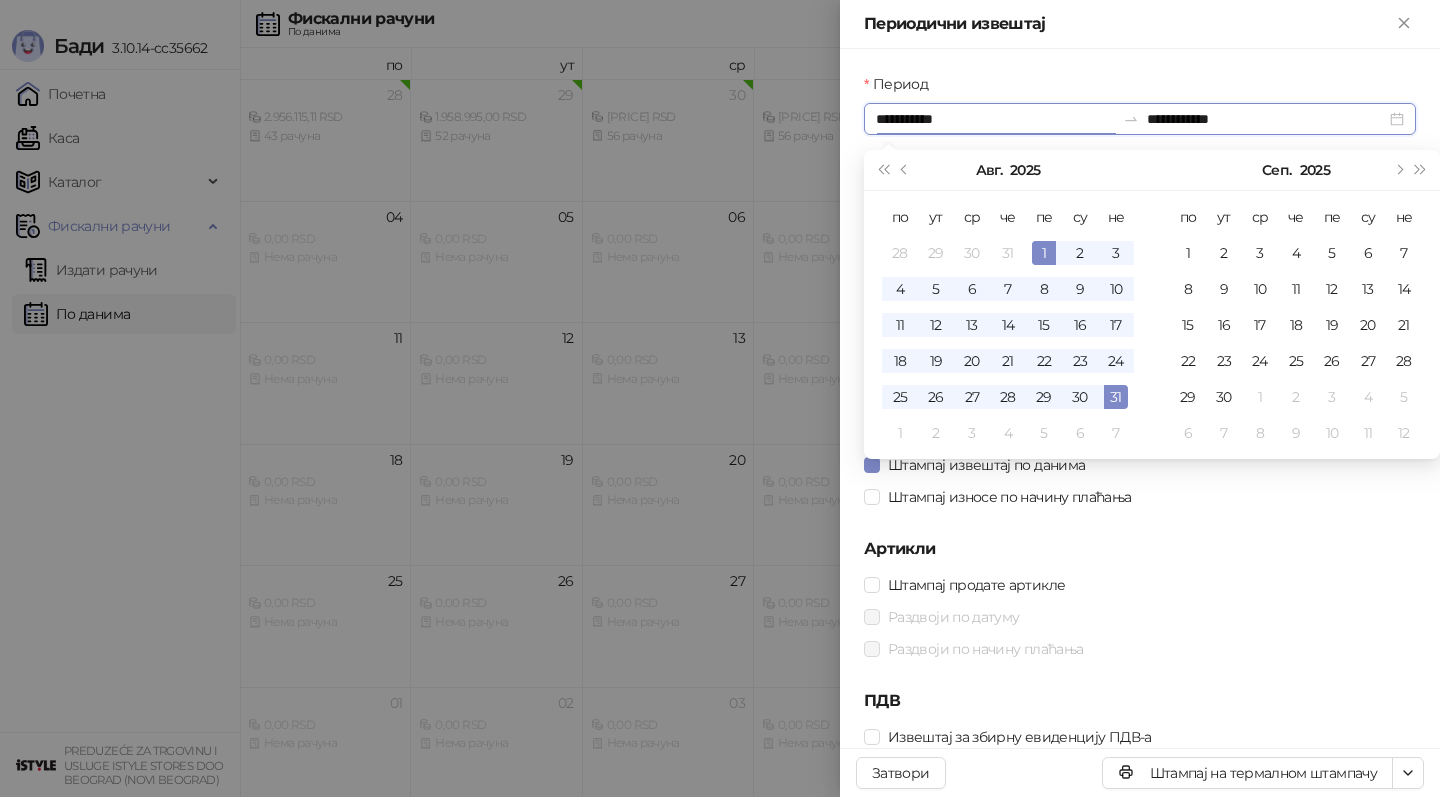 type on "**********" 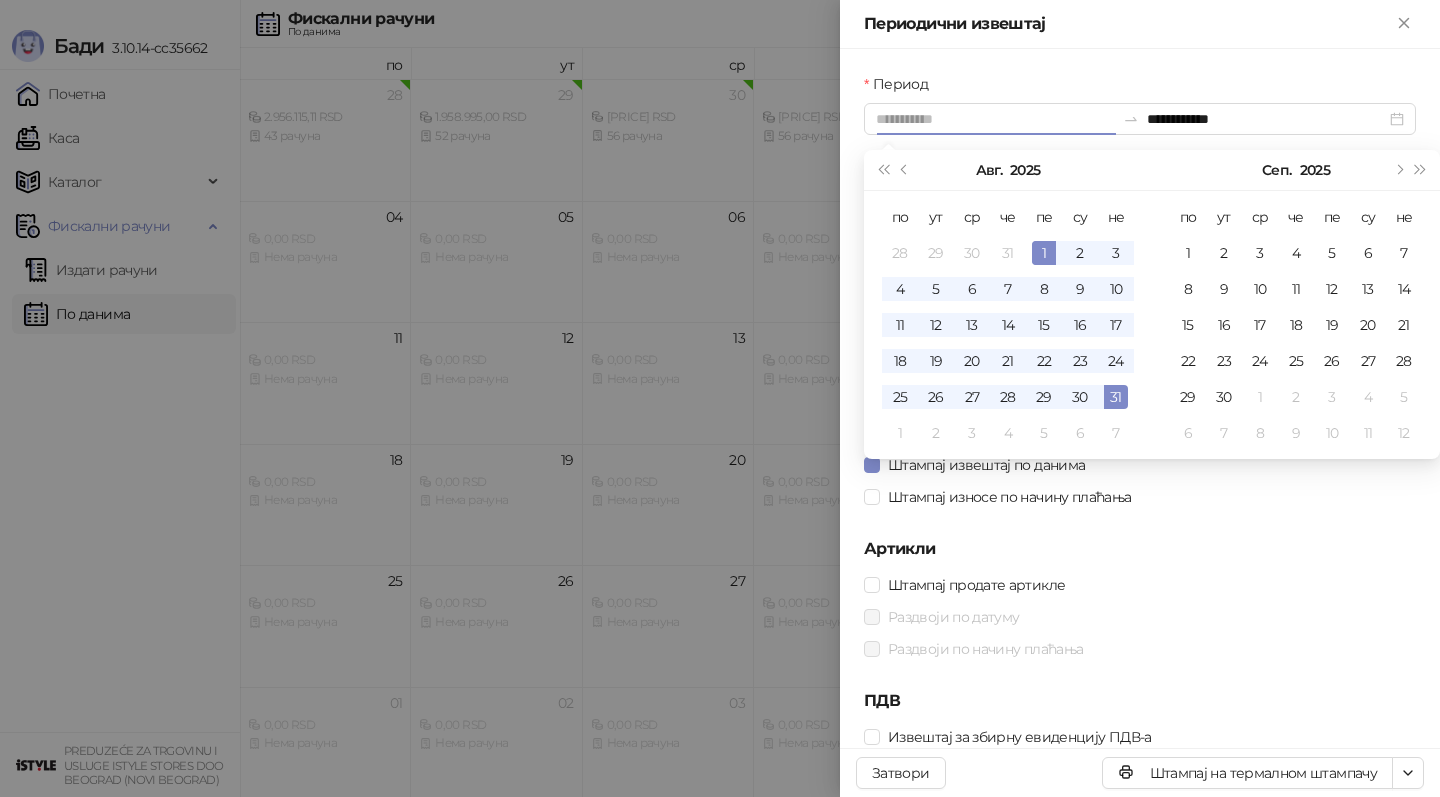 click on "1" at bounding box center (1044, 253) 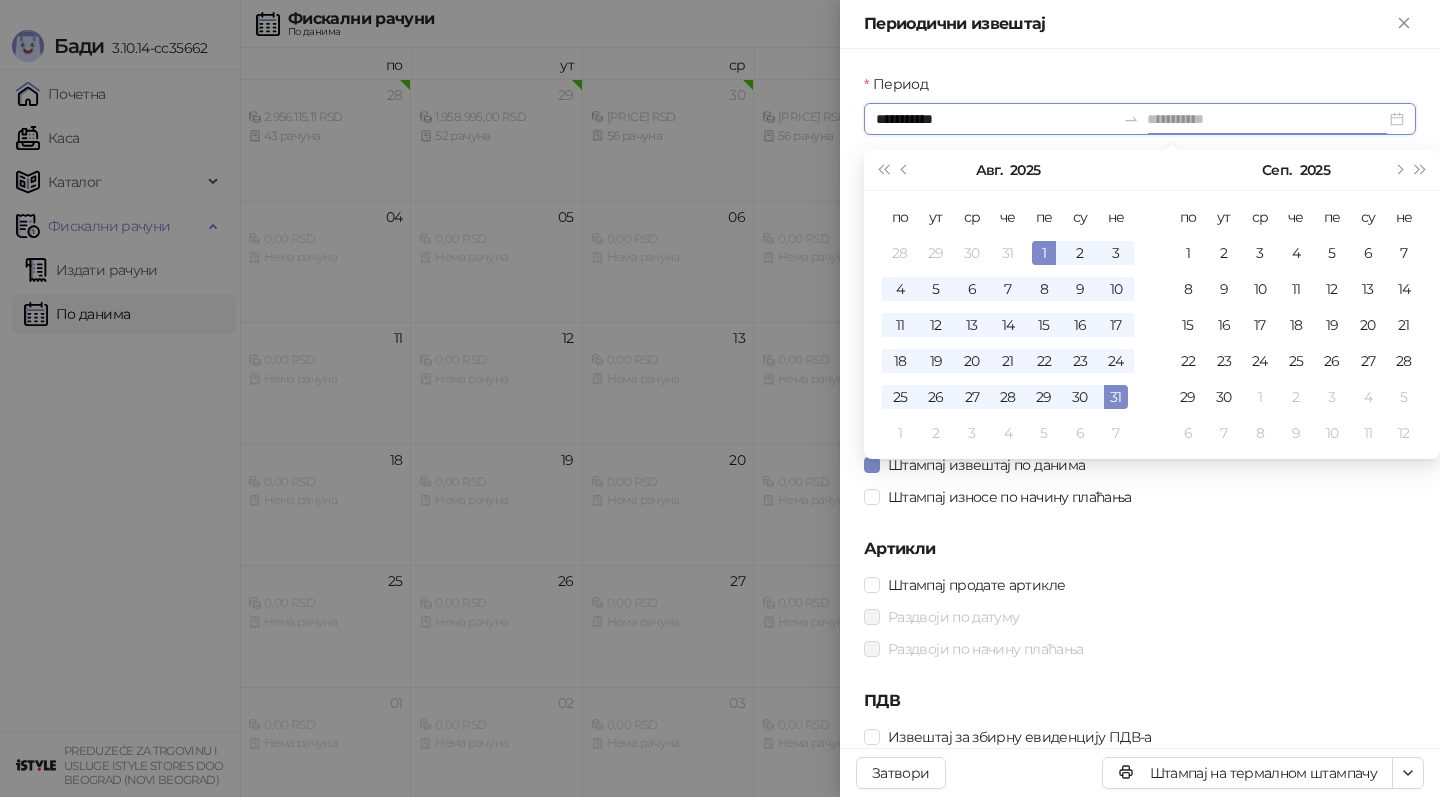 type on "**********" 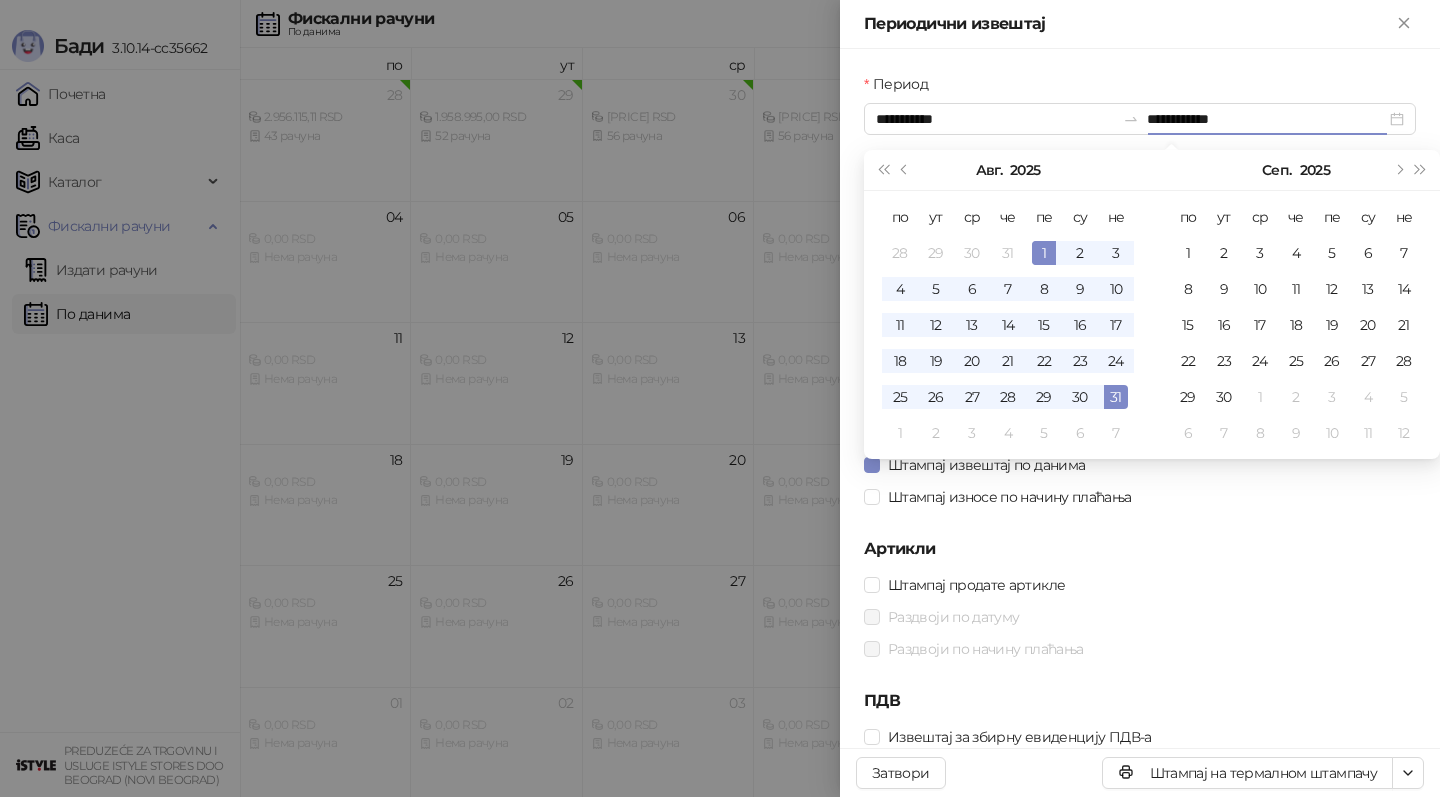 click on "**********" at bounding box center [1140, 413] 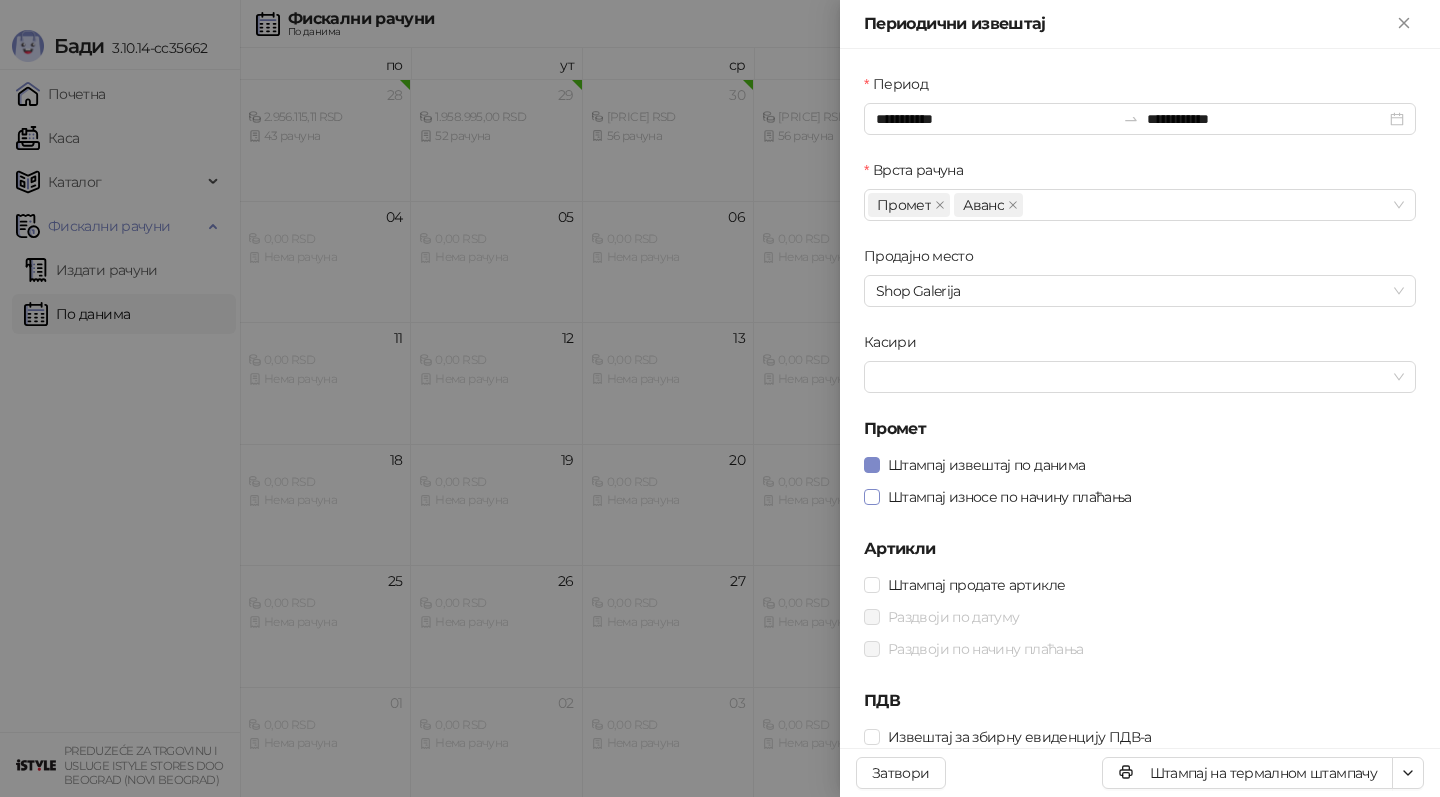 click on "Штампај износе по начину плаћања" at bounding box center (1010, 497) 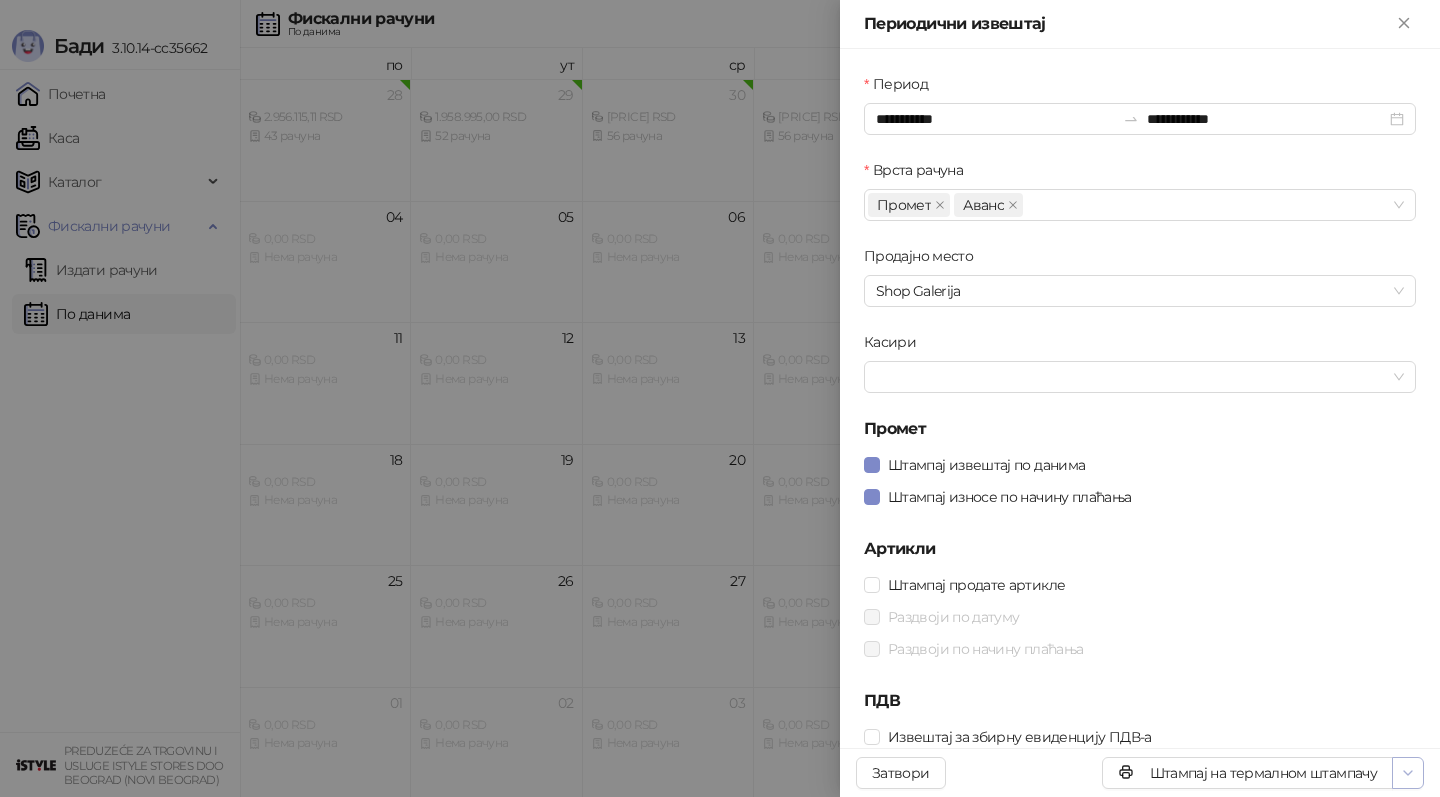 click at bounding box center (1408, 773) 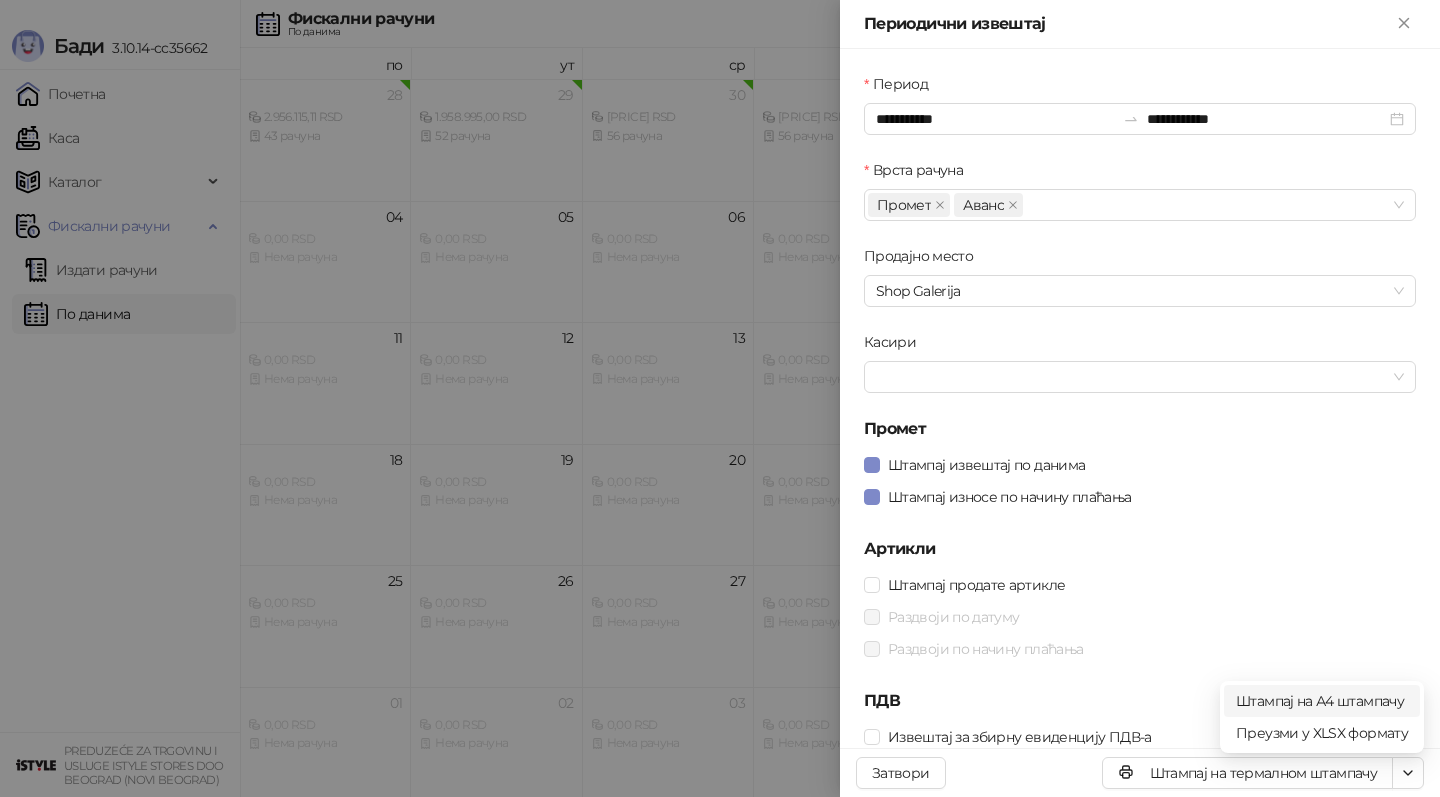 click on "Штампај на А4 штампачу" at bounding box center (1322, 701) 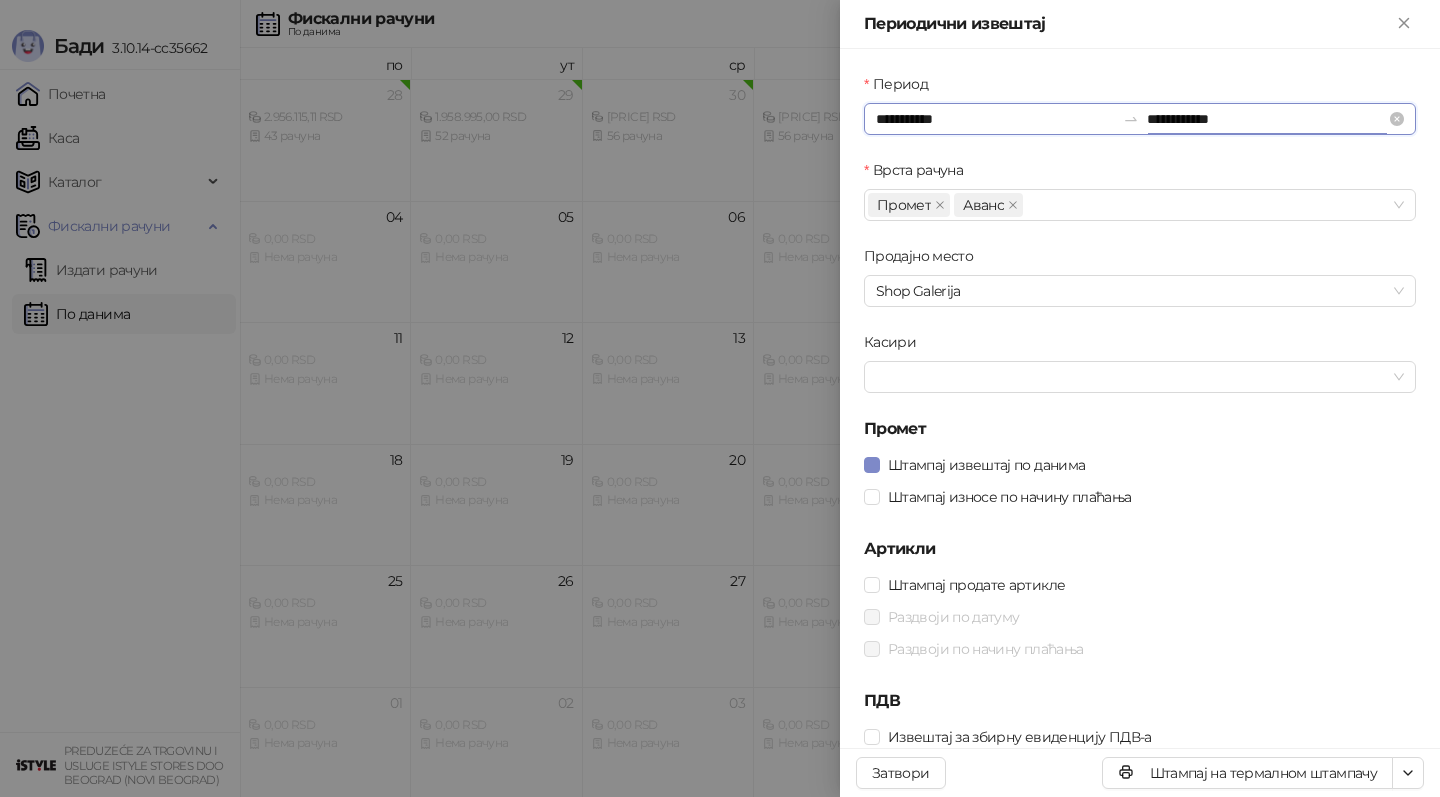 click on "**********" at bounding box center (1266, 119) 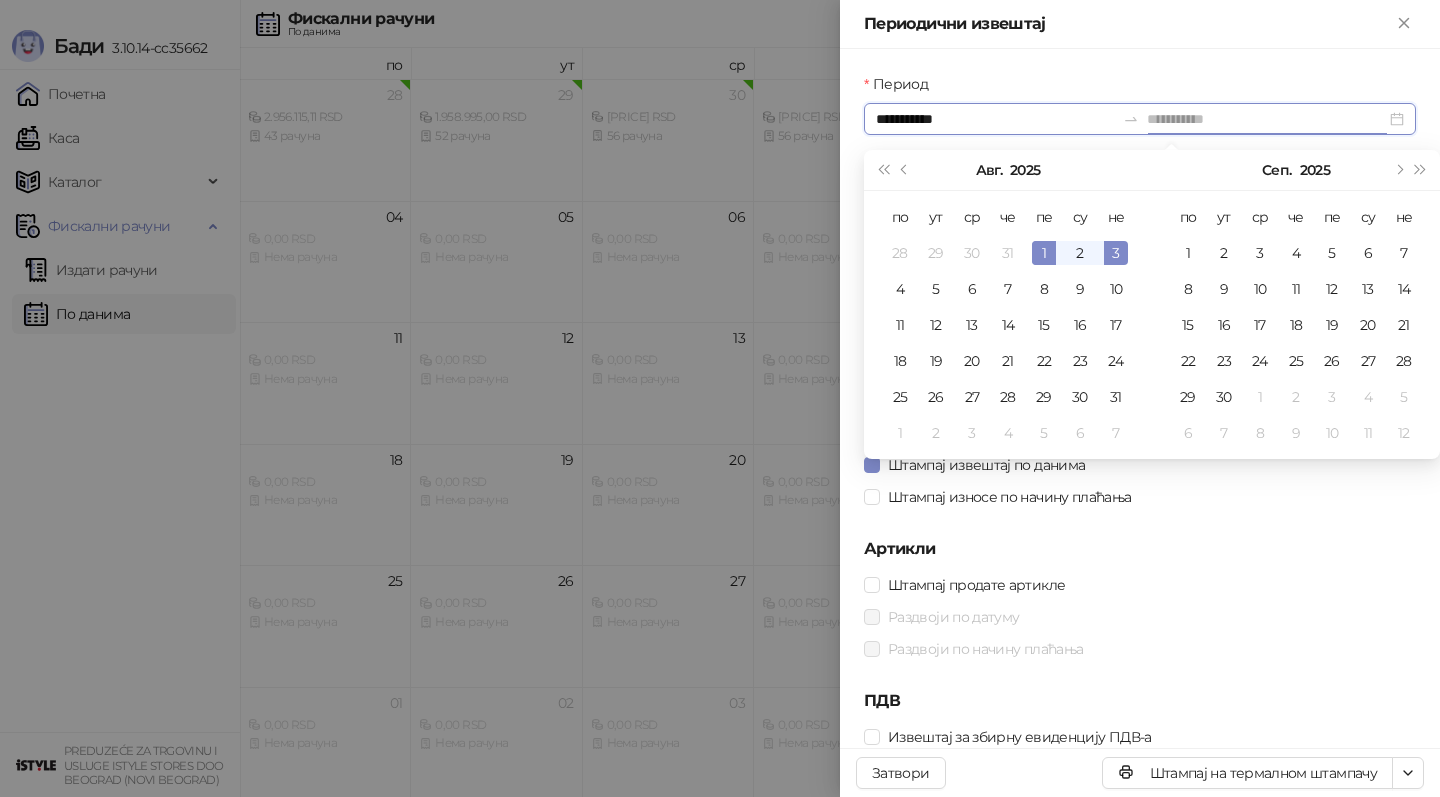 type on "**********" 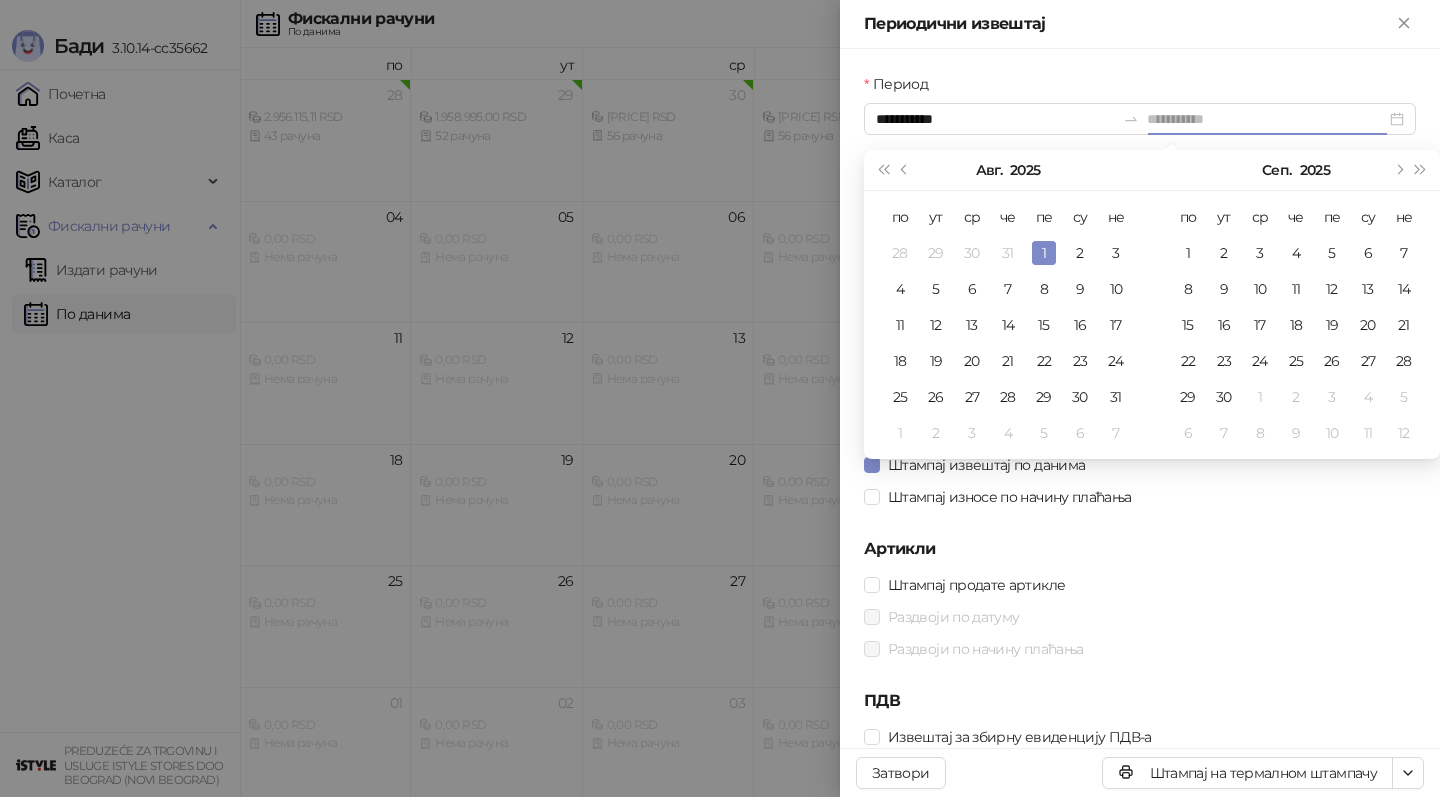 click on "1" at bounding box center (1044, 253) 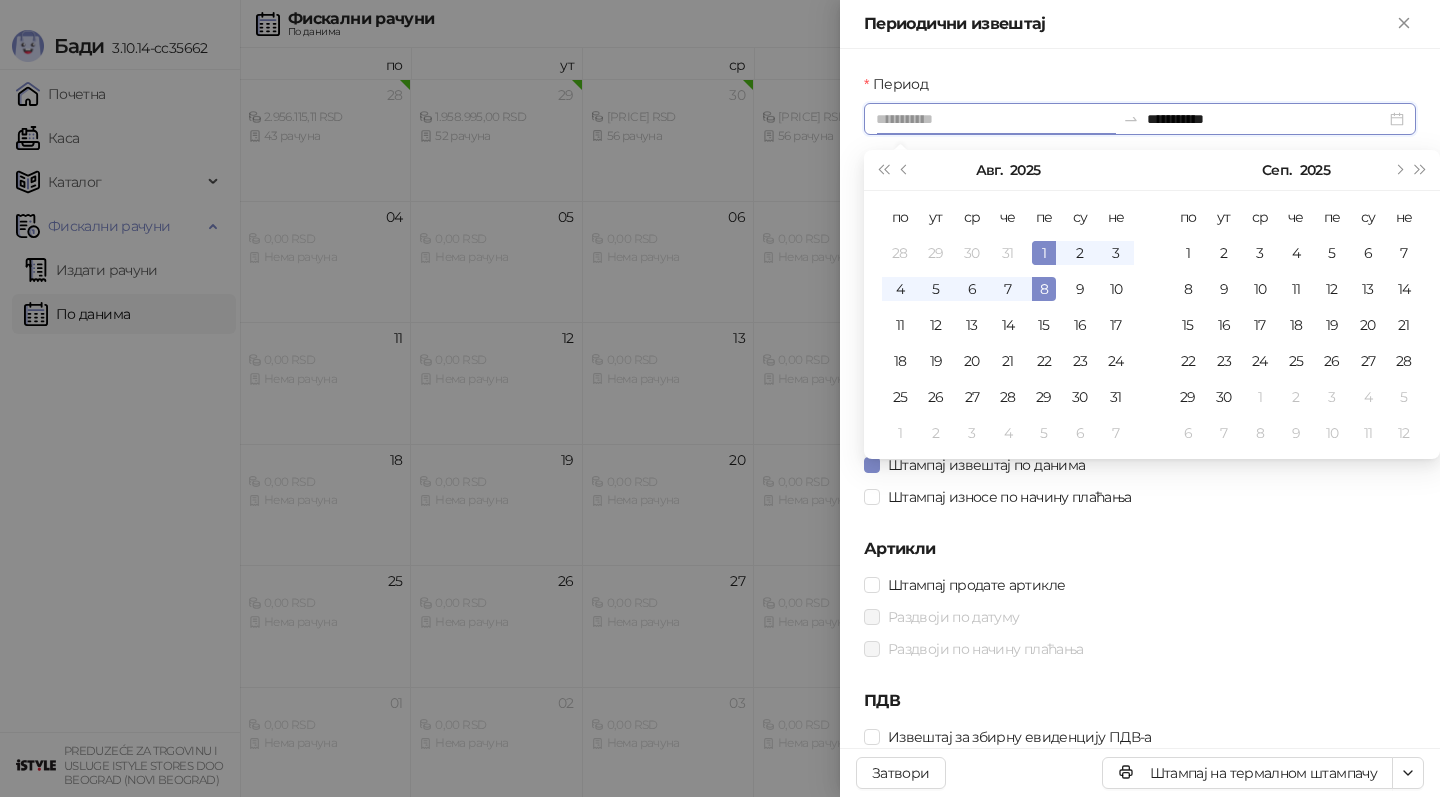 type on "**********" 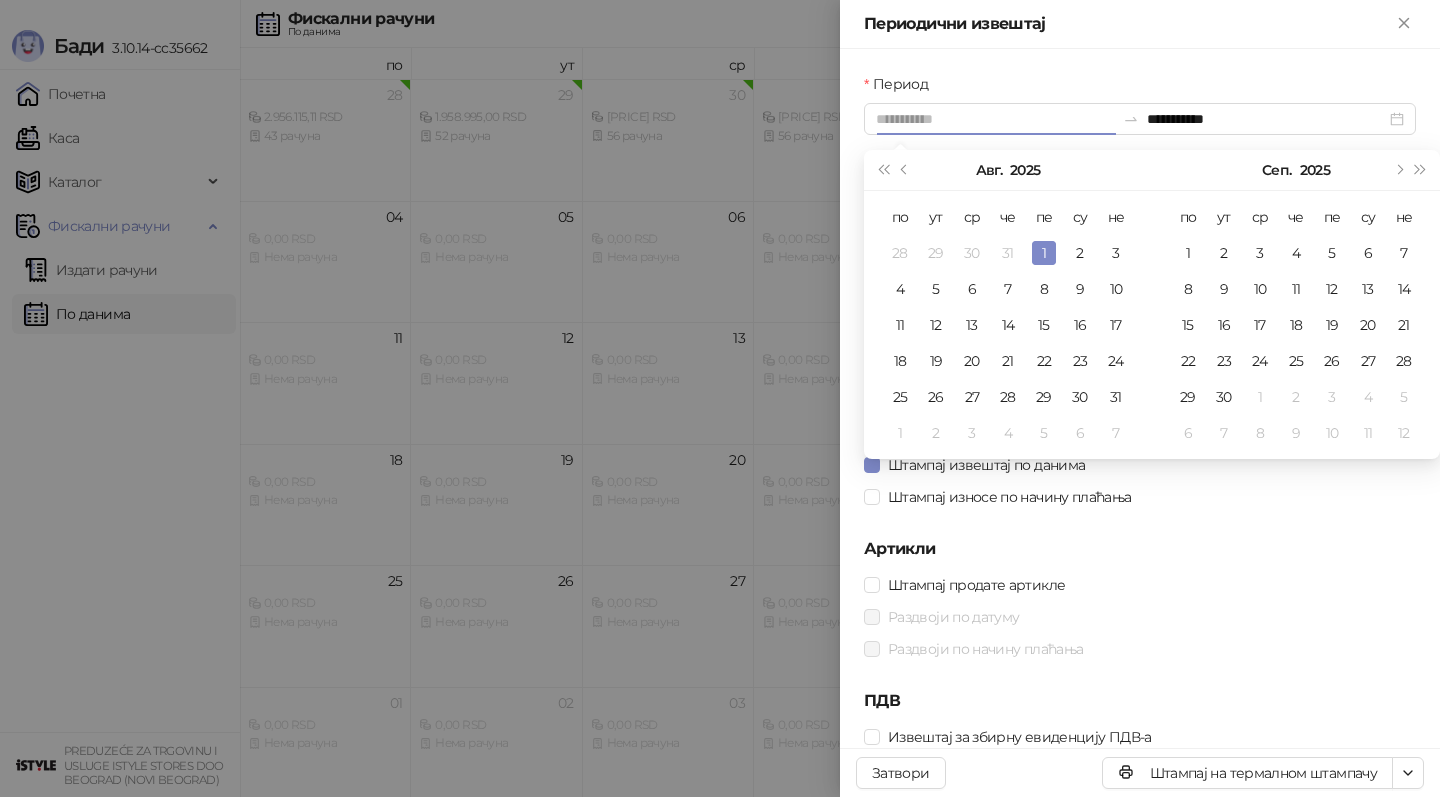 click on "1" at bounding box center [1044, 253] 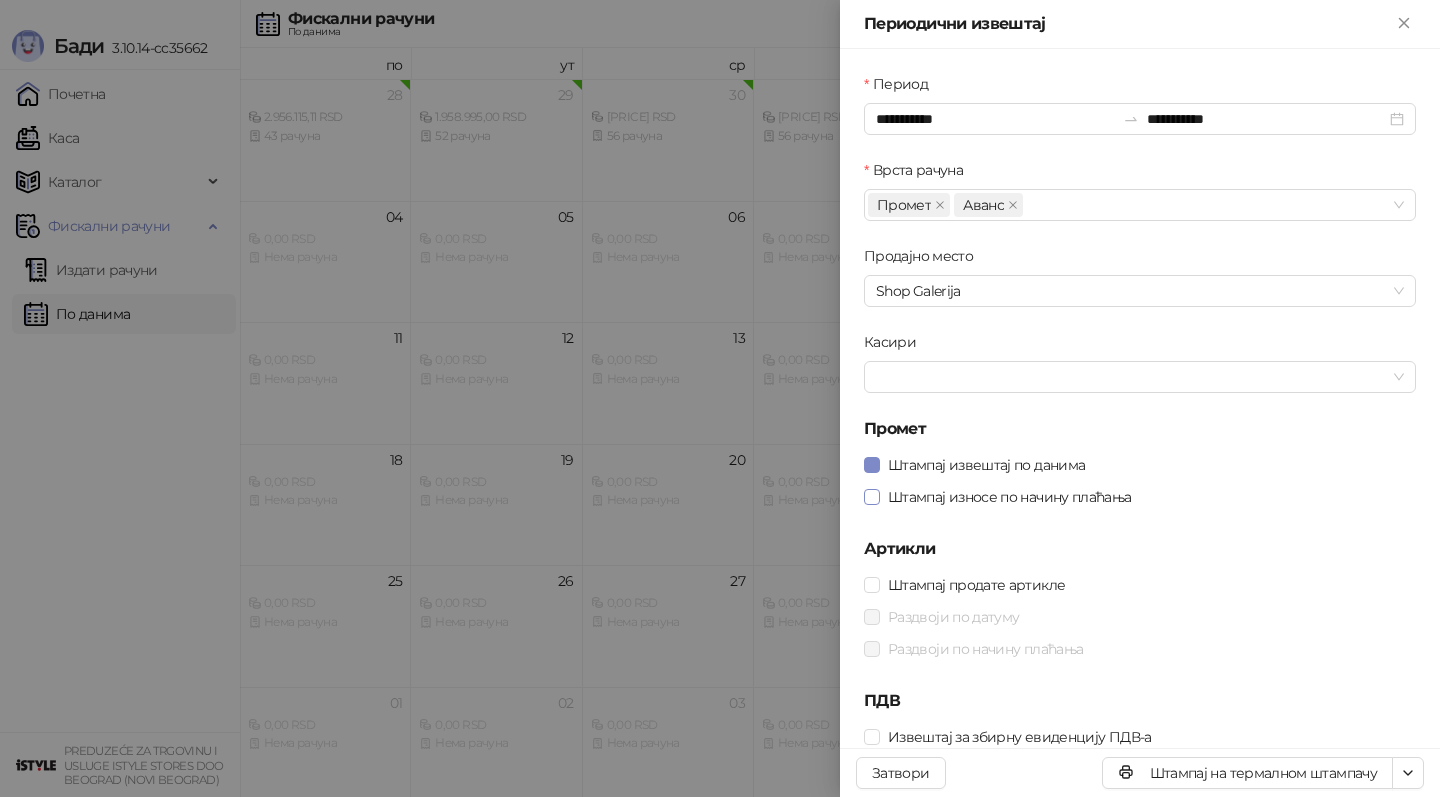 click on "Штампај износе по начину плаћања" at bounding box center [1010, 497] 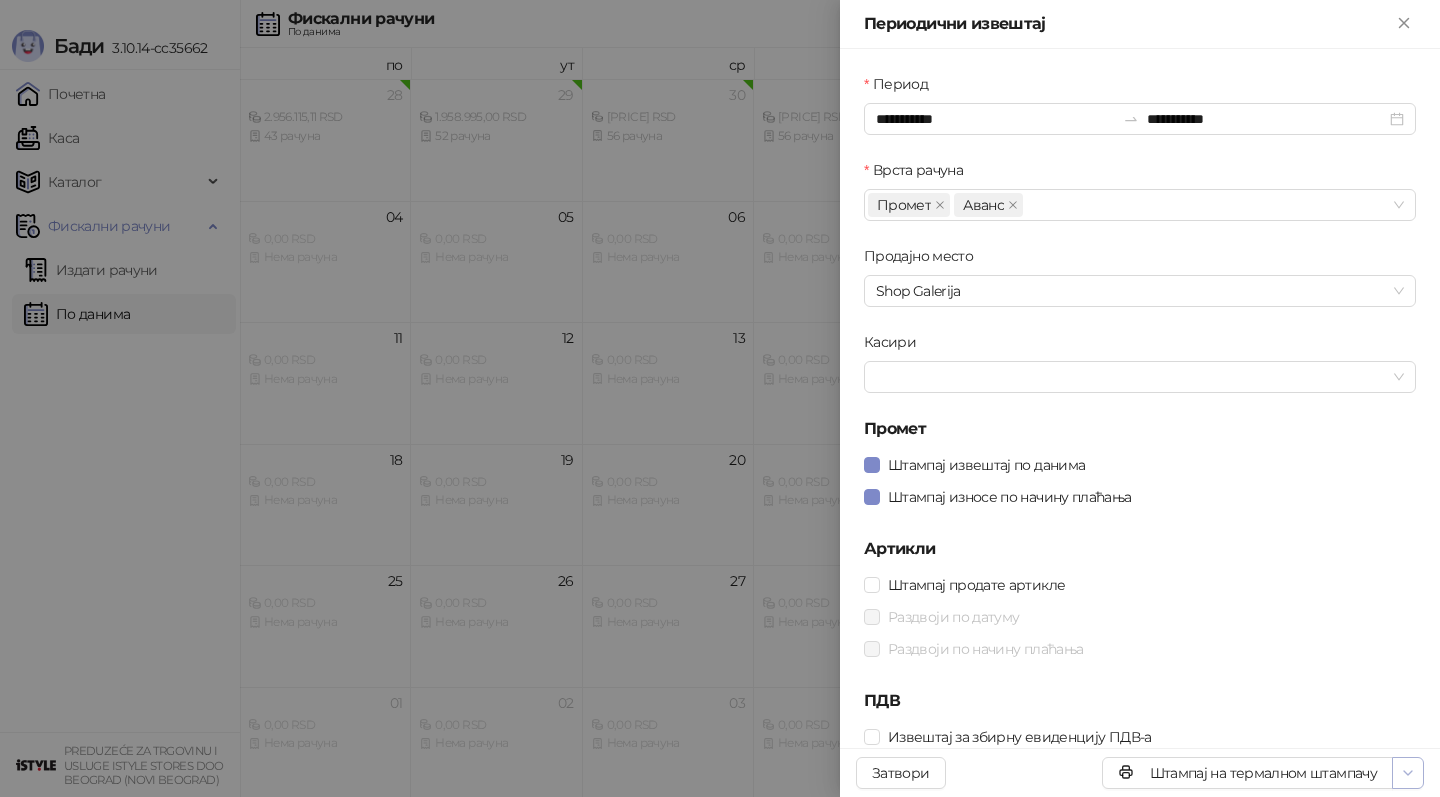 click 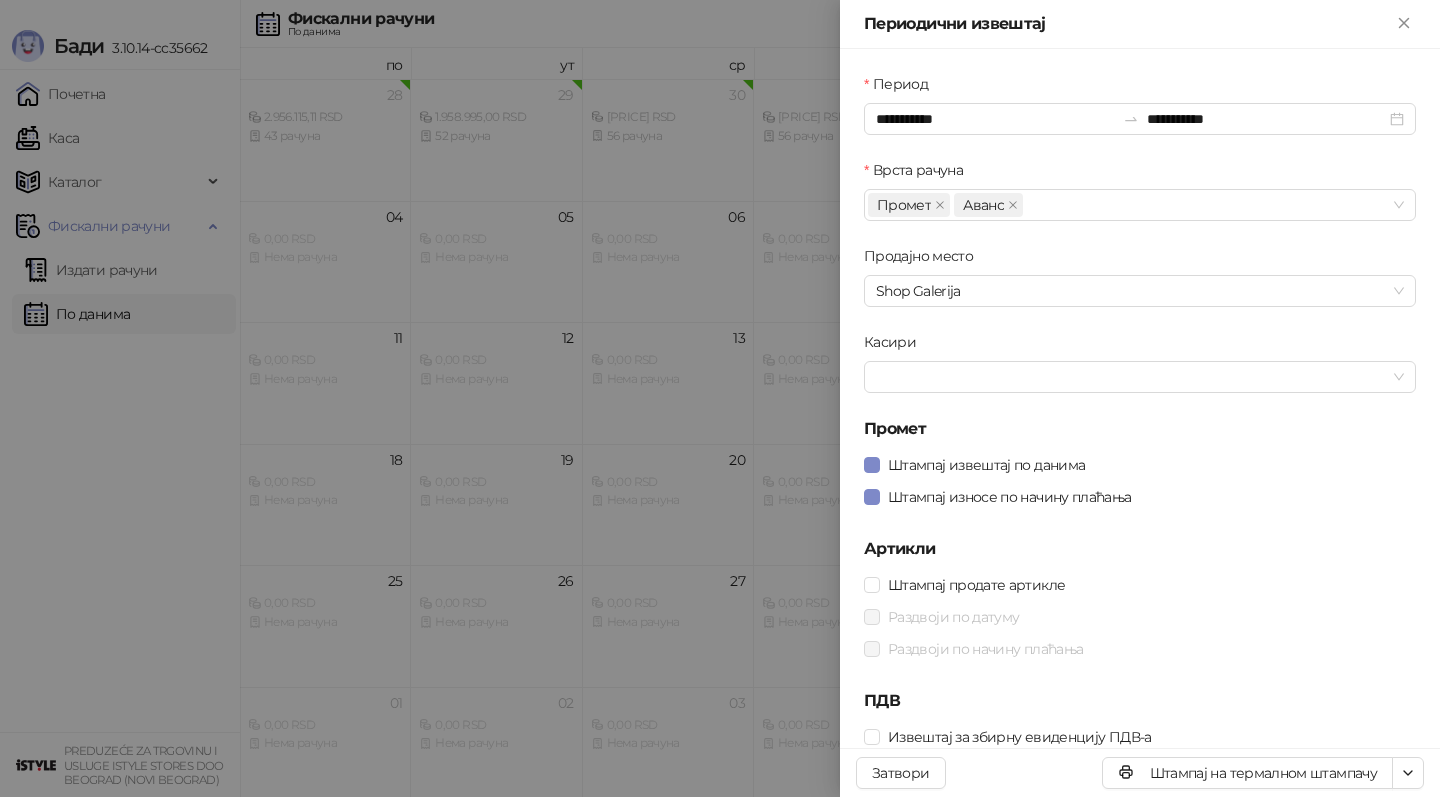 click on "**********" at bounding box center [1140, 413] 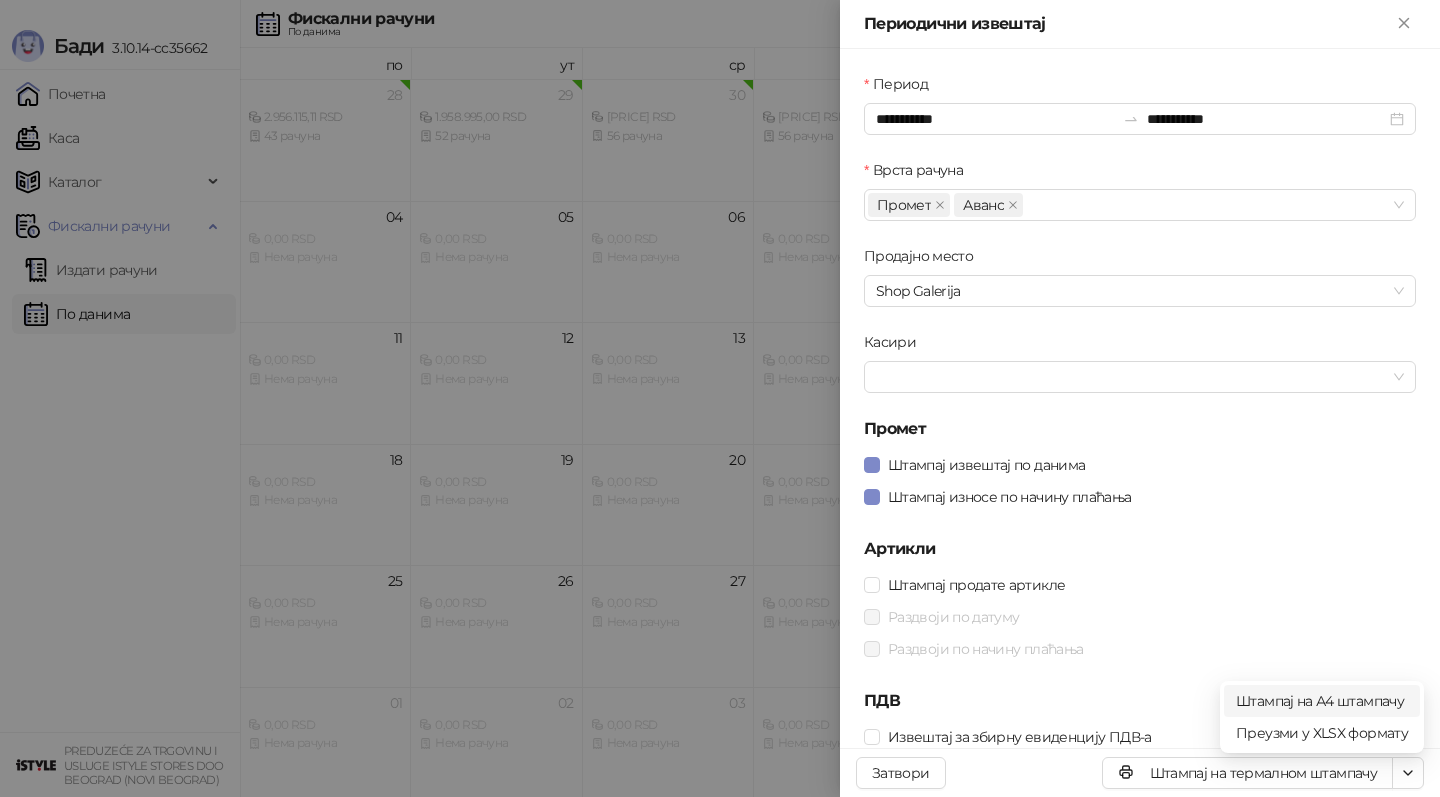 click on "Штампај на А4 штампачу" at bounding box center [1322, 701] 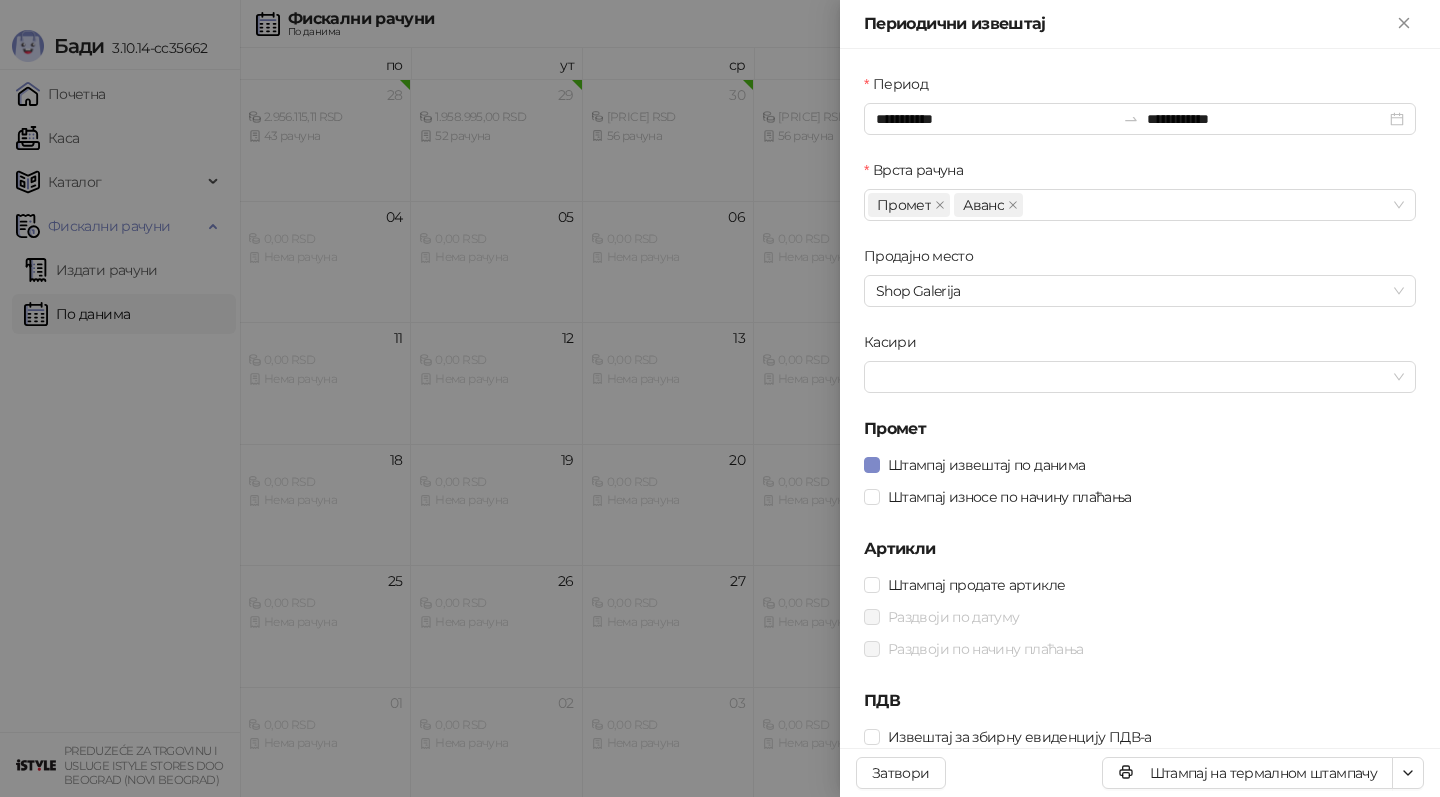 click at bounding box center [720, 398] 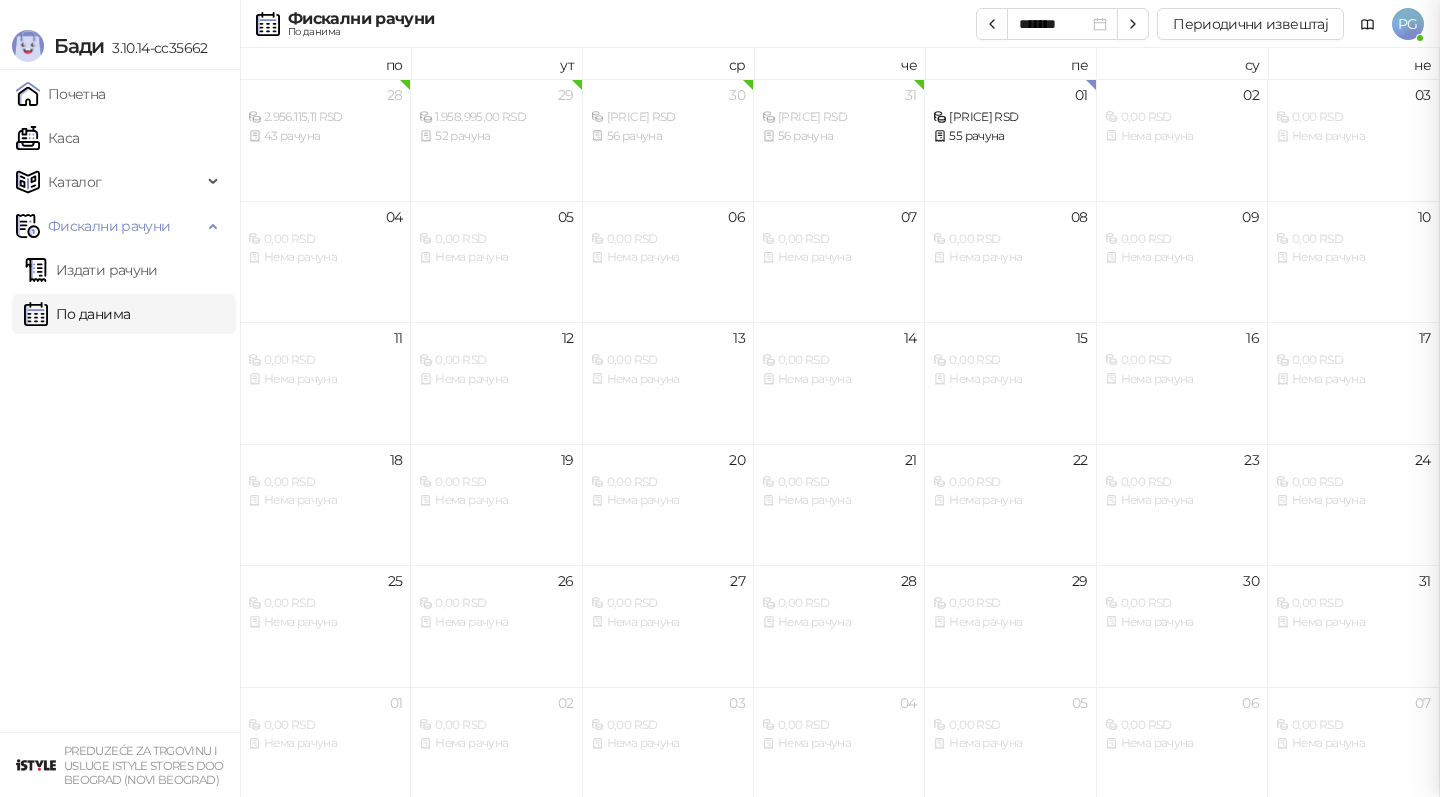 click at bounding box center (720, 398) 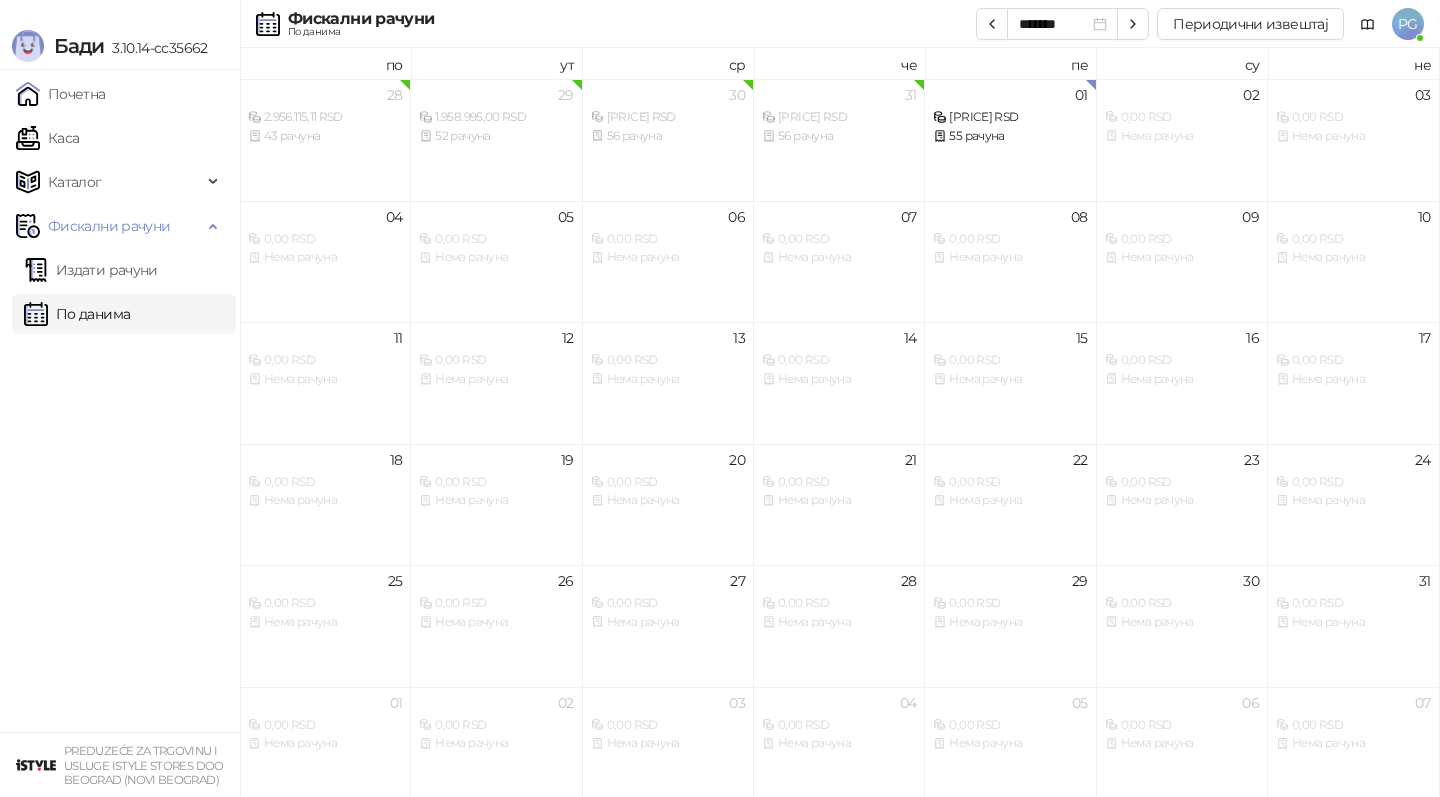 click on "Издати рачуни" at bounding box center [91, 270] 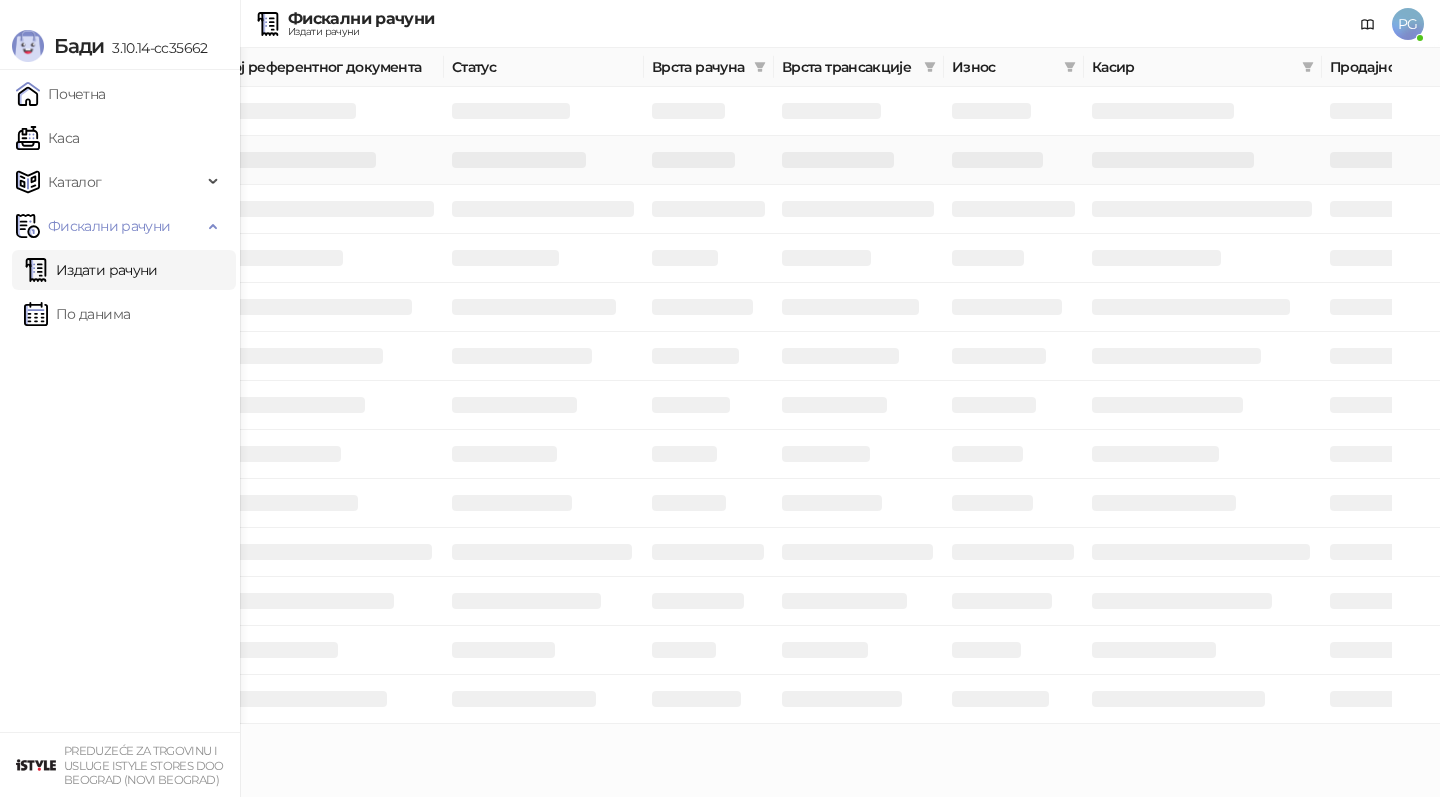 scroll, scrollTop: 0, scrollLeft: 600, axis: horizontal 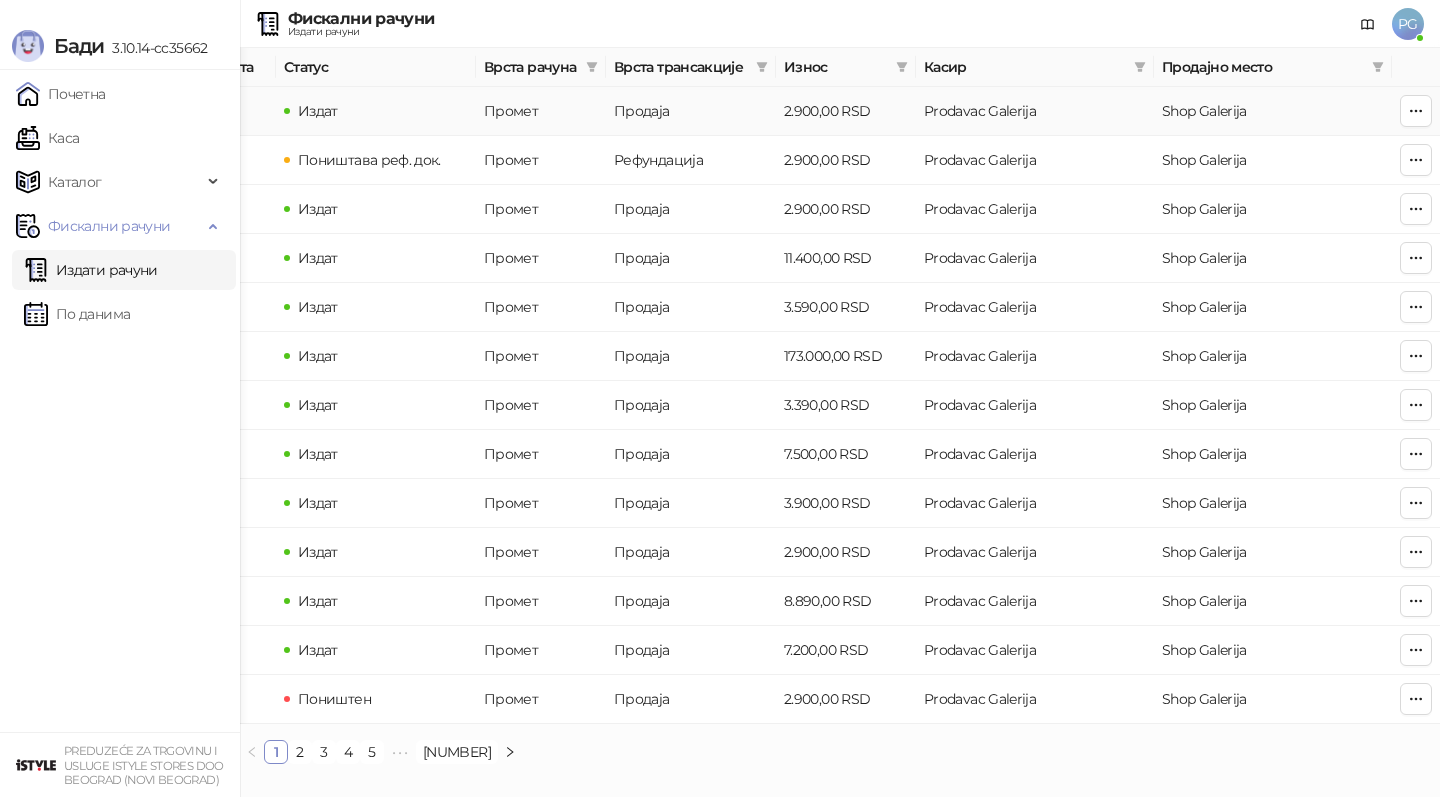click on "Врста трансакције" at bounding box center [691, 67] 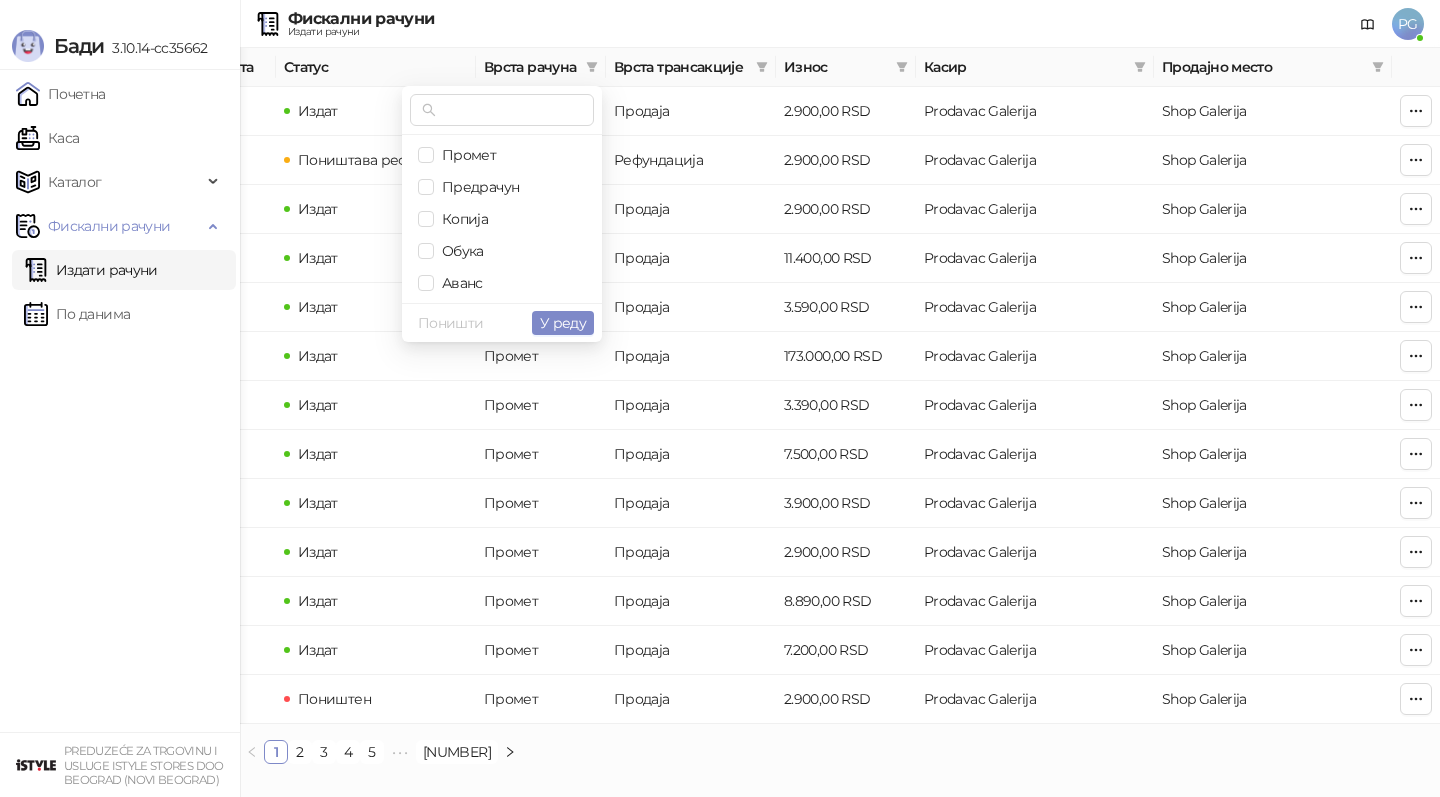 click on "Врста трансакције" at bounding box center (691, 67) 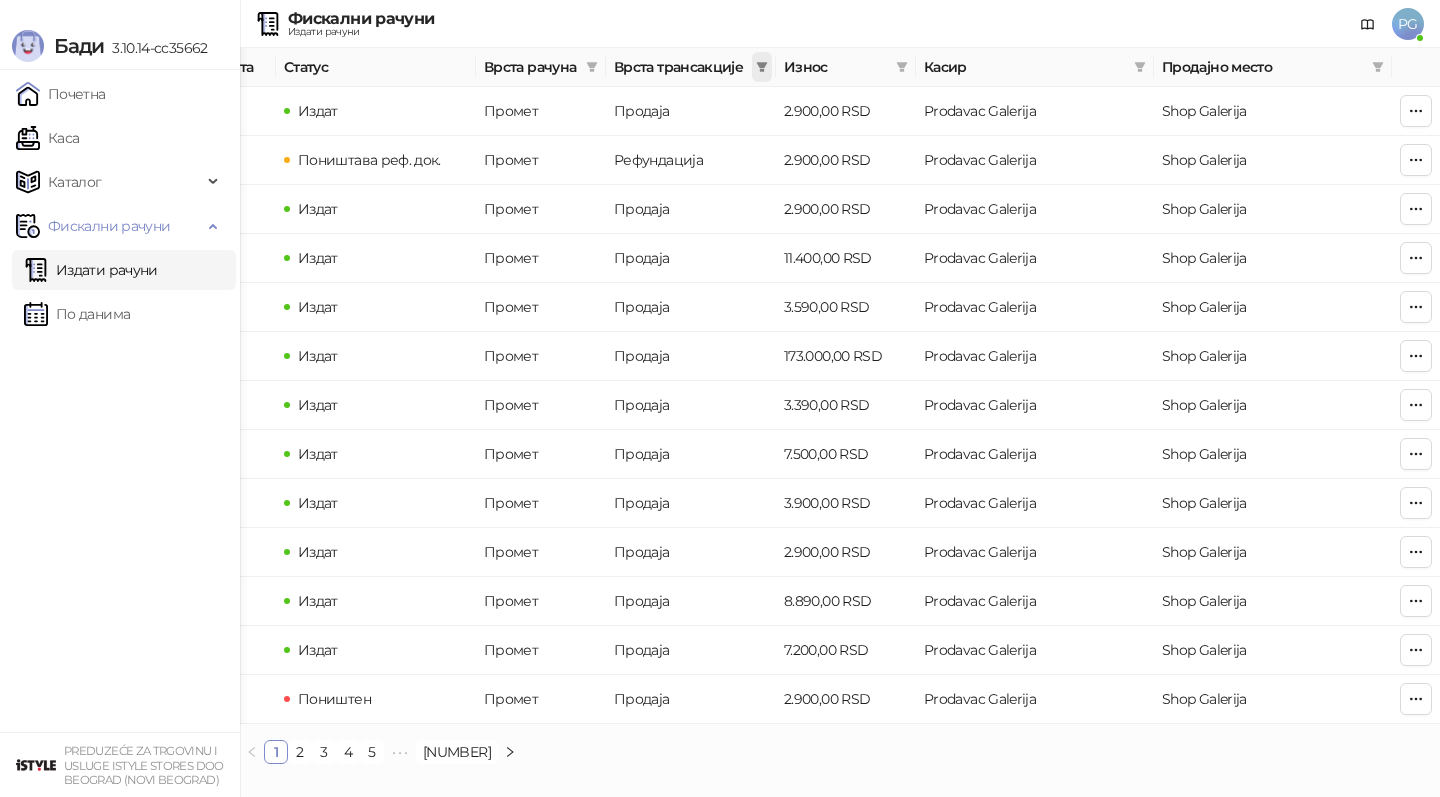 click 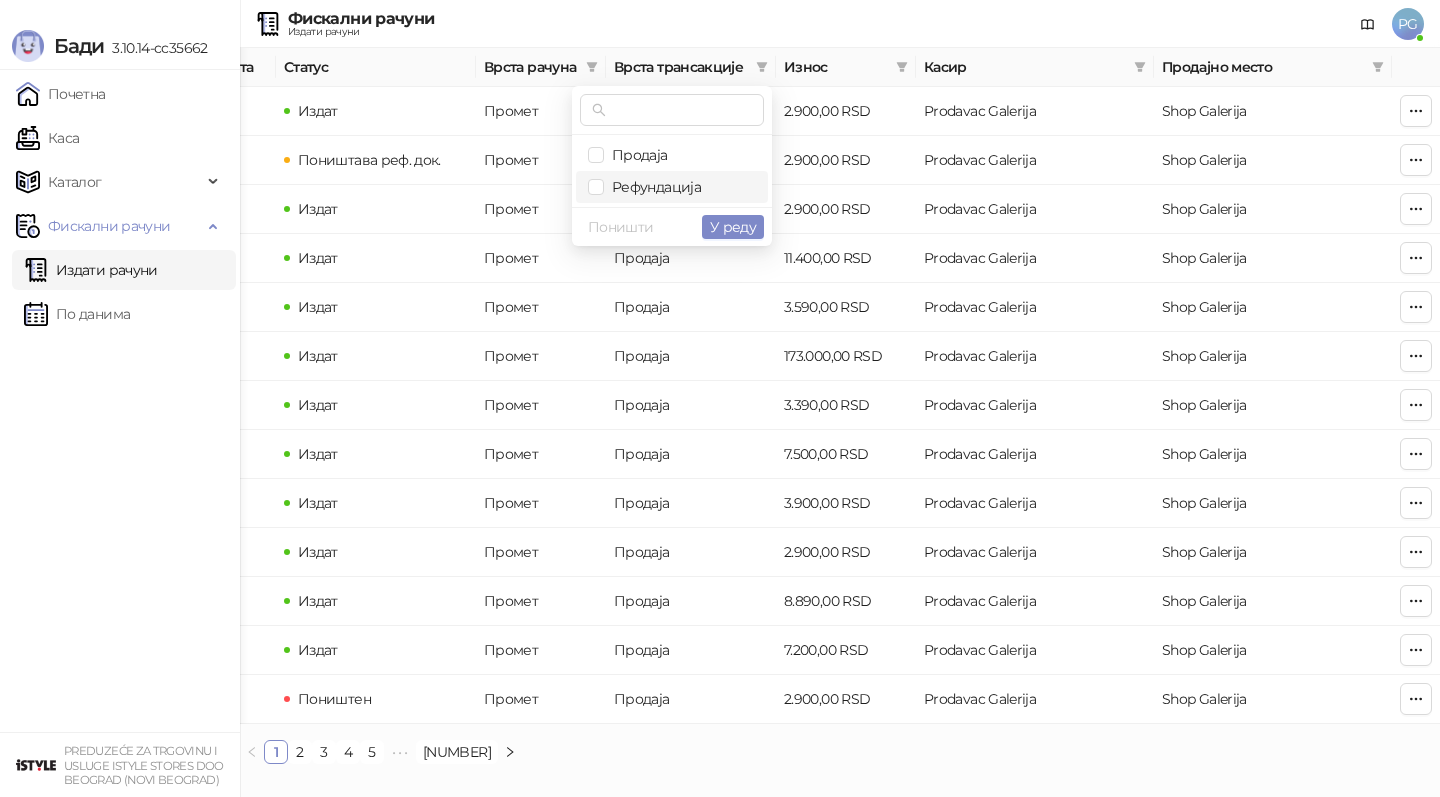 click on "Рефундација" at bounding box center (652, 187) 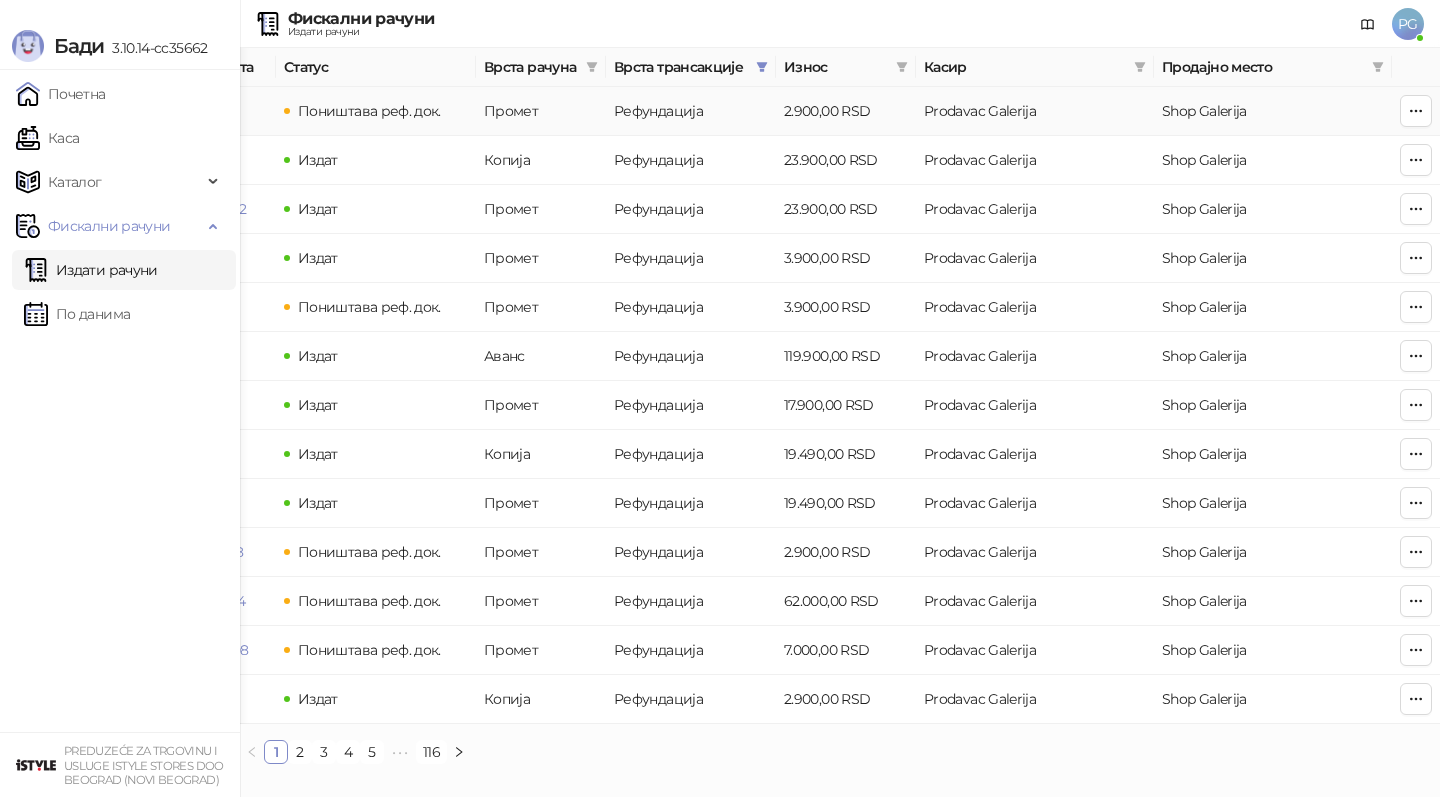 scroll, scrollTop: 0, scrollLeft: 0, axis: both 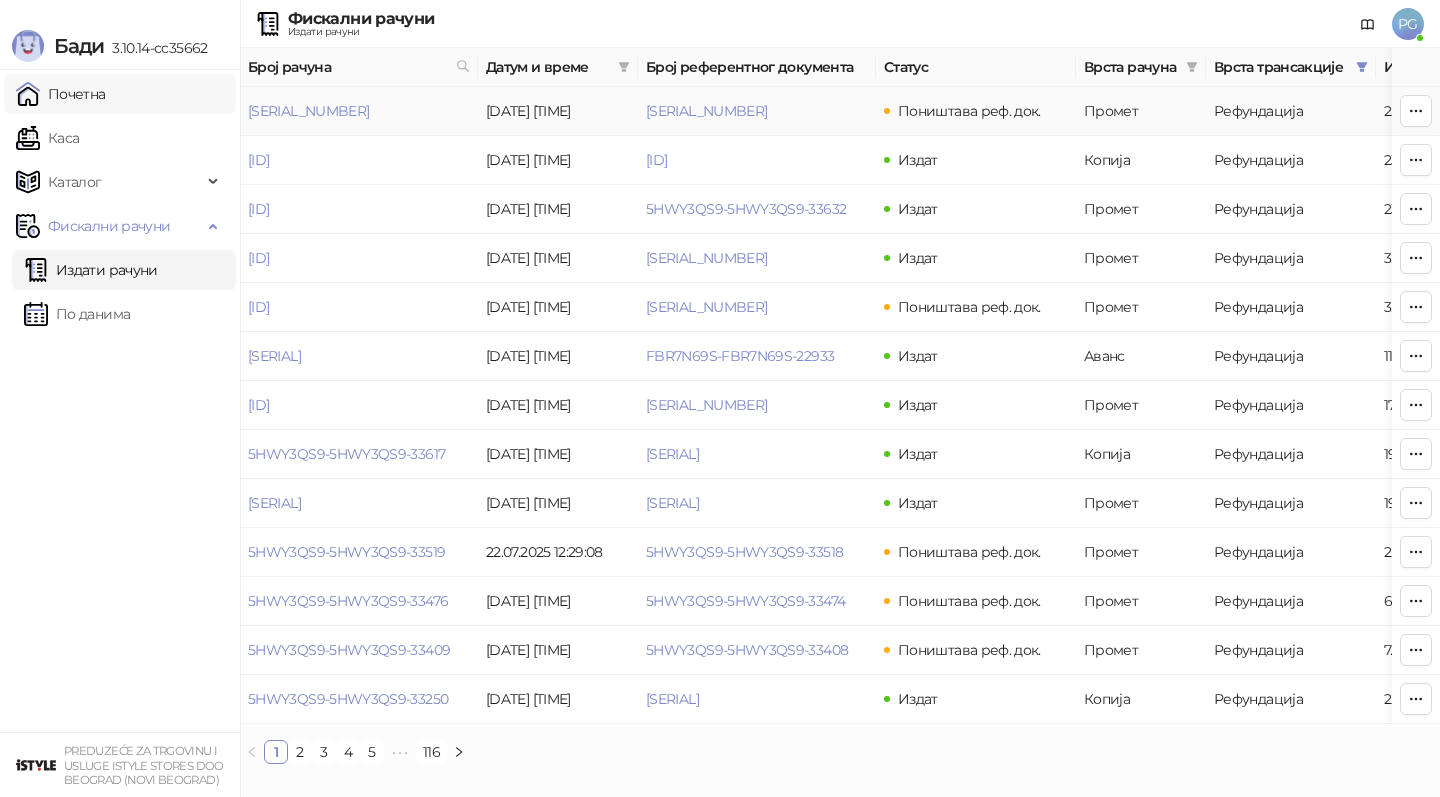 drag, startPoint x: 453, startPoint y: 110, endPoint x: 235, endPoint y: 107, distance: 218.02065 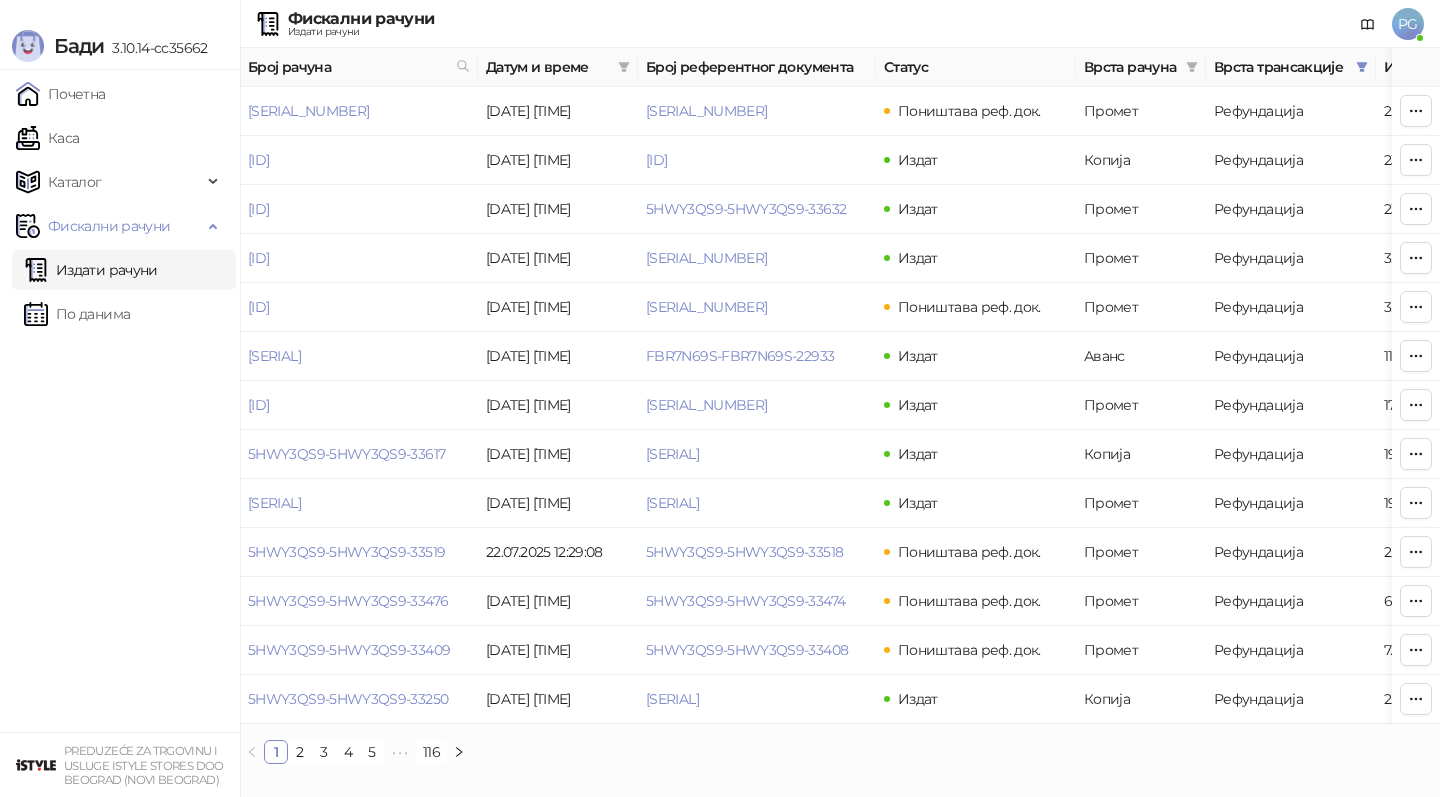 click on "Почетна Каса Каталог Робне марке Категорије Артикли Фискални рачуни Издати рачуни По данима" at bounding box center (120, 401) 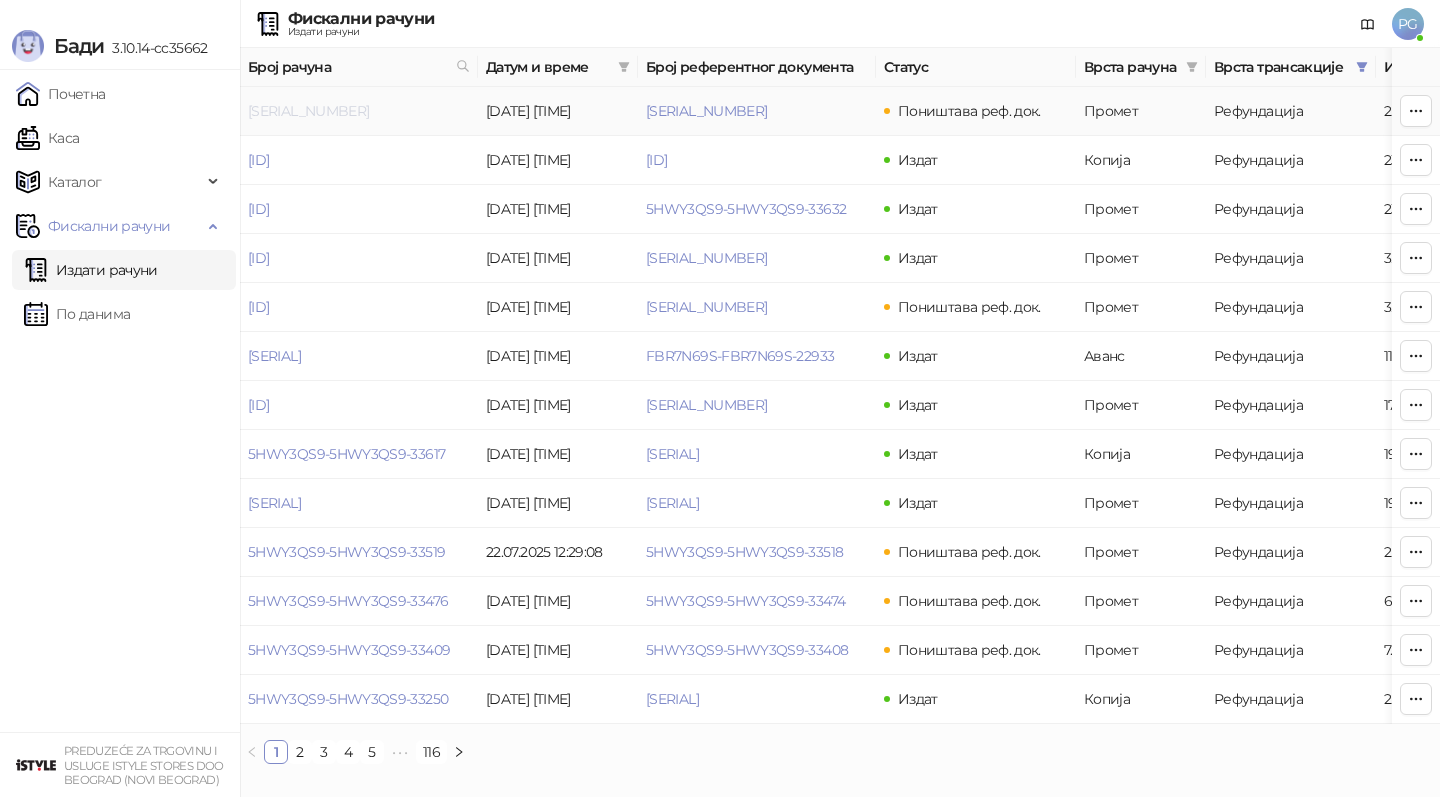 drag, startPoint x: 456, startPoint y: 117, endPoint x: 249, endPoint y: 107, distance: 207.24141 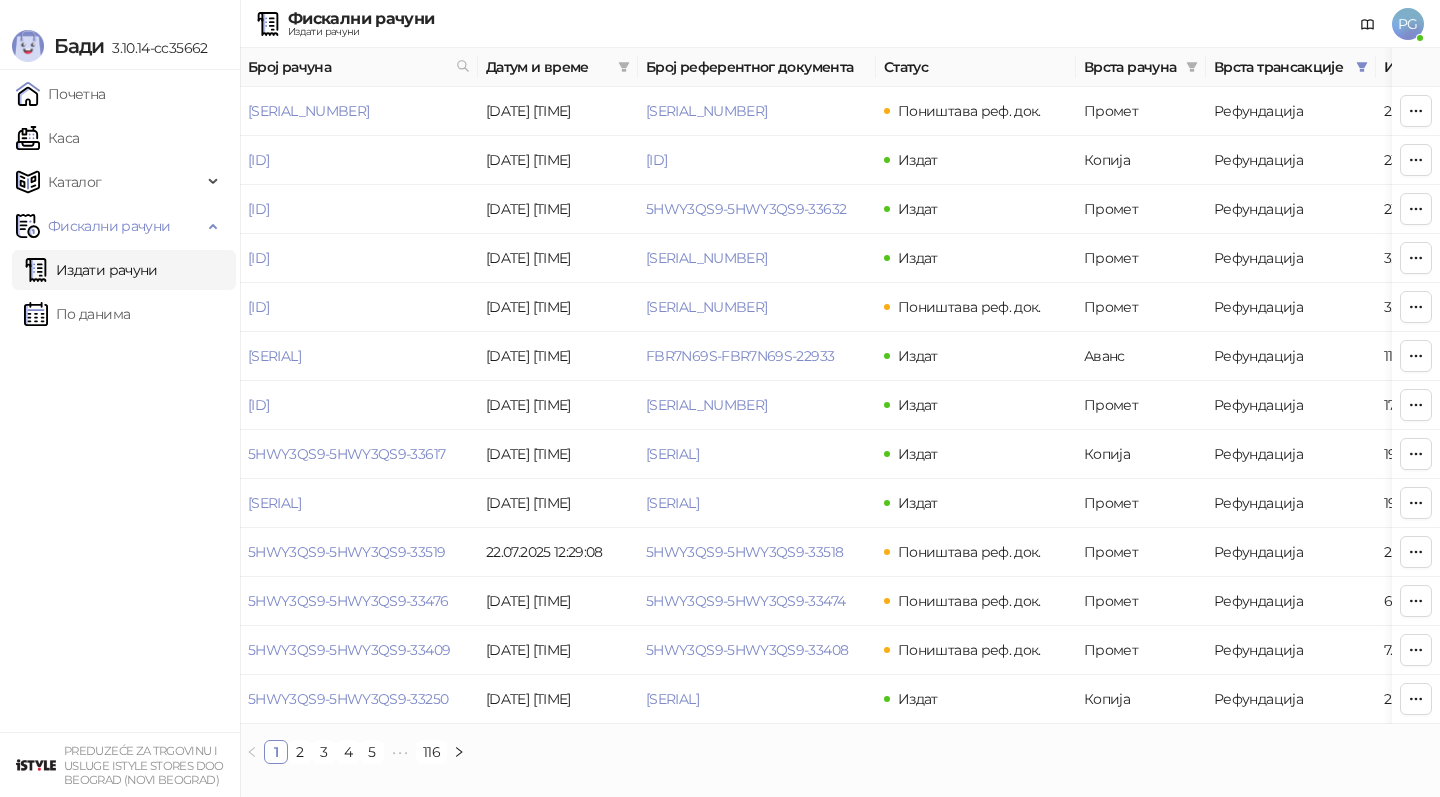 click on "Почетна Каса Каталог Робне марке Категорије Артикли Фискални рачуни Издати рачуни По данима" at bounding box center (120, 401) 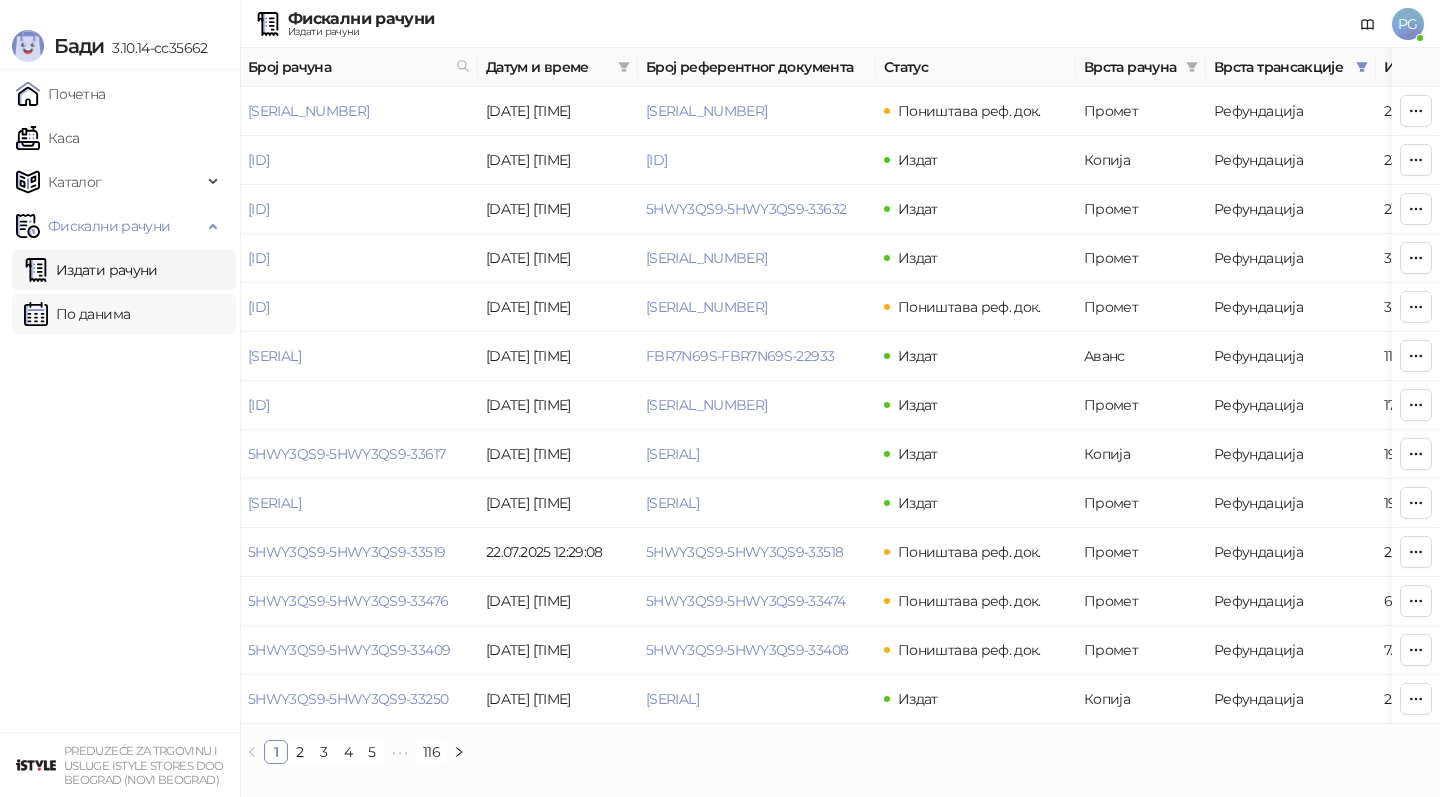 click on "По данима" at bounding box center (77, 314) 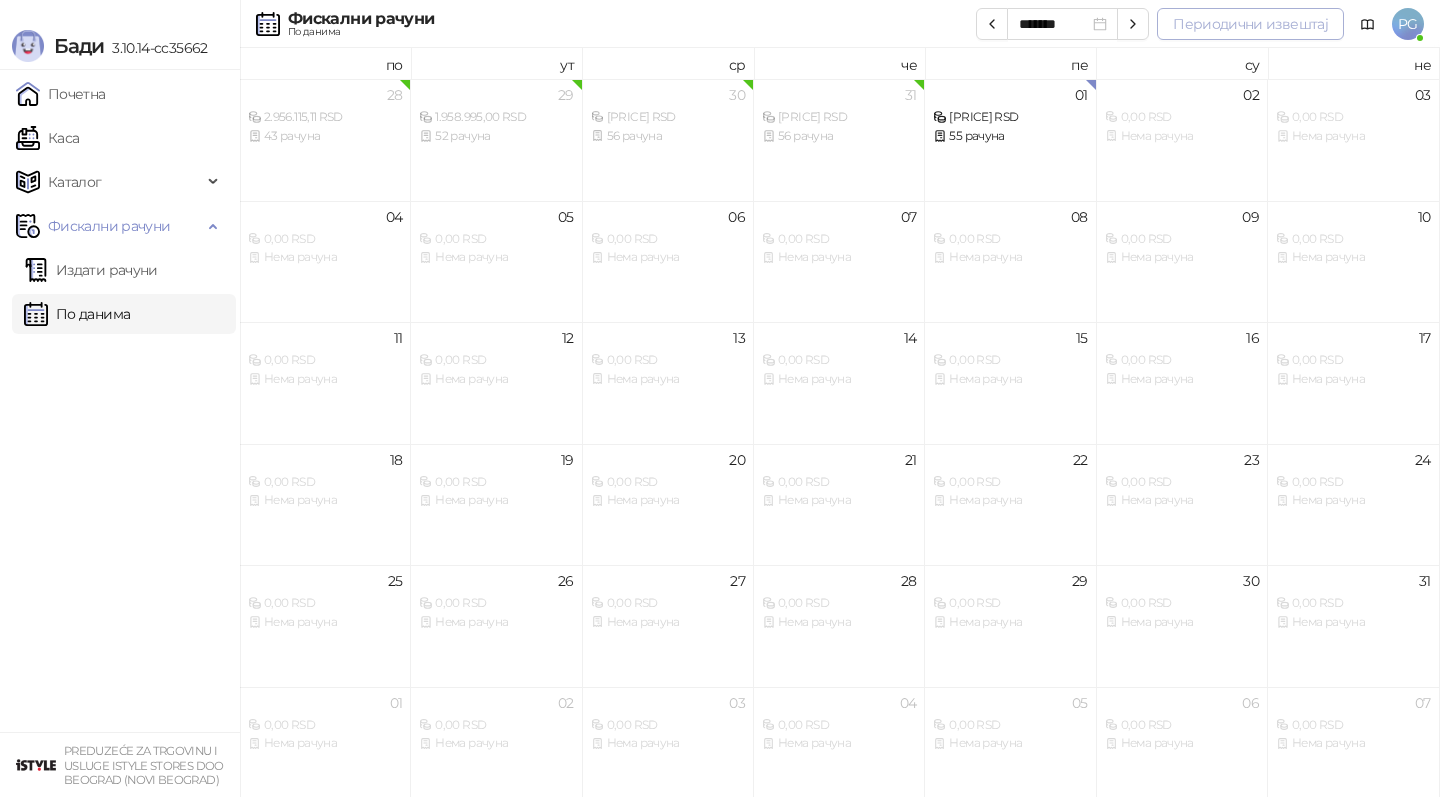 click on "Периодични извештај" at bounding box center (1250, 24) 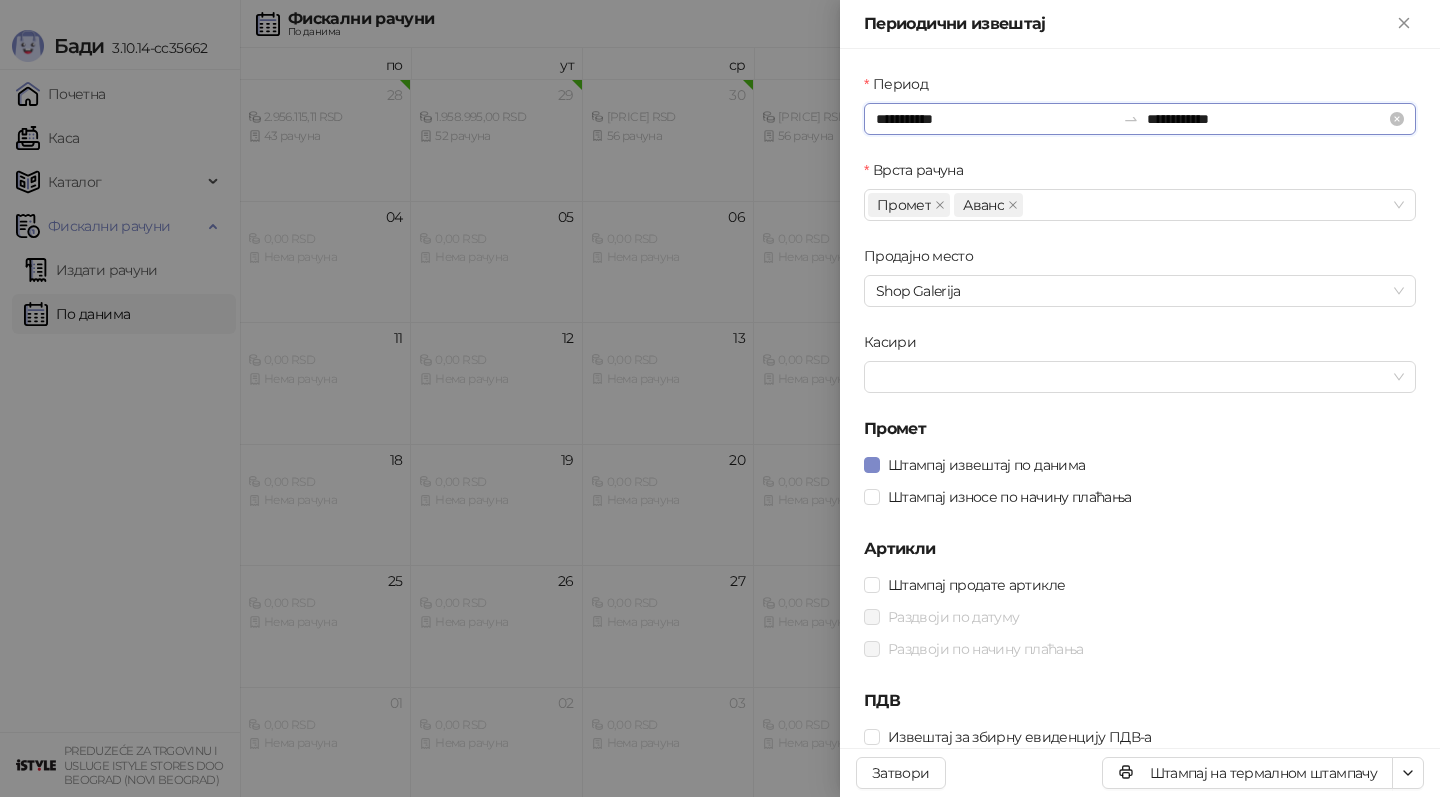 click on "**********" at bounding box center (1266, 119) 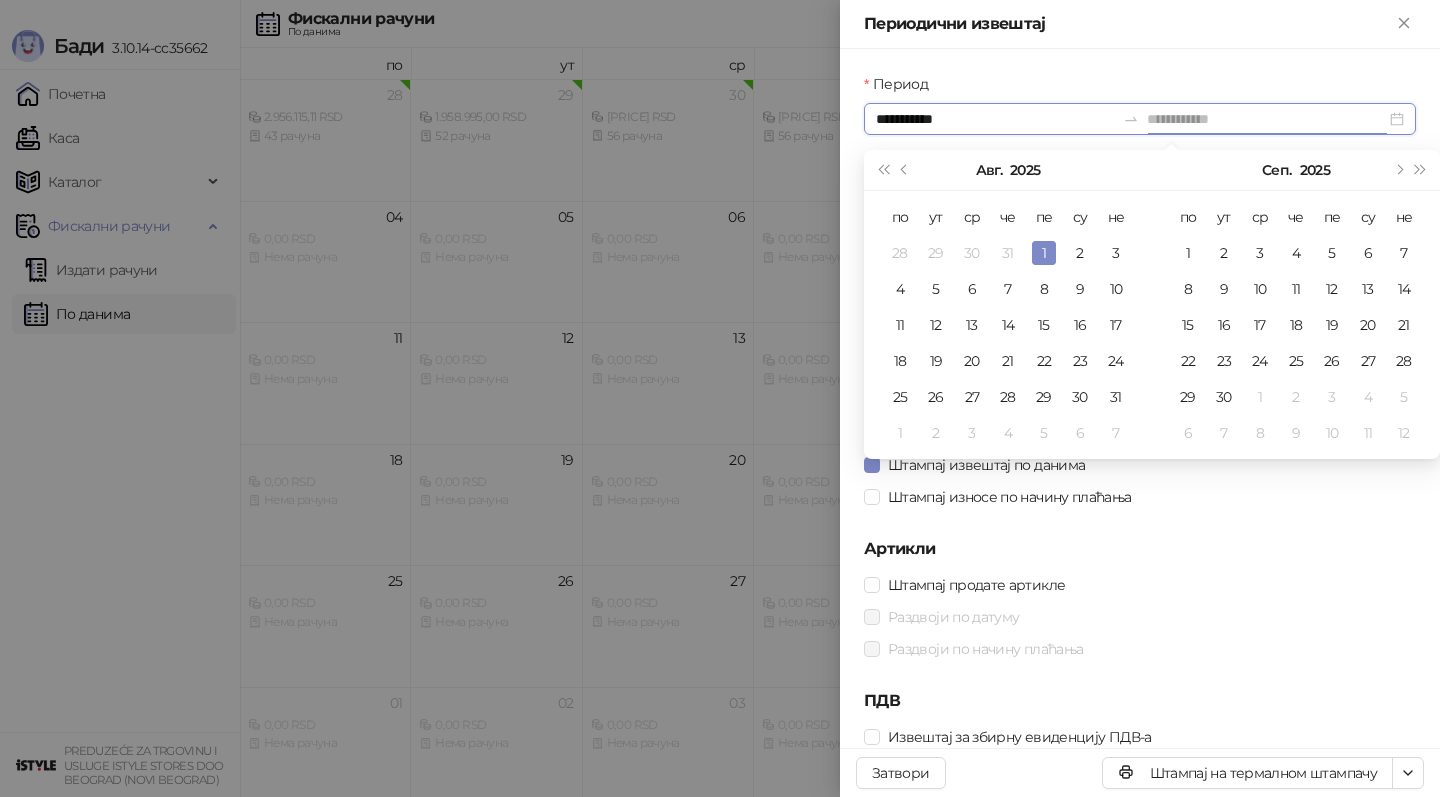 type on "**********" 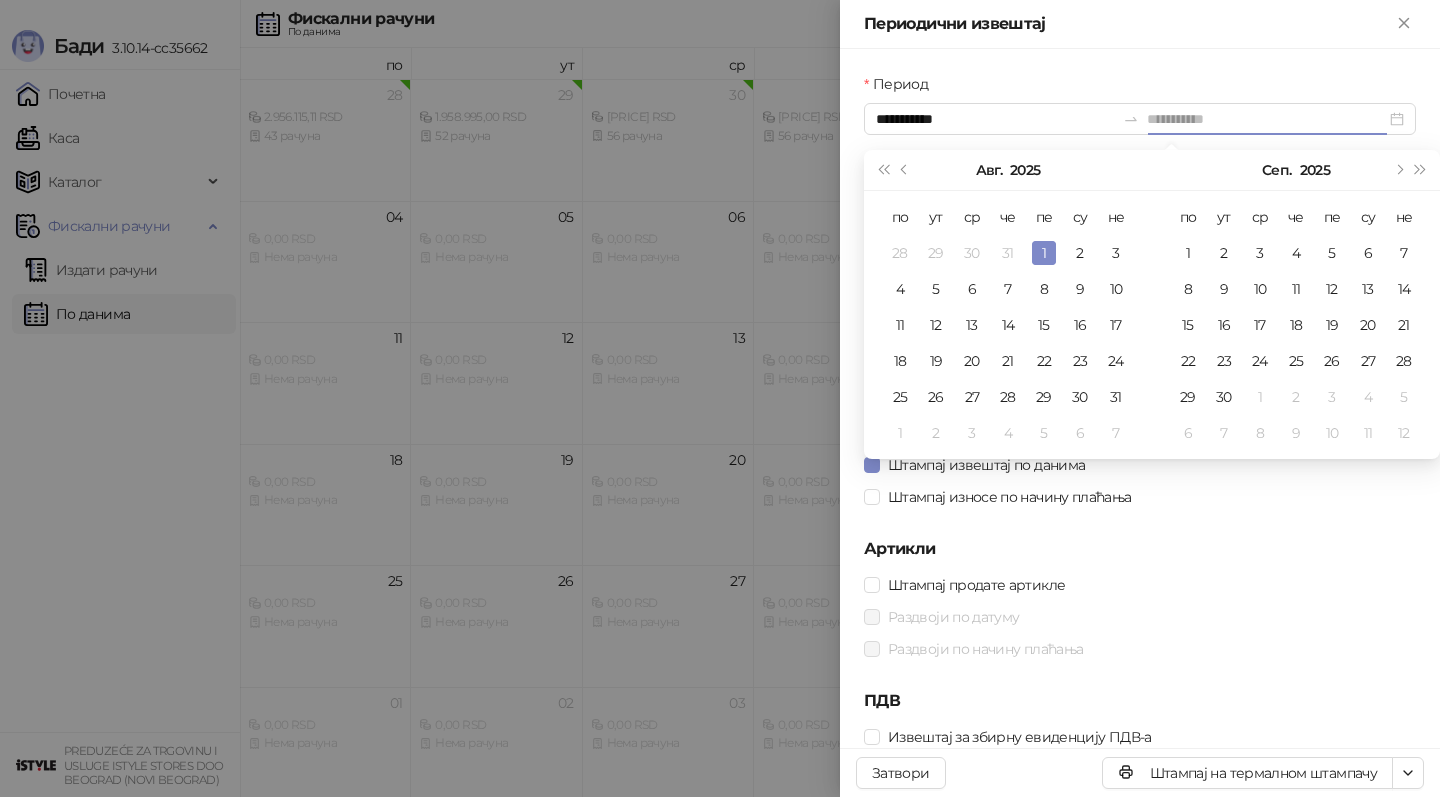 click on "1" at bounding box center [1044, 253] 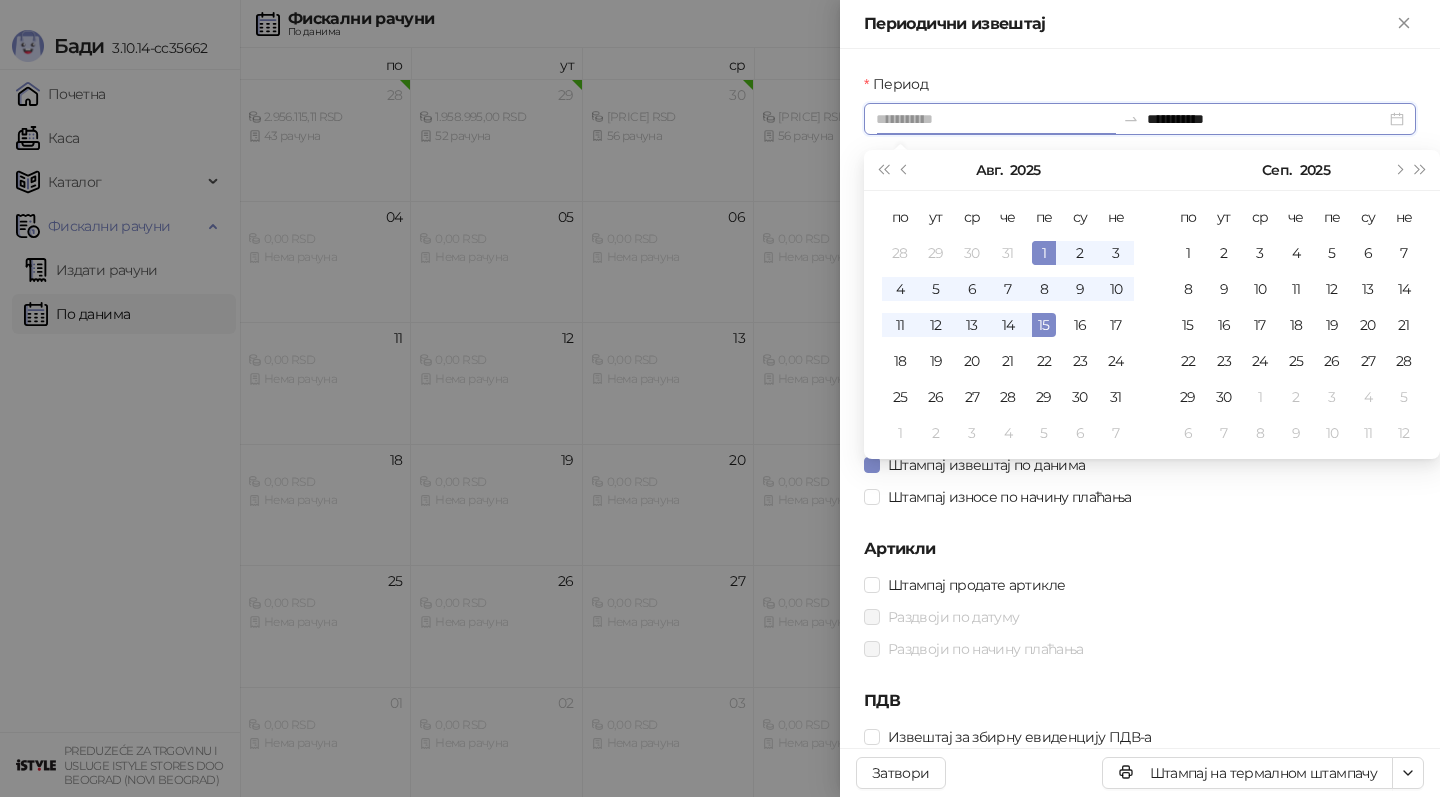 type on "**********" 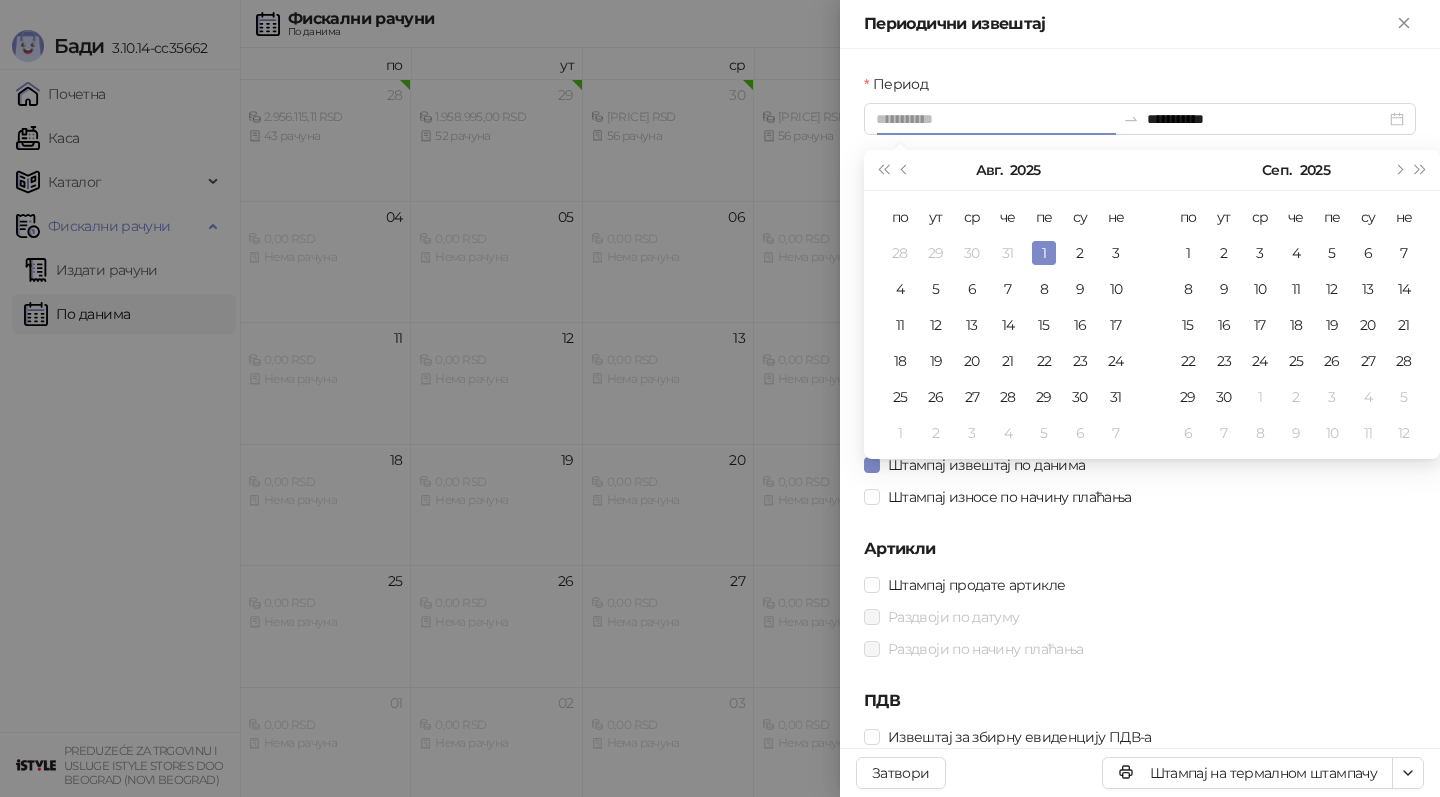 click on "1" at bounding box center [1044, 253] 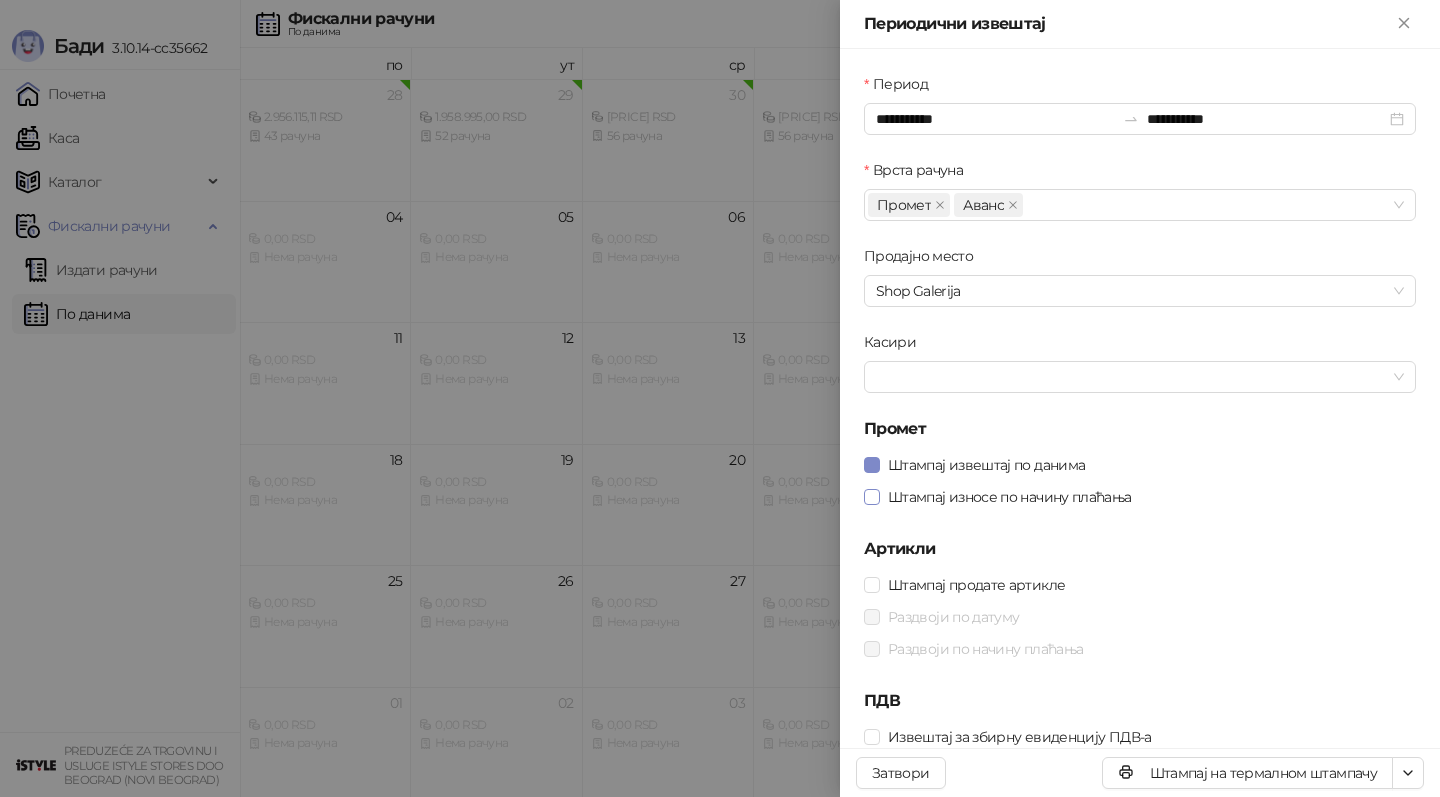 click on "Штампај износе по начину плаћања" at bounding box center (1010, 497) 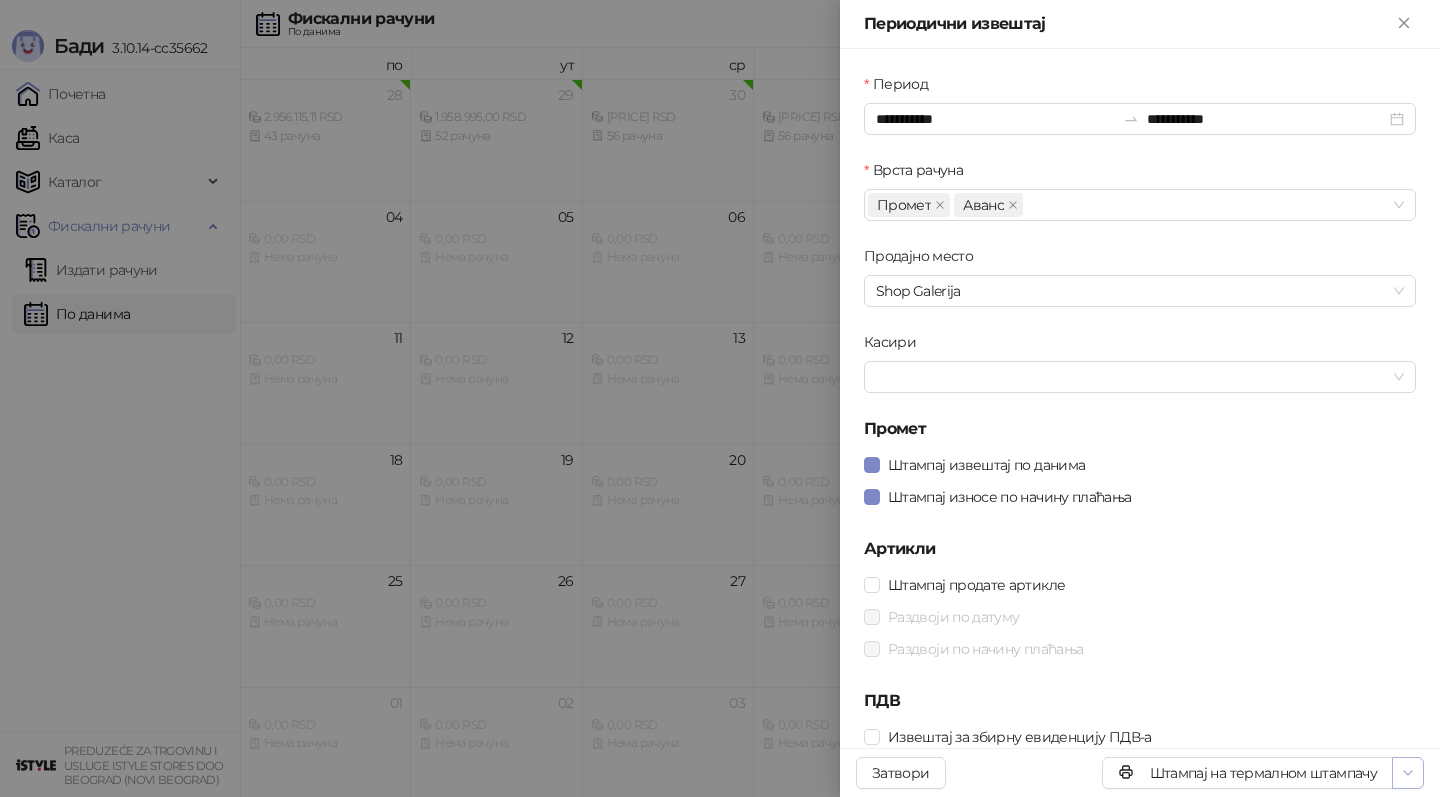 click at bounding box center (1408, 773) 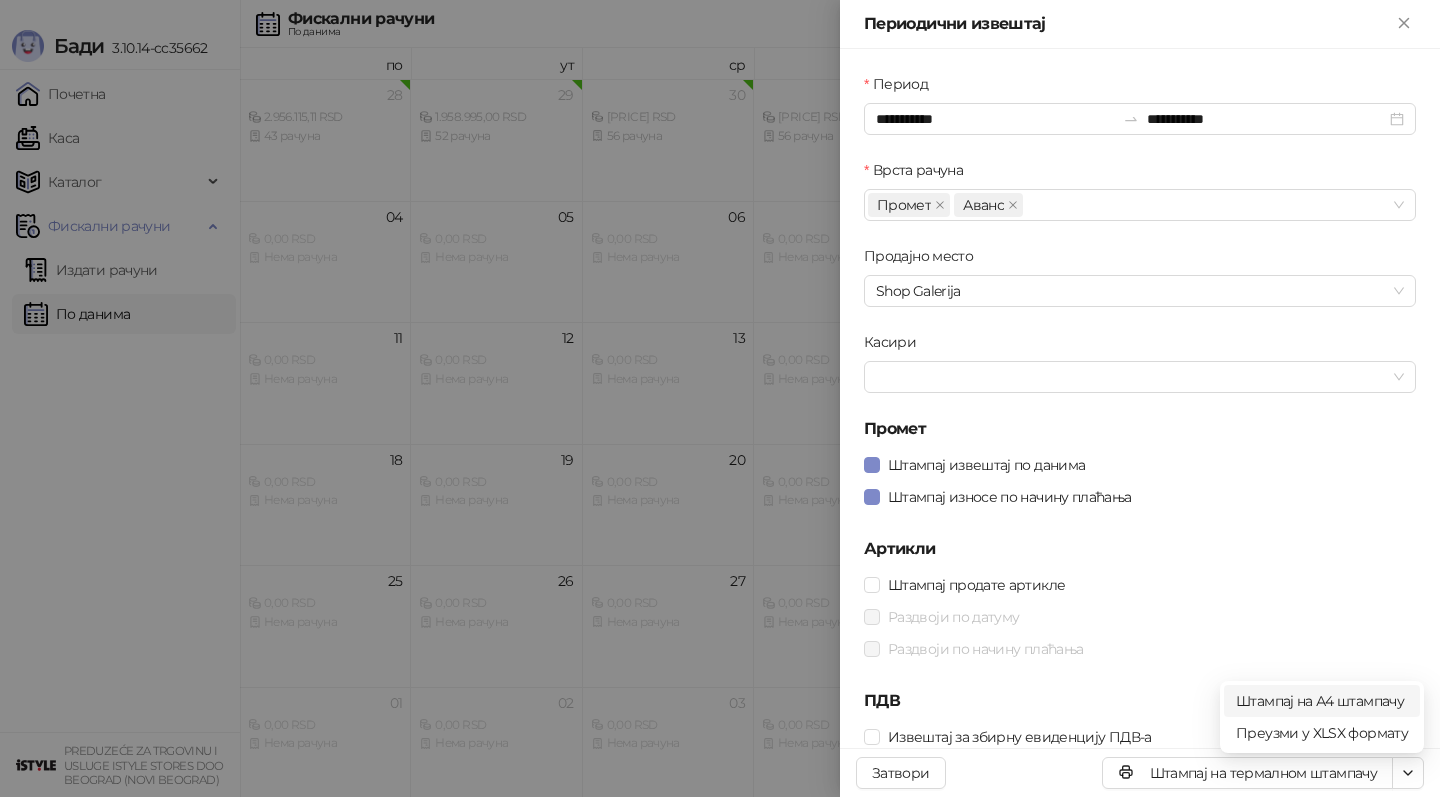 click on "Штампај на А4 штампачу" at bounding box center (1322, 701) 